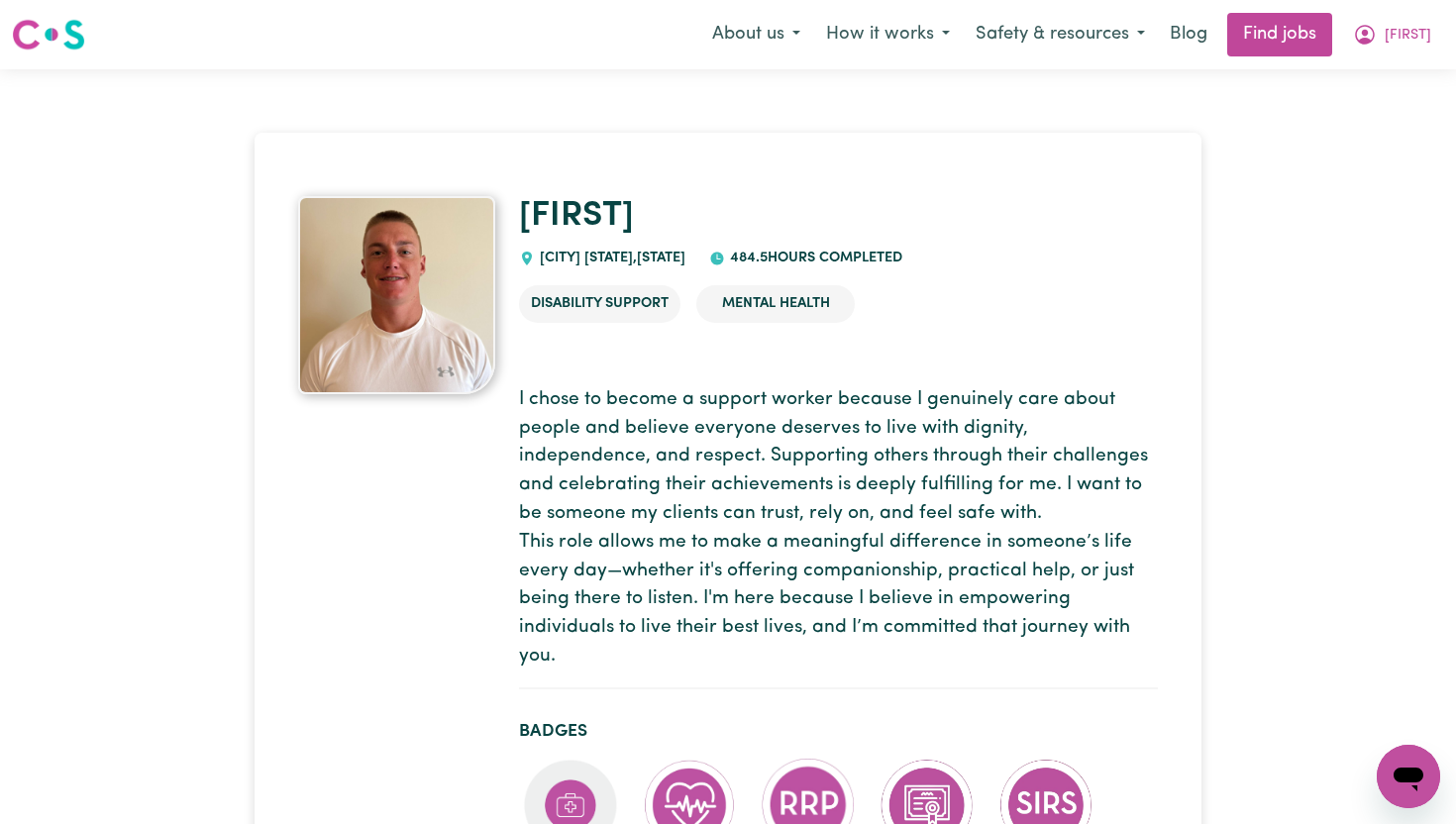 scroll, scrollTop: 0, scrollLeft: 0, axis: both 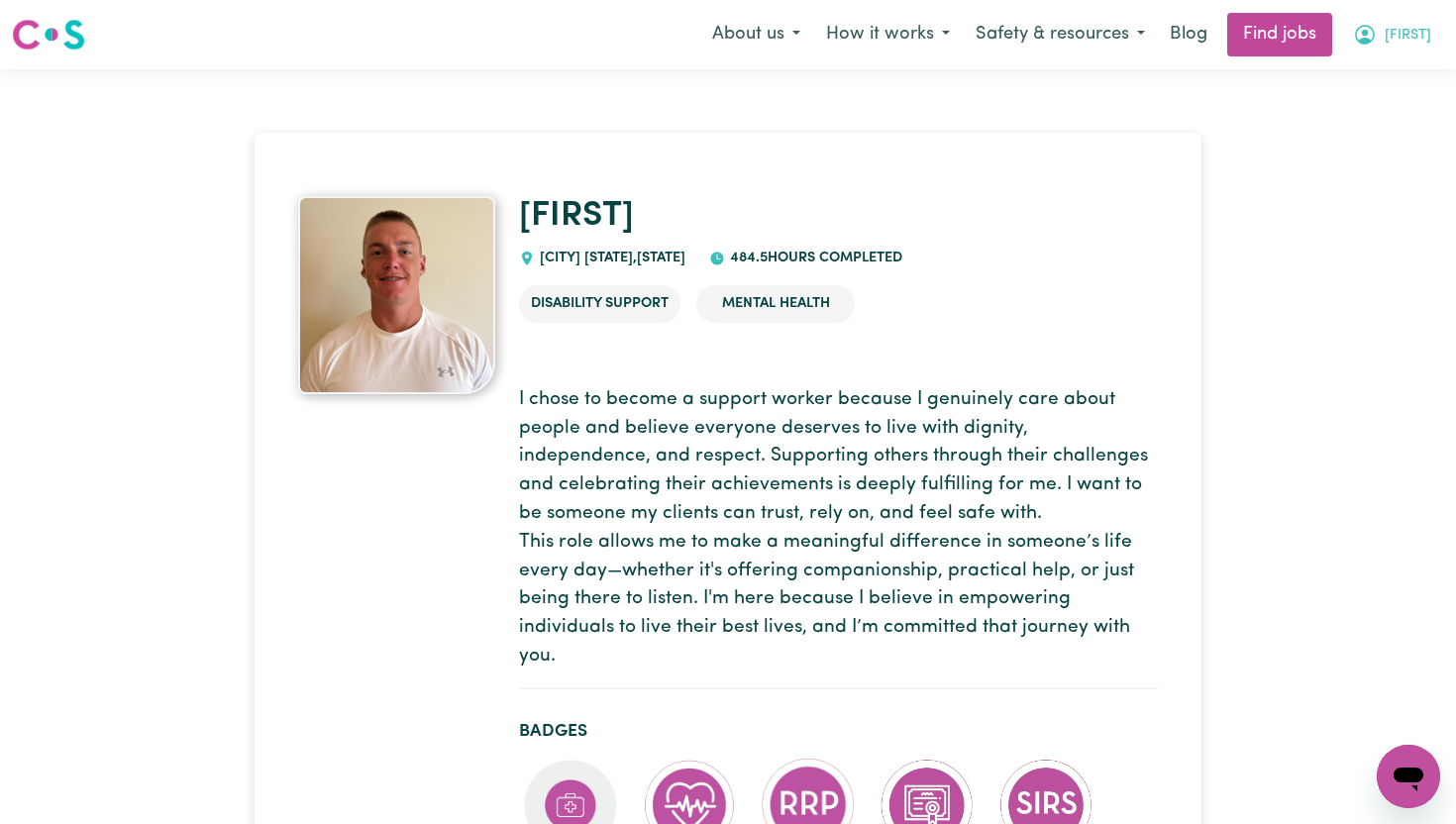 click on "[FIRST]" at bounding box center (1407, 36) 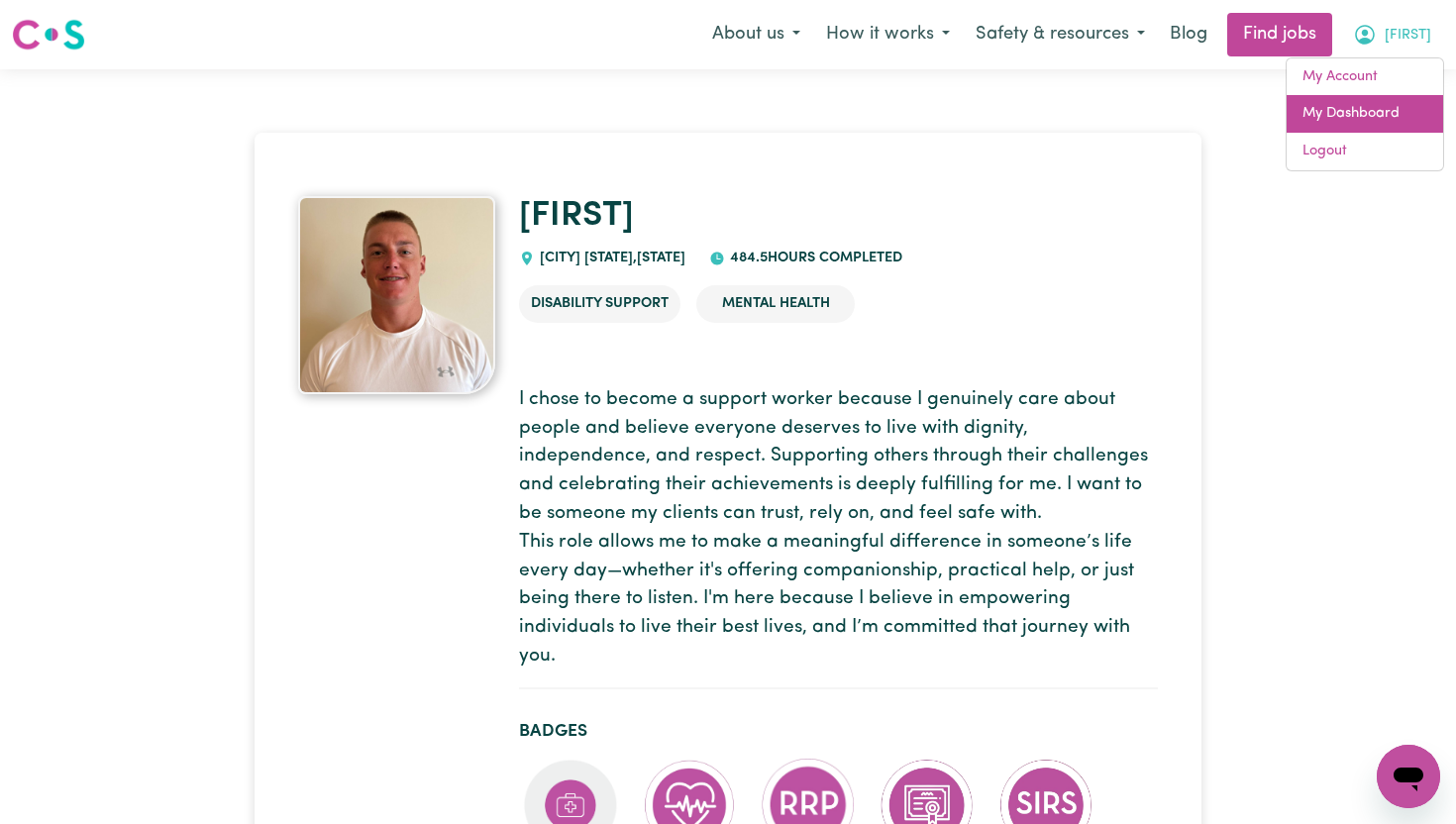 click on "My Dashboard" at bounding box center (1365, 114) 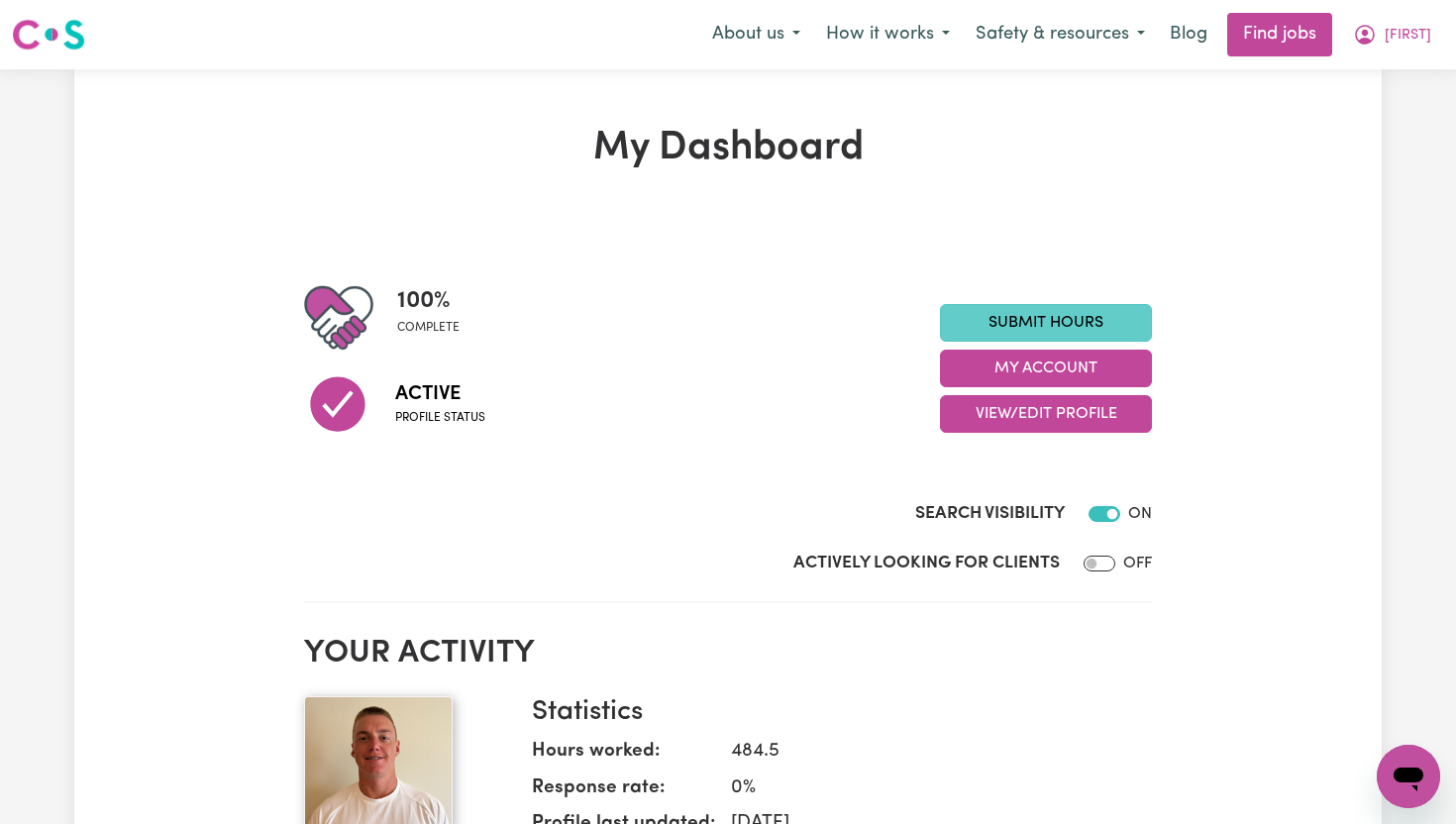 click on "Submit Hours" at bounding box center [1046, 323] 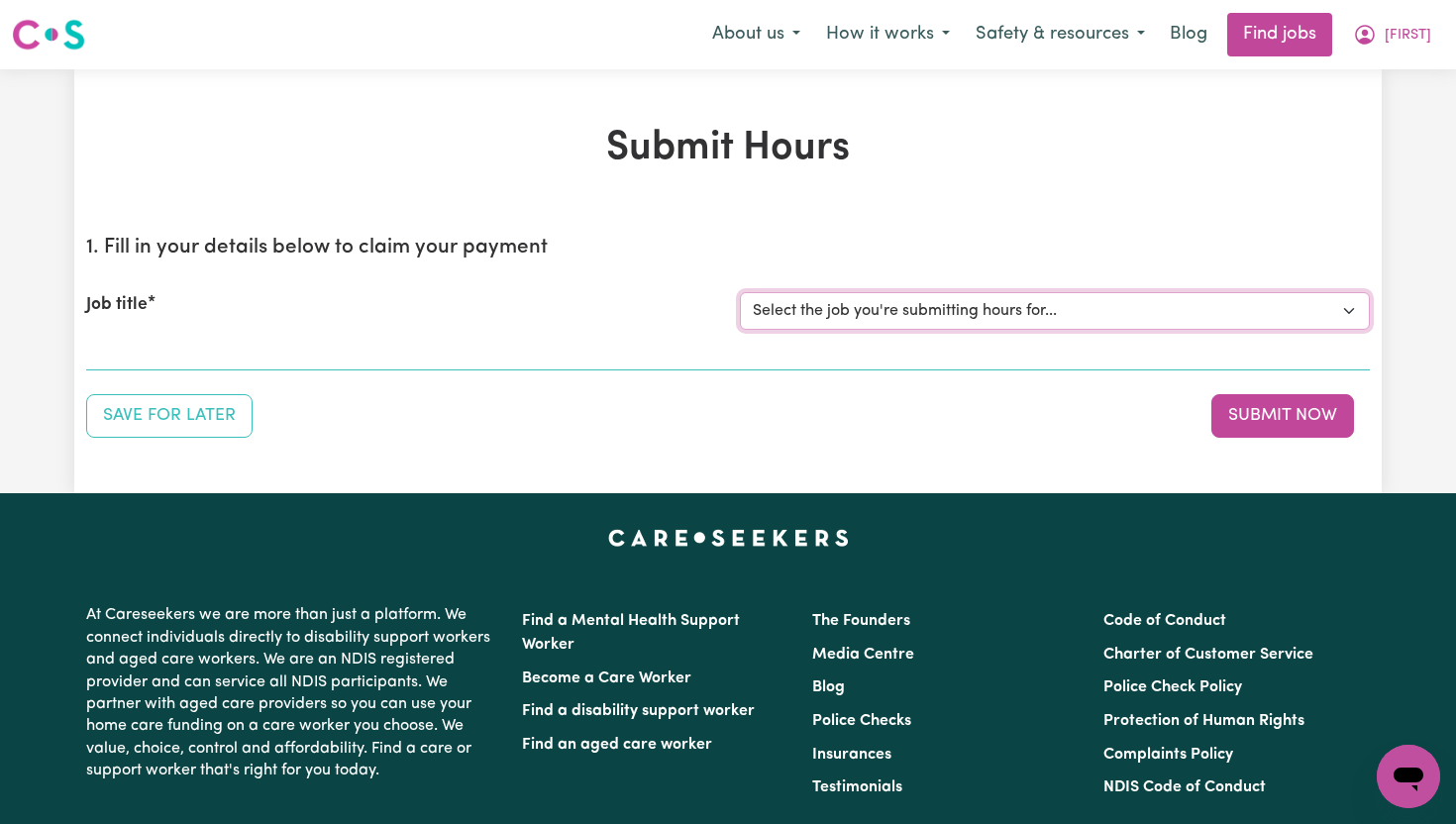 click on "Select the job you're submitting hours for... [[FIRST] [LAST]] Support Worker To Join Team For 24hr Shifts To Support Male Participant In Labrador, QLD" at bounding box center (1055, 311) 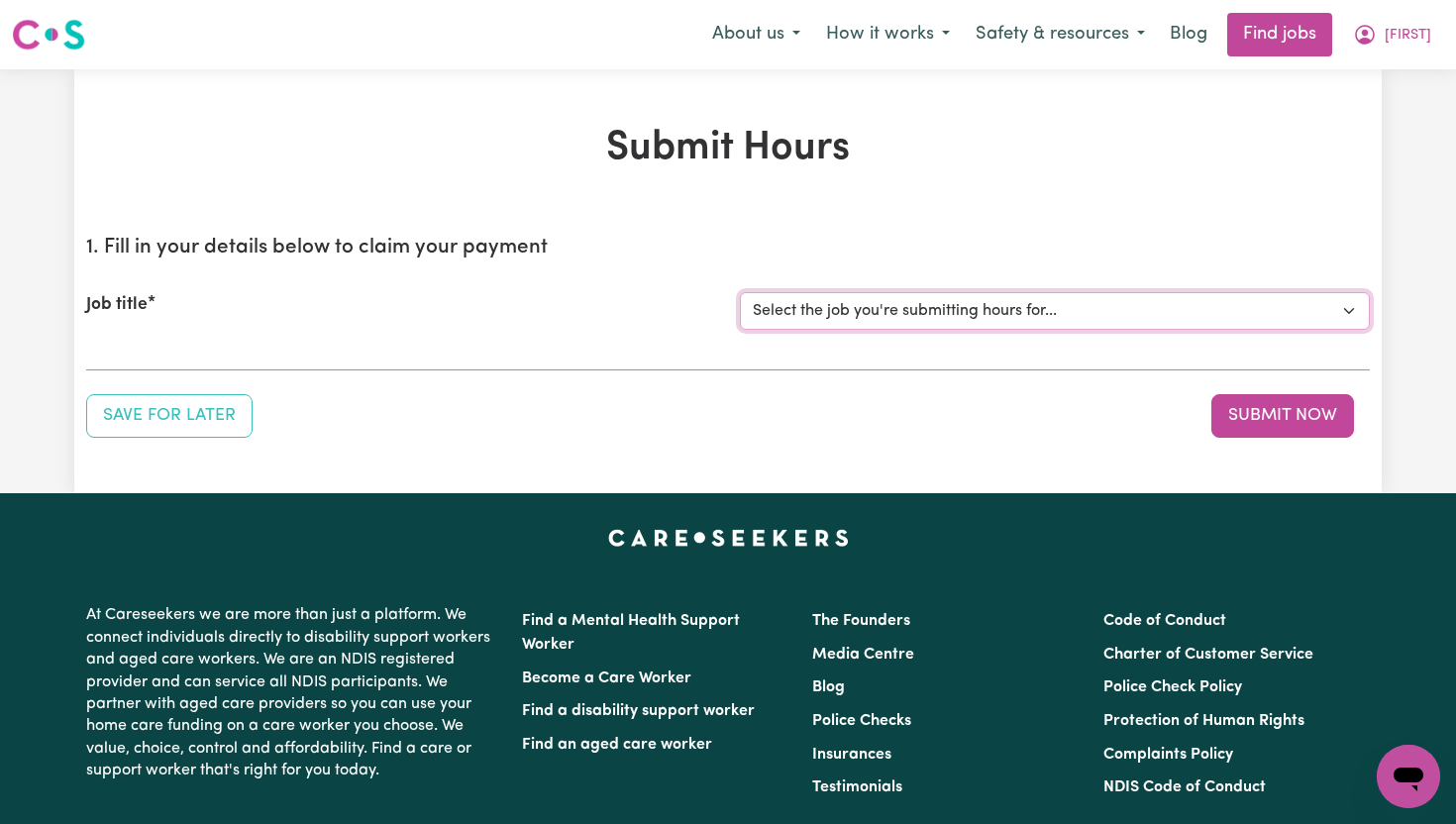 select on "14121" 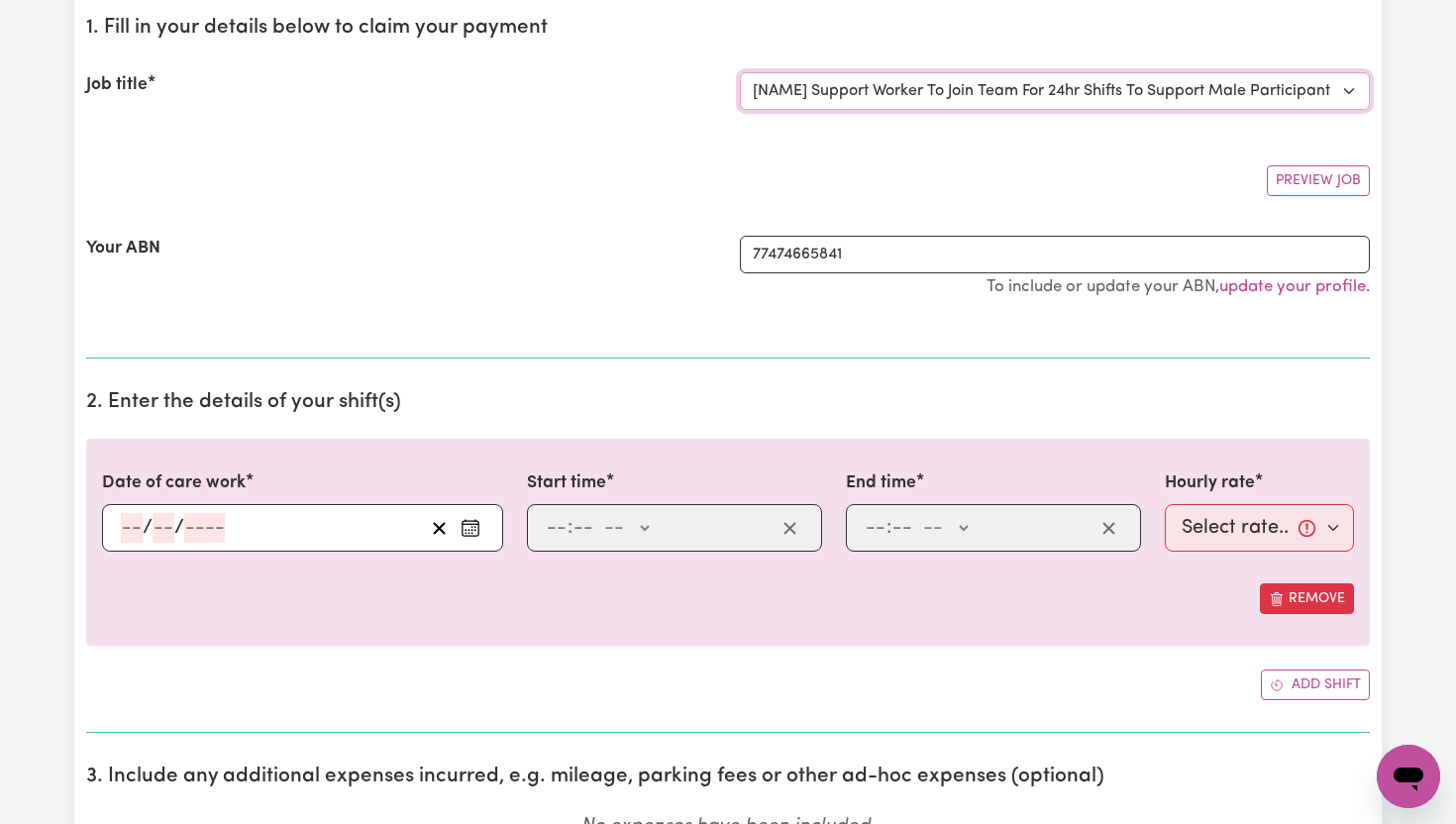 scroll, scrollTop: 243, scrollLeft: 0, axis: vertical 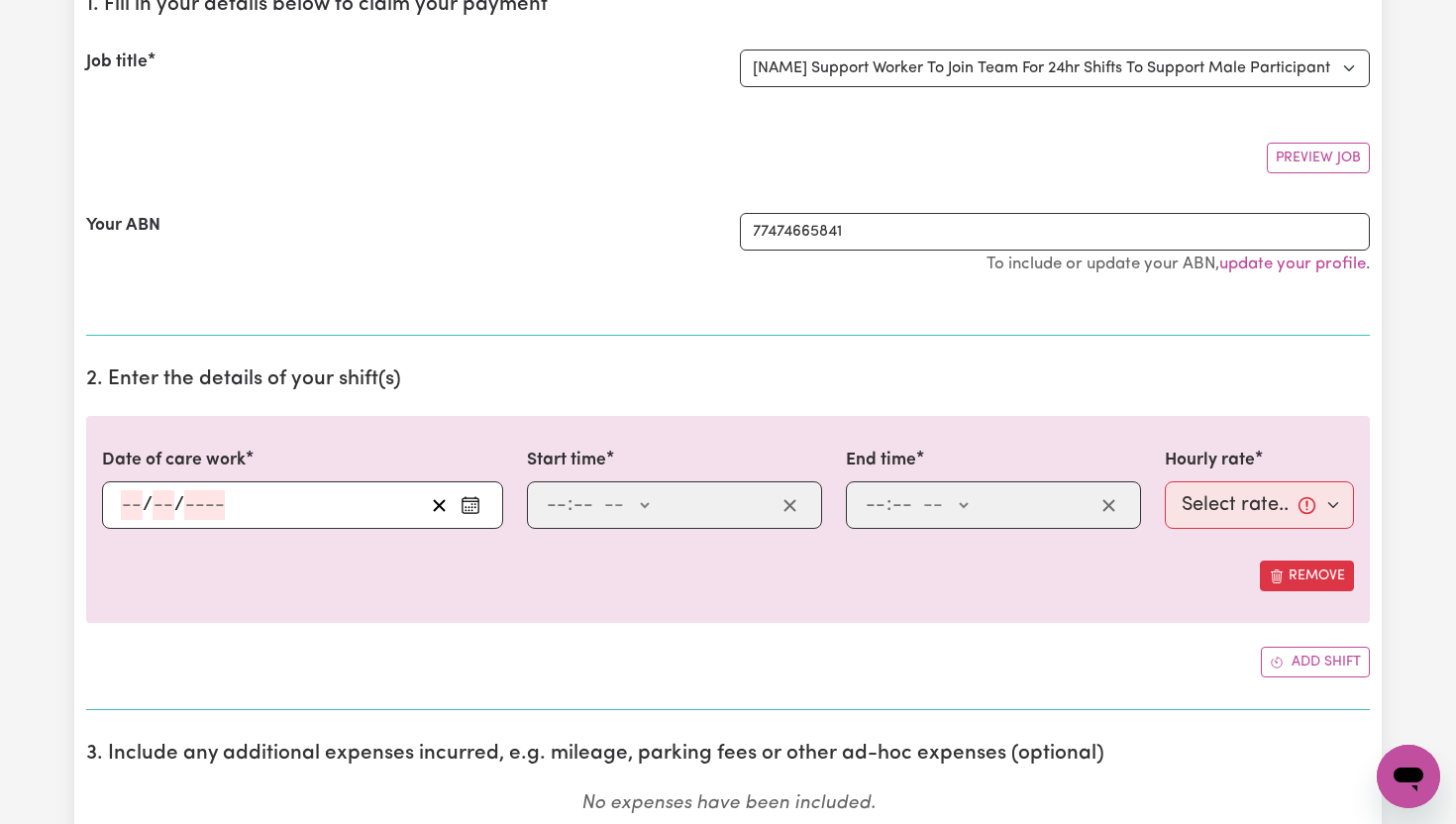 click at bounding box center (470, 505) 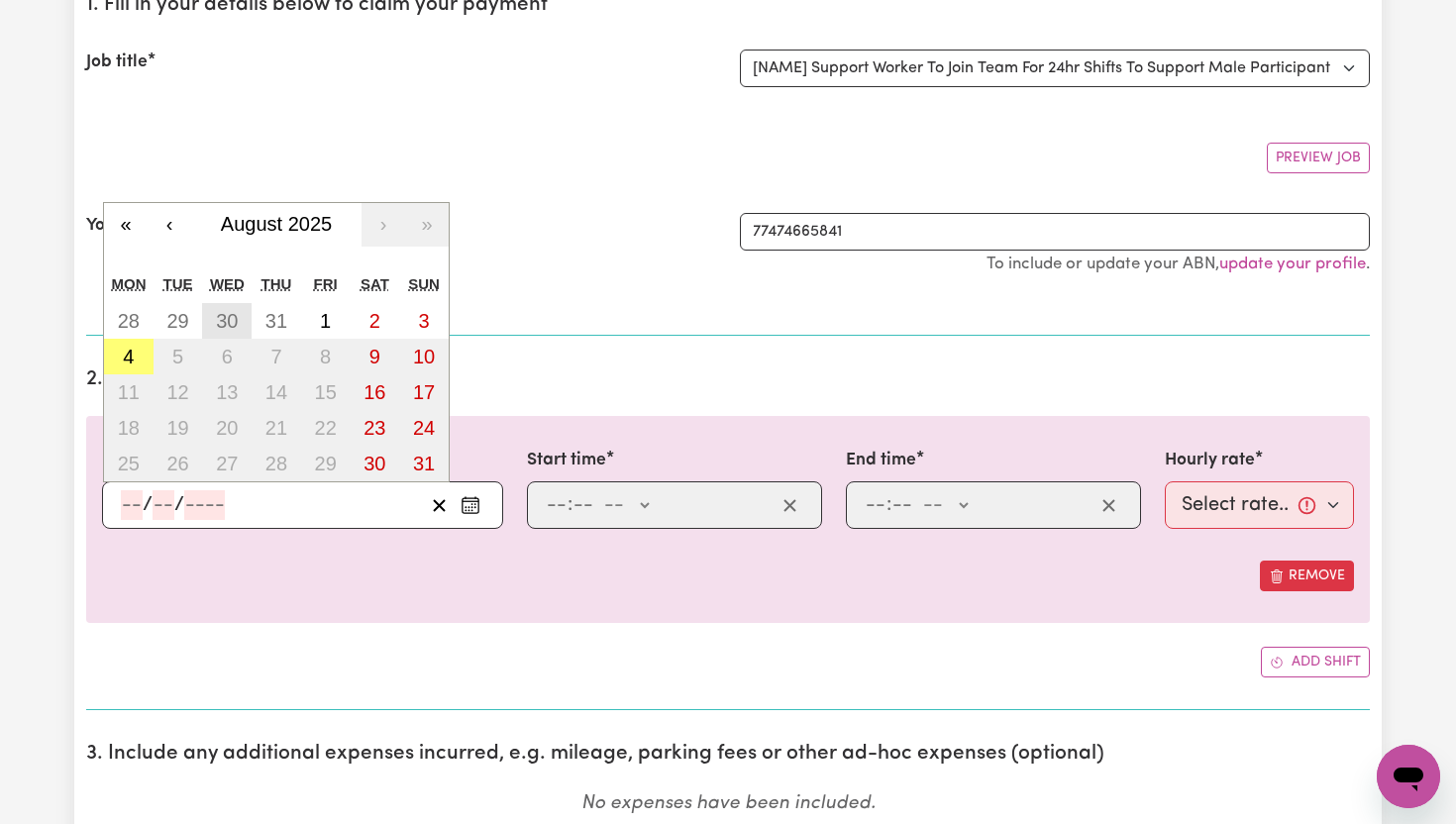 click on "30" at bounding box center [227, 321] 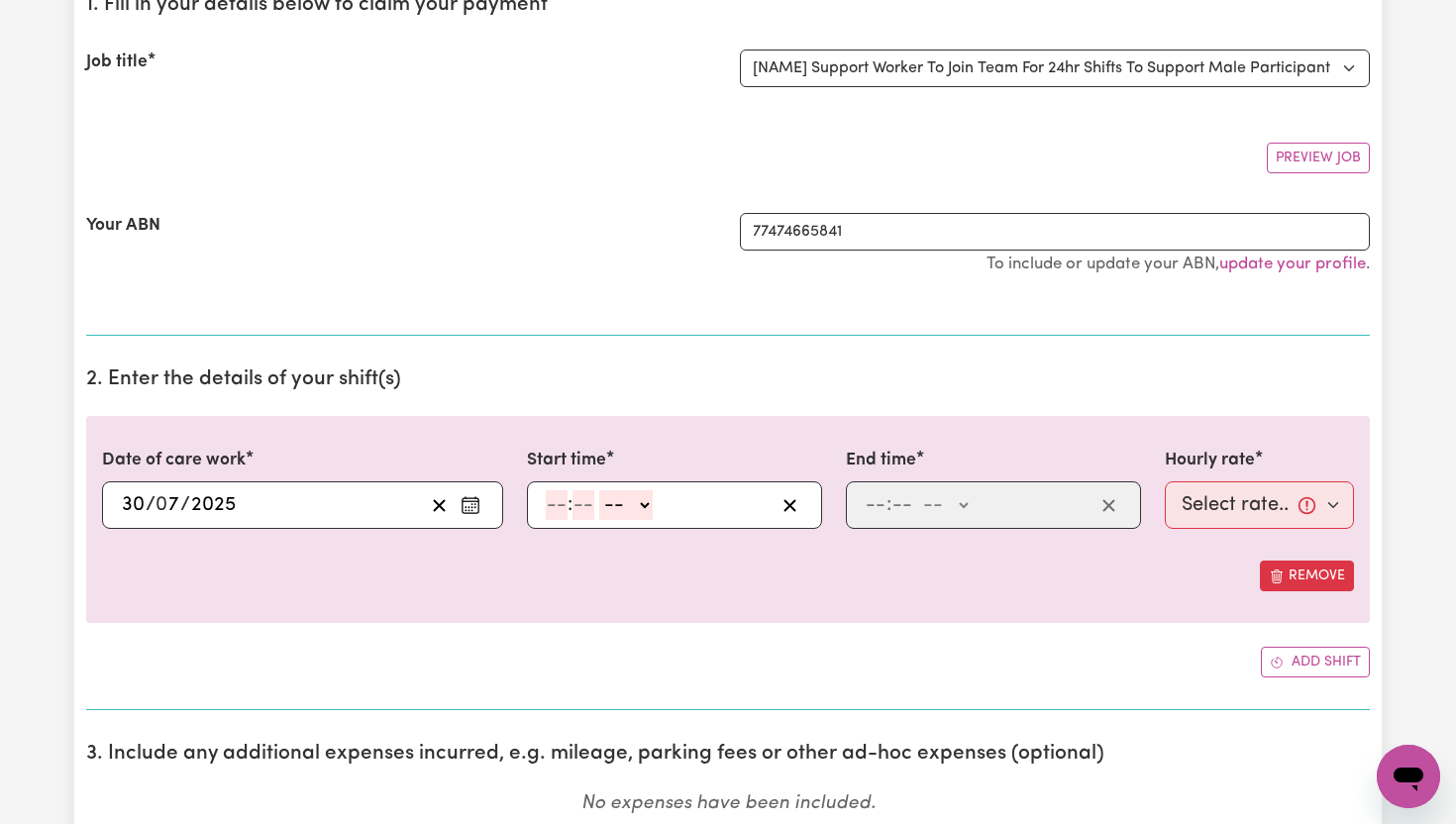 click 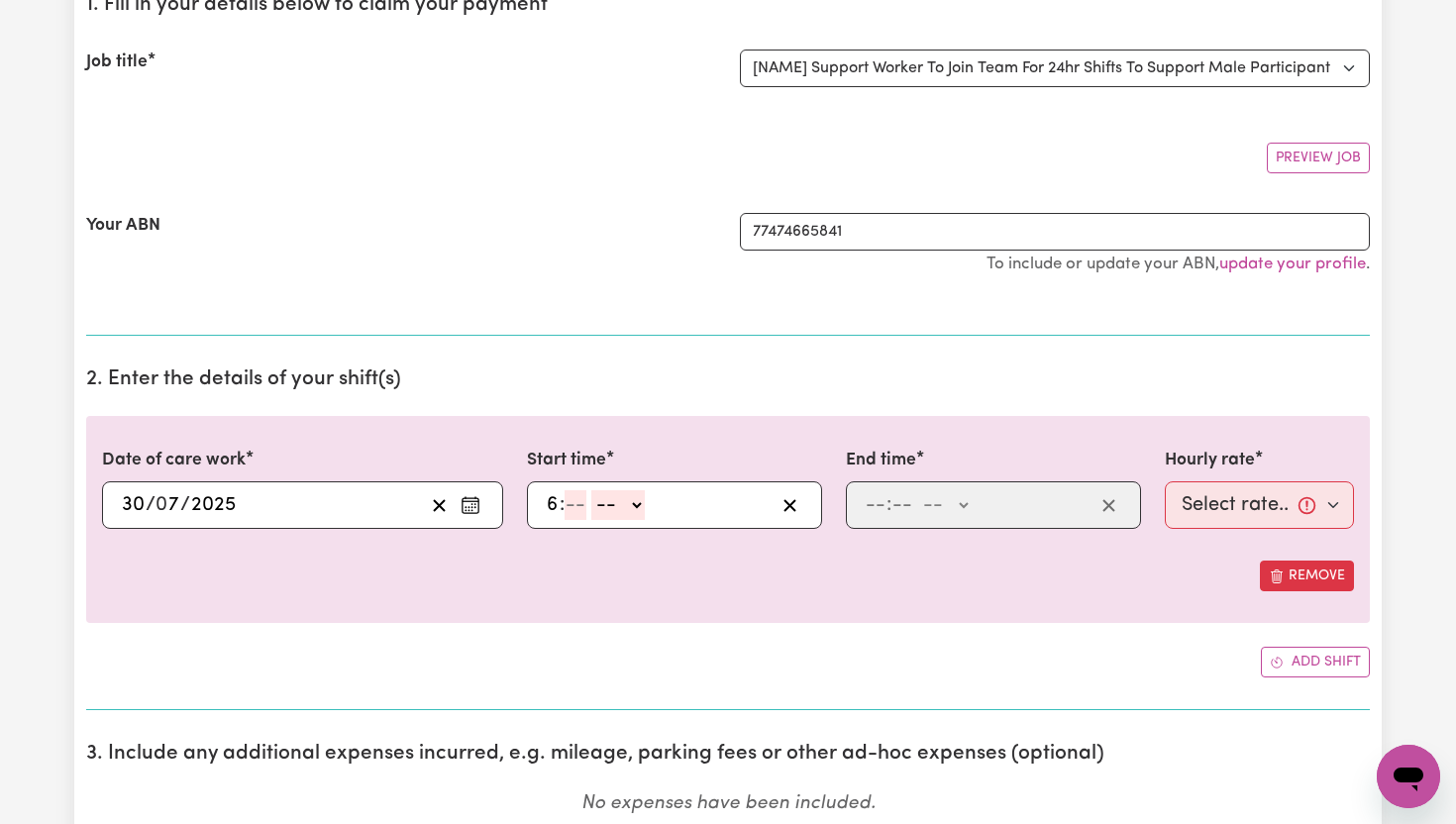 type on "6" 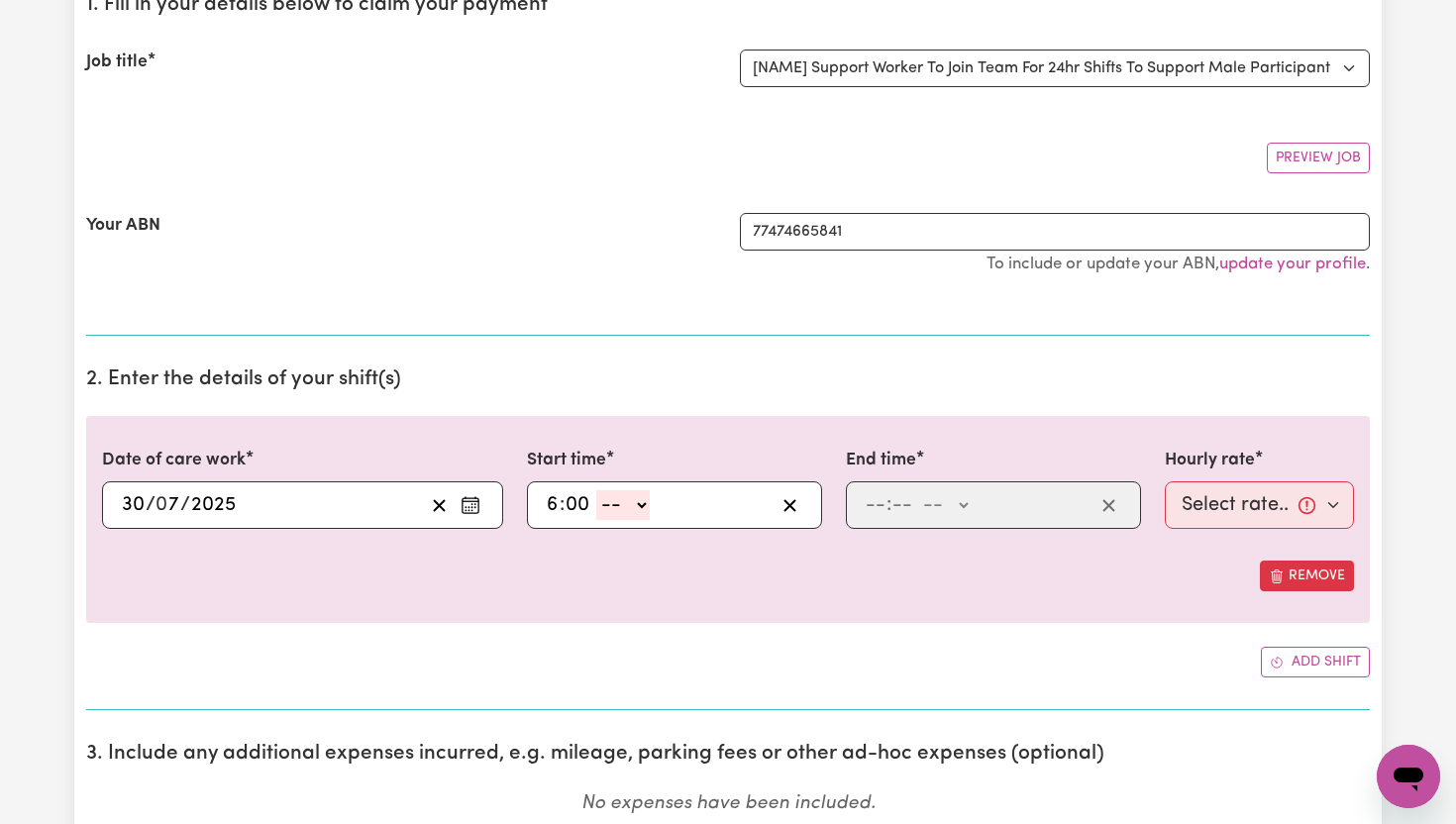 type on "00" 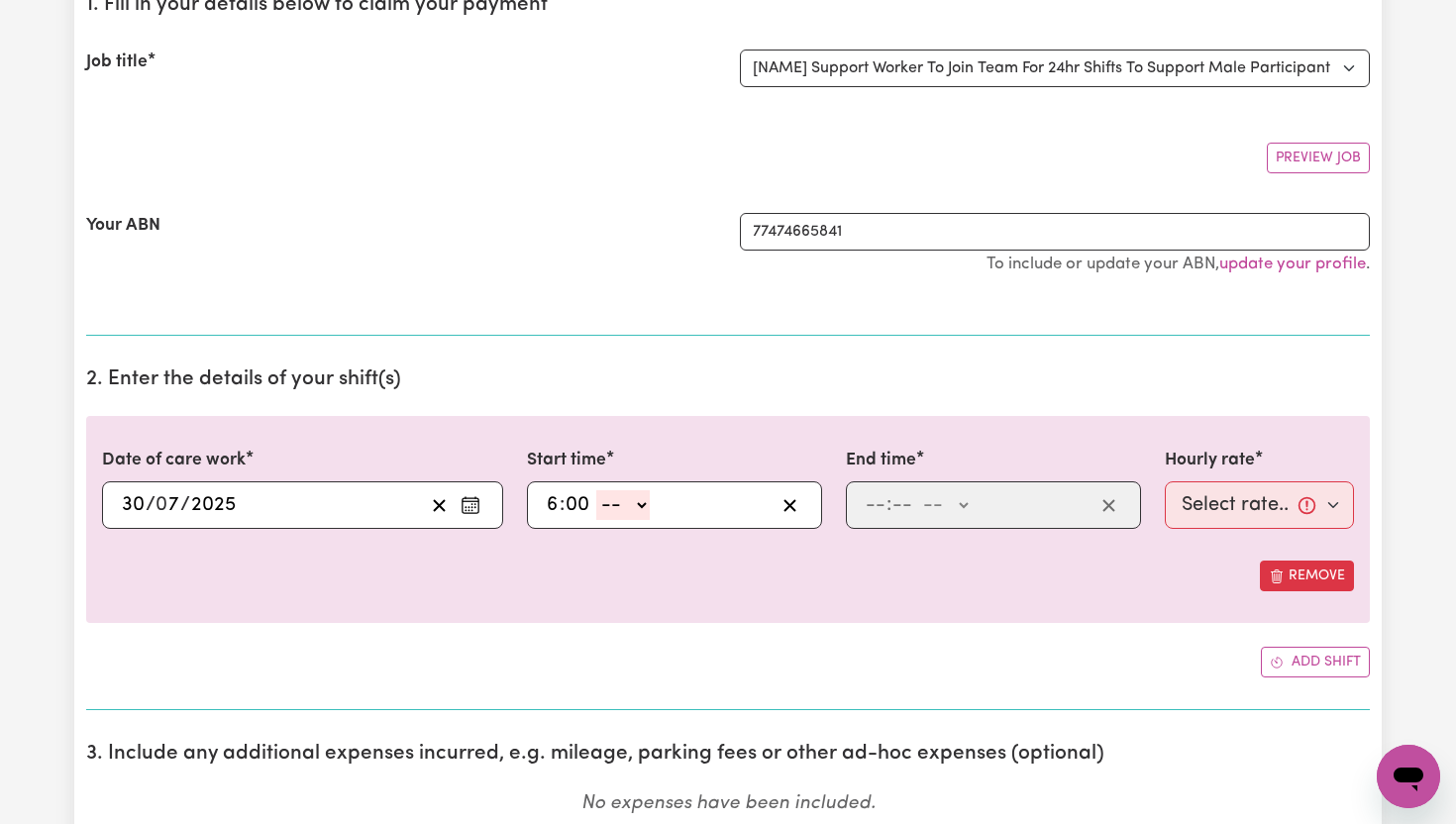 select on "am" 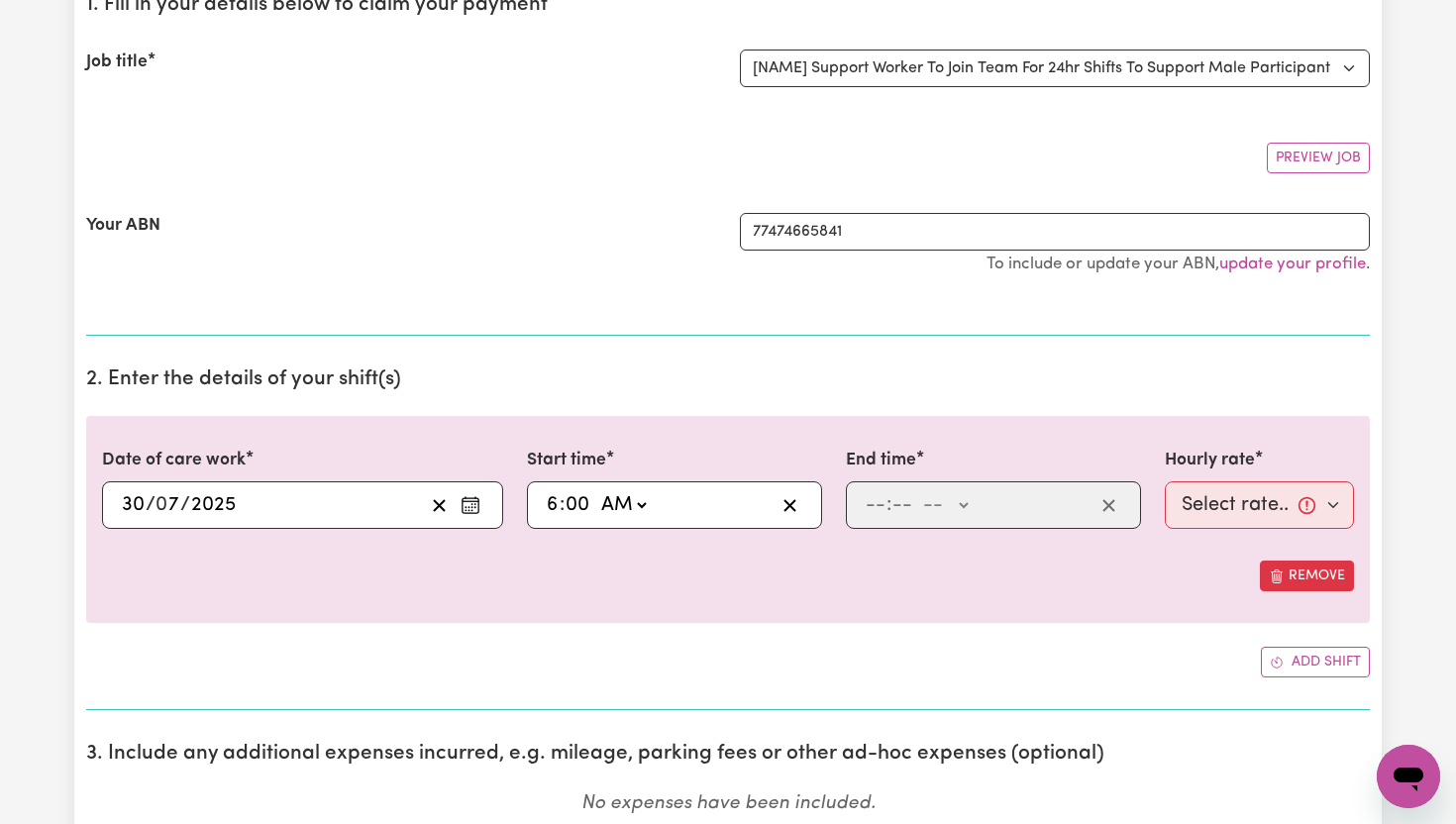 type on "06:00" 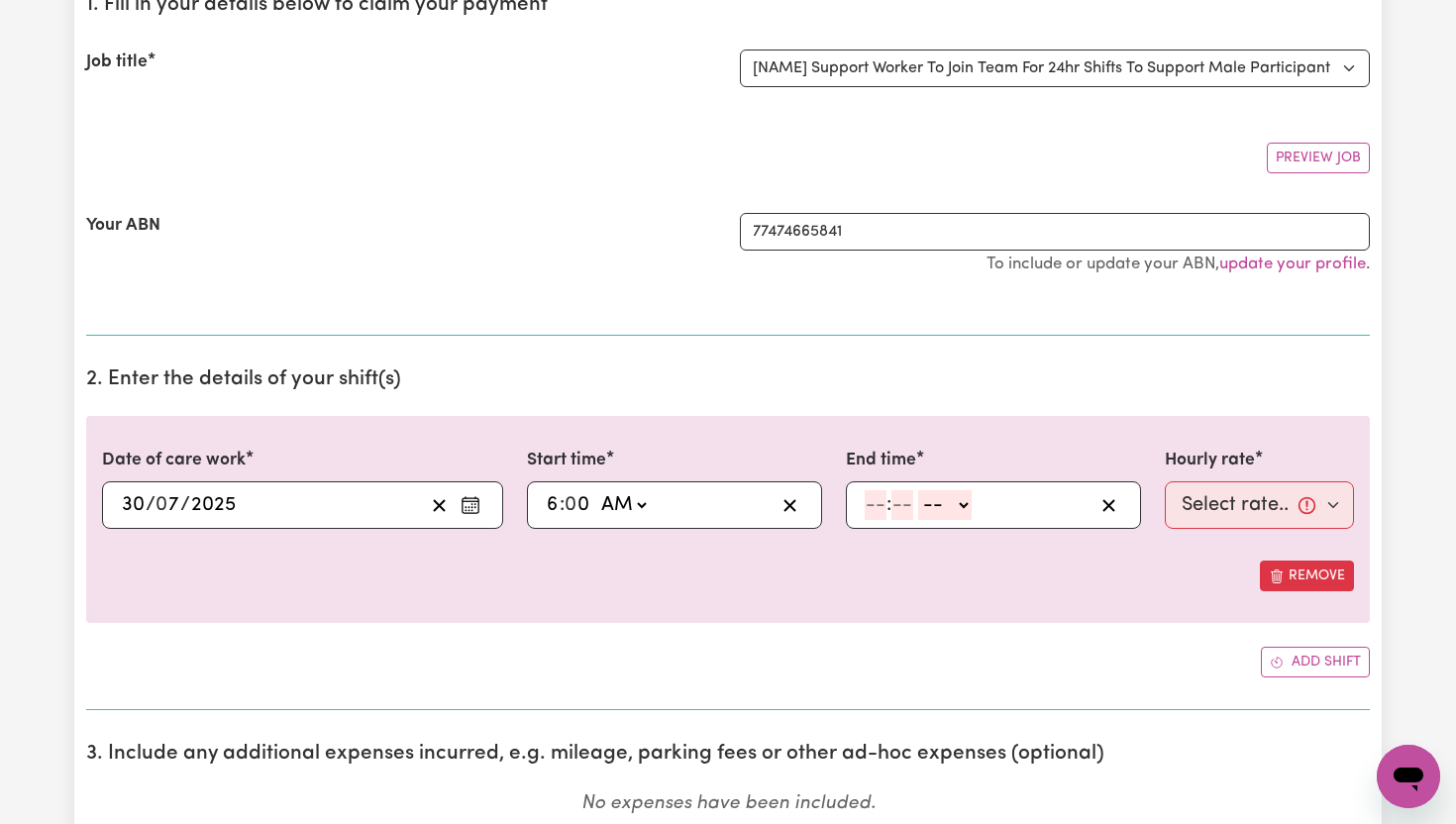 click 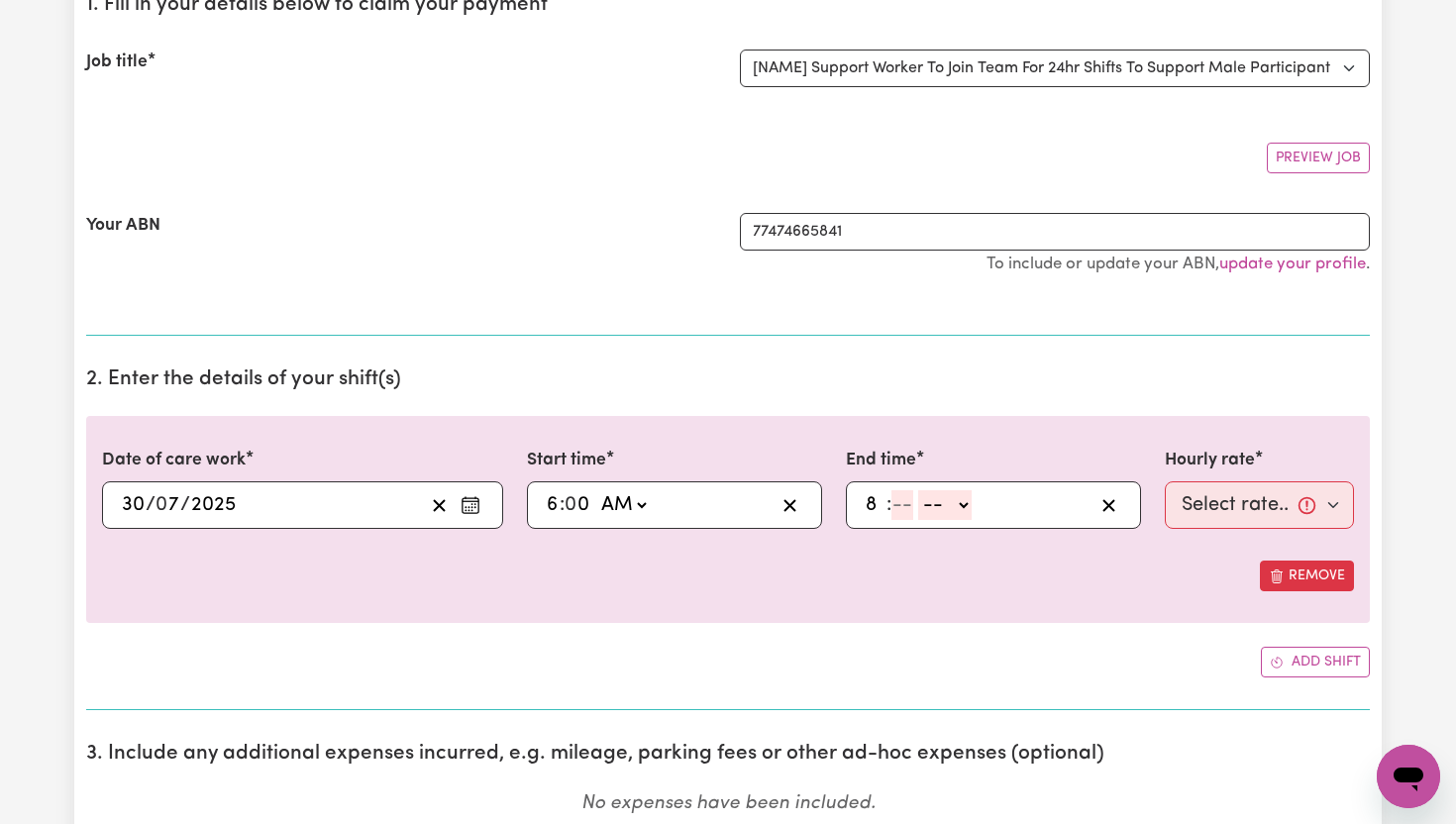 type on "8" 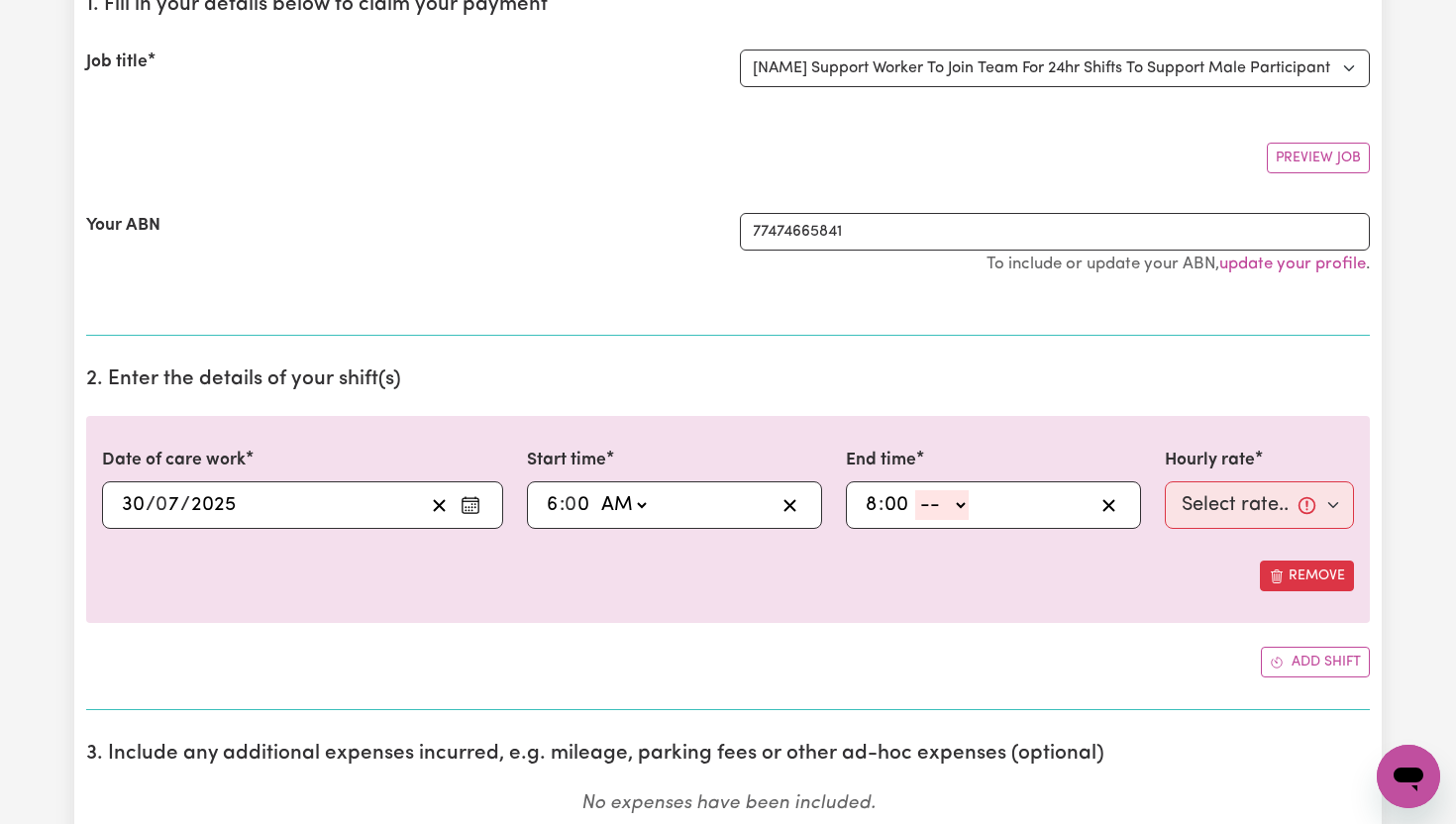 type on "00" 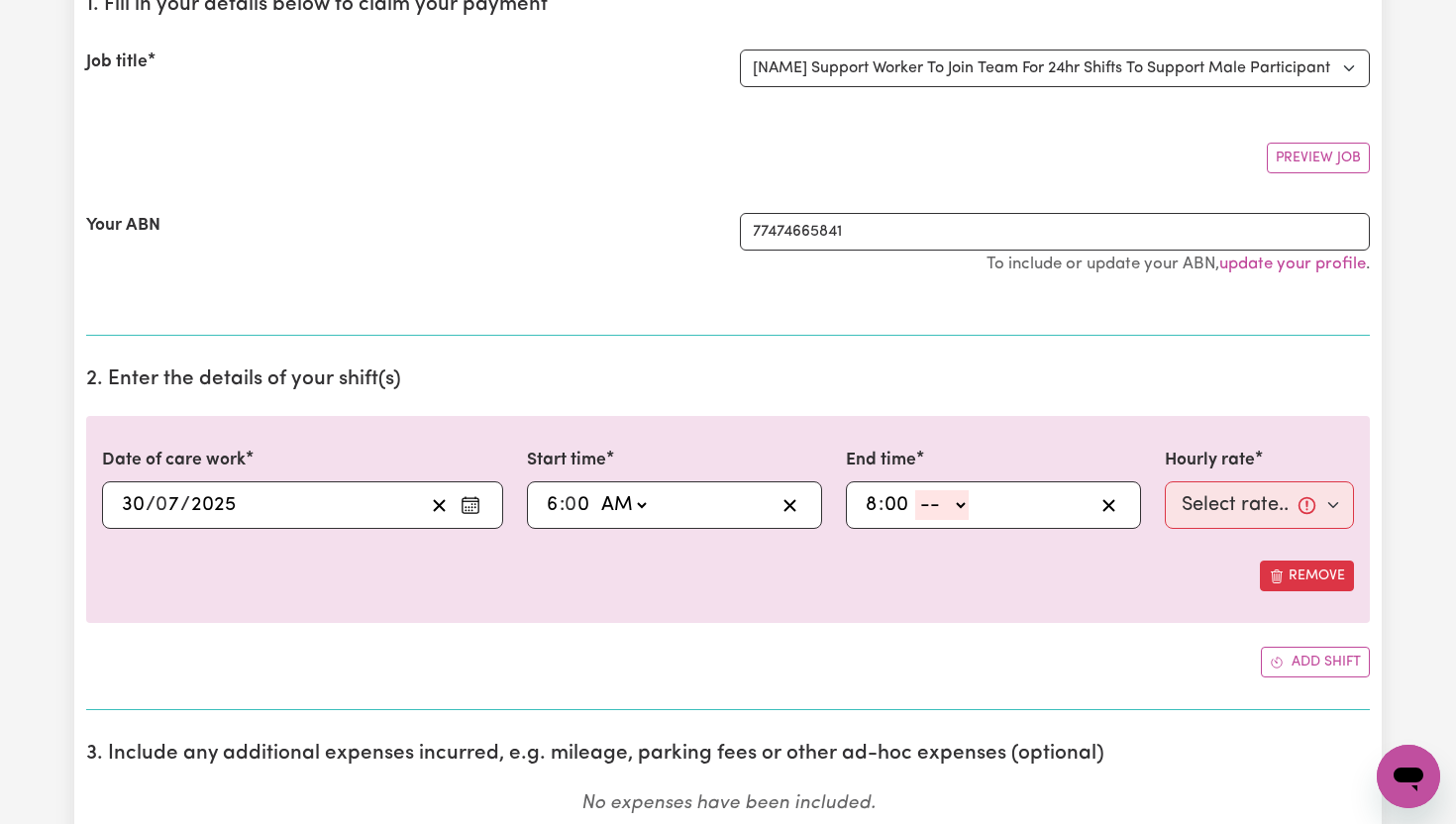 select on "pm" 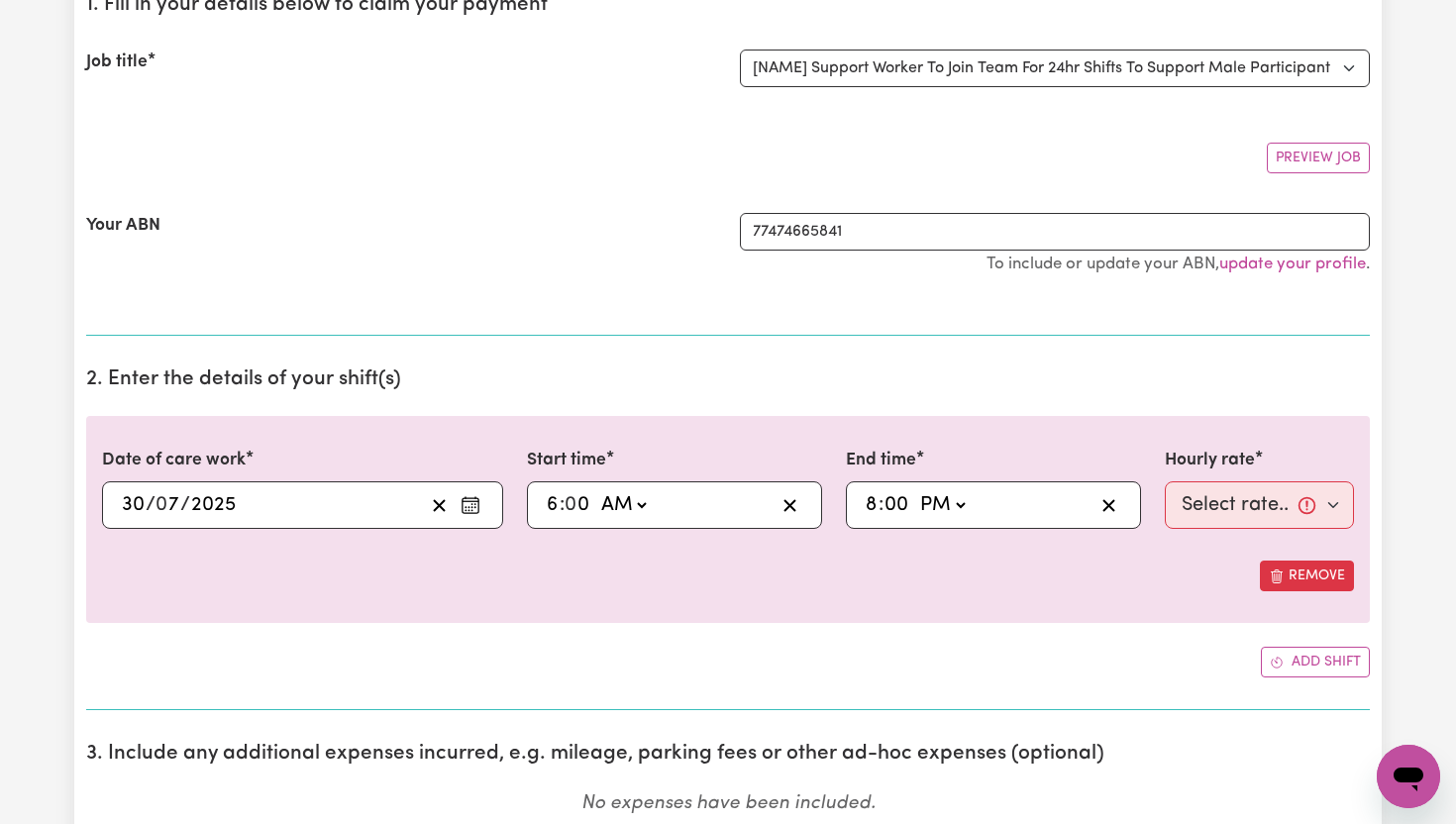 type on "20:00" 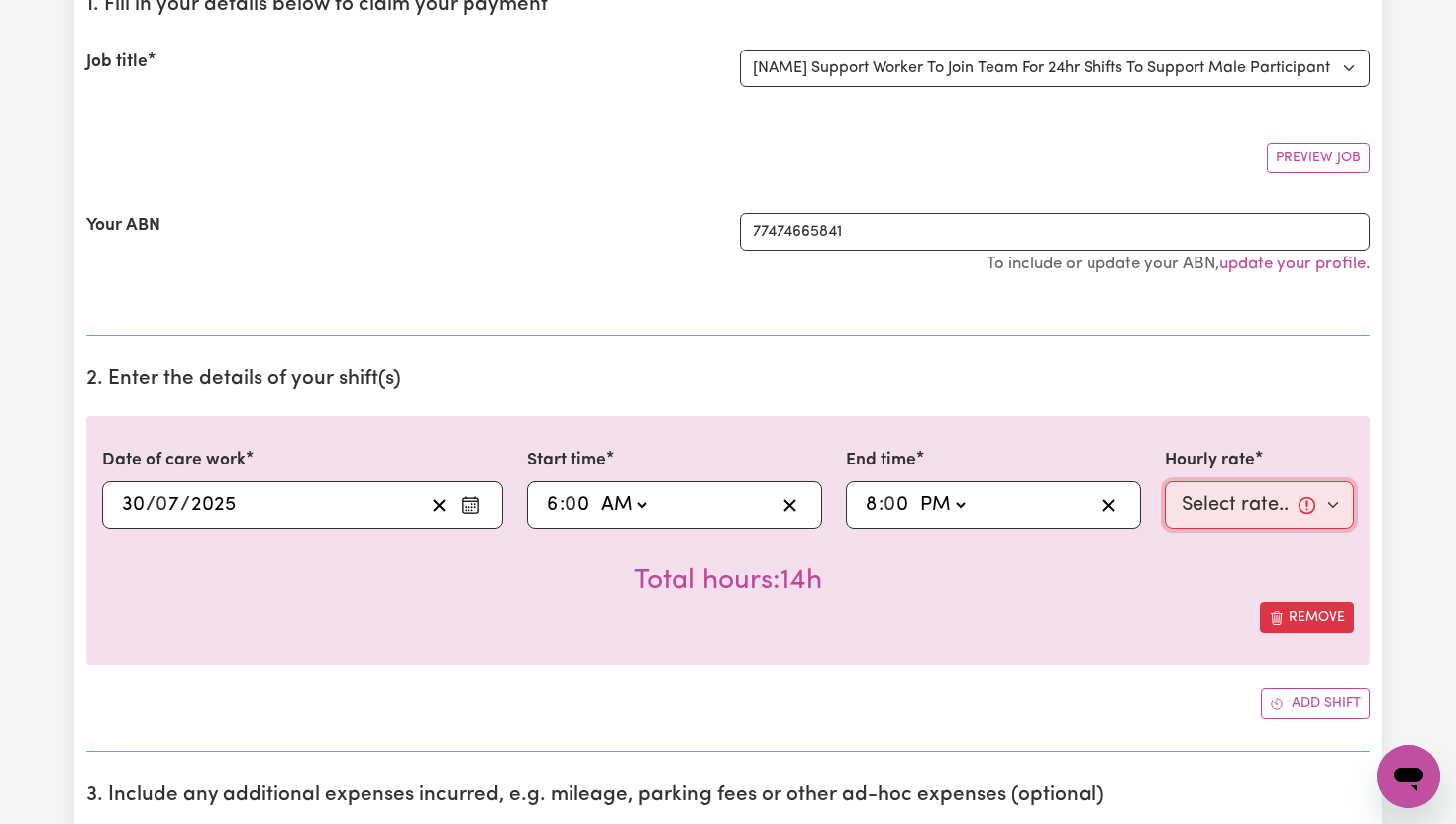 click on "Select rate... $65.21 (Weekday) $91.76 (Saturday) $118.32 (Sunday) $144.87 (Public Holiday) $71.85 (Evening Care) $276.32 (Overnight)" at bounding box center [1259, 505] 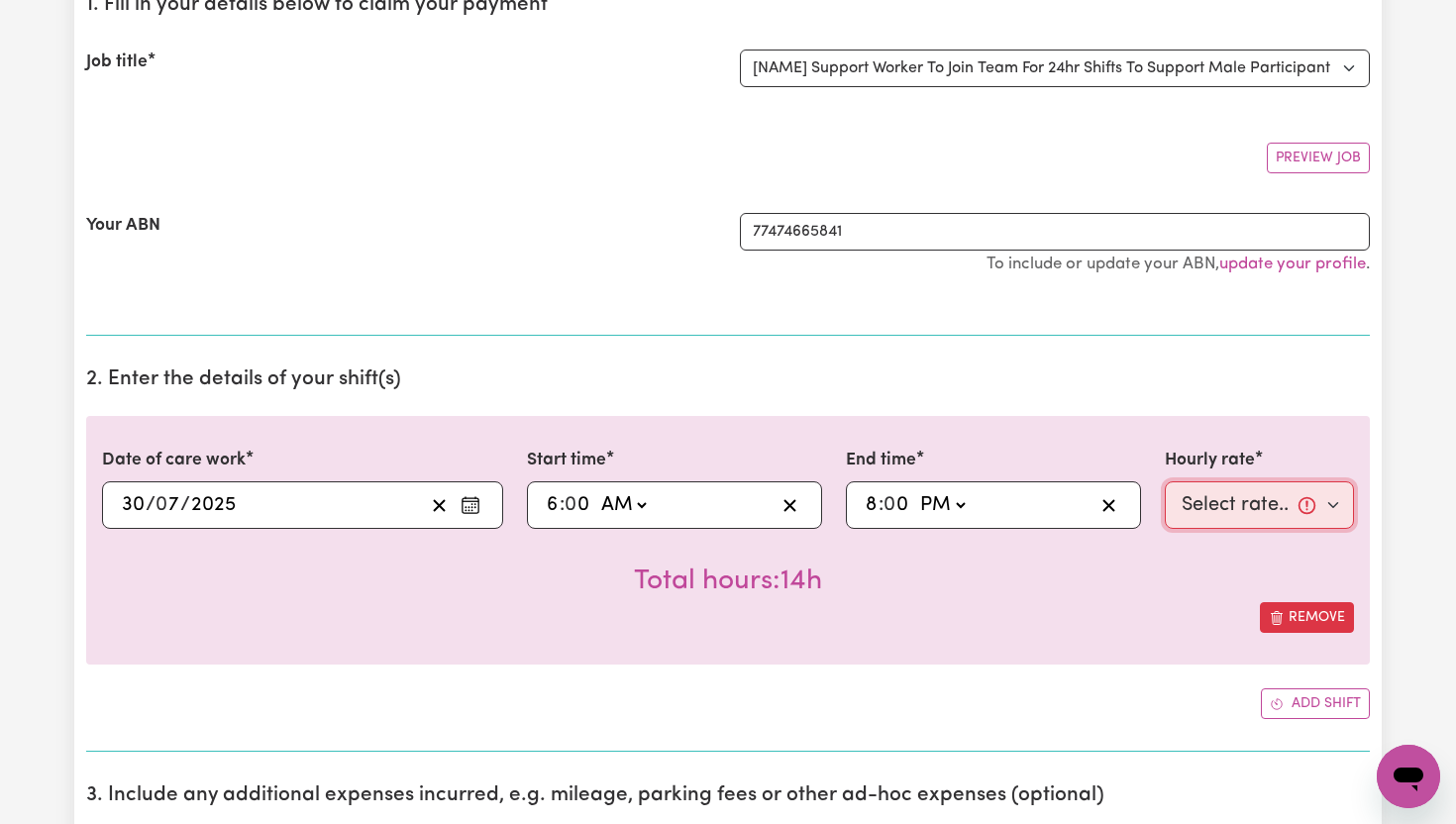 select on "65.21-Weekday" 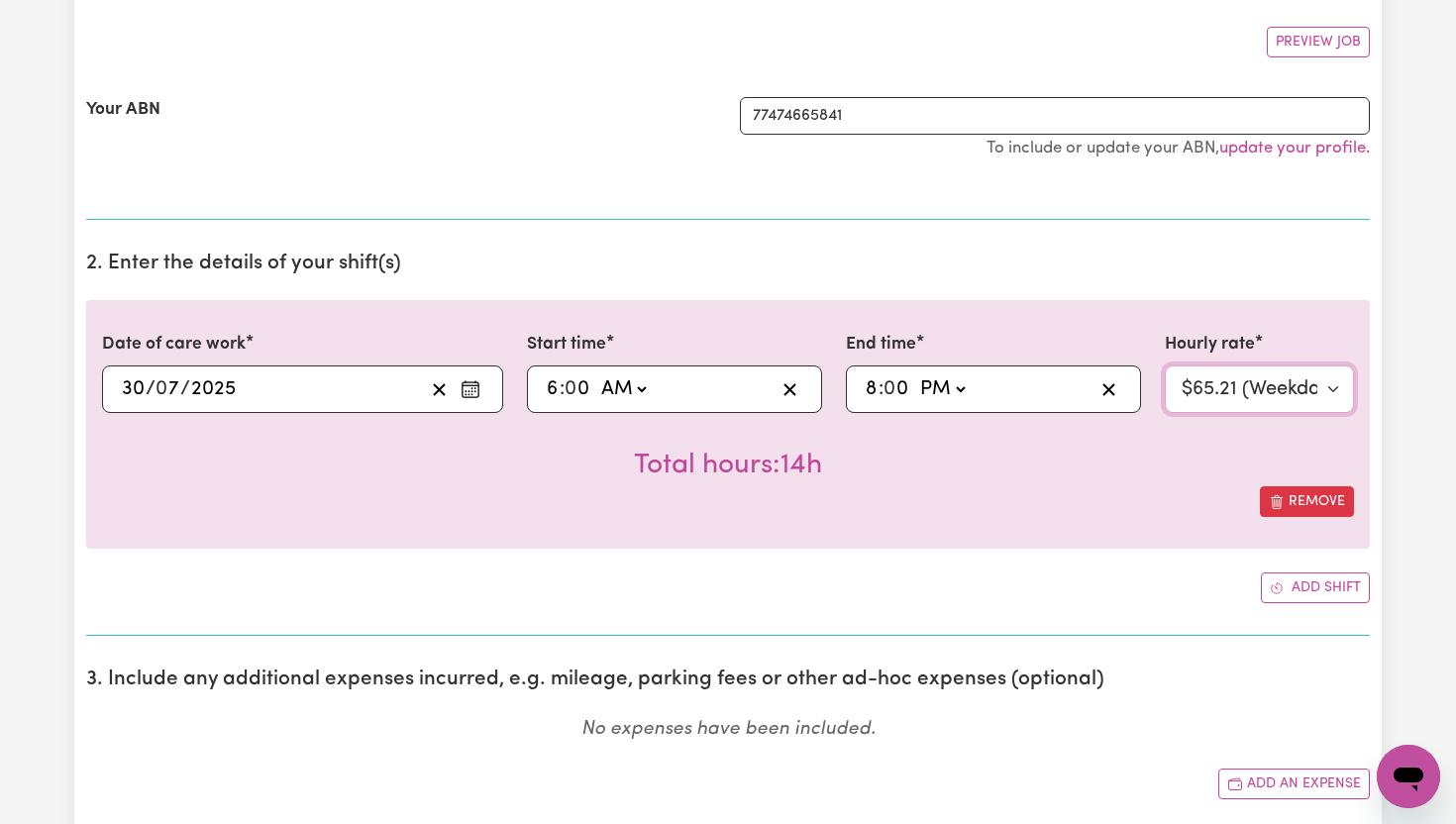 scroll, scrollTop: 370, scrollLeft: 0, axis: vertical 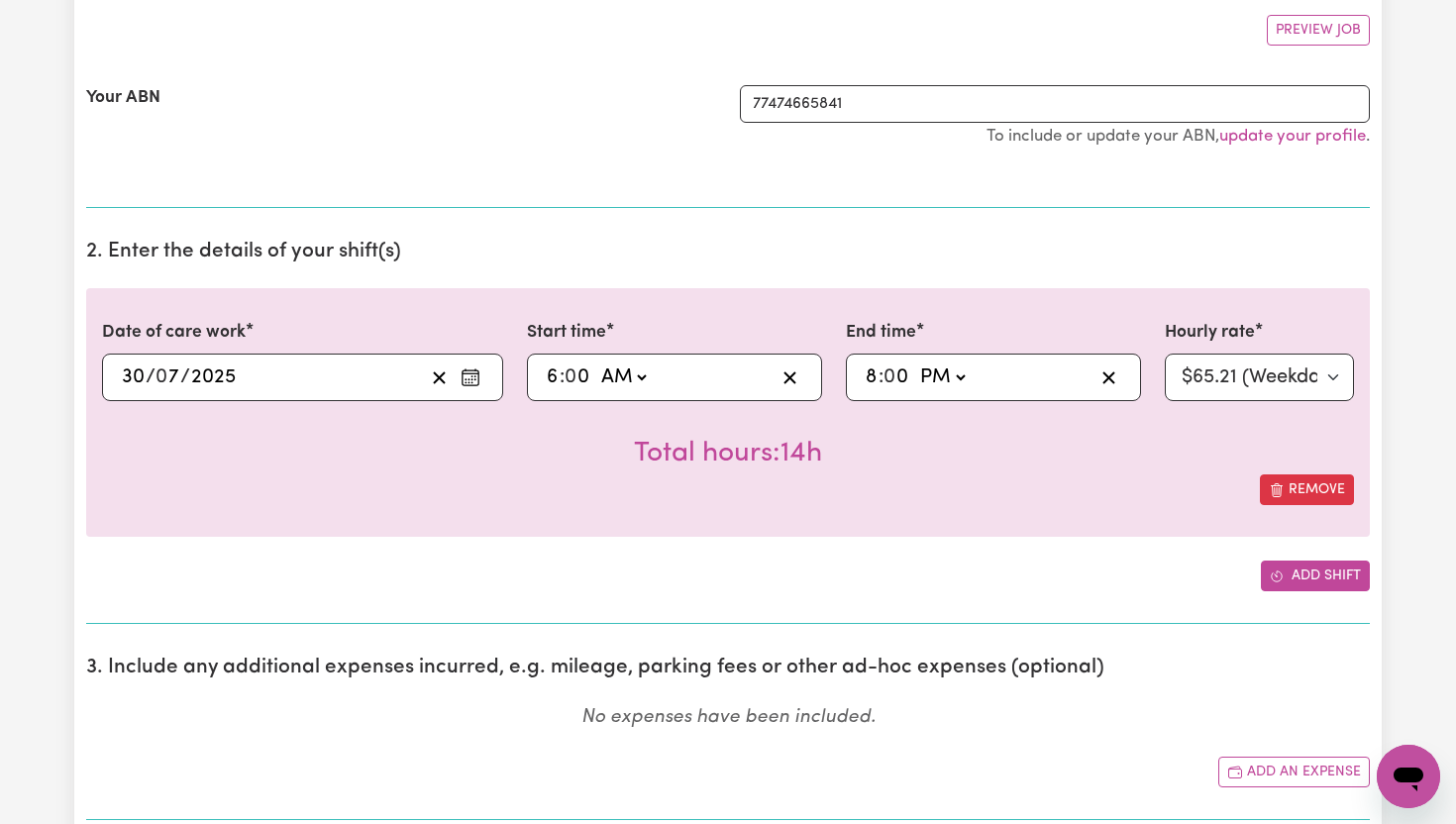 click on "Add shift" at bounding box center (1315, 575) 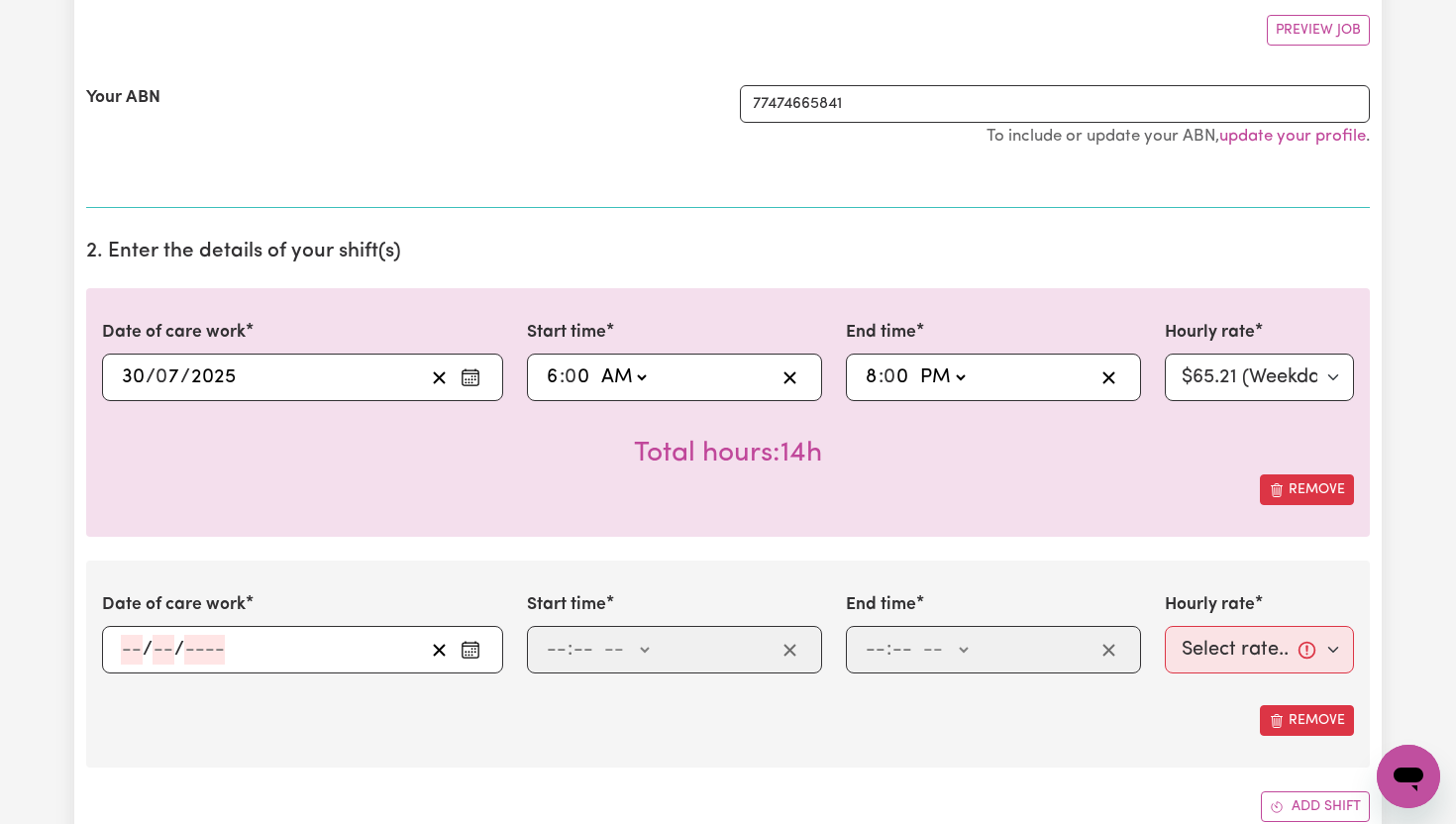 click at bounding box center (470, 650) 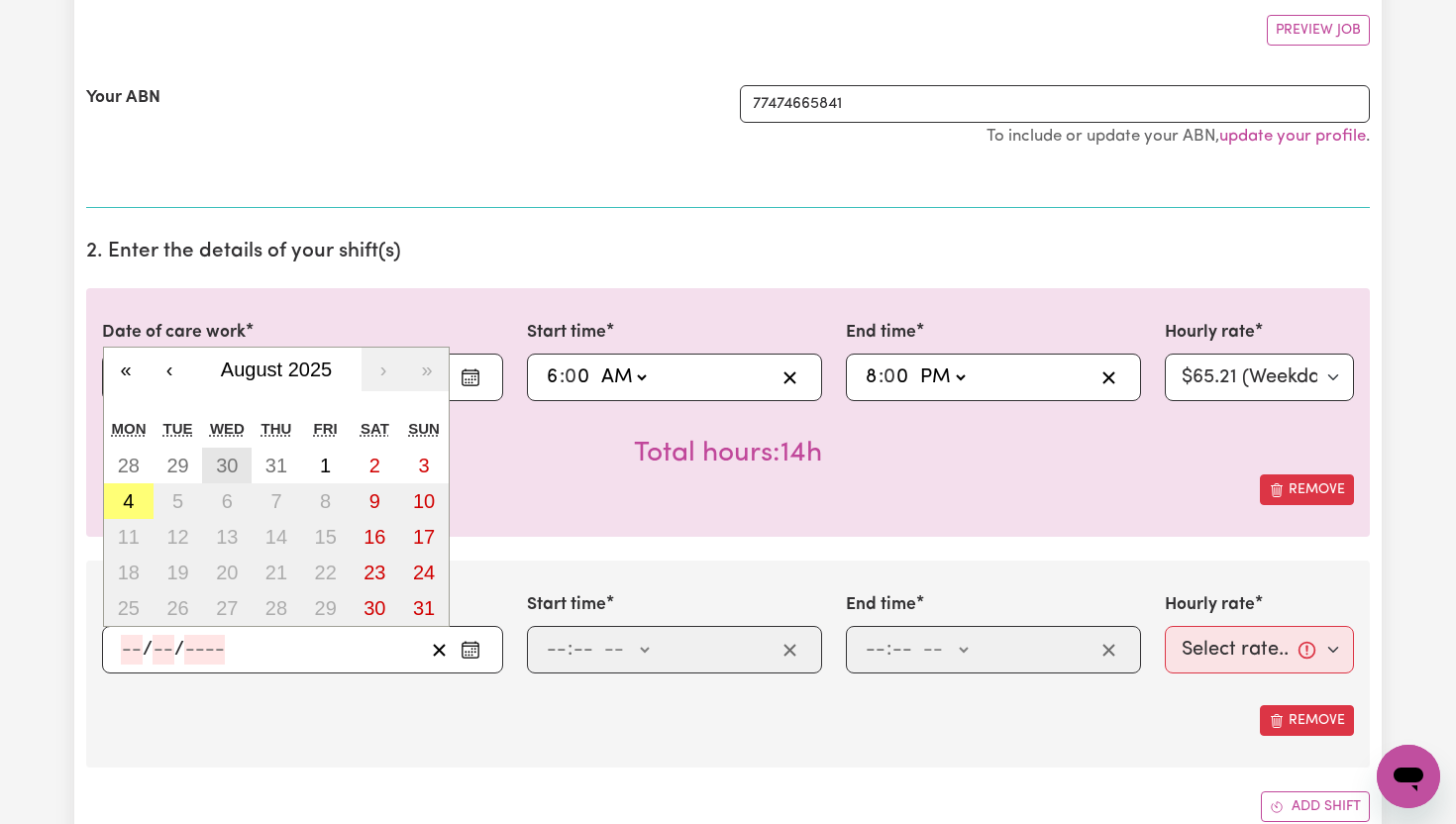 click on "30" at bounding box center [227, 465] 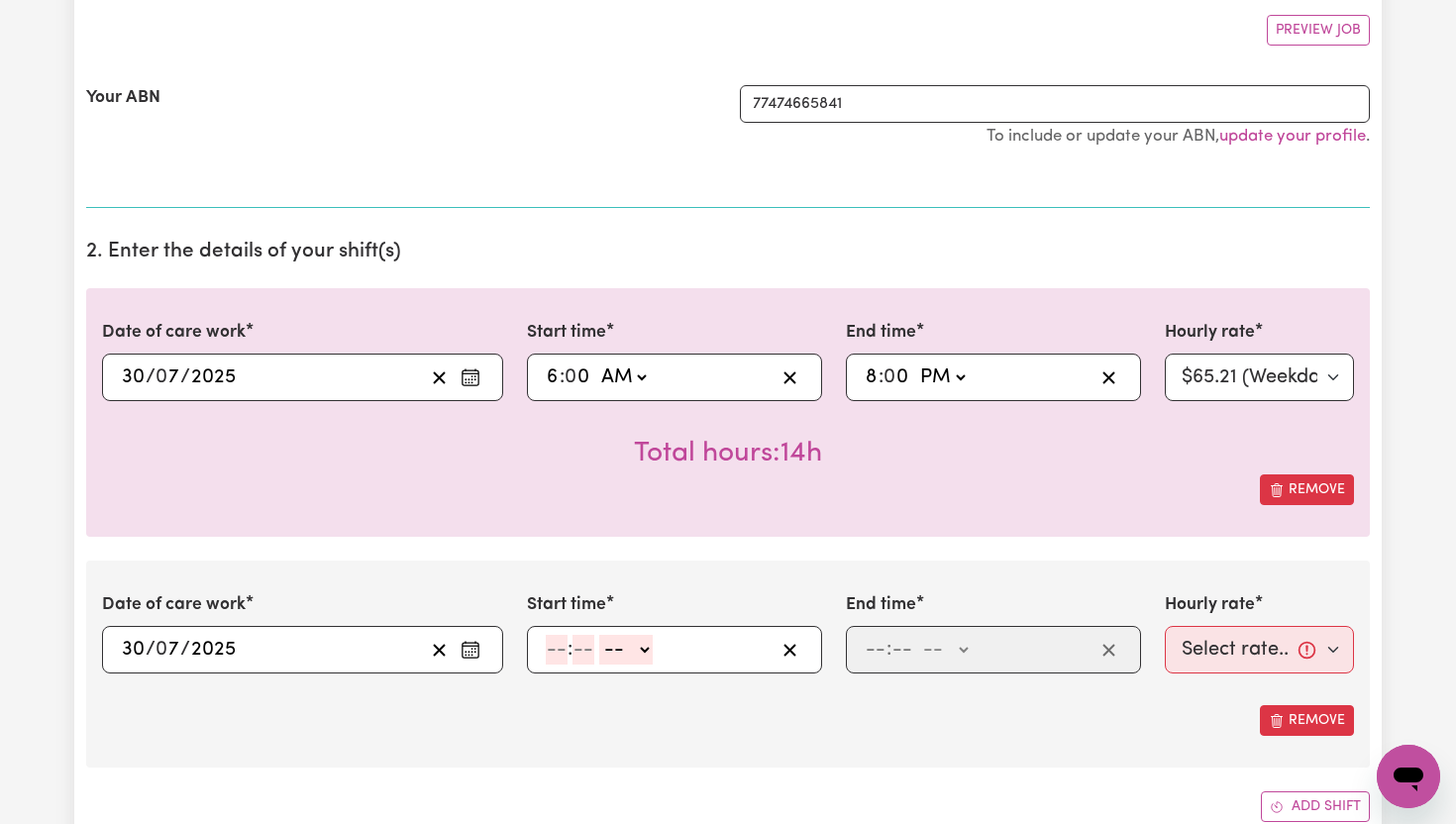 click 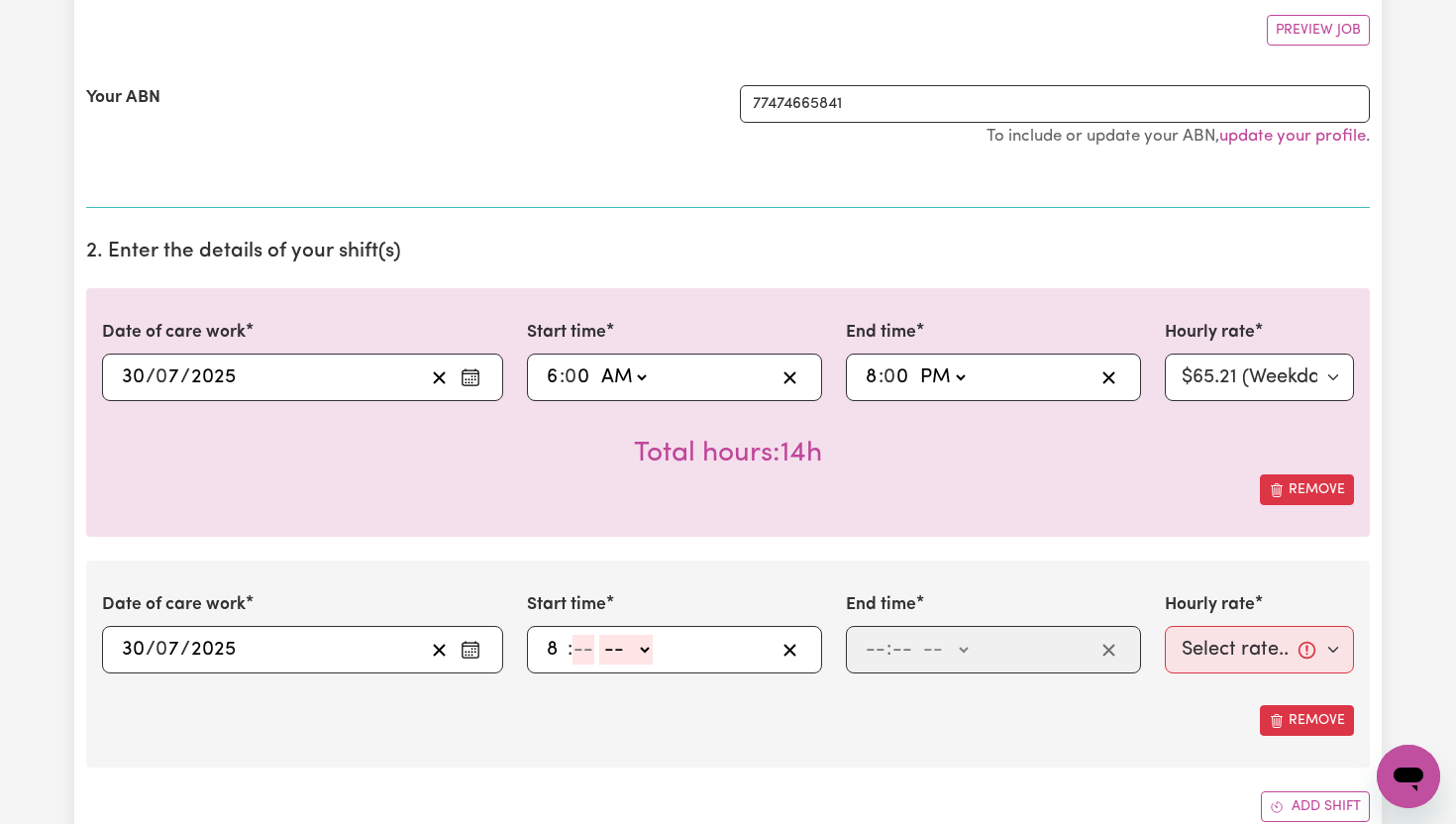 type on "8" 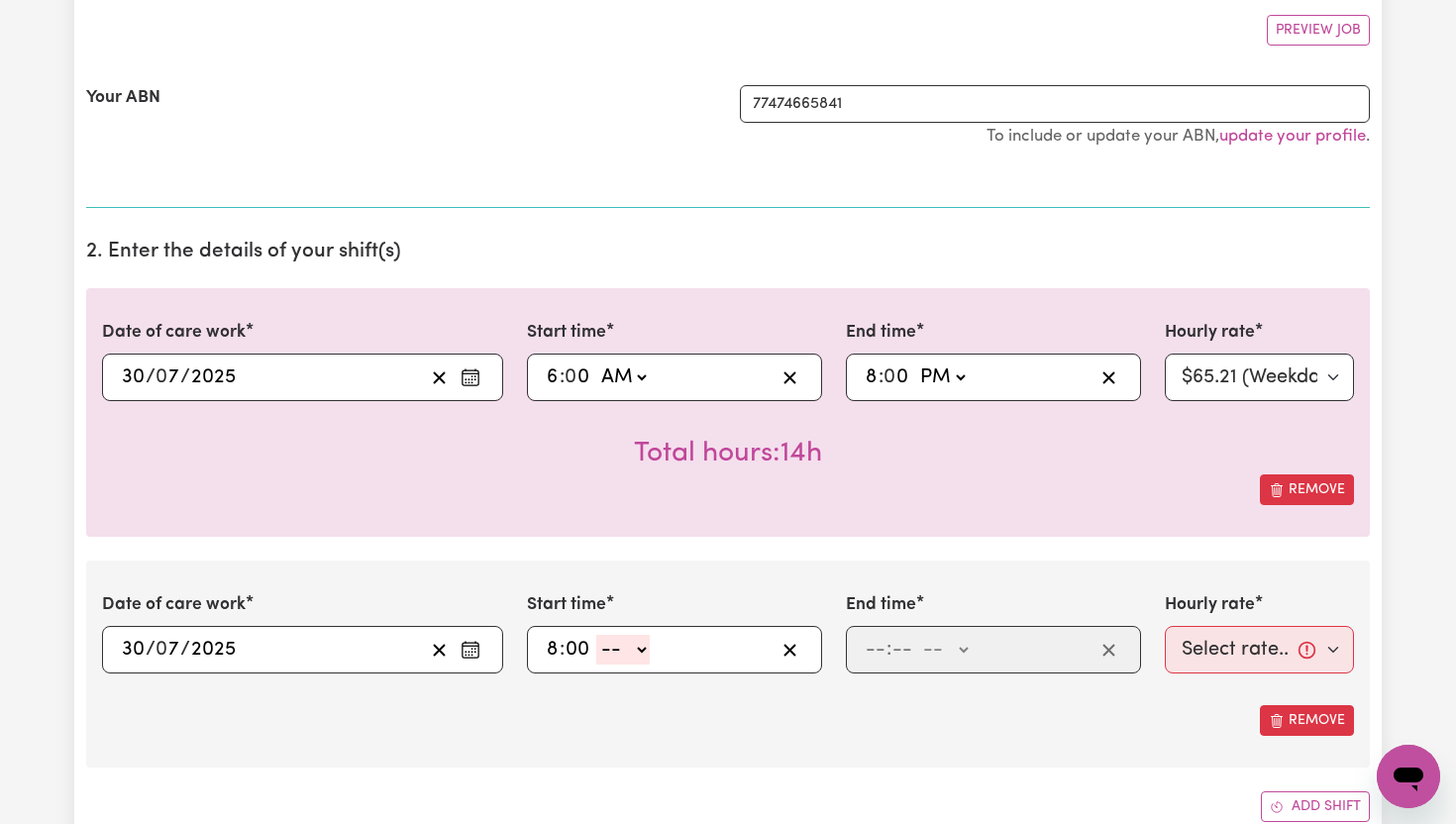 type on "00" 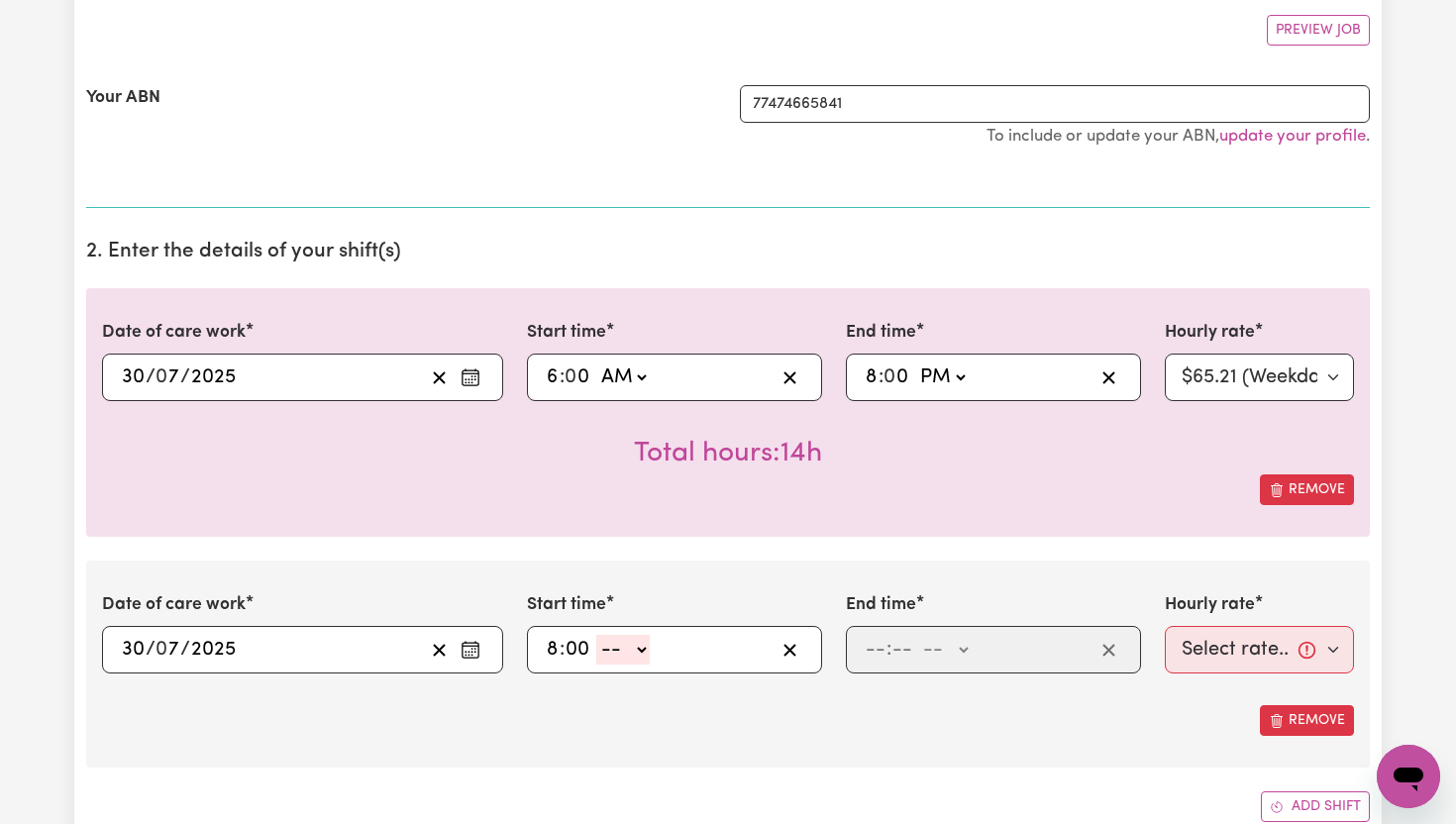 click on "-- AM PM" 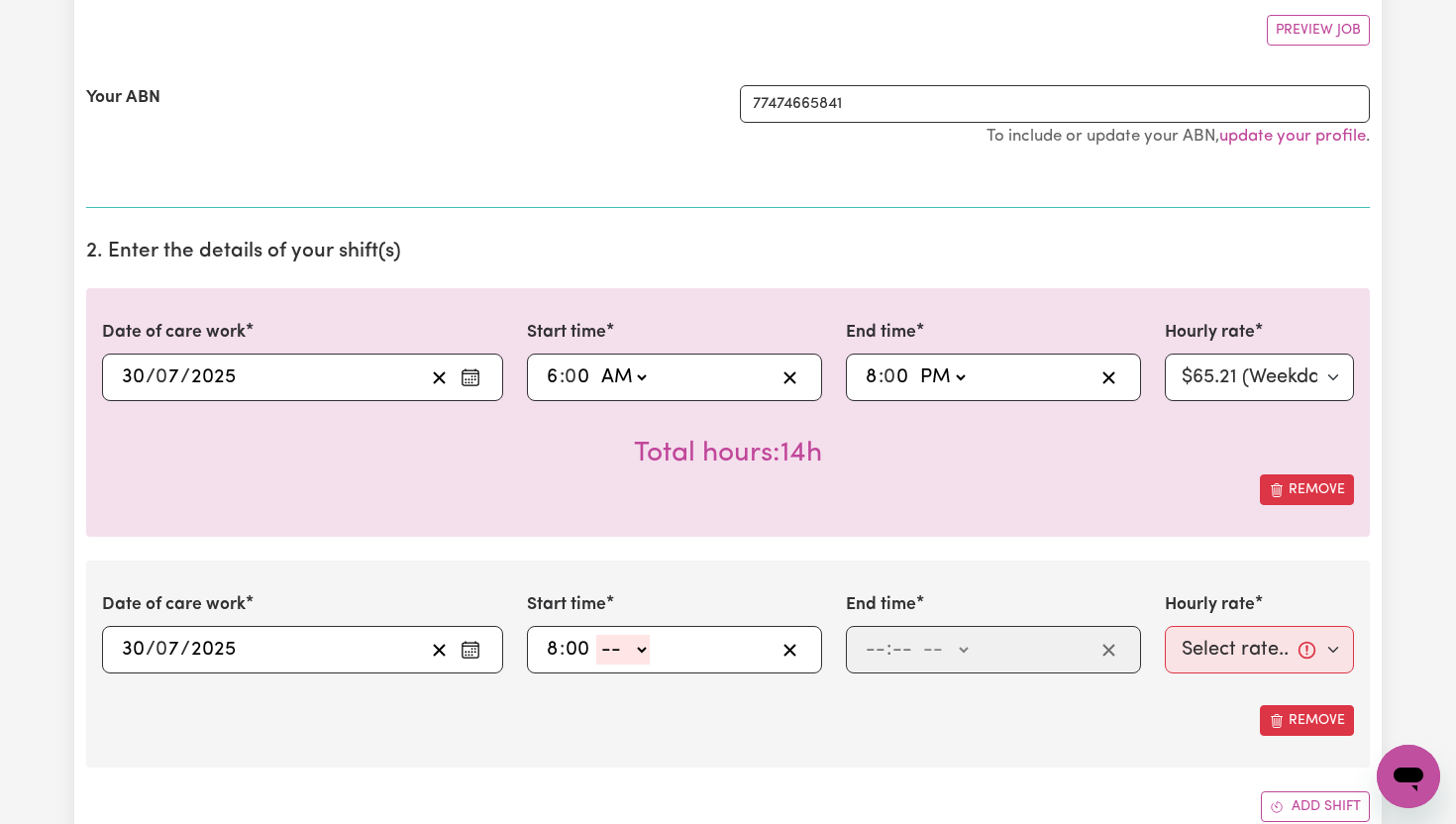 select on "pm" 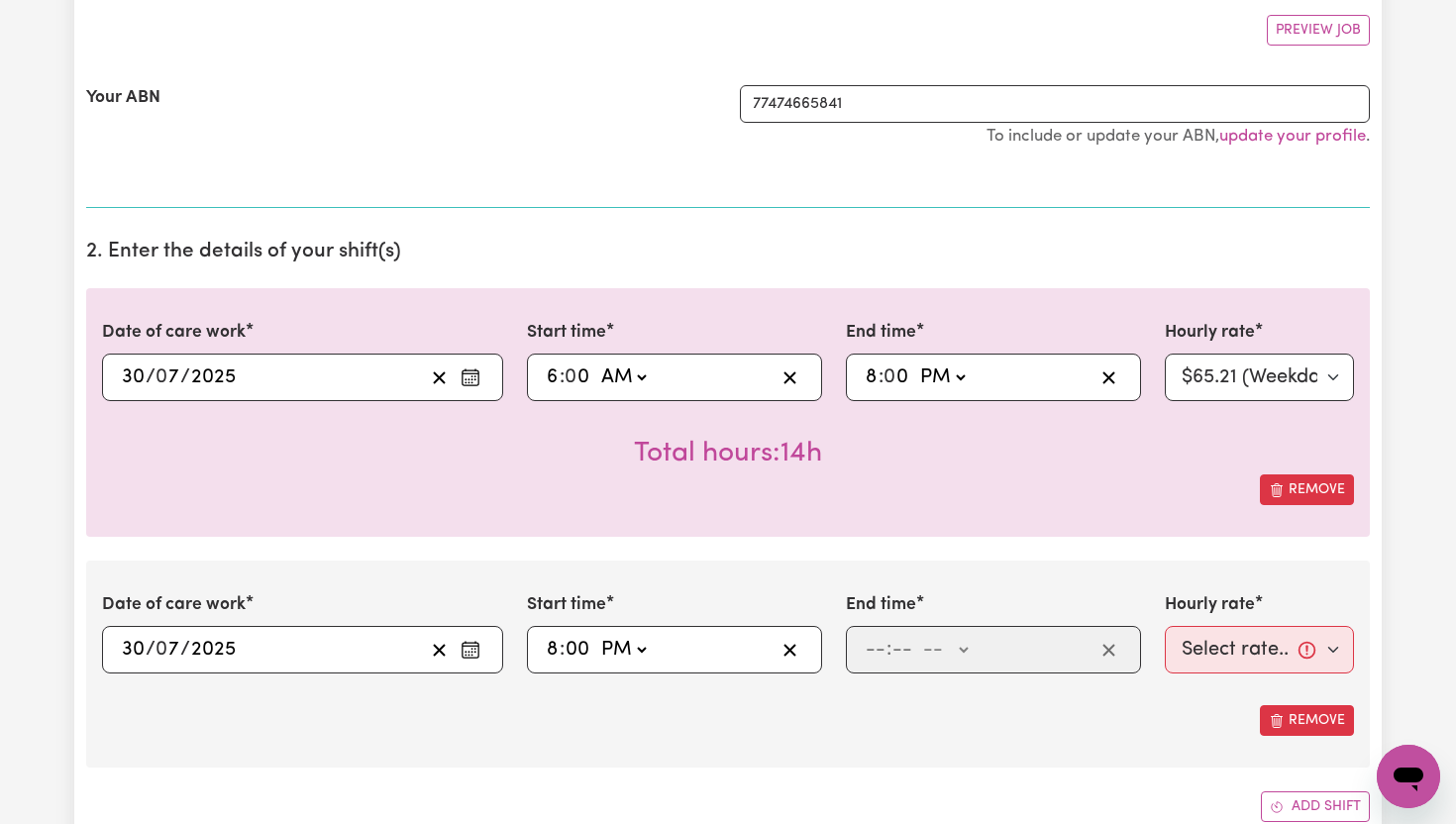 type on "20:00" 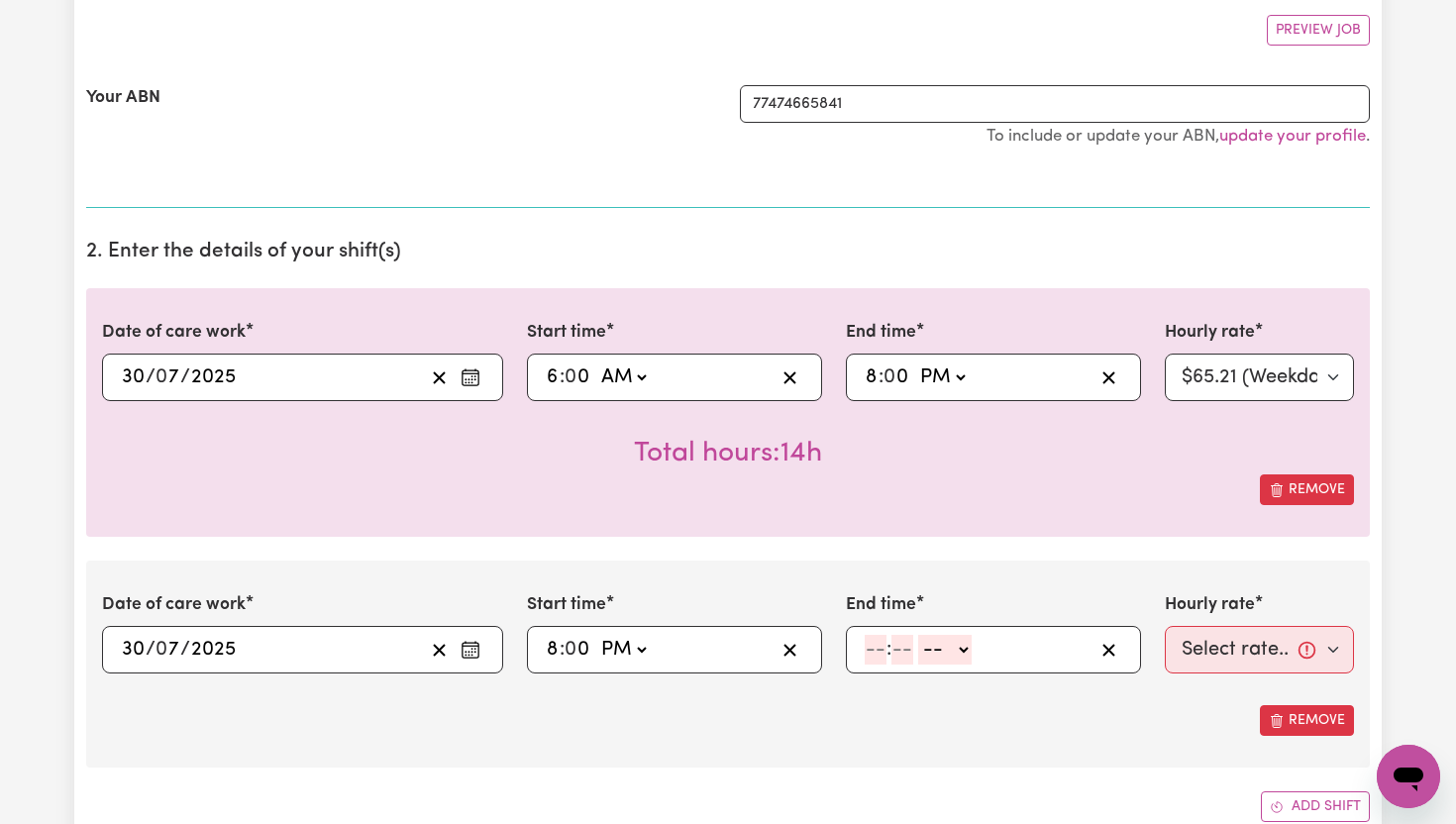 click 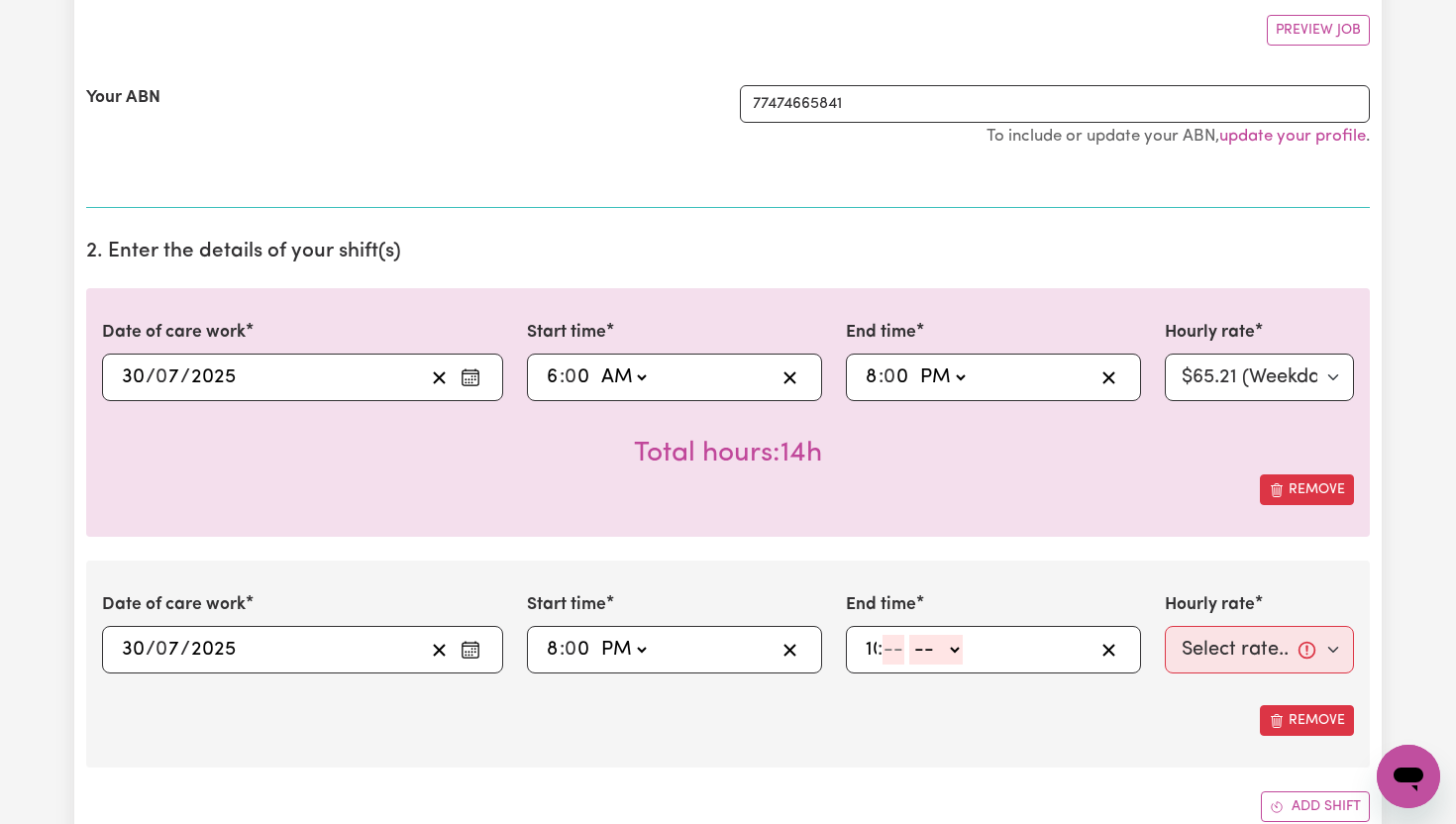 type on "10" 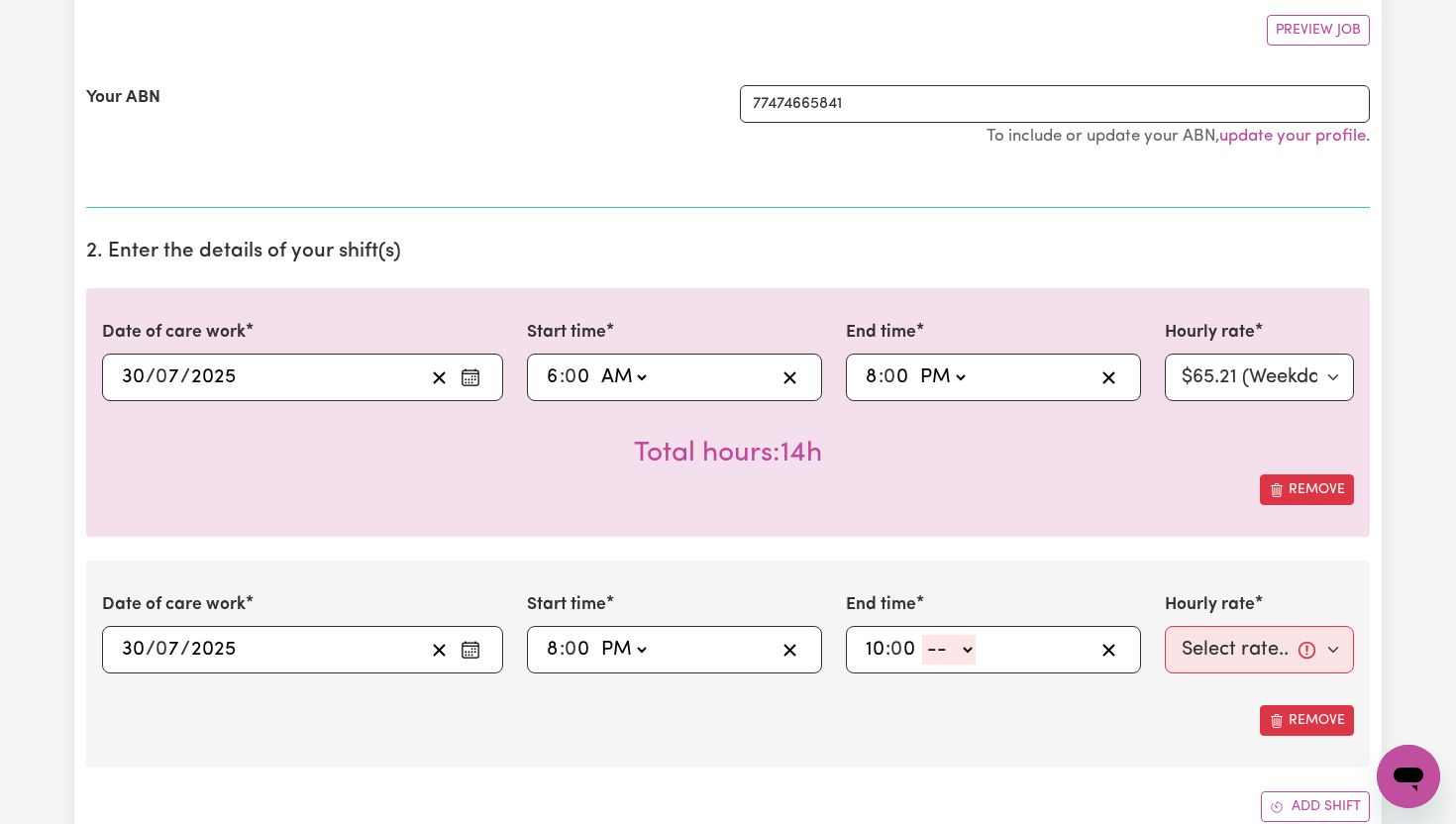 type on "0" 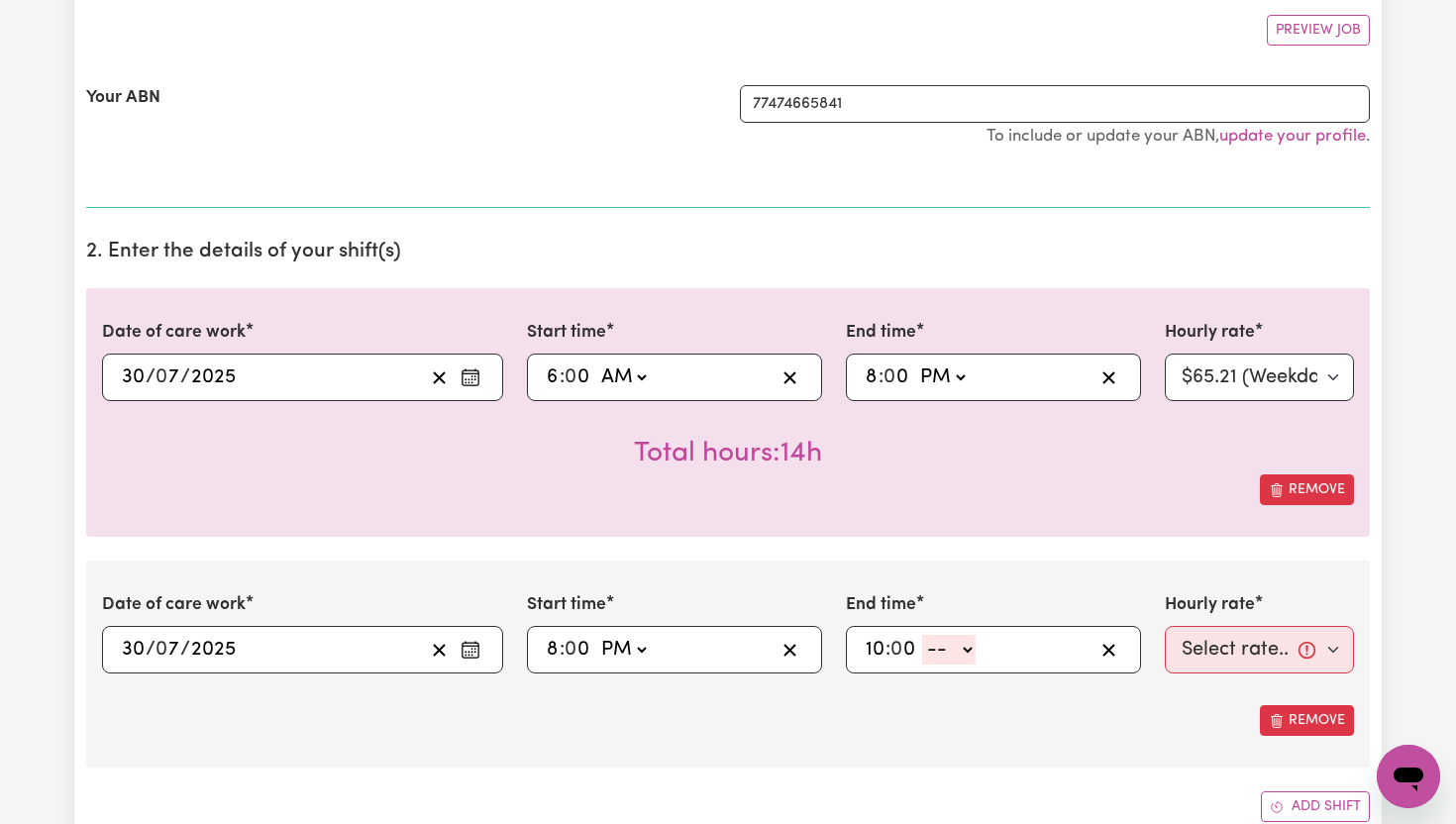 click on "-- AM PM" 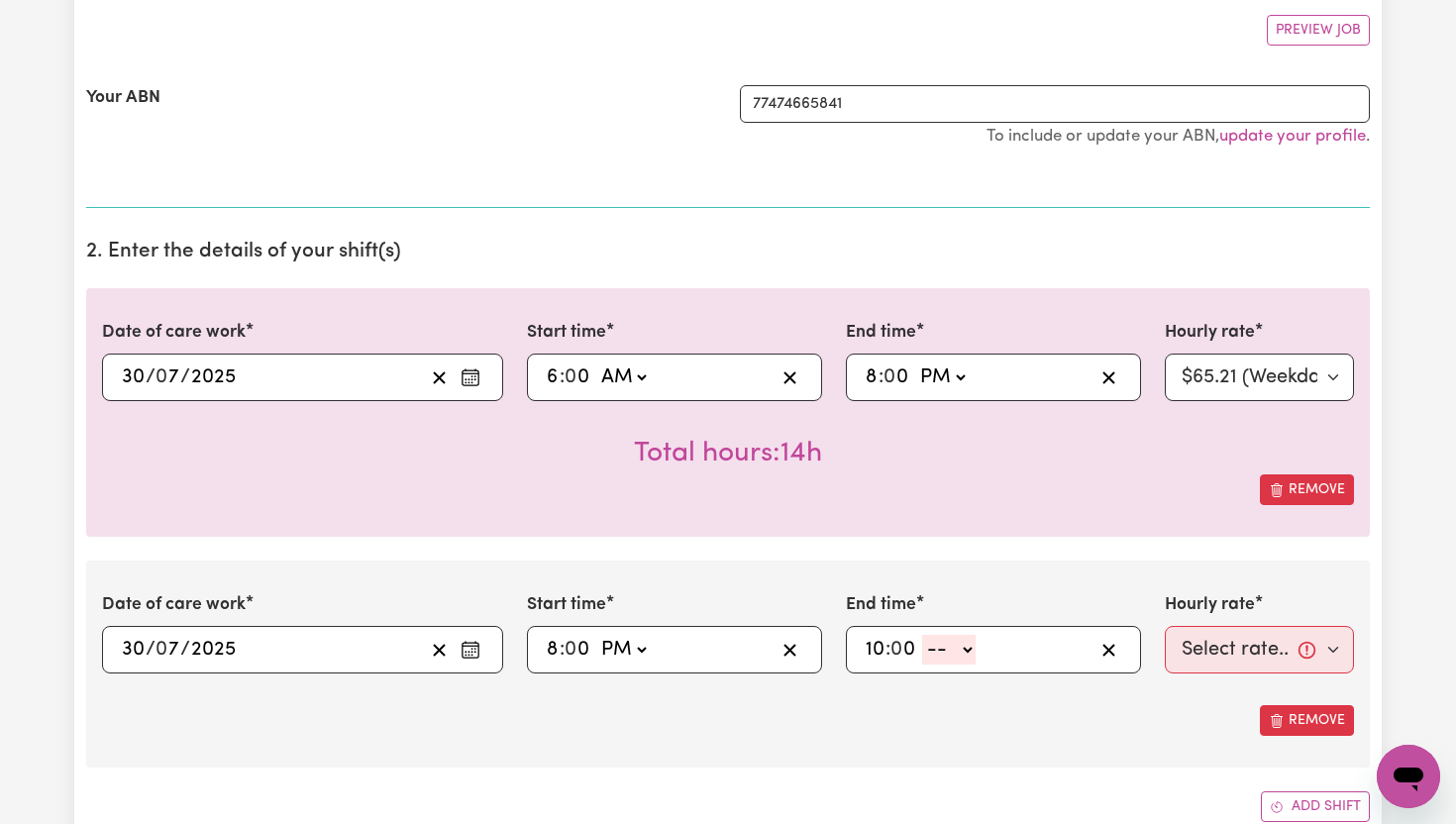 select on "pm" 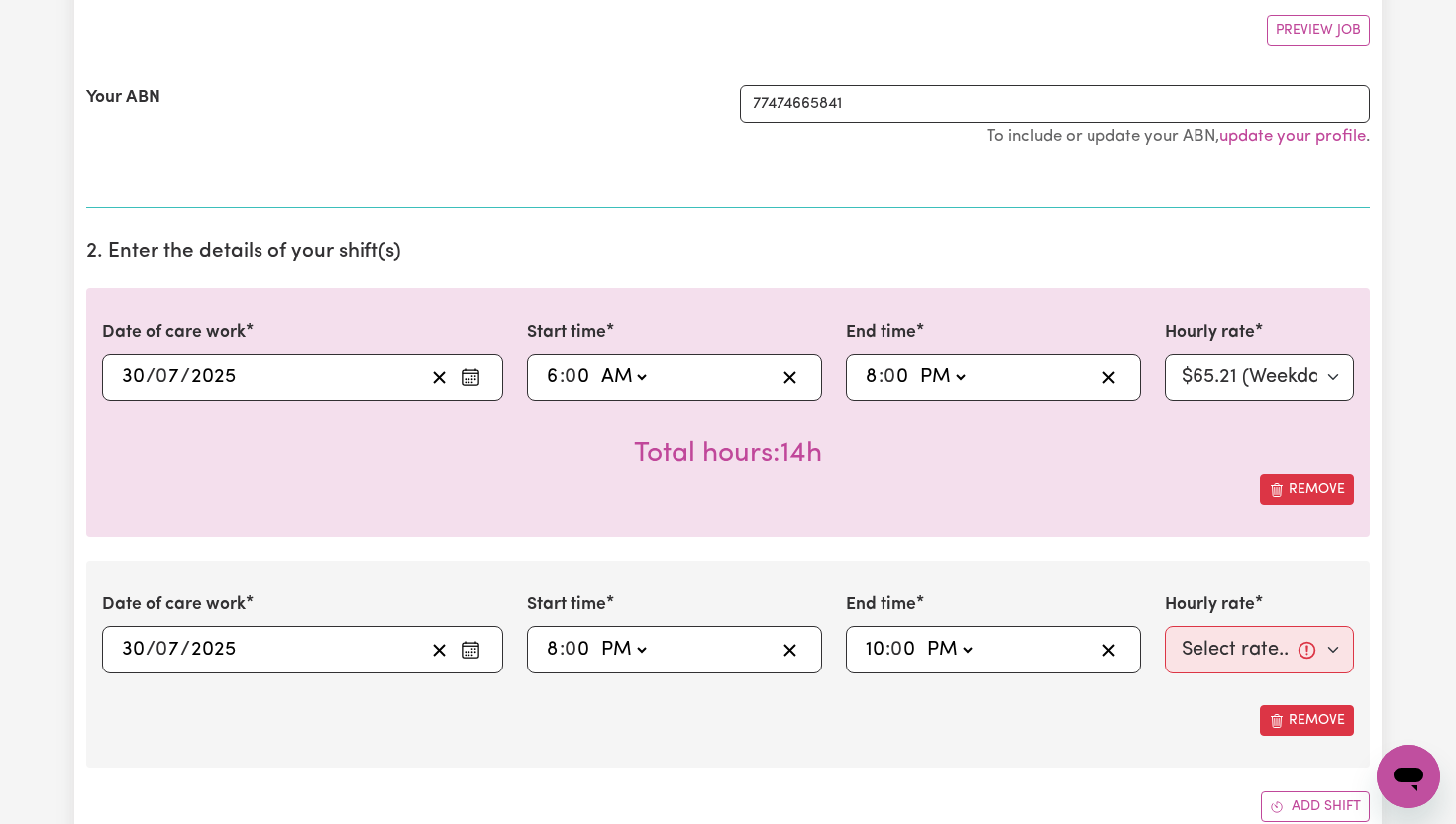type on "22:00" 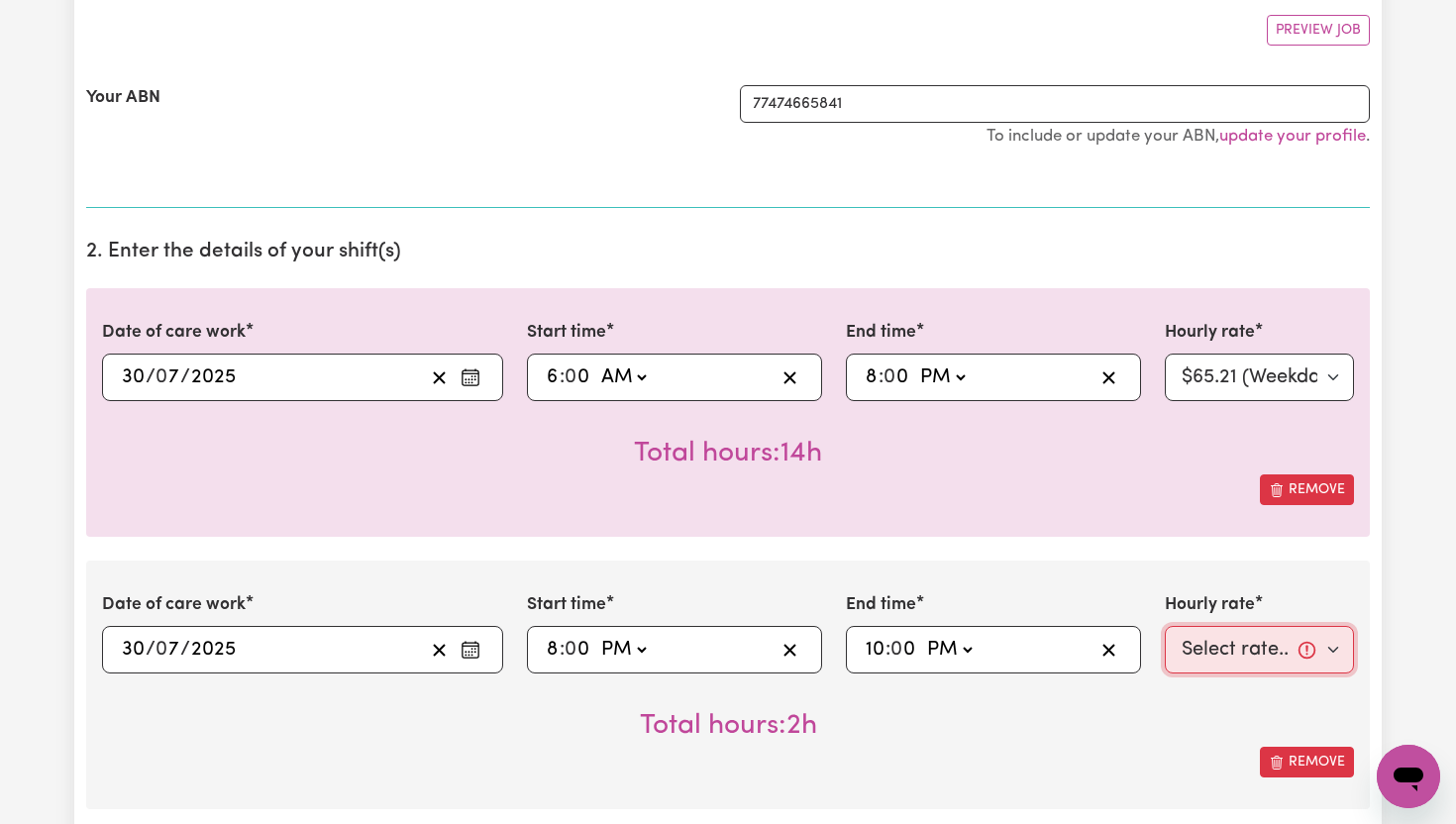 click on "Select rate... $65.21 (Weekday) $91.76 (Saturday) $118.32 (Sunday) $144.87 (Public Holiday) $71.85 (Evening Care) $276.32 (Overnight)" at bounding box center [1259, 650] 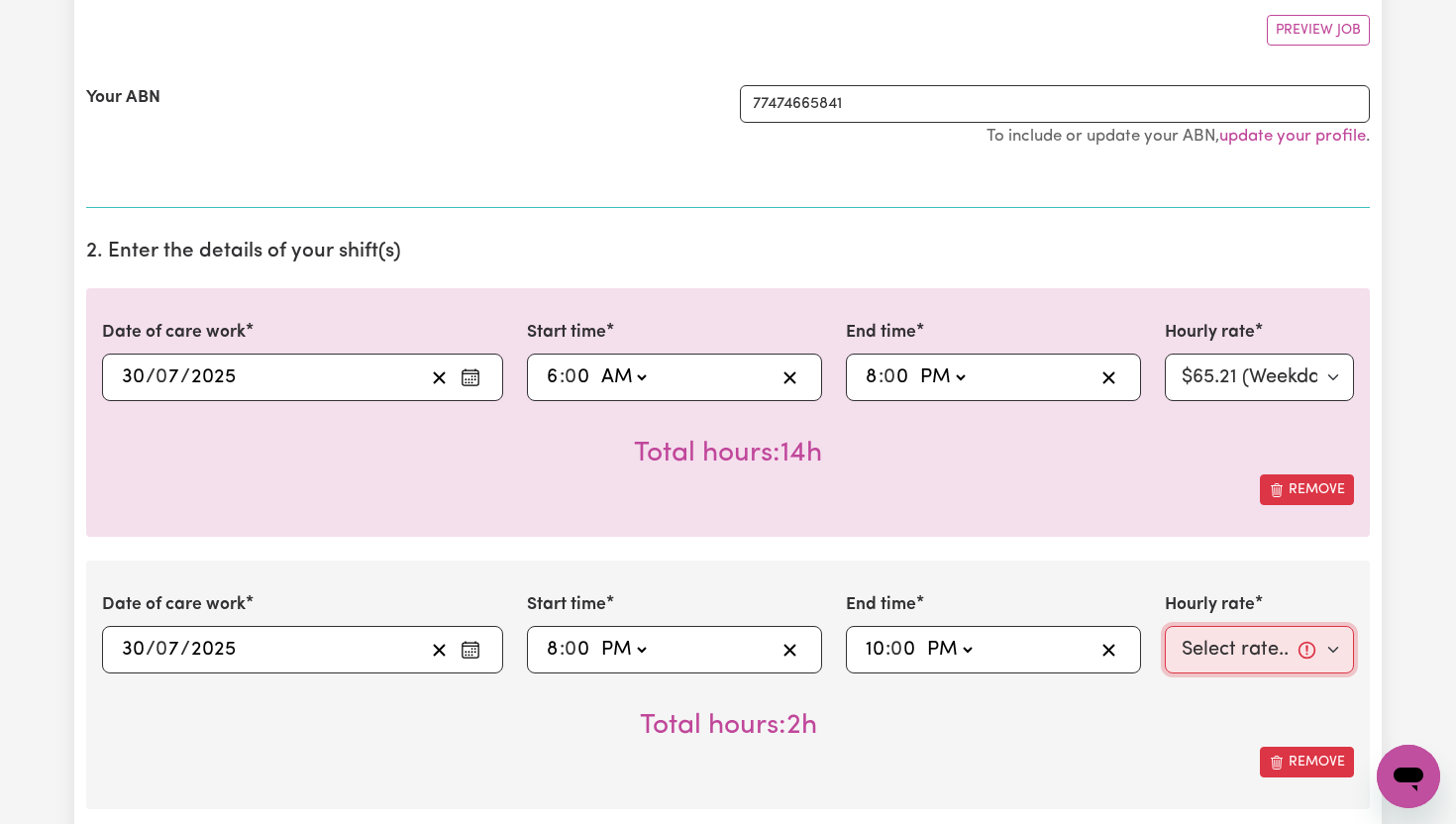 select on "71.85-EveningCare" 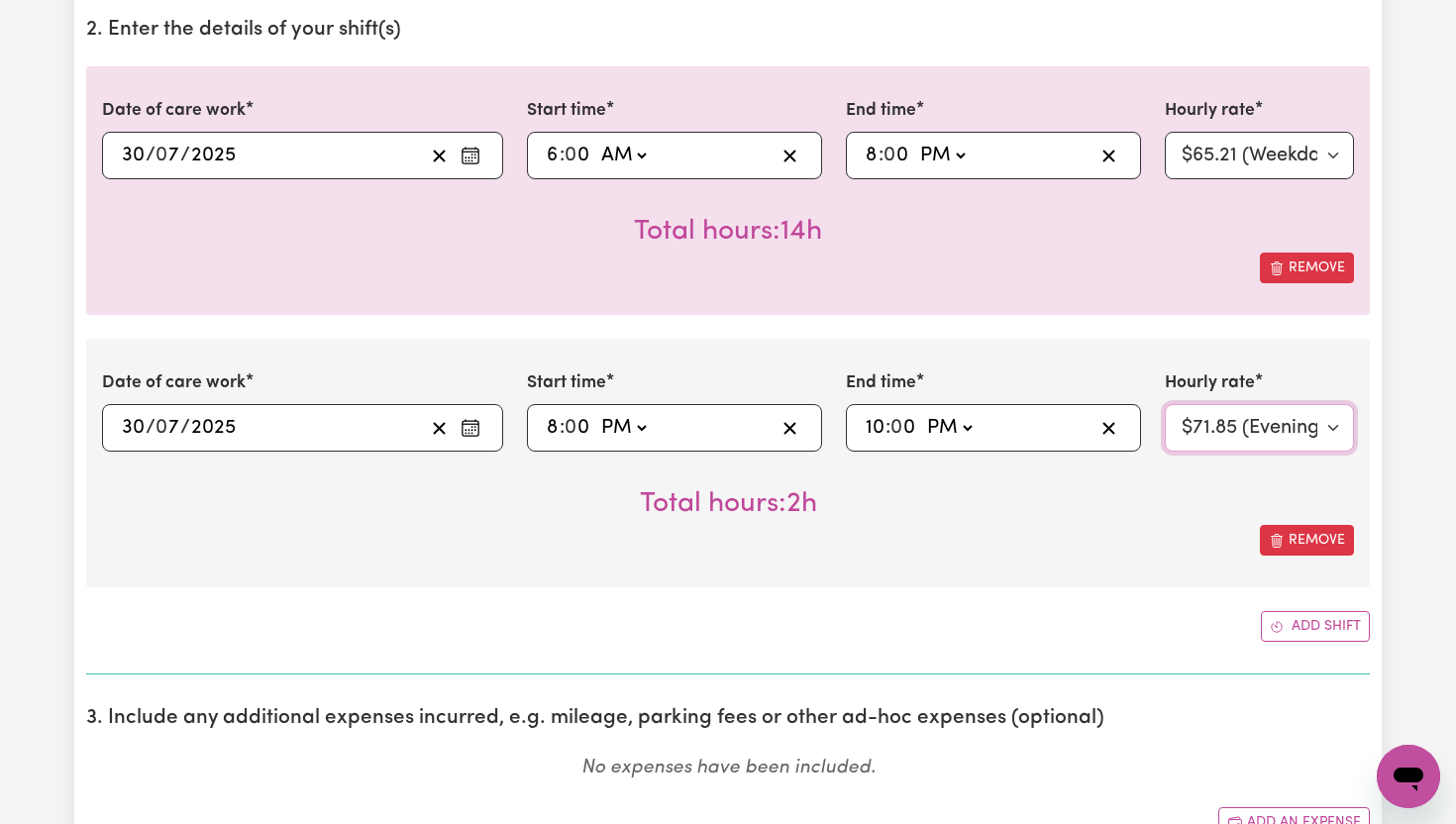 scroll, scrollTop: 594, scrollLeft: 0, axis: vertical 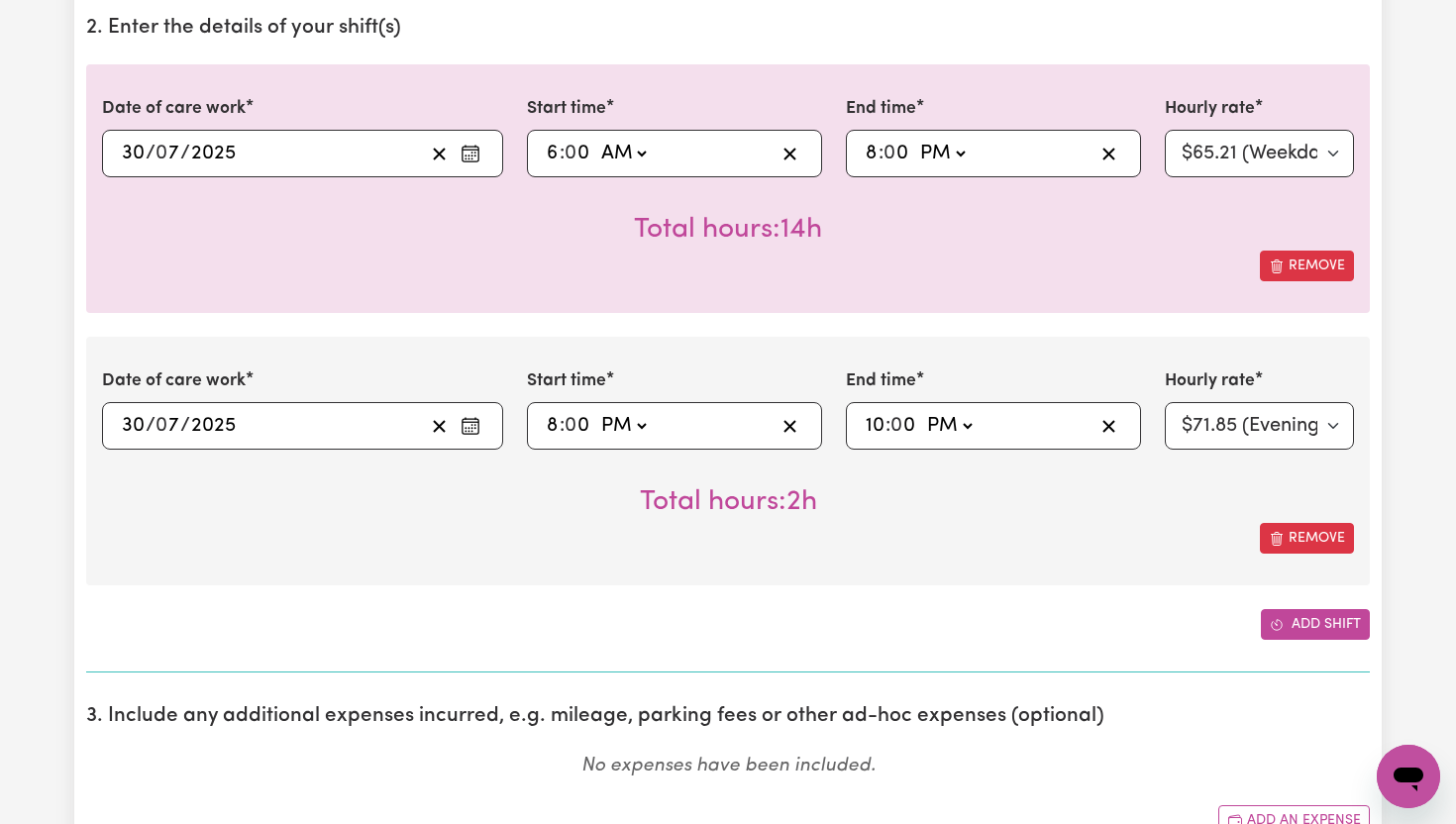 click on "Add shift" at bounding box center [1315, 624] 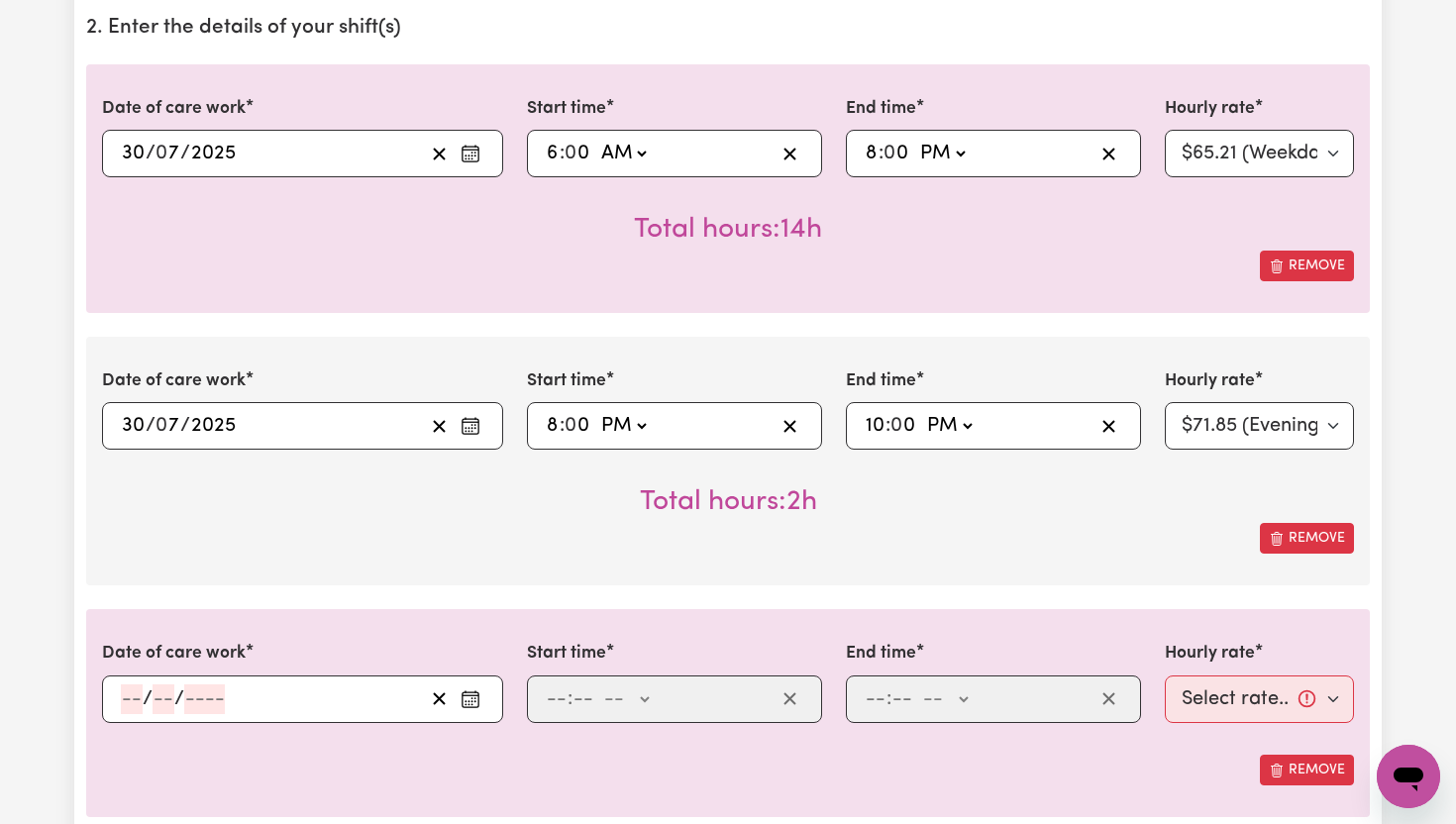 click 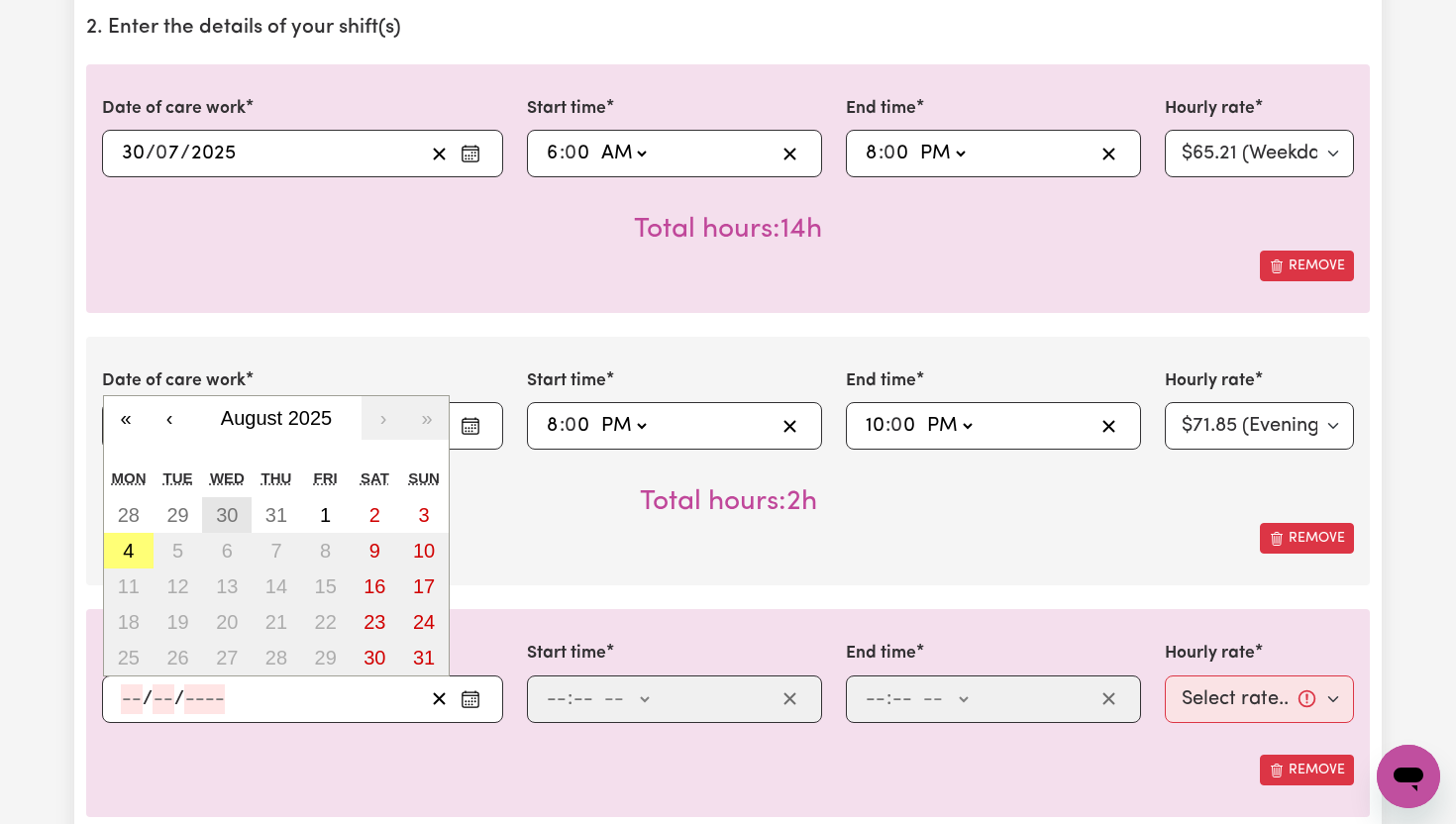 click on "30" at bounding box center [227, 515] 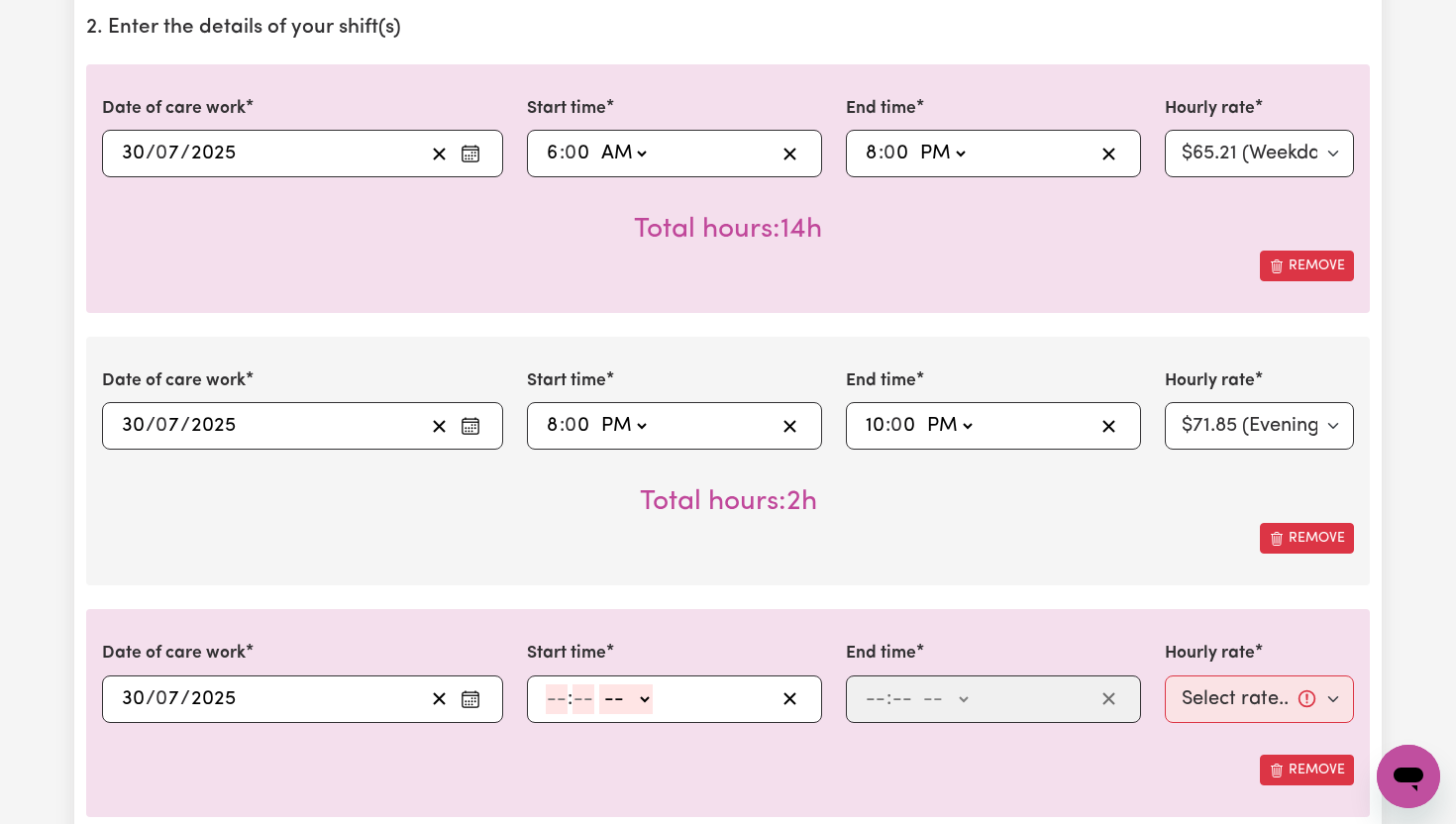 click 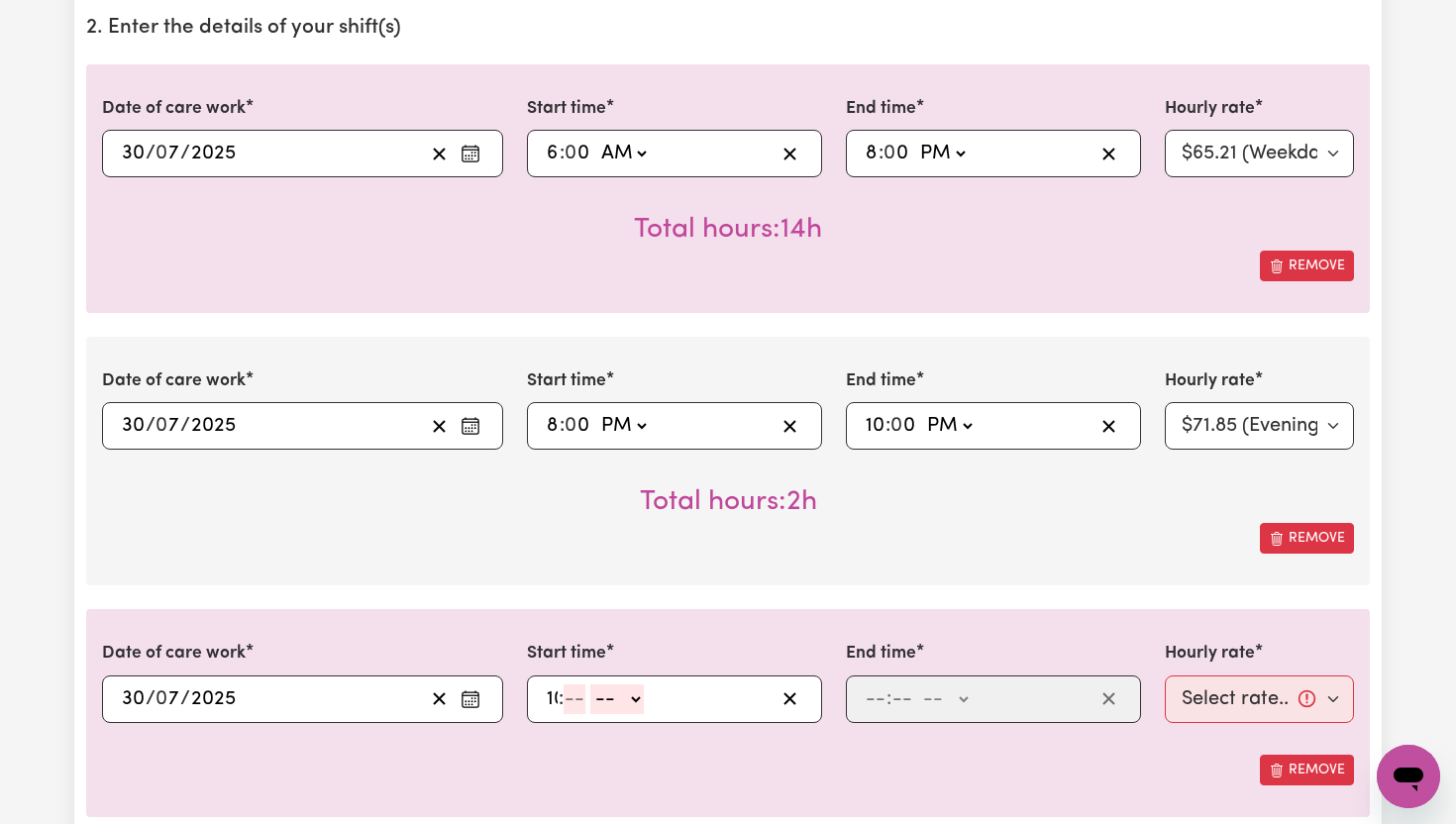 type on "10" 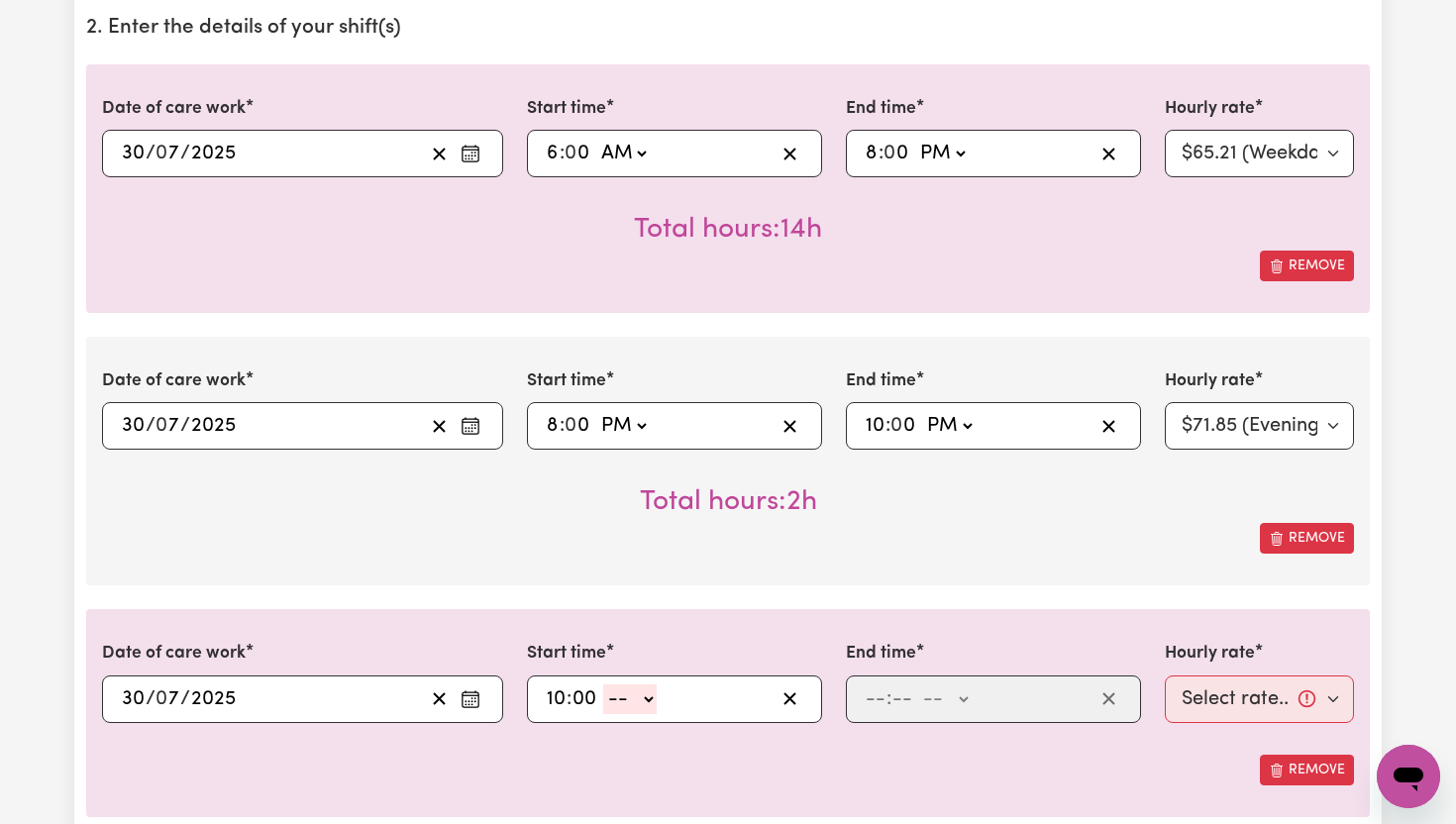 type on "00" 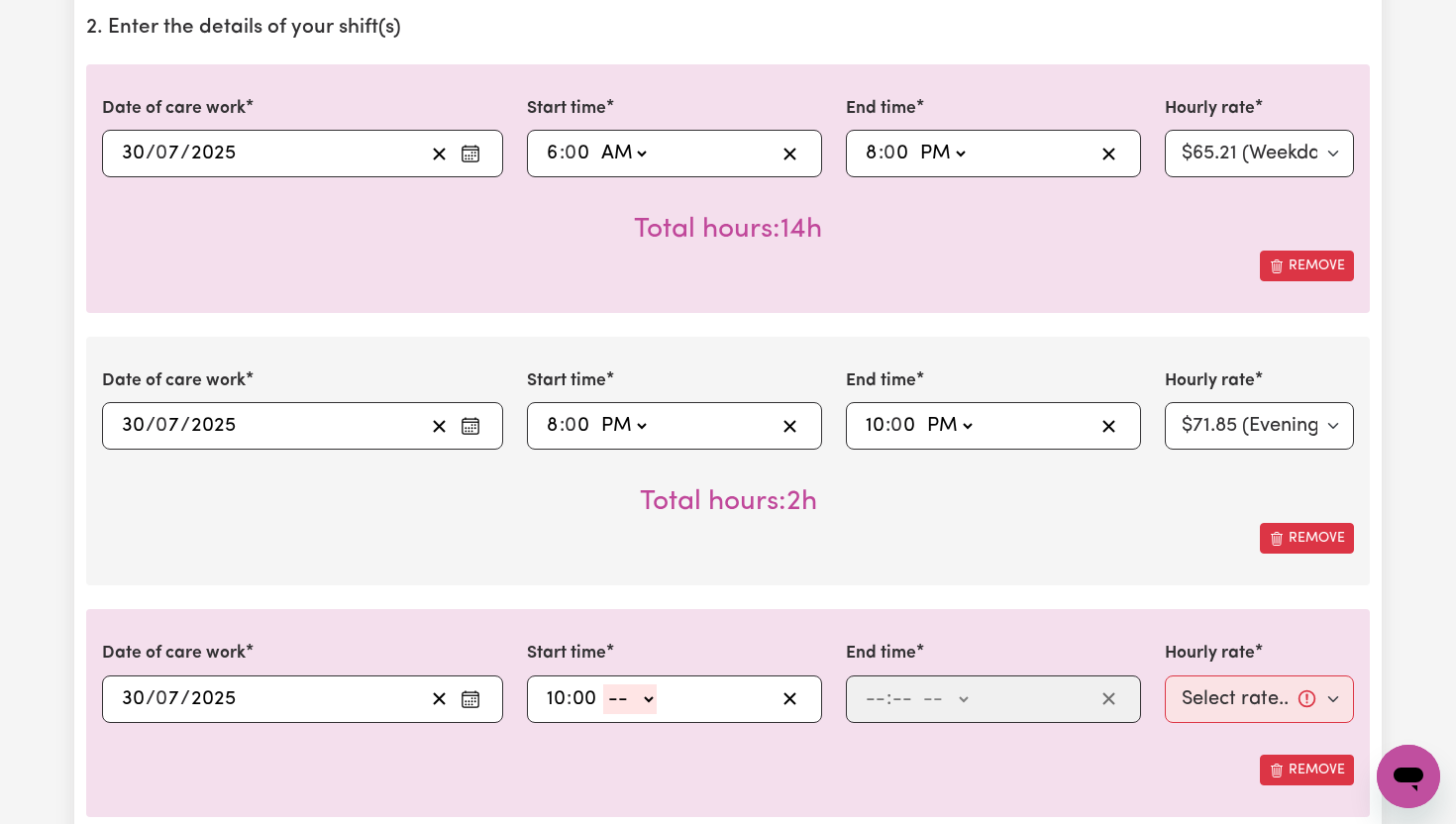 click on "-- AM PM" 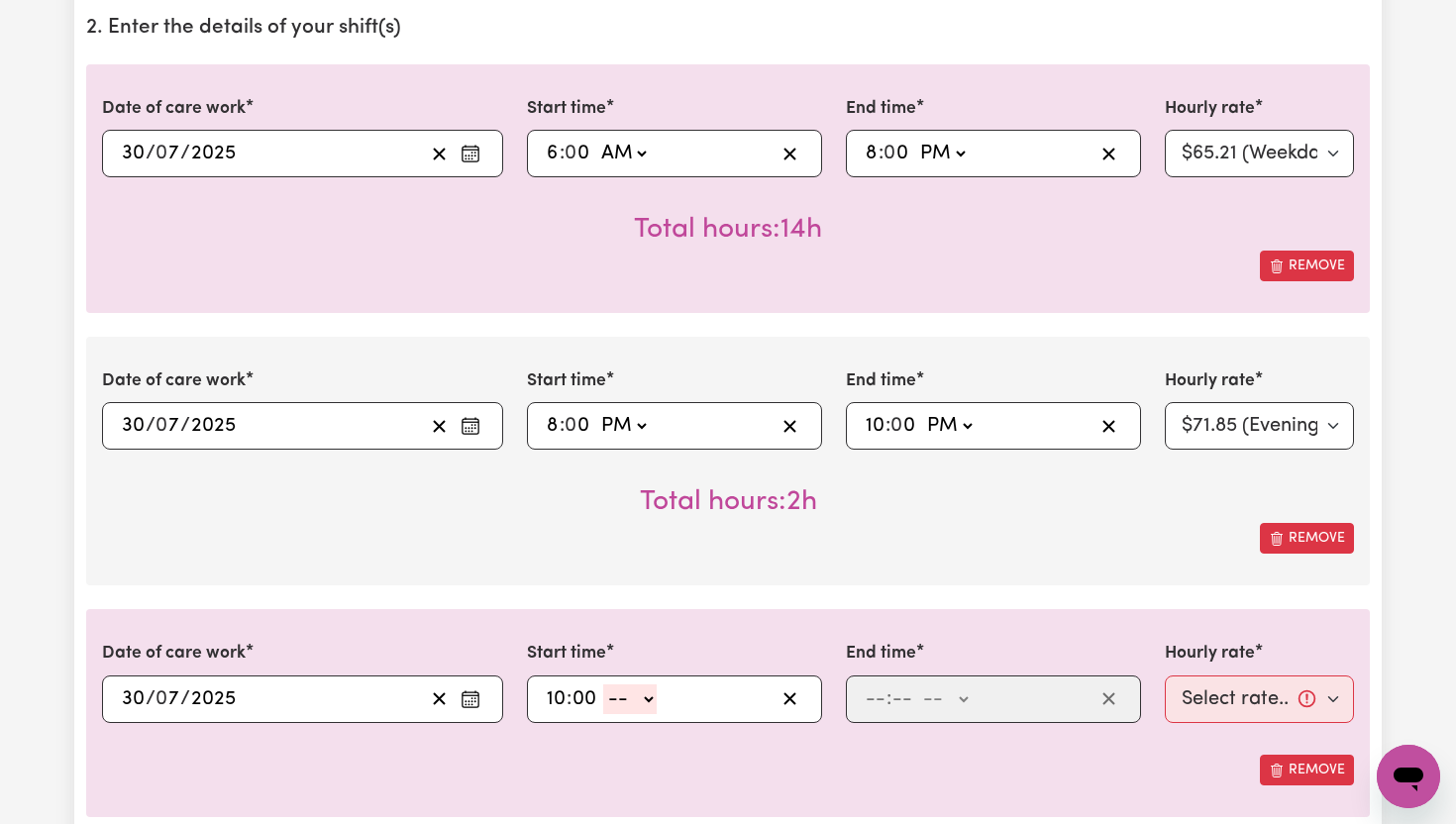 select on "pm" 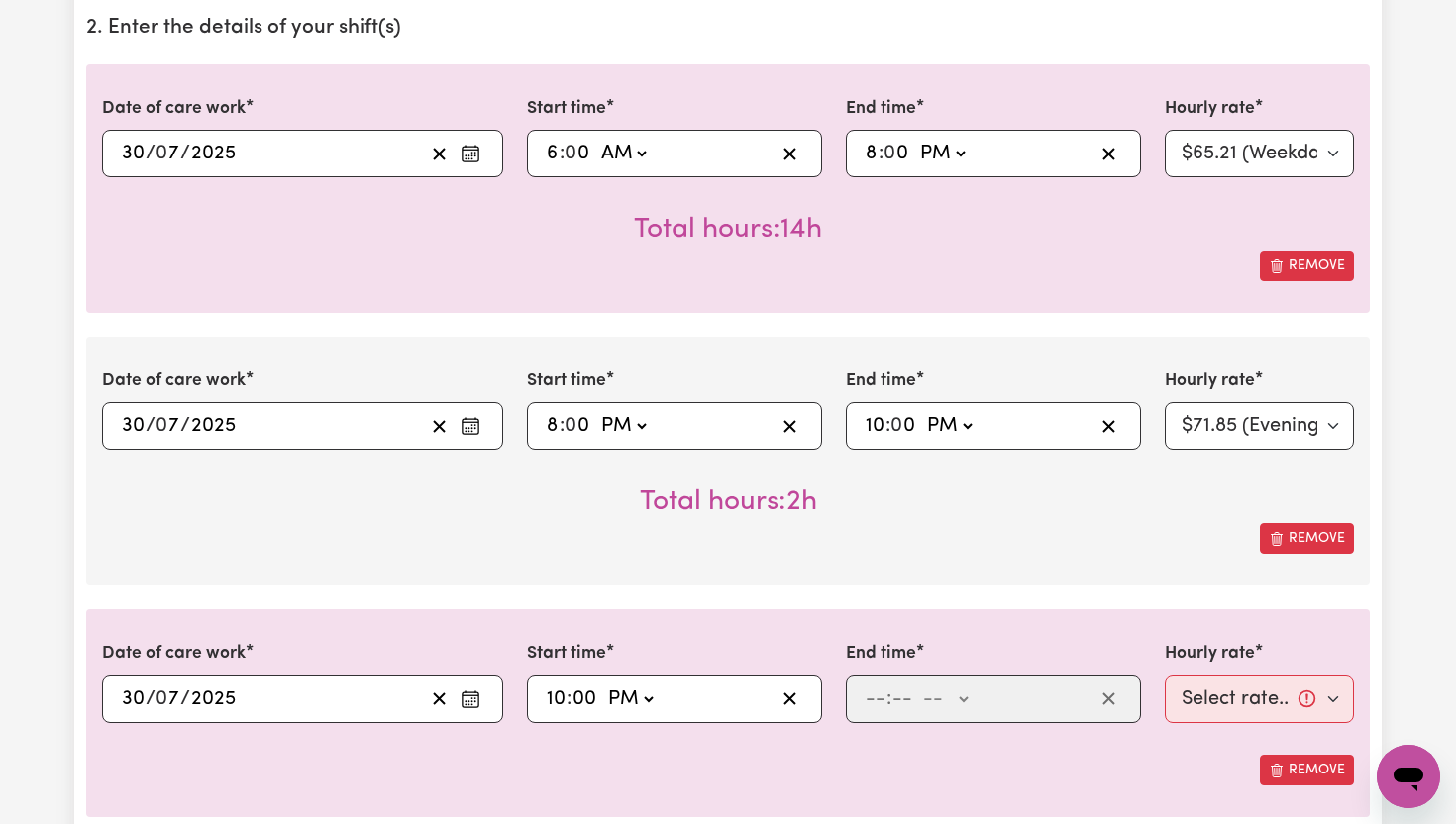 type on "22:00" 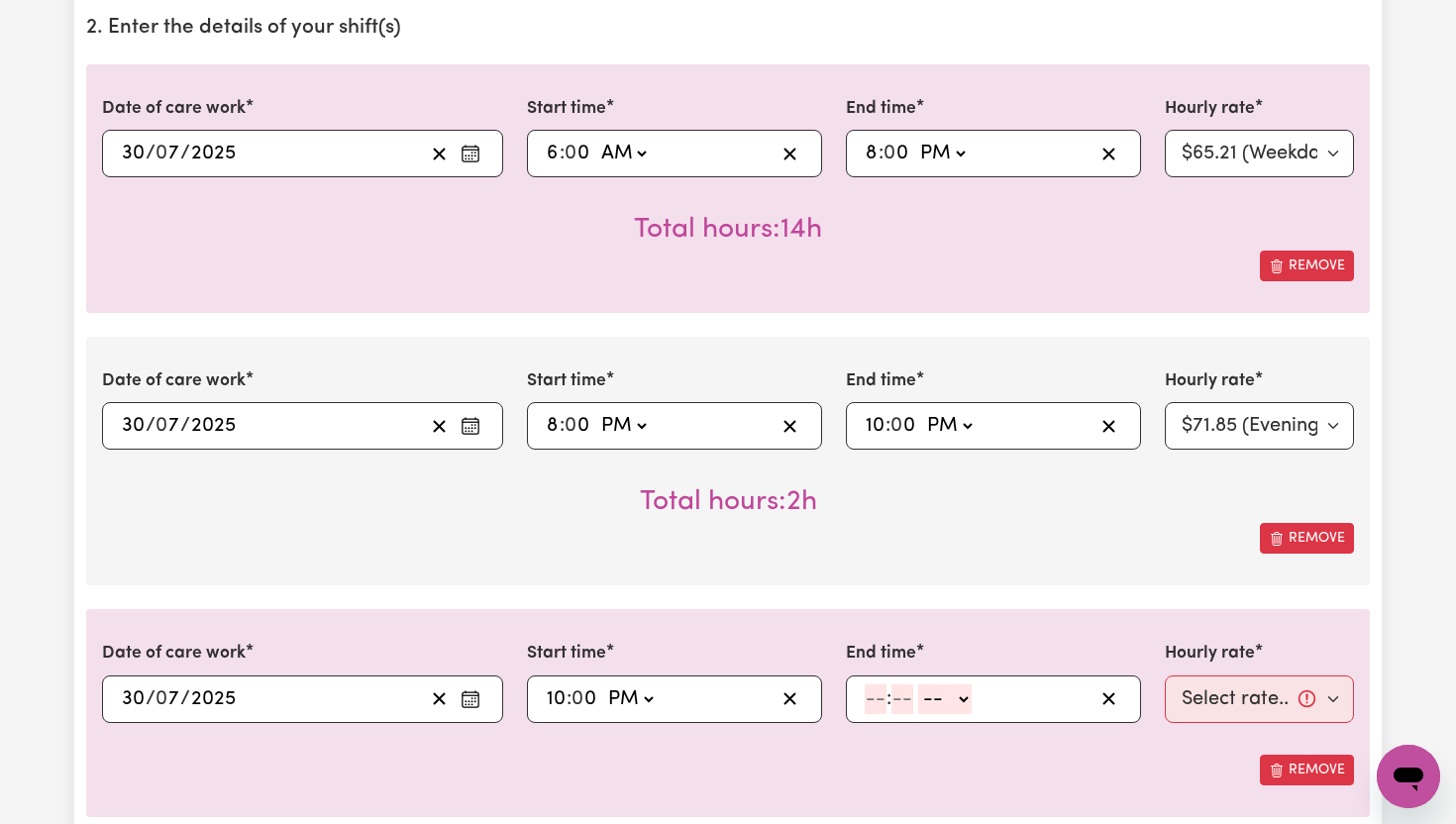click 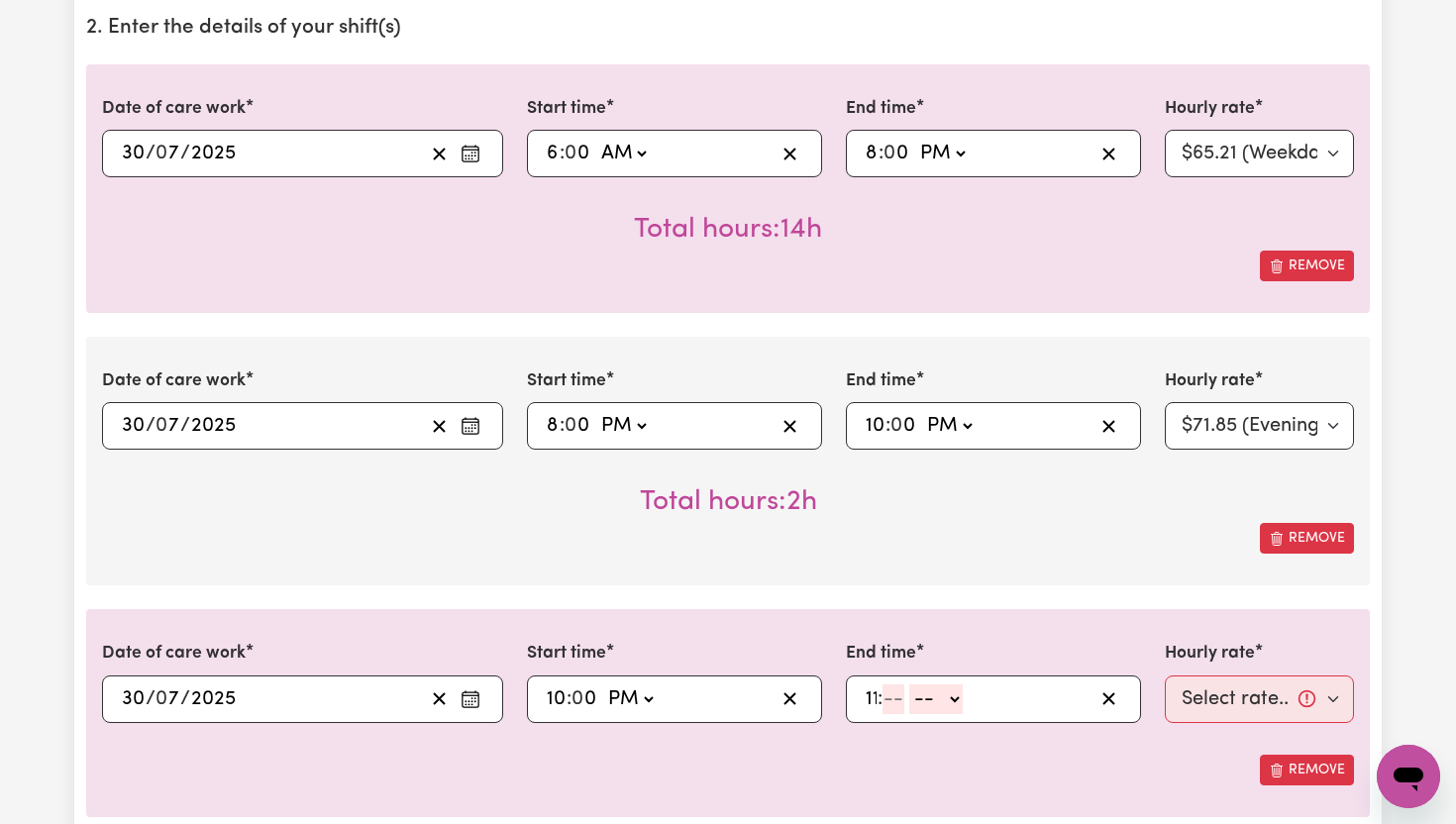 type on "11" 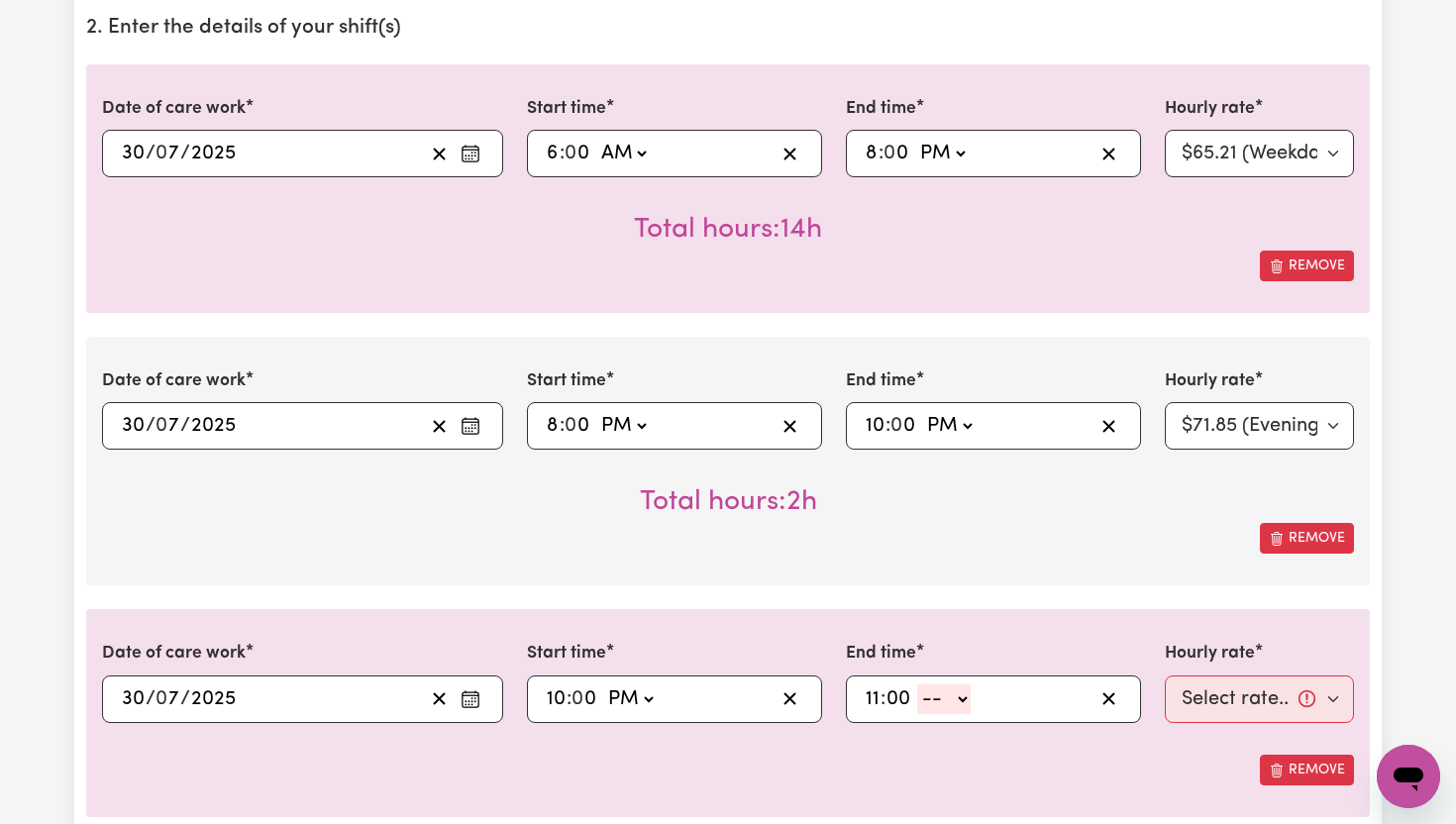 type on "00" 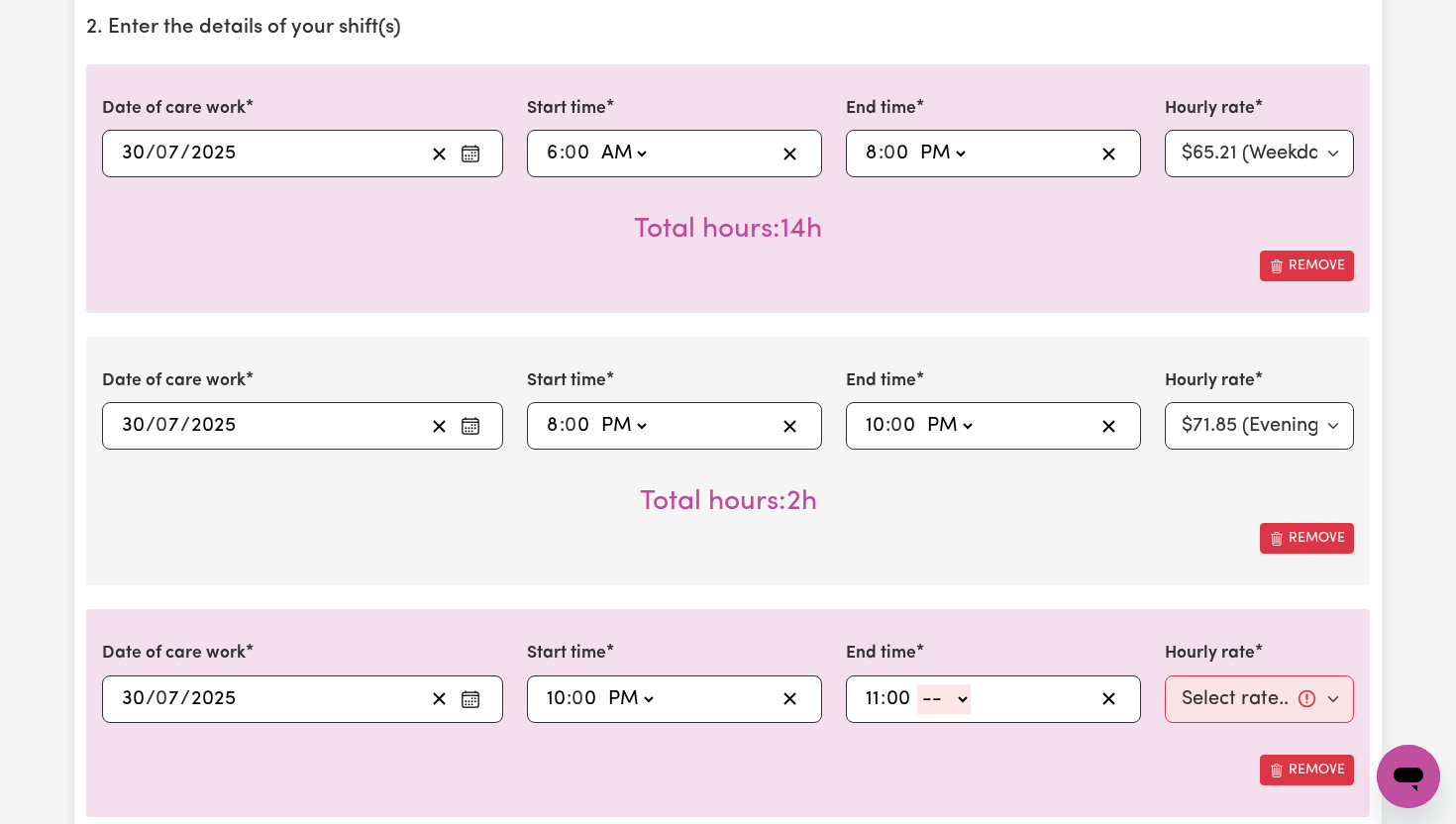 click on "-- AM PM" 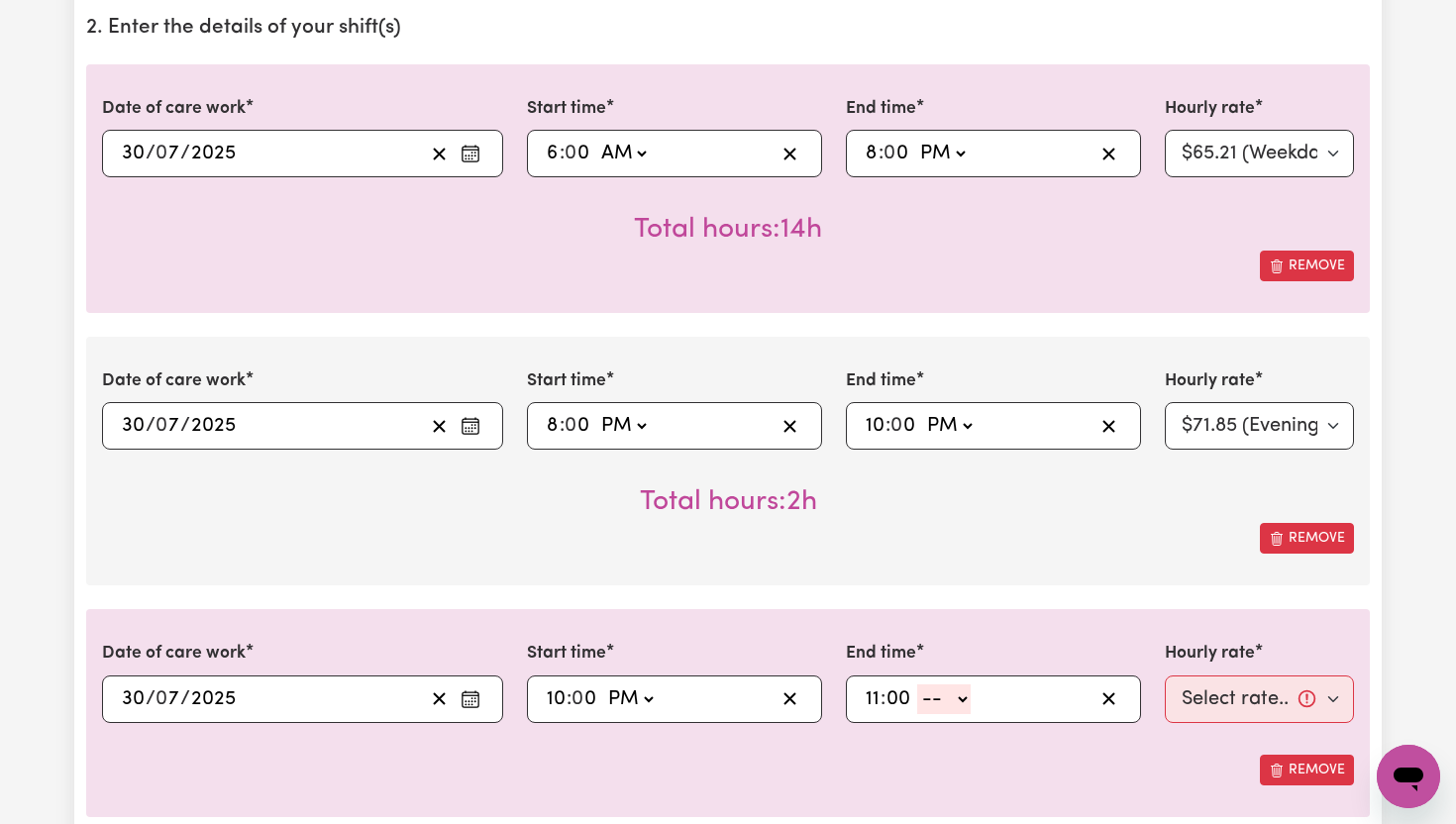 select on "pm" 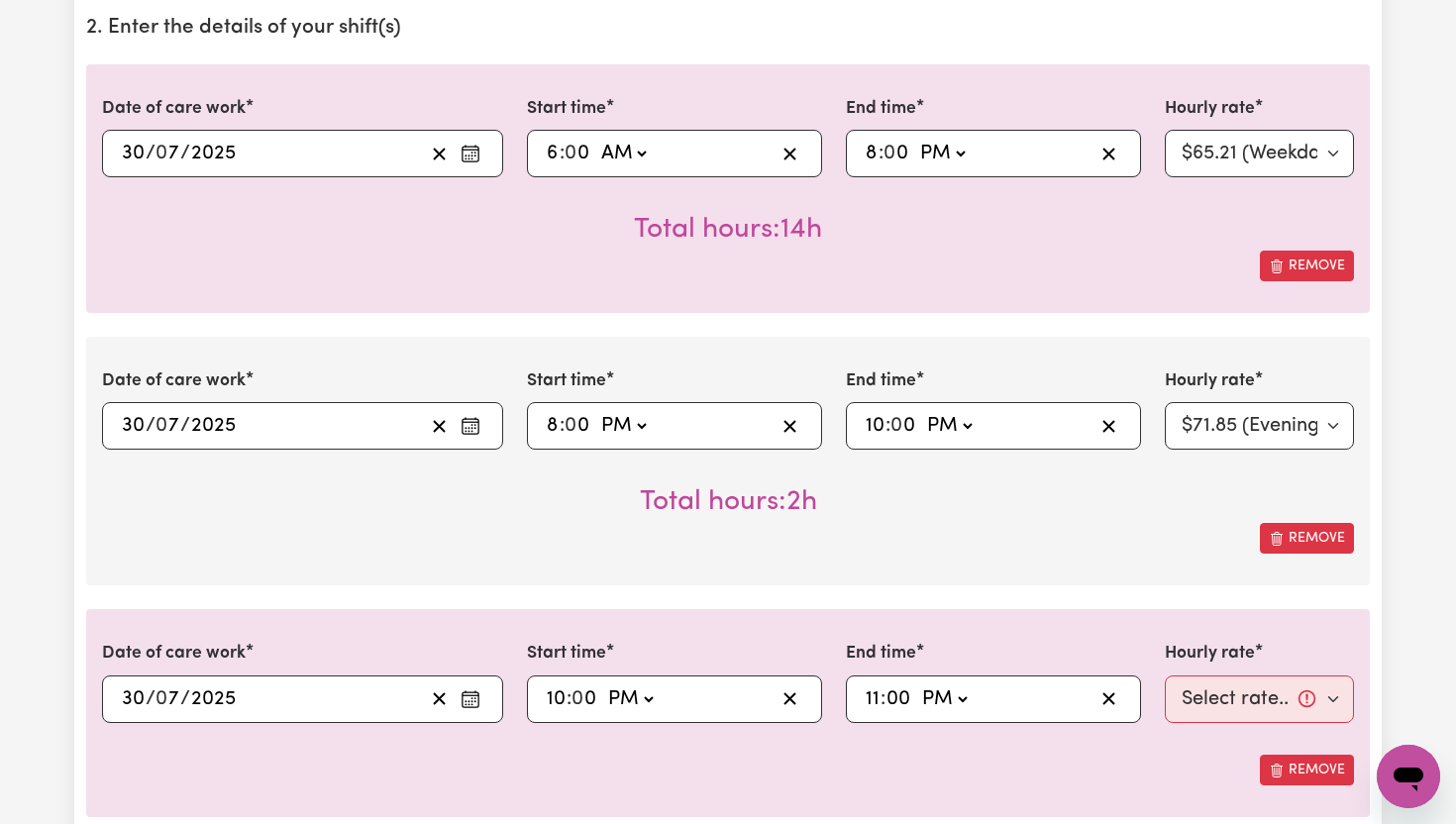 type on "23:00" 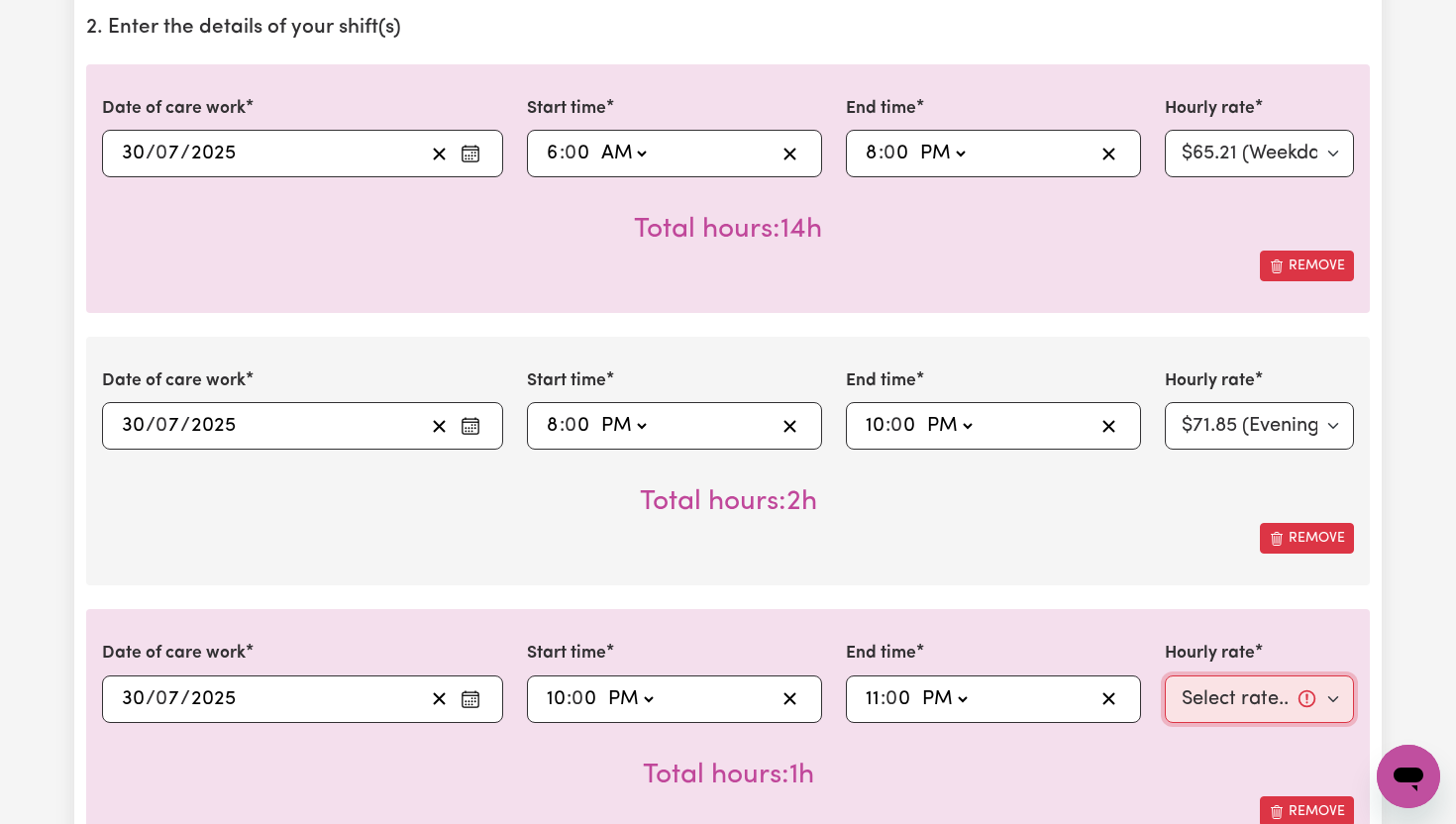 click on "Select rate... $65.21 (Weekday) $91.76 (Saturday) $118.32 (Sunday) $144.87 (Public Holiday) $71.85 (Evening Care) $276.32 (Overnight)" at bounding box center (1259, 699) 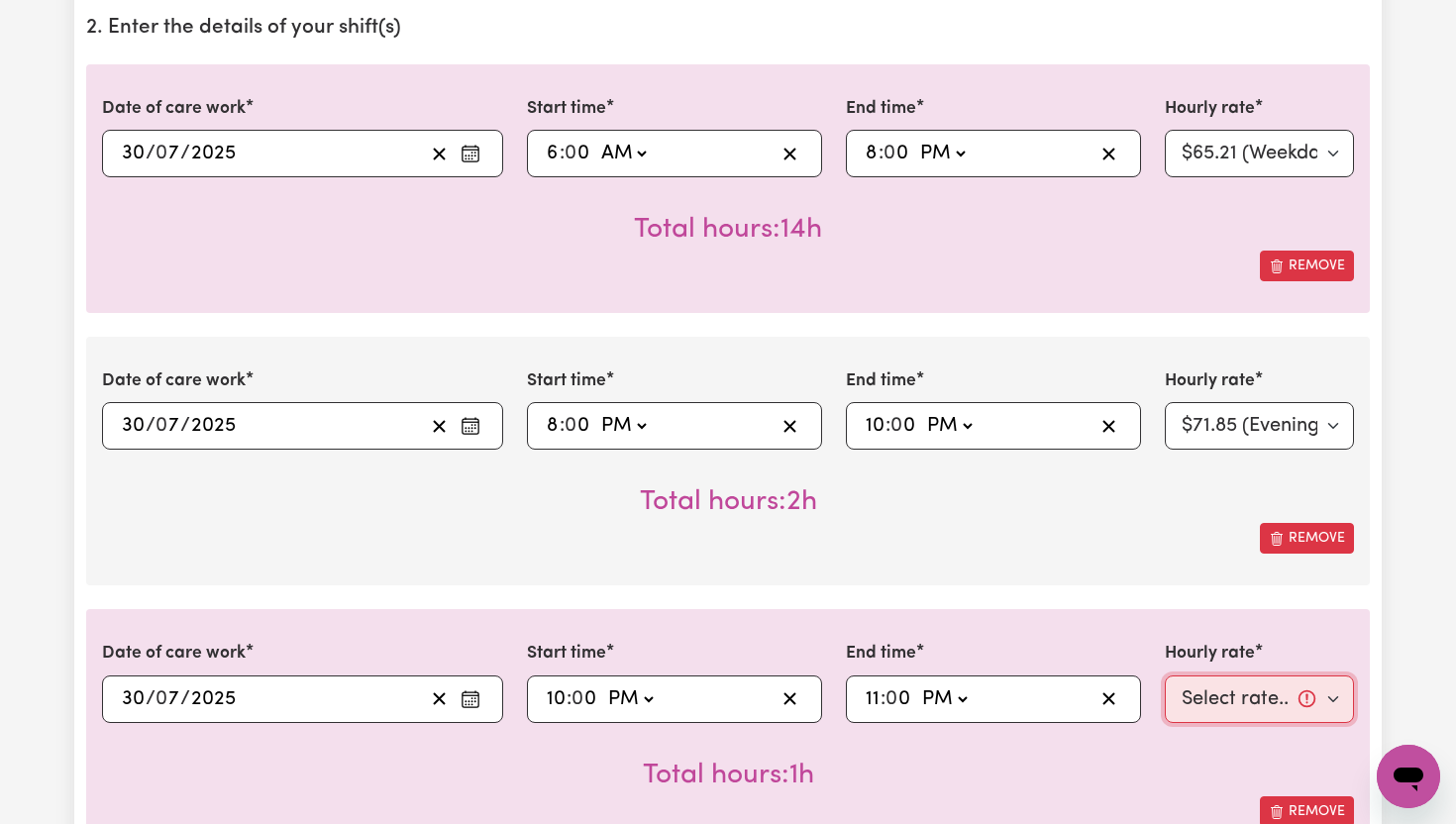 select on "276.32-Overnight" 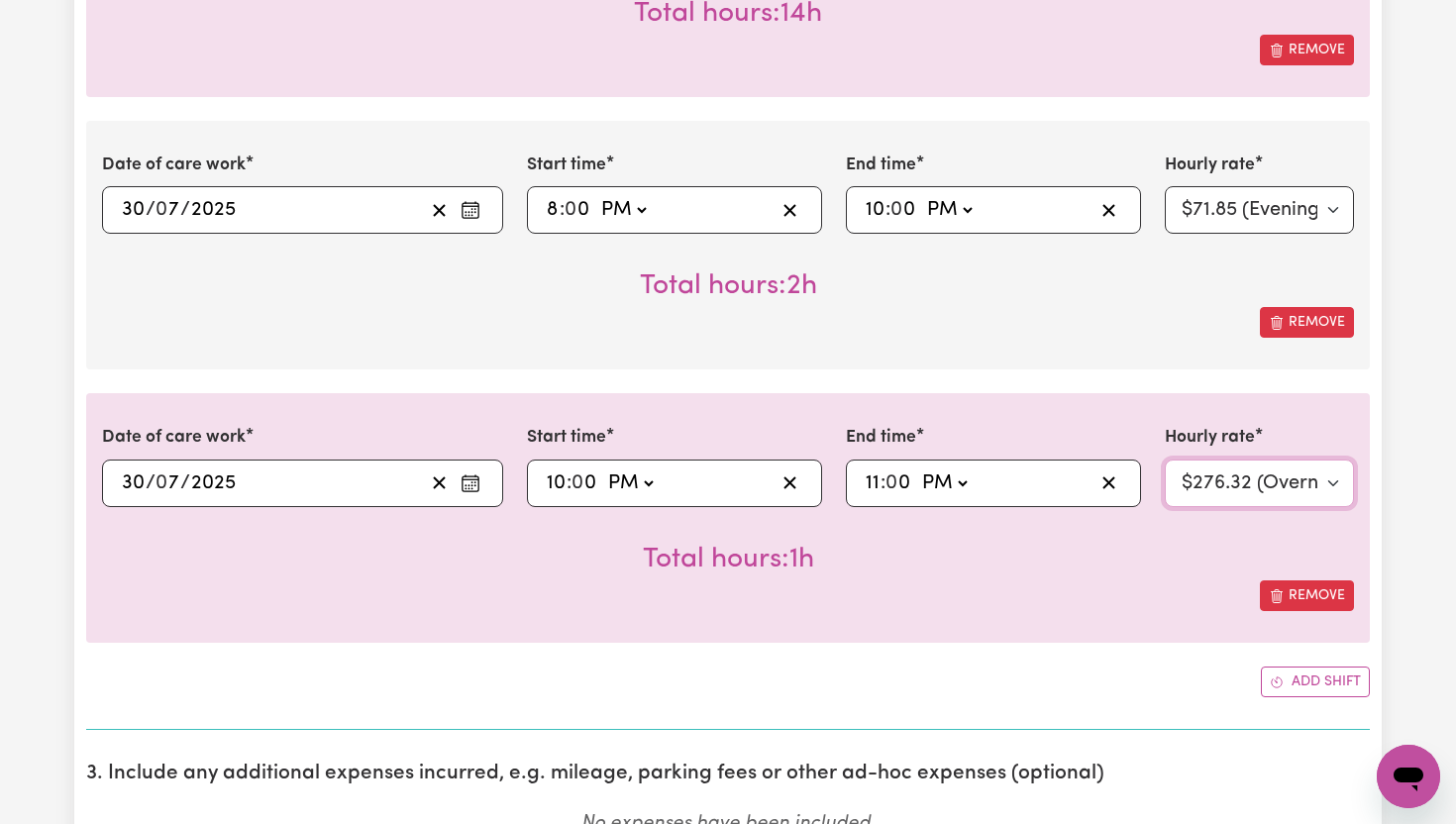 scroll, scrollTop: 824, scrollLeft: 0, axis: vertical 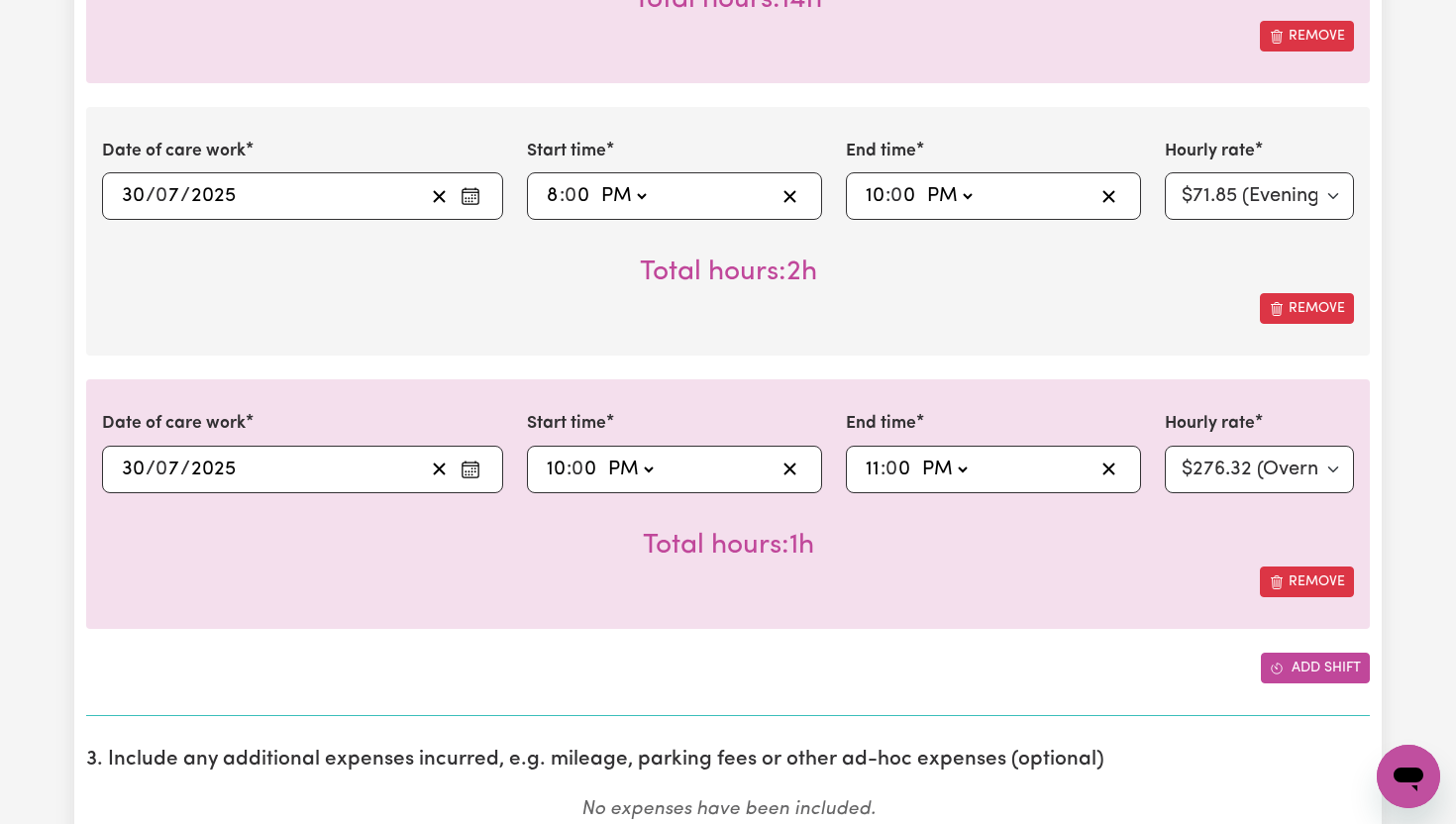 click on "Add shift" at bounding box center (1315, 668) 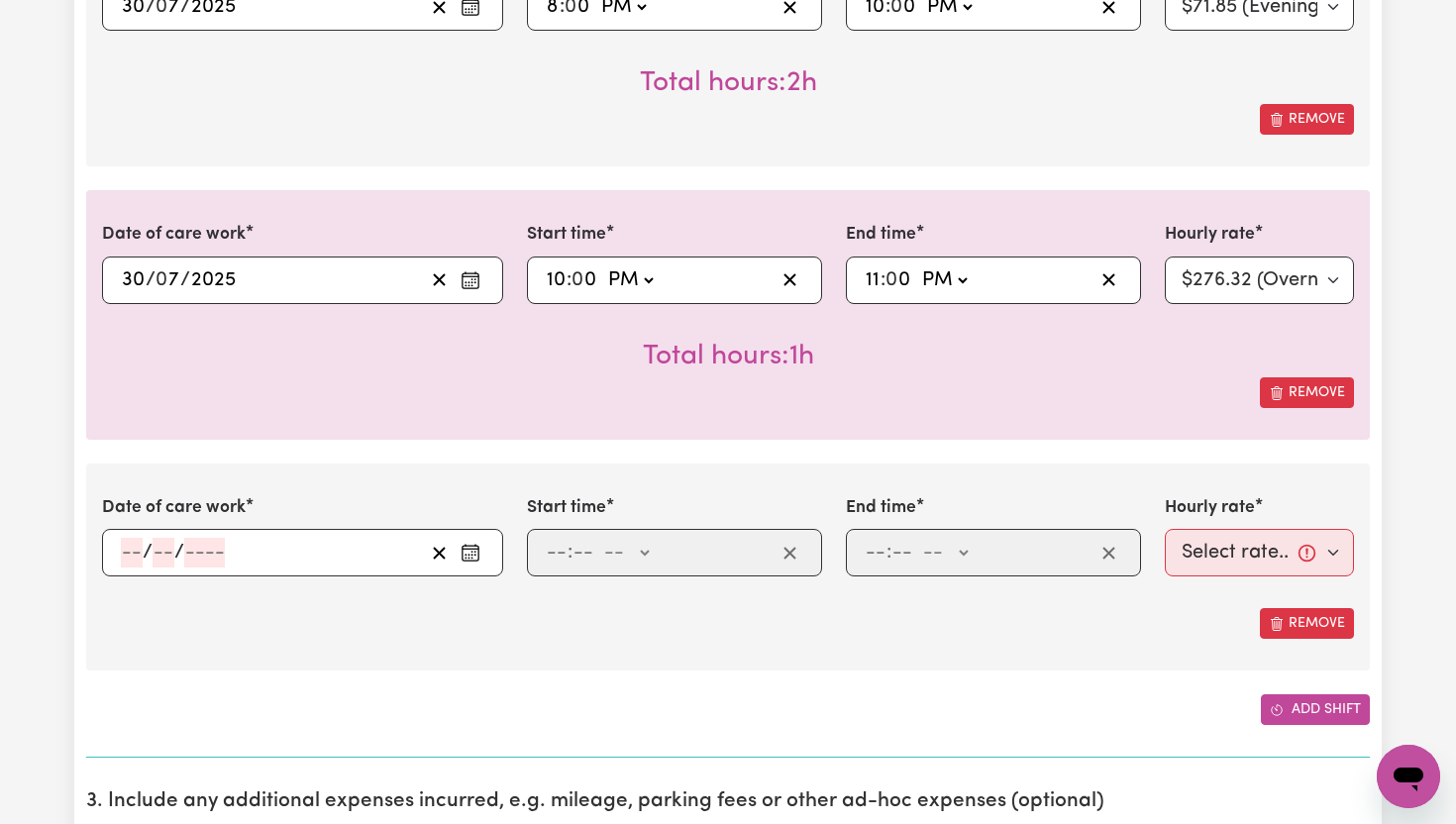 scroll, scrollTop: 1026, scrollLeft: 0, axis: vertical 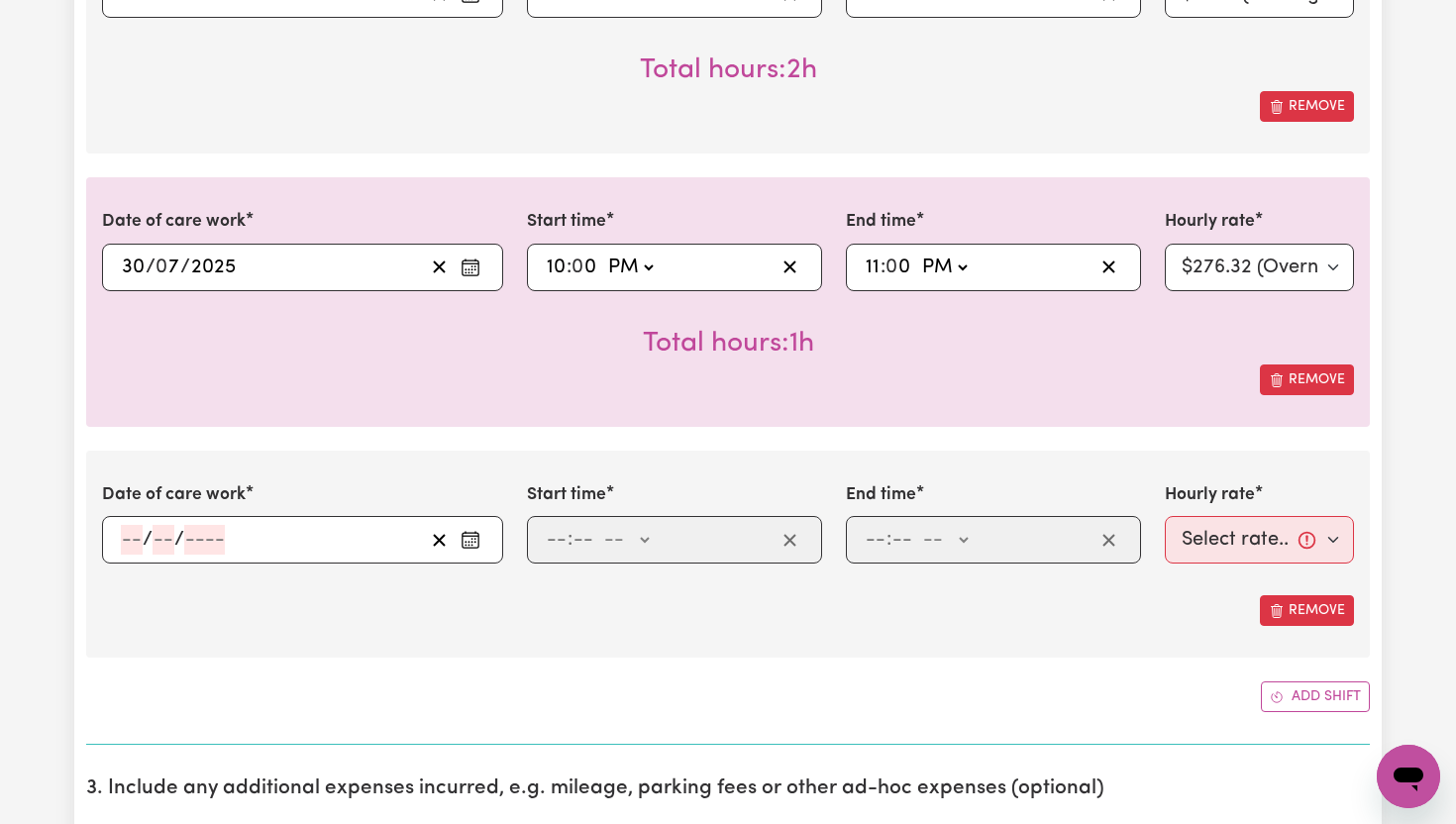 click on "/ /" at bounding box center (302, 540) 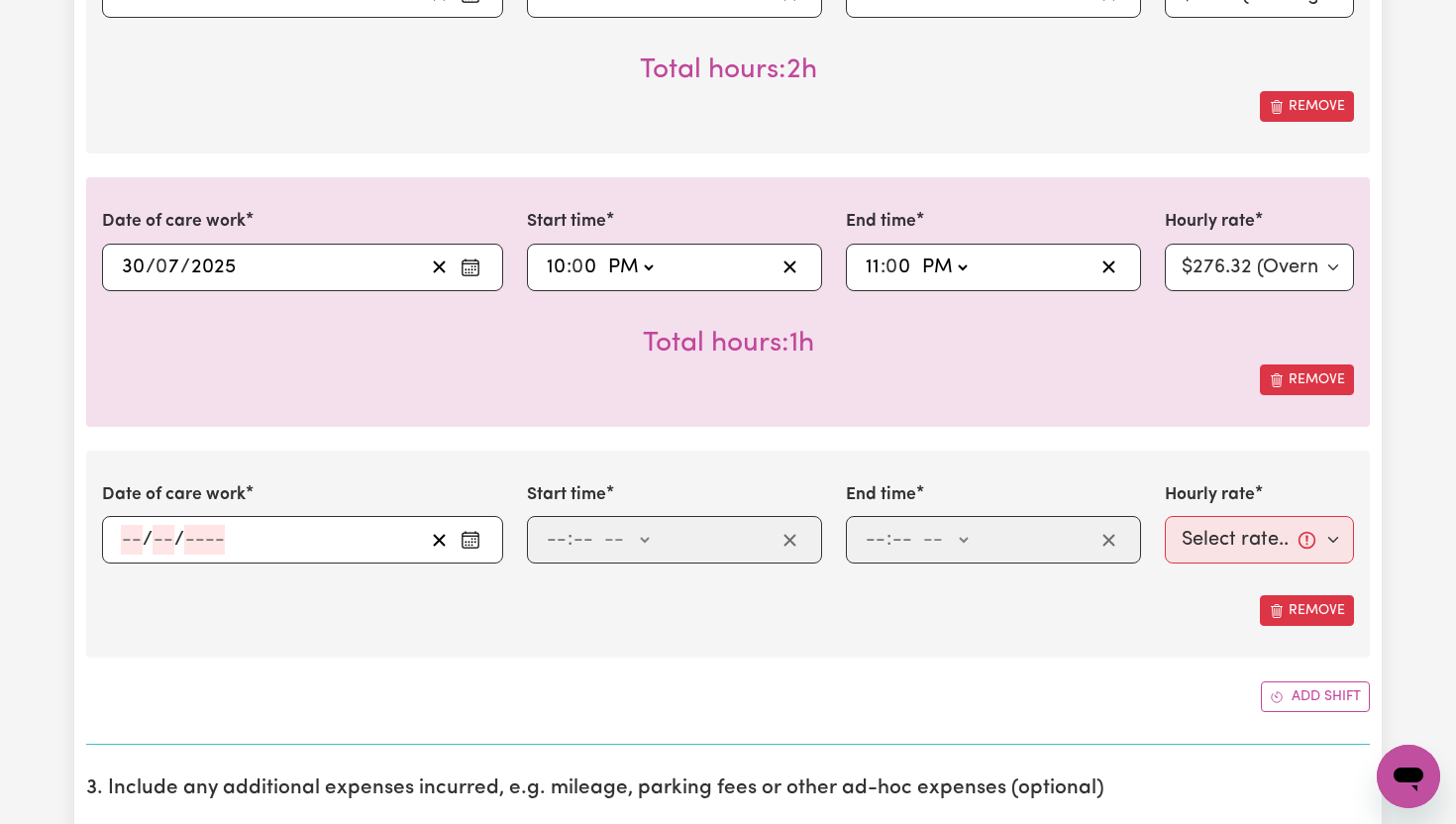 click 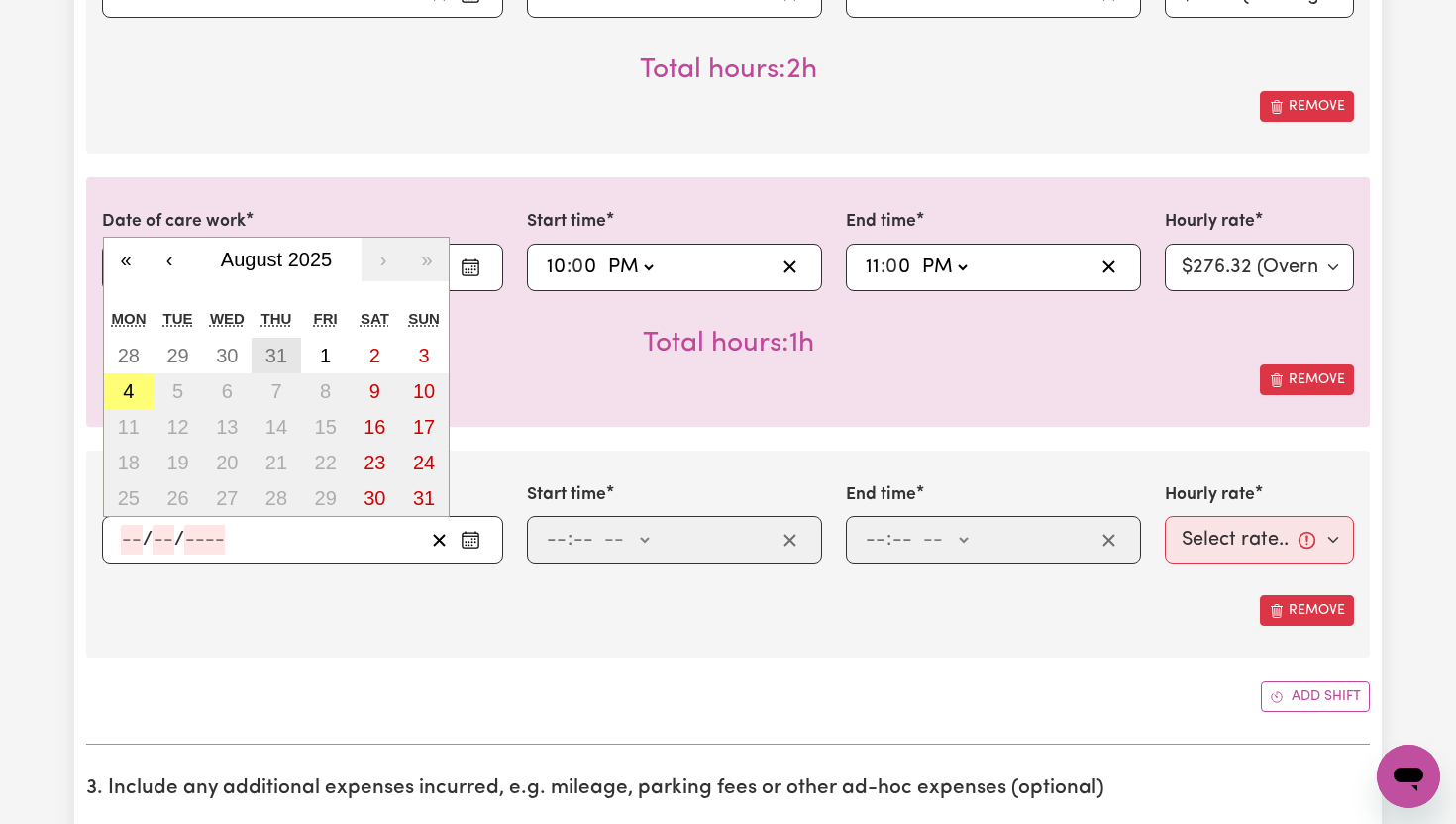 click on "31" at bounding box center (276, 356) 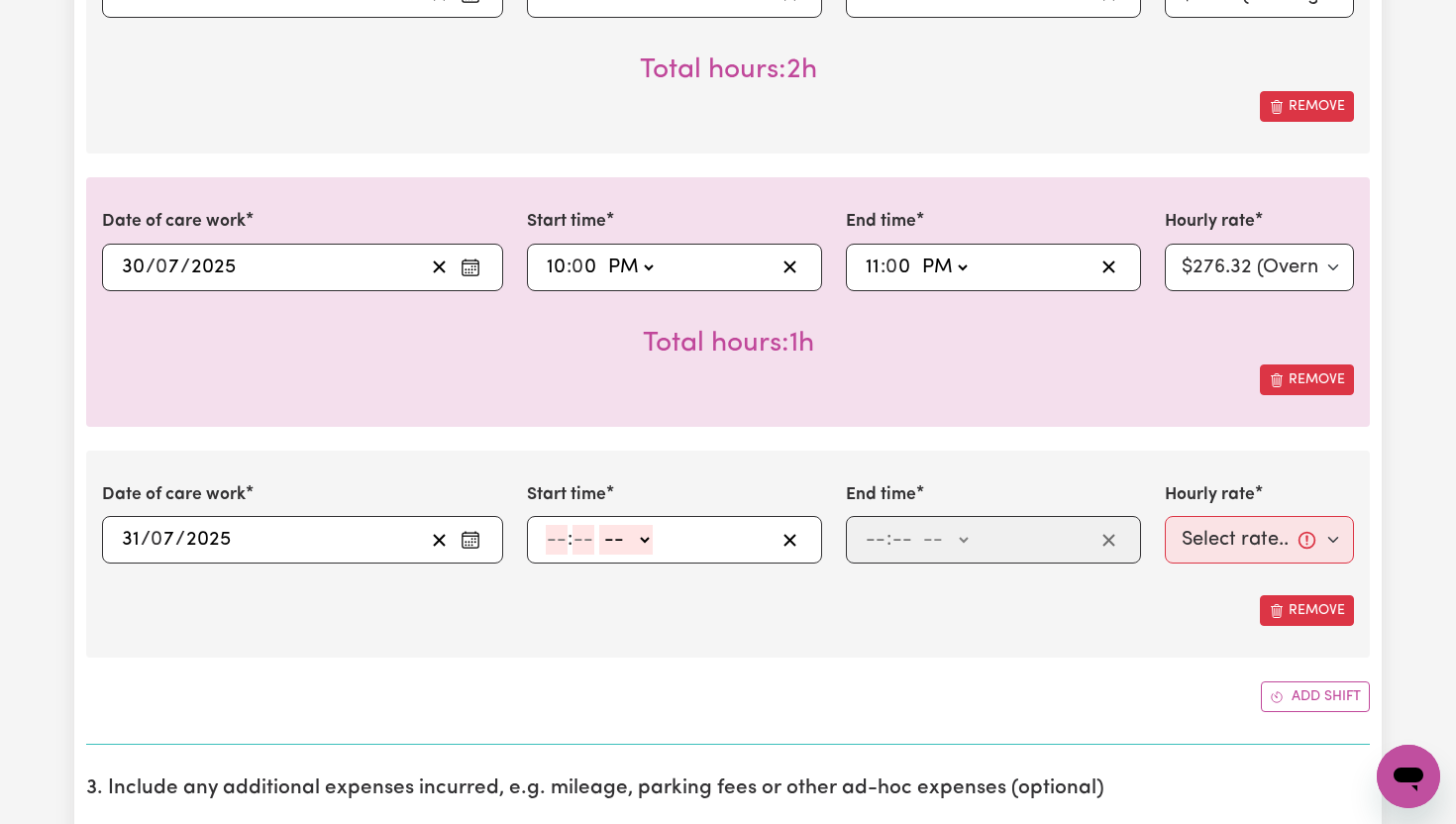 click 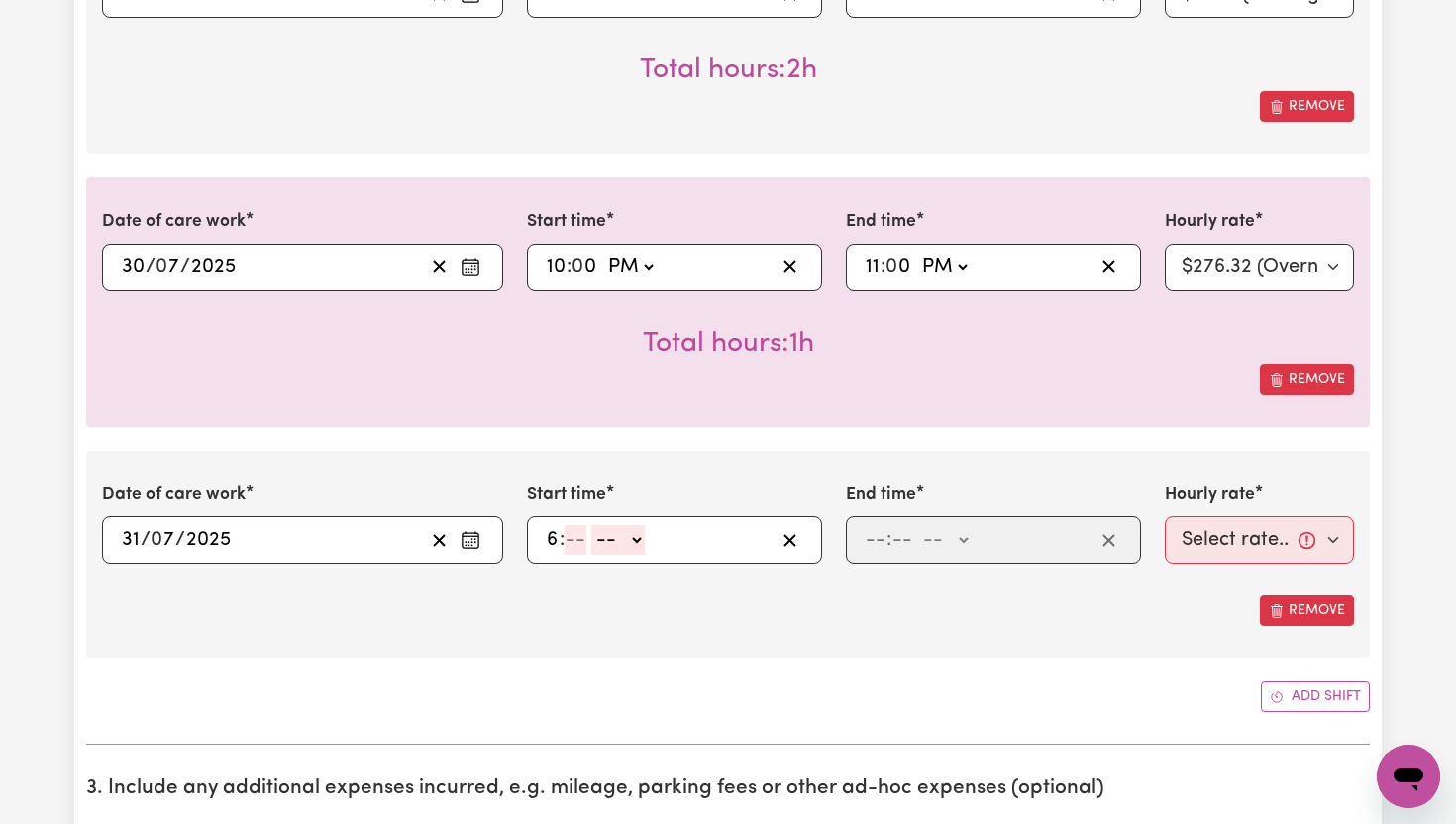 type on "6" 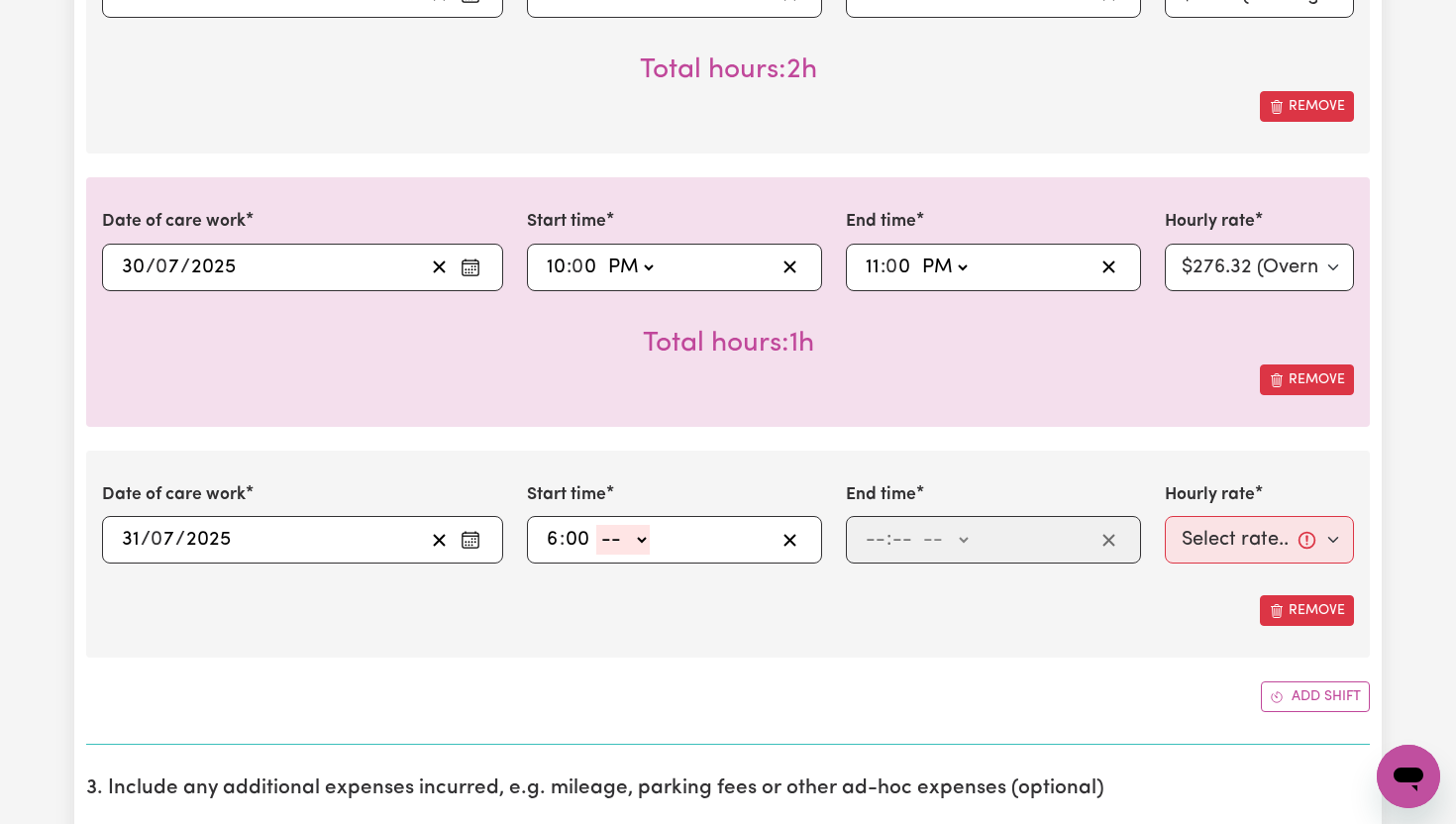 type on "00" 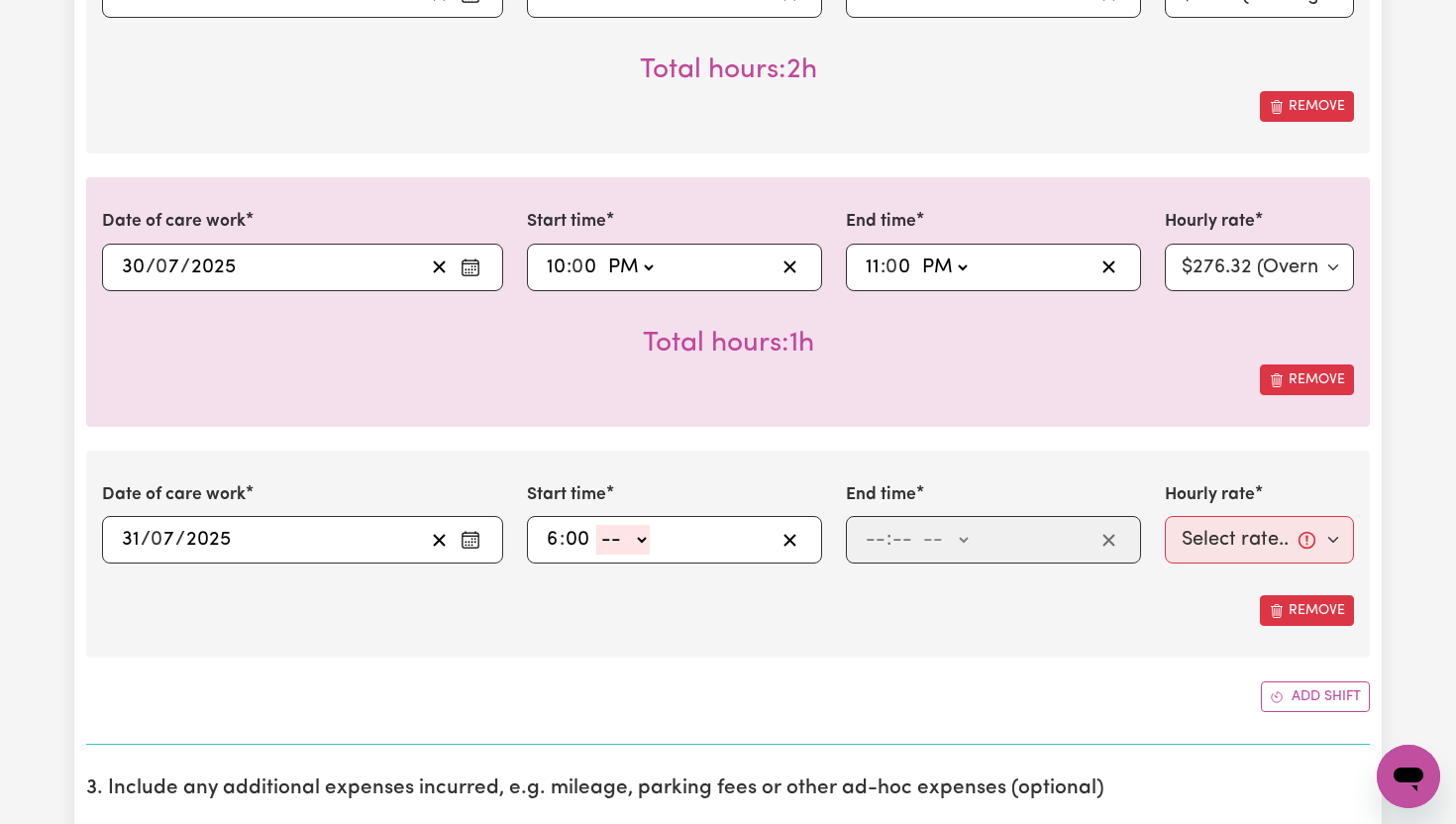 click on "-- AM PM" 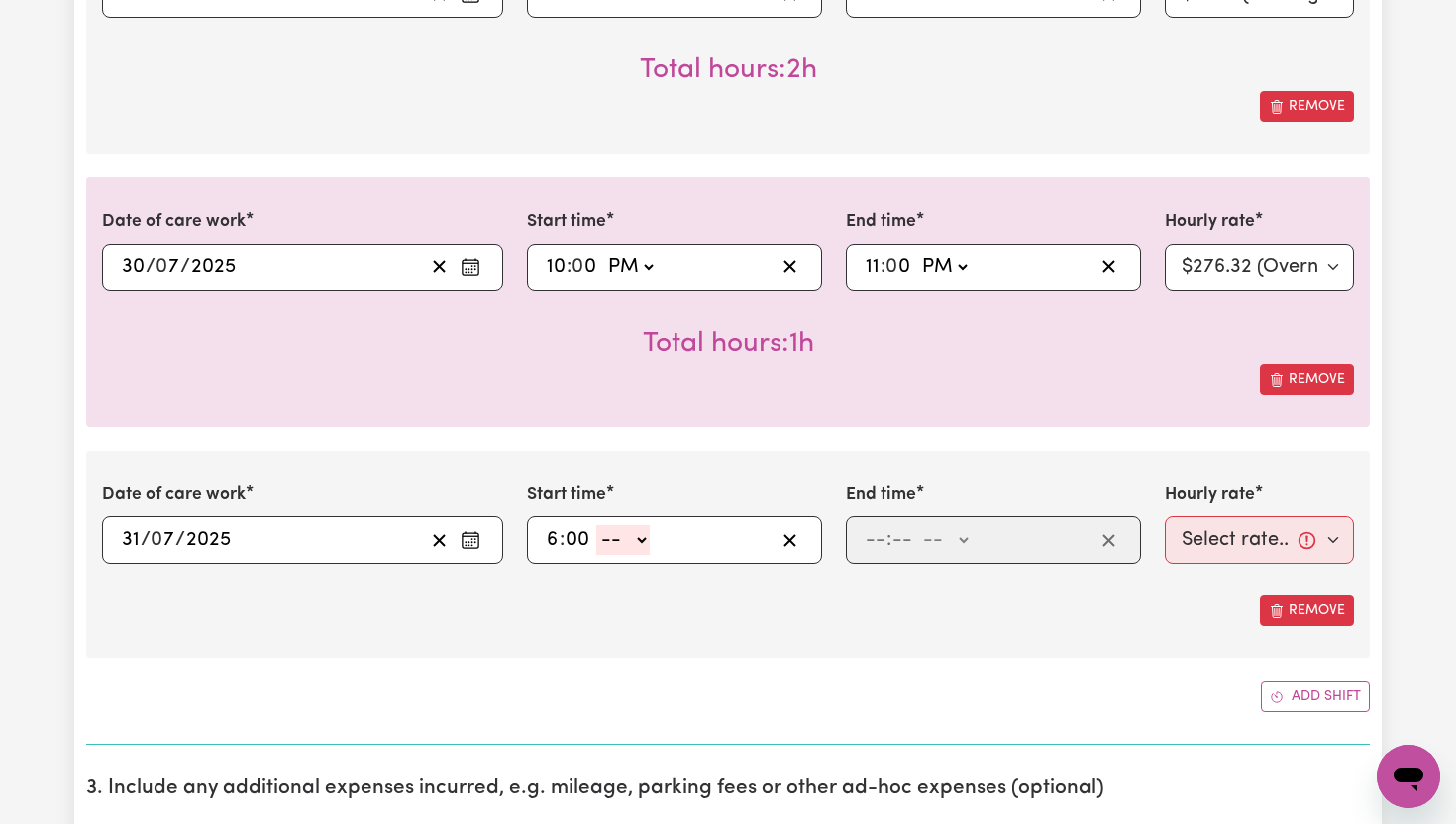 select on "am" 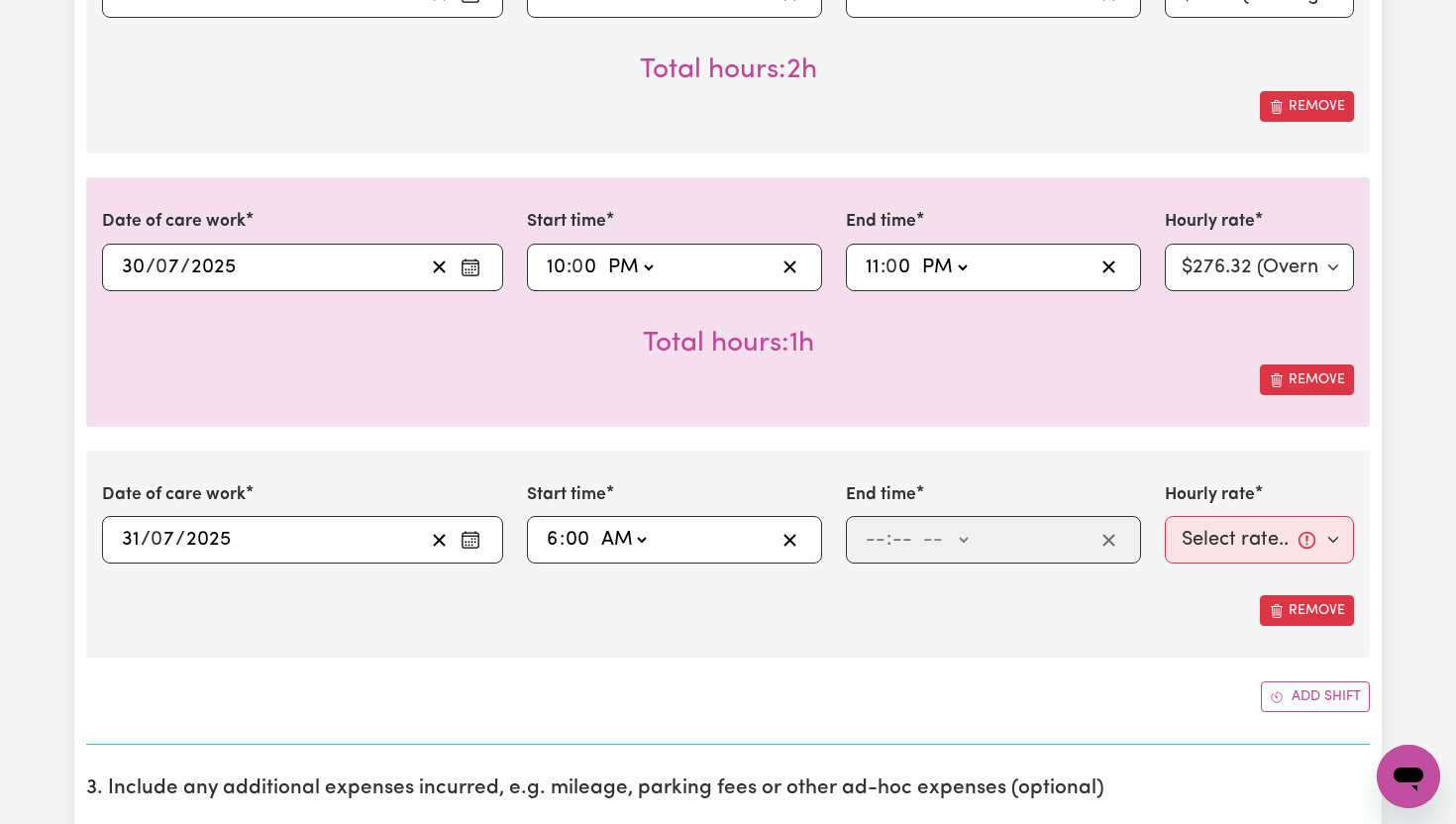 type on "06:00" 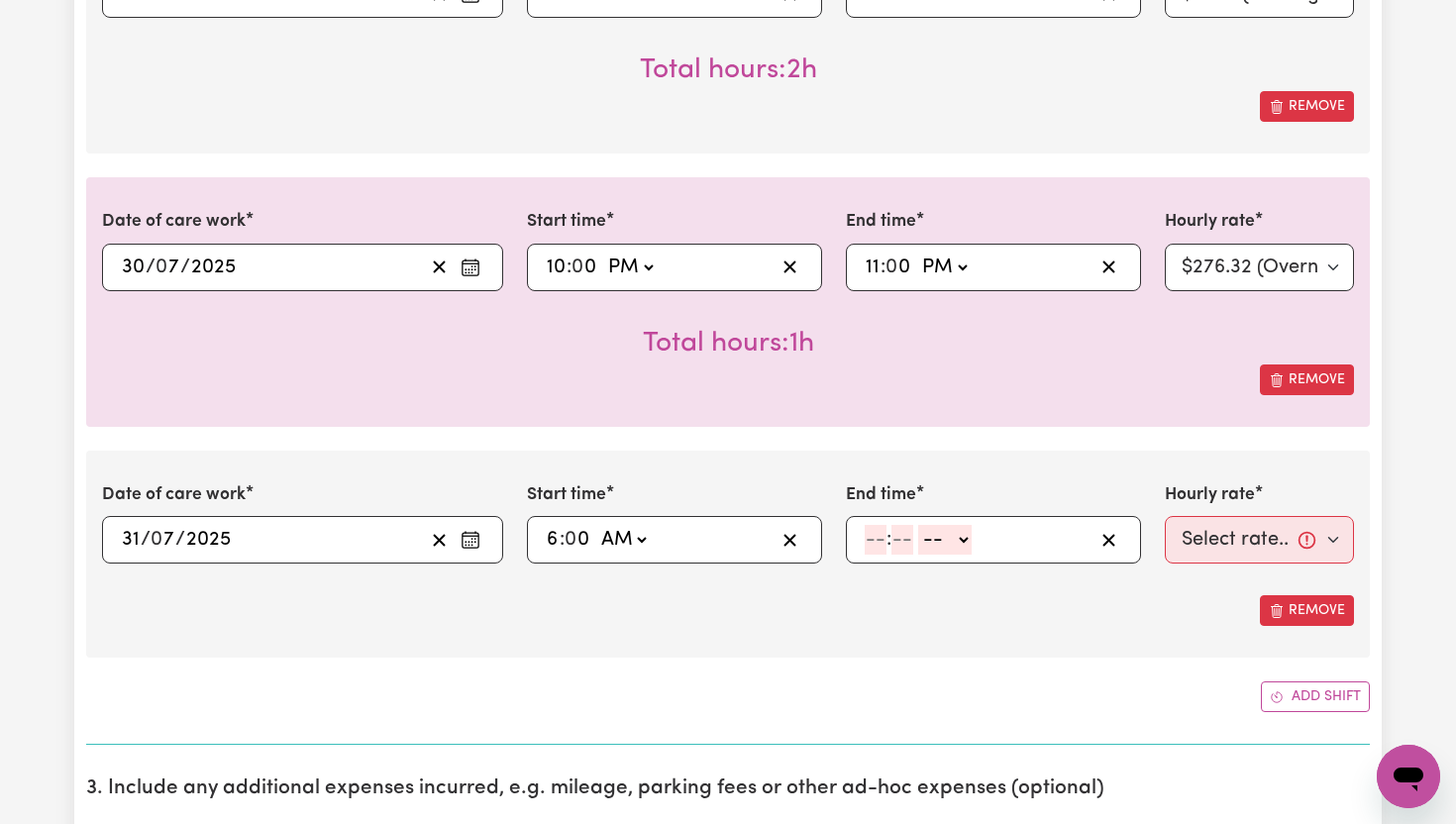 click 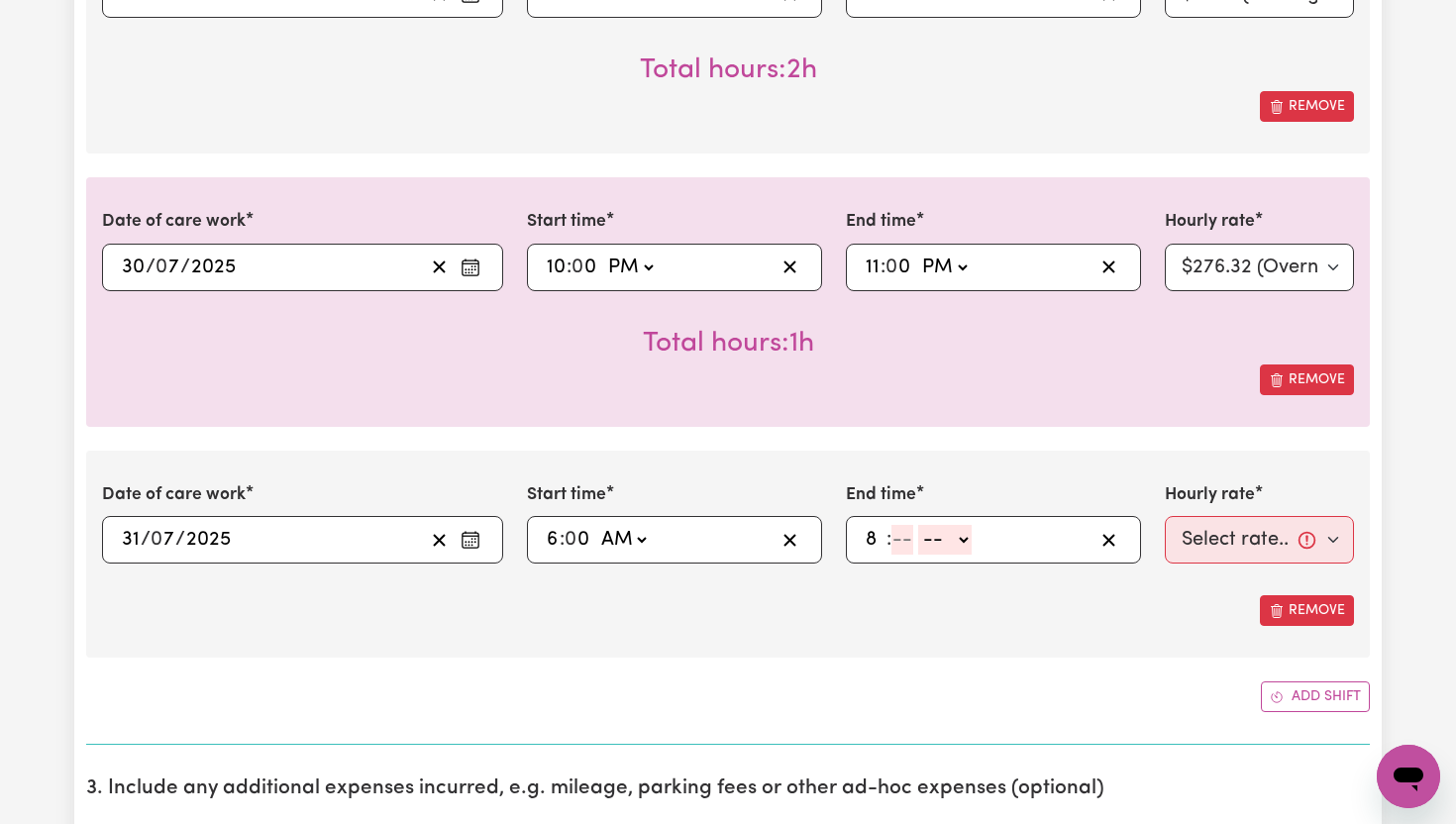 type on "8" 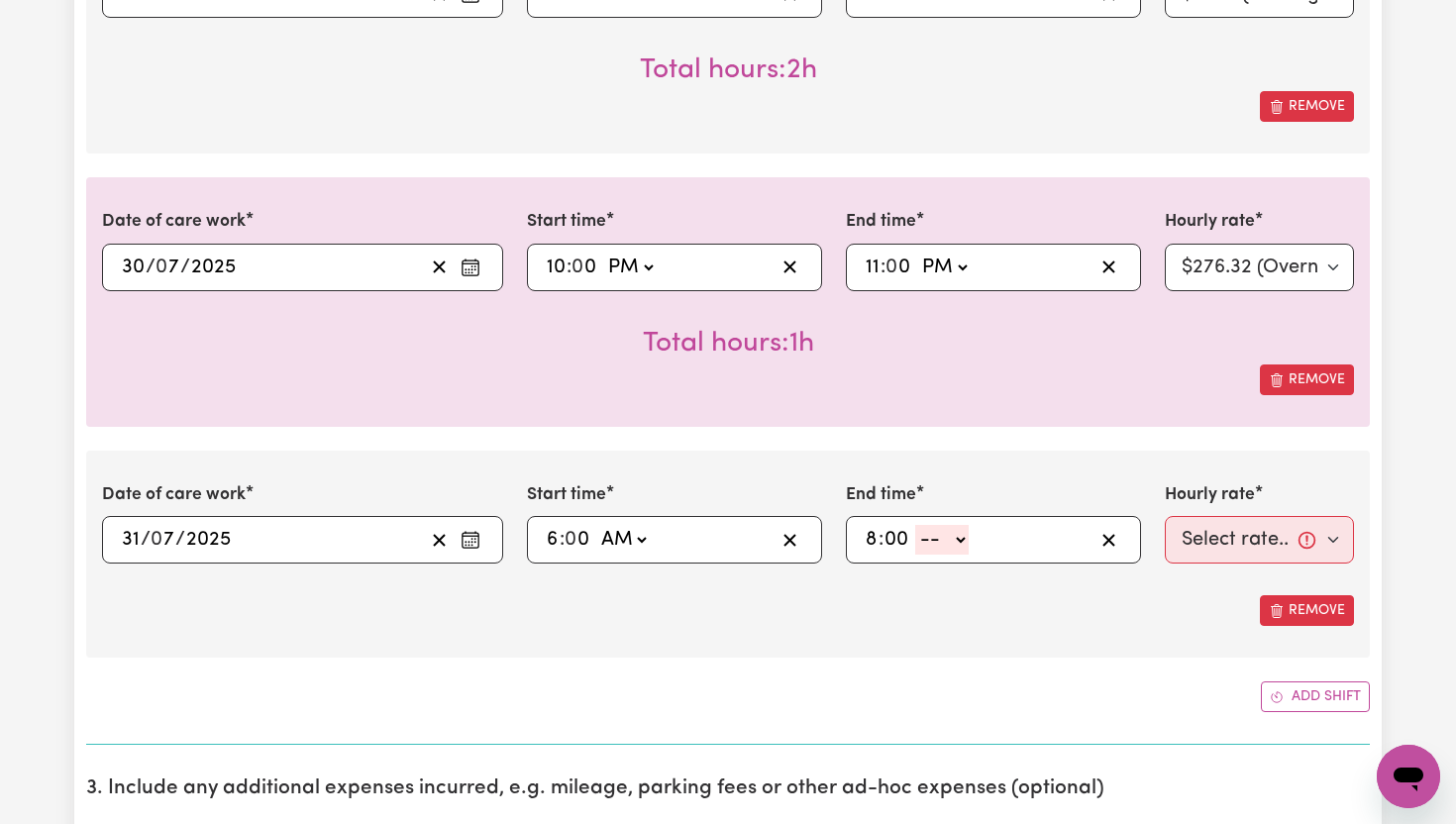 type on "00" 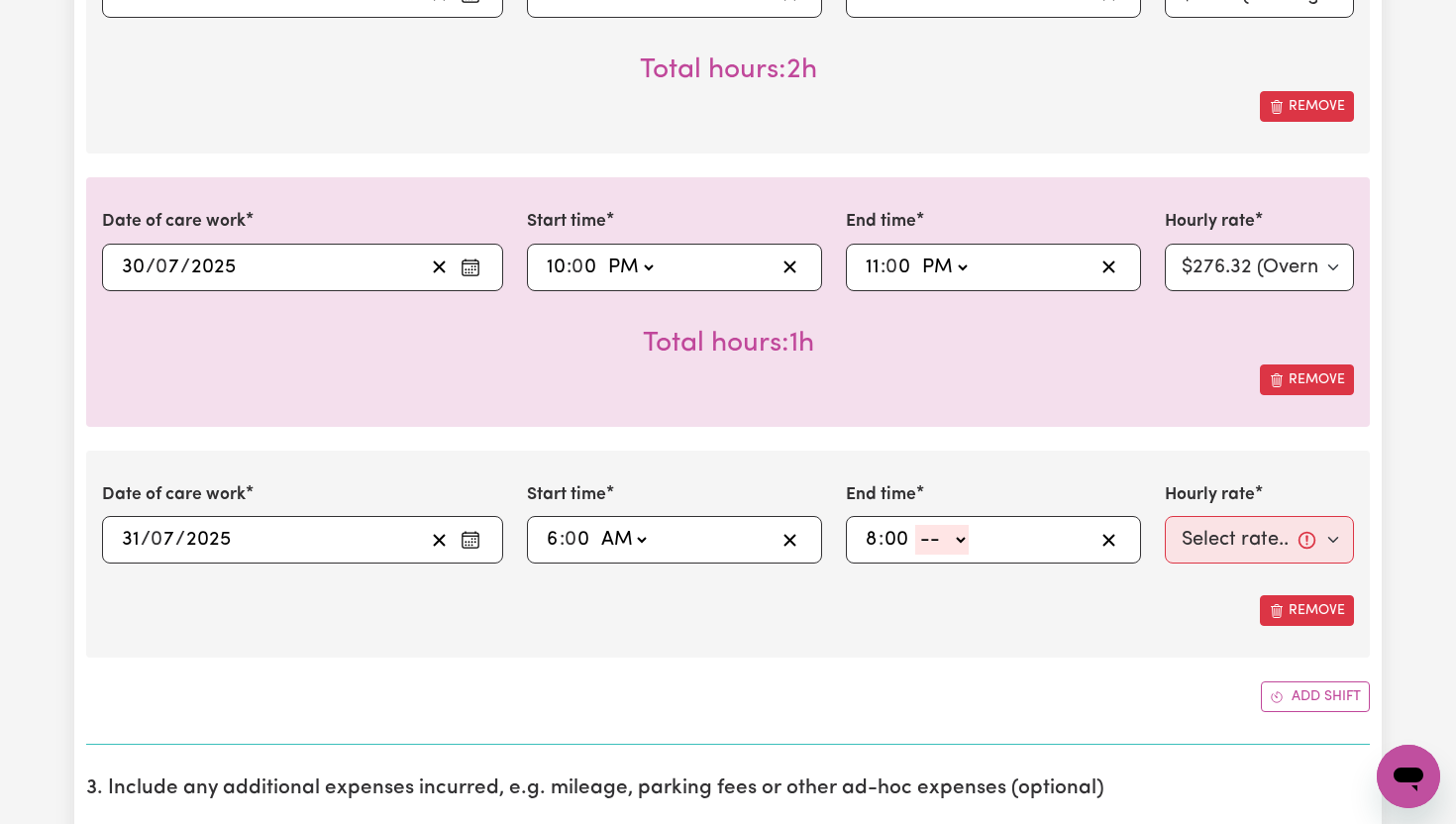 click on "-- AM PM" 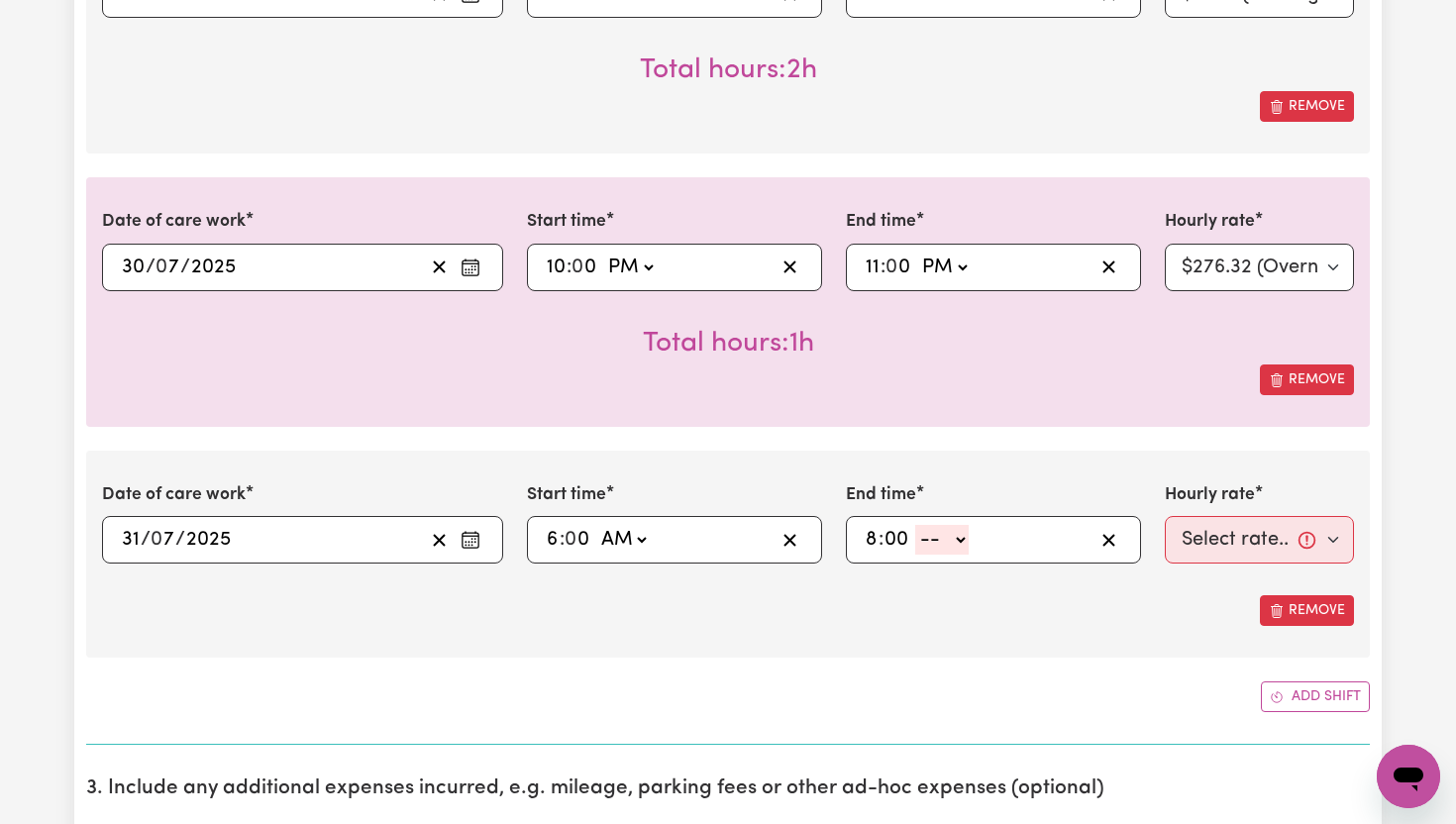 select on "pm" 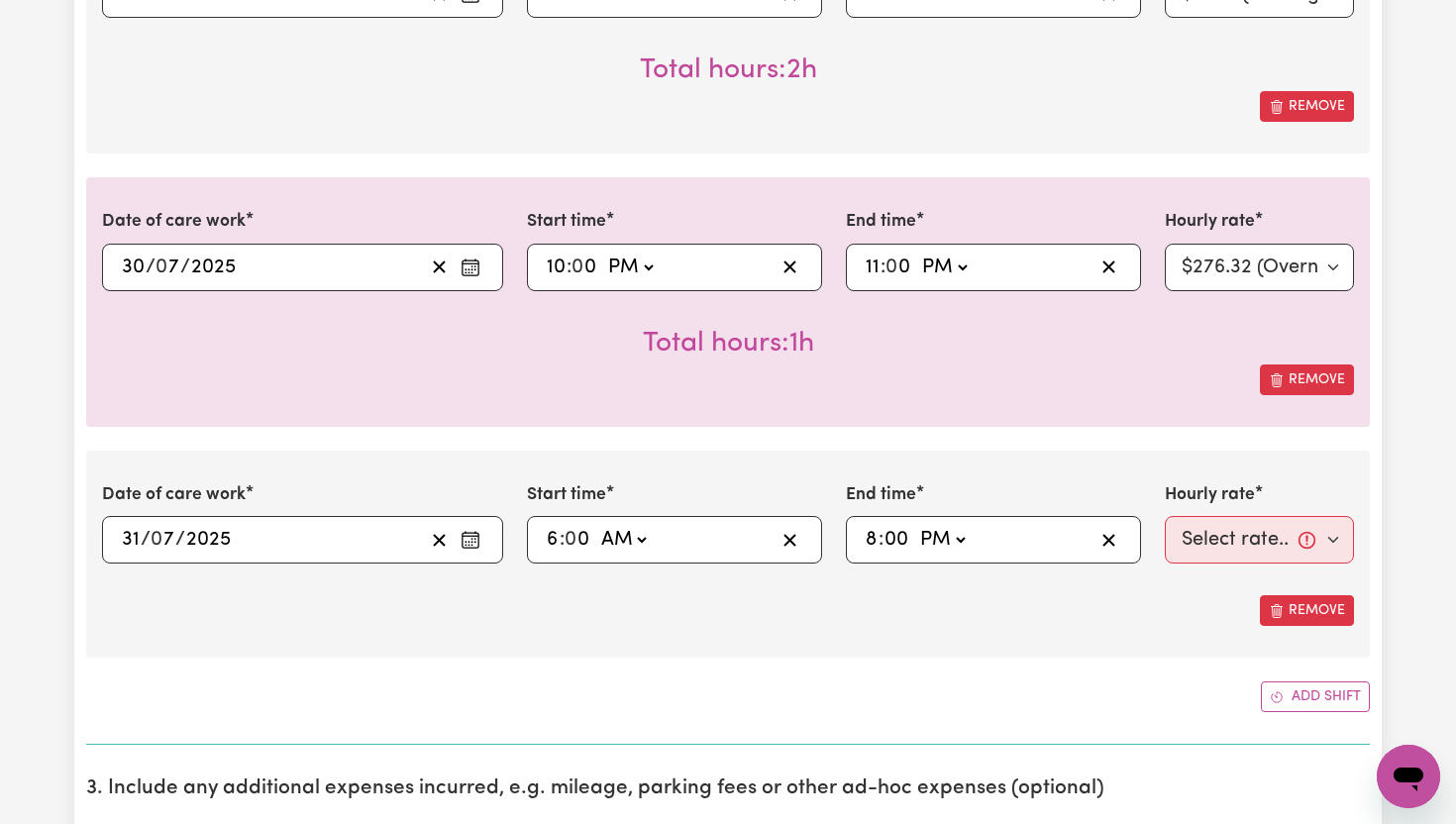 type on "20:00" 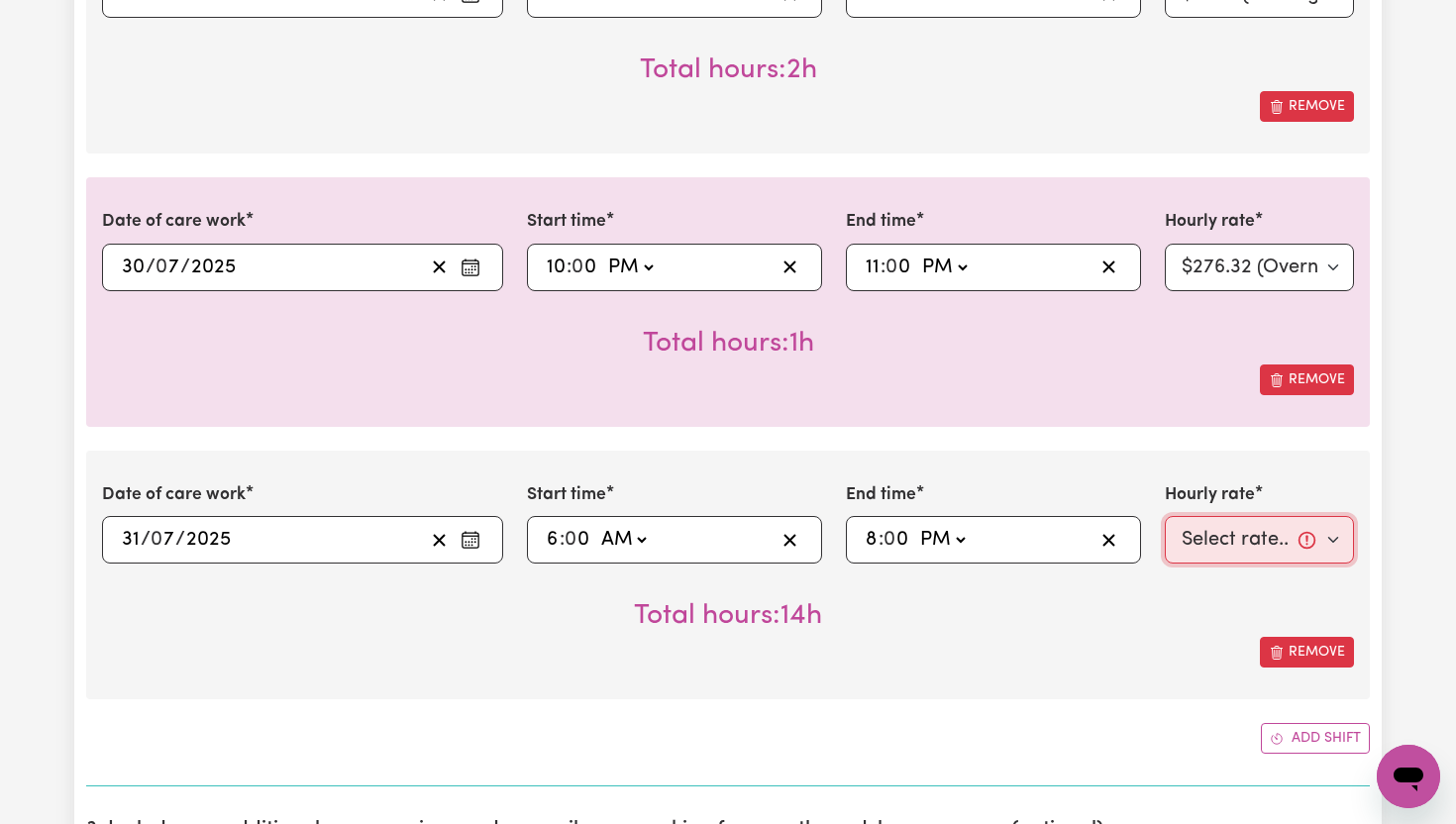 click on "Select rate... $65.21 (Weekday) $91.76 (Saturday) $118.32 (Sunday) $144.87 (Public Holiday) $71.85 (Evening Care) $276.32 (Overnight)" at bounding box center [1259, 540] 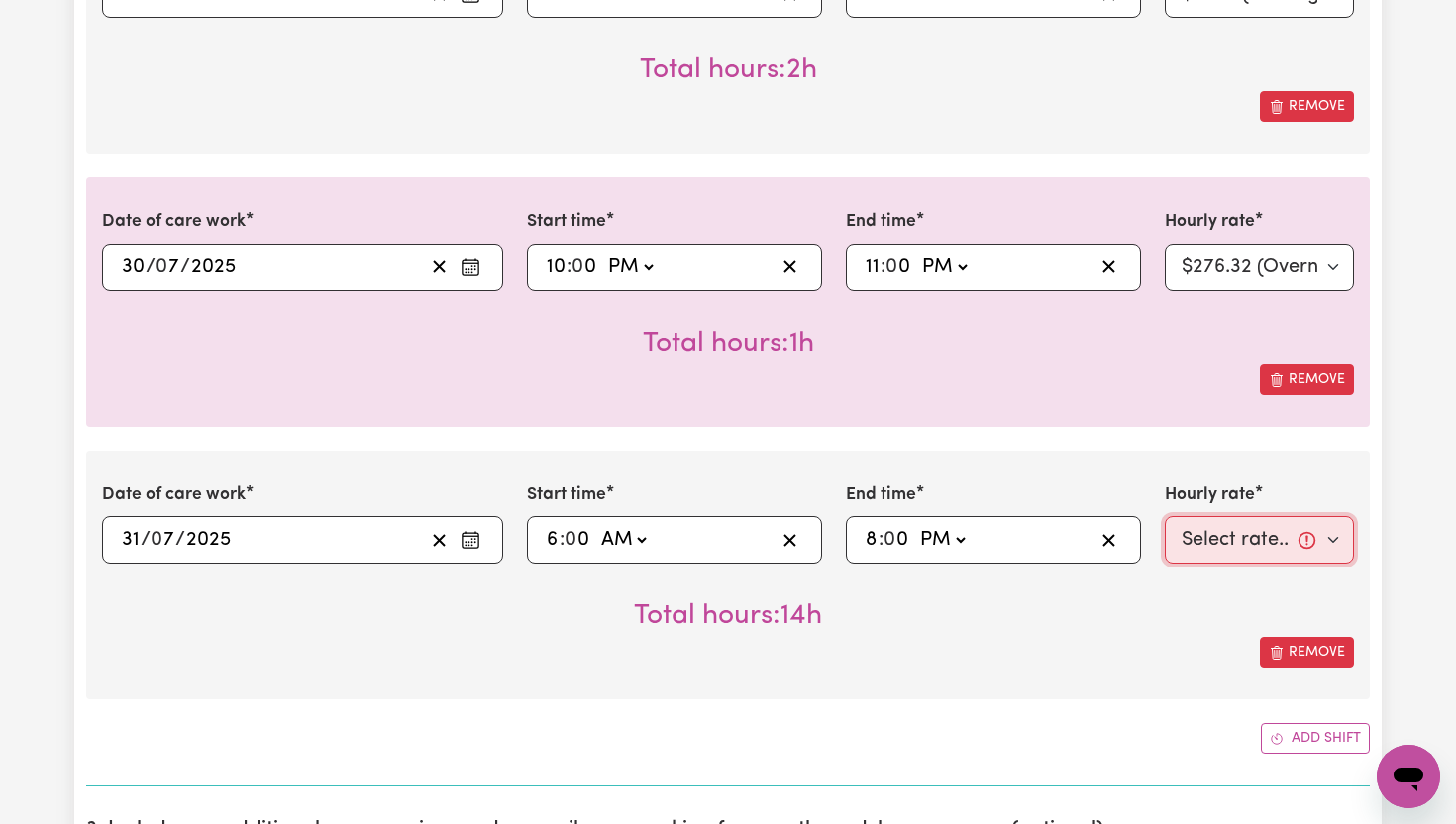 select on "65.21-Weekday" 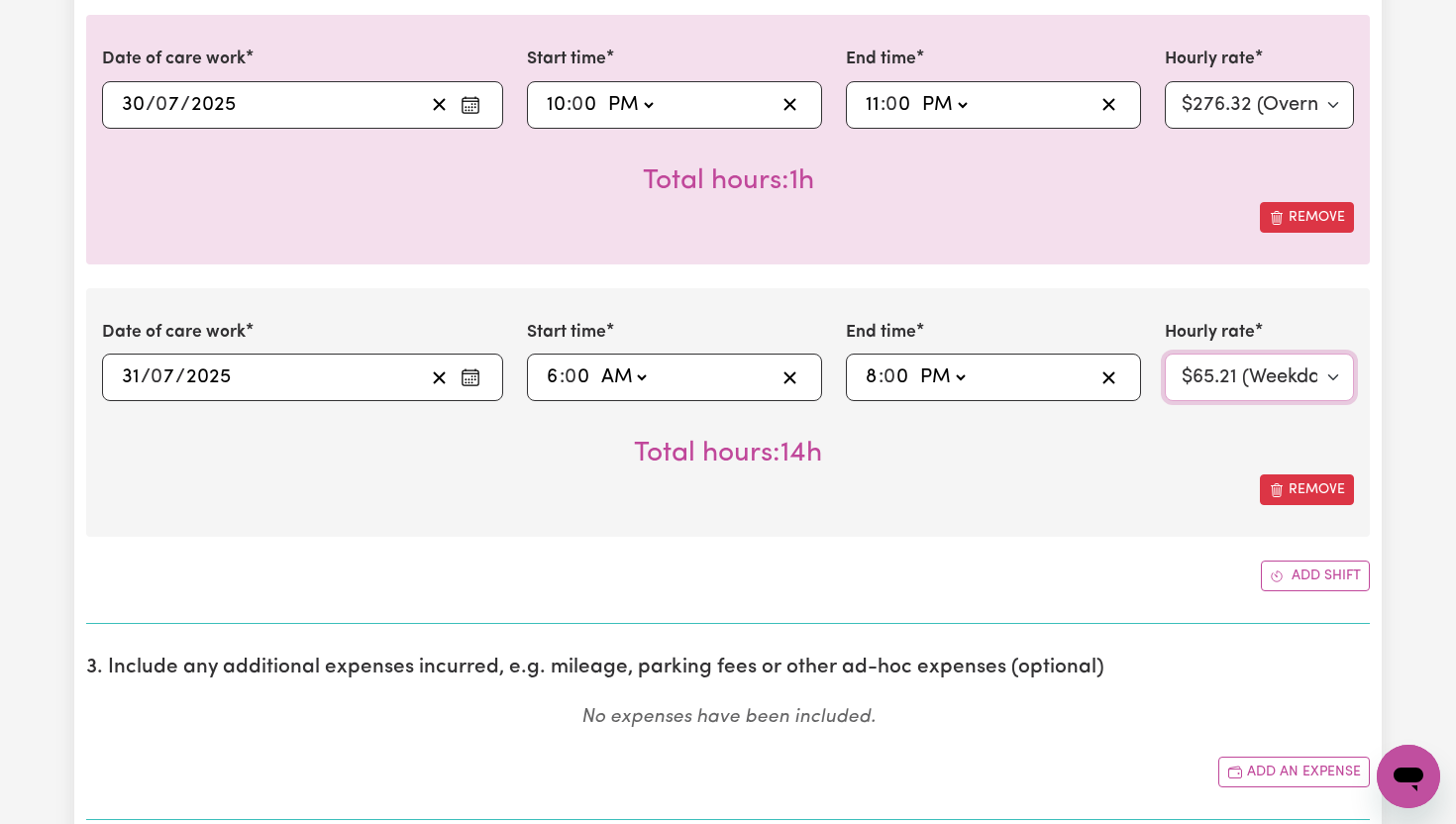 scroll, scrollTop: 1192, scrollLeft: 0, axis: vertical 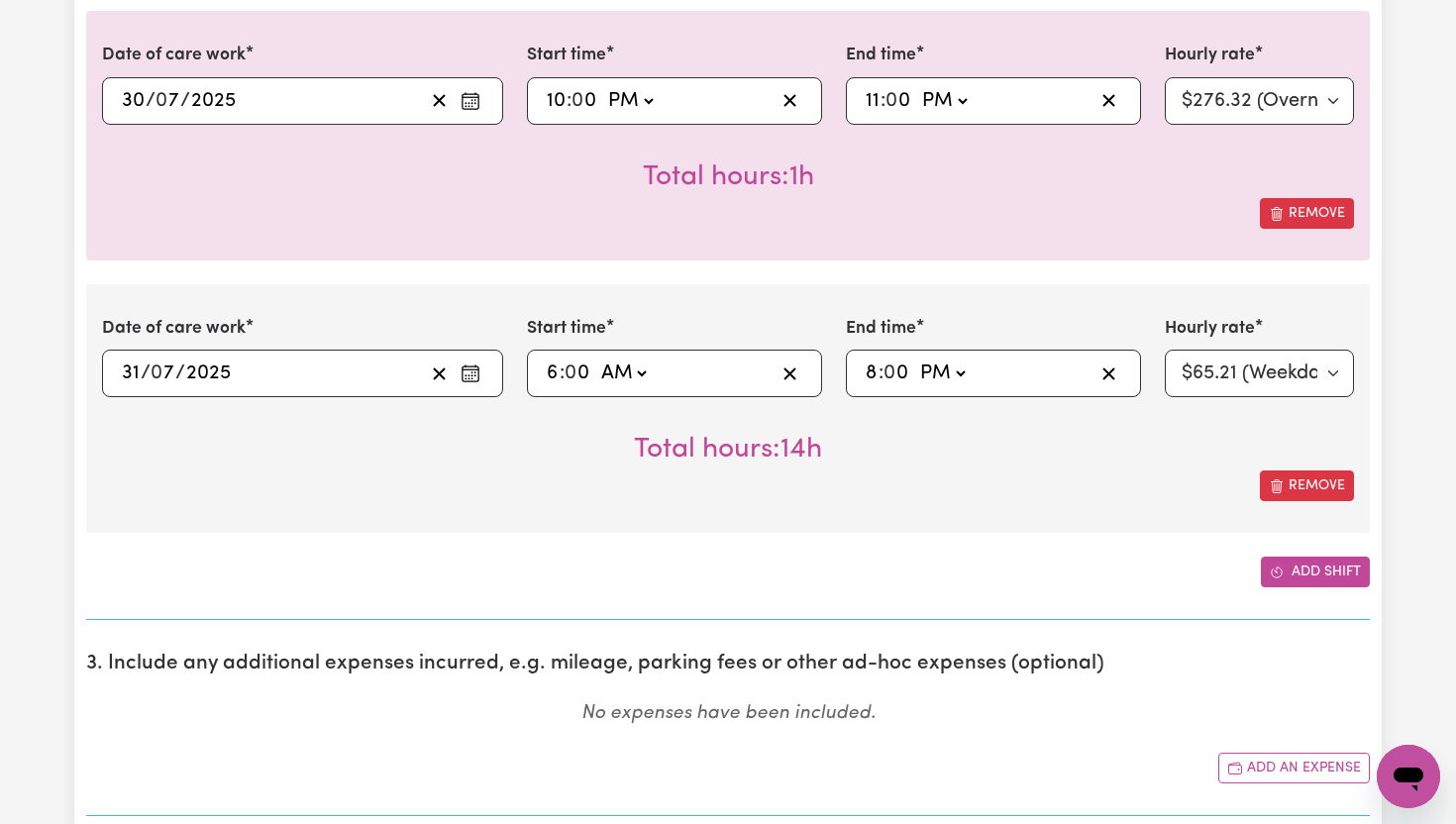 click on "Add shift" at bounding box center (1315, 571) 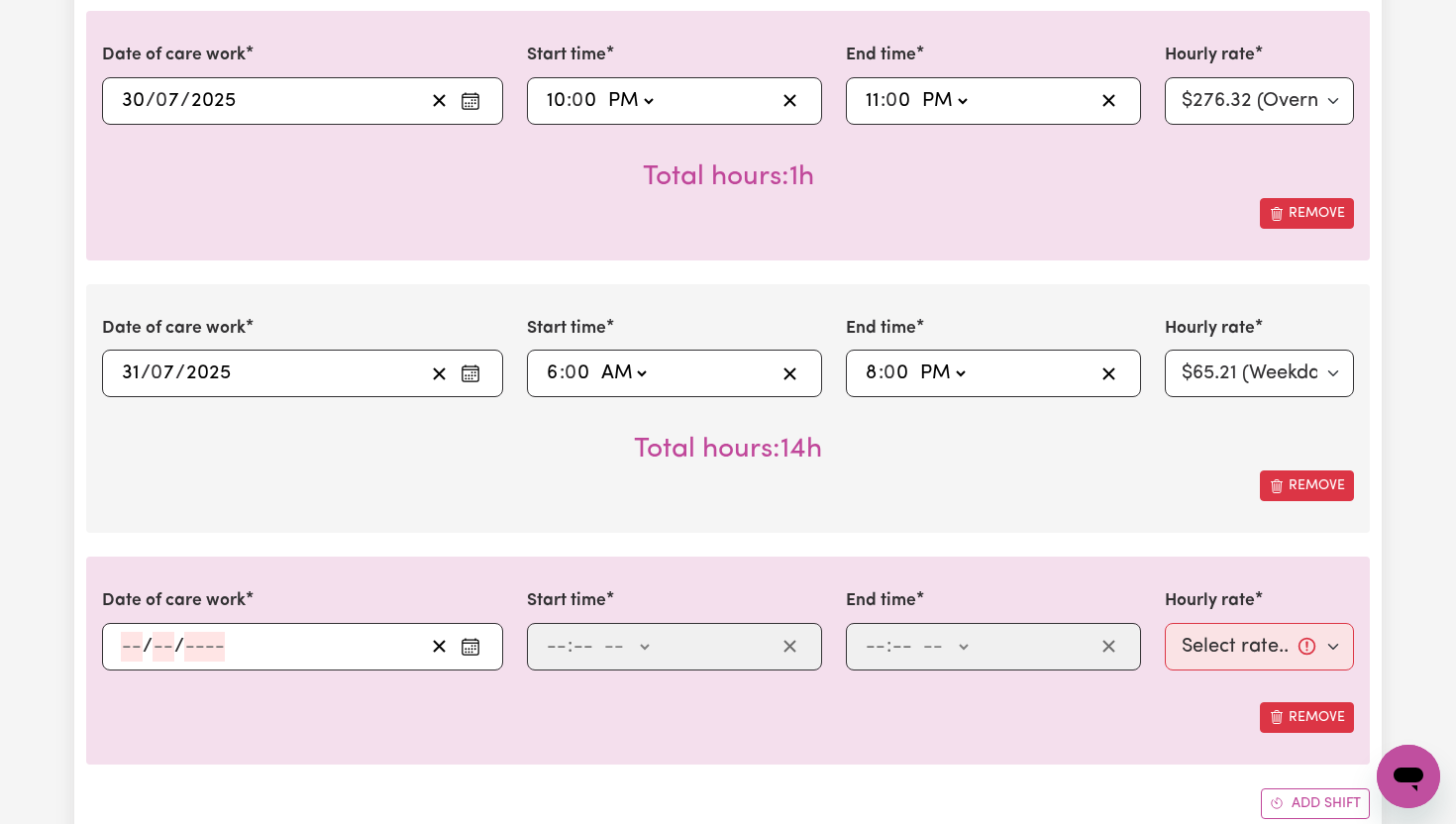click 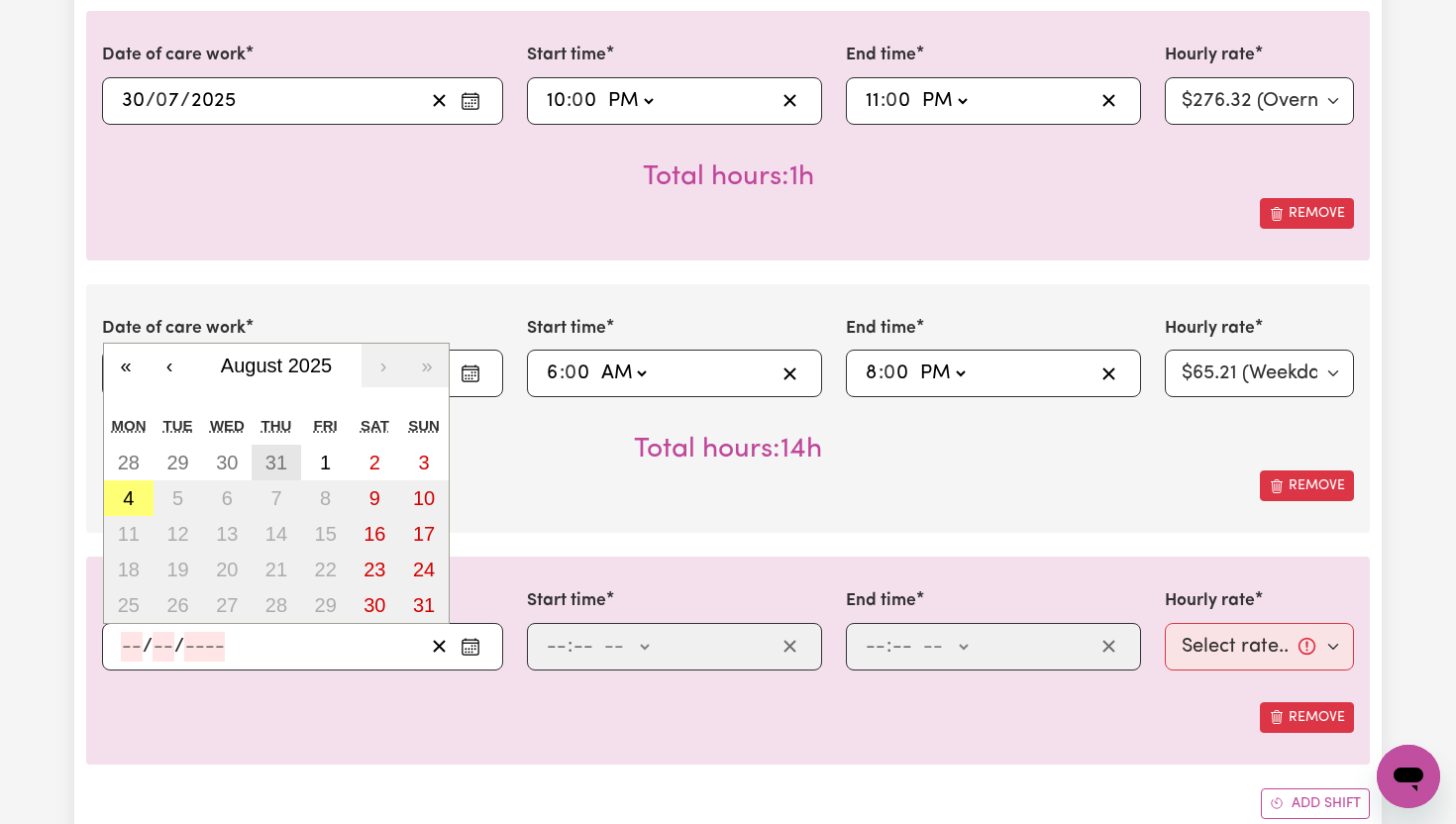 click on "31" at bounding box center [276, 463] 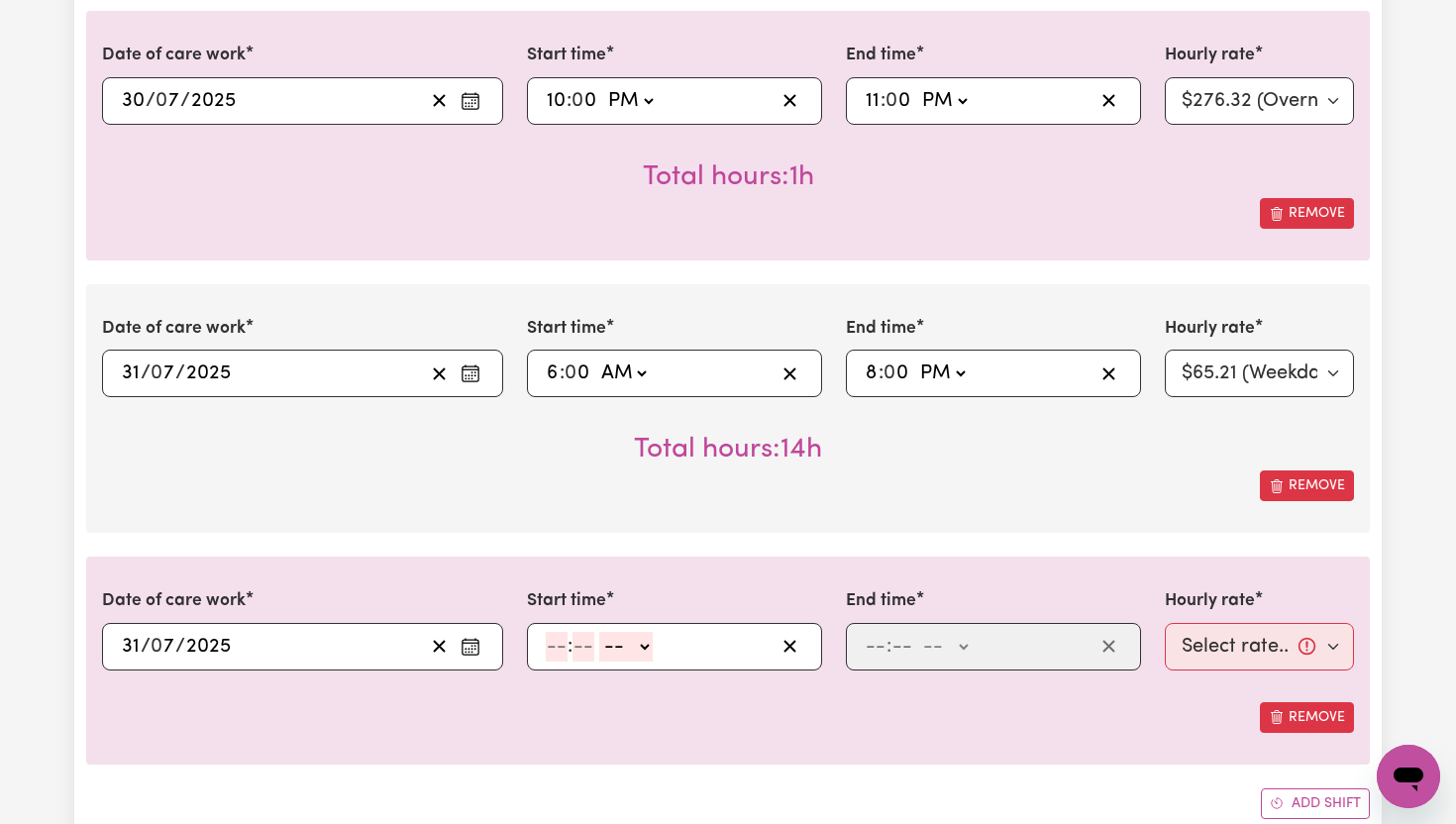 click 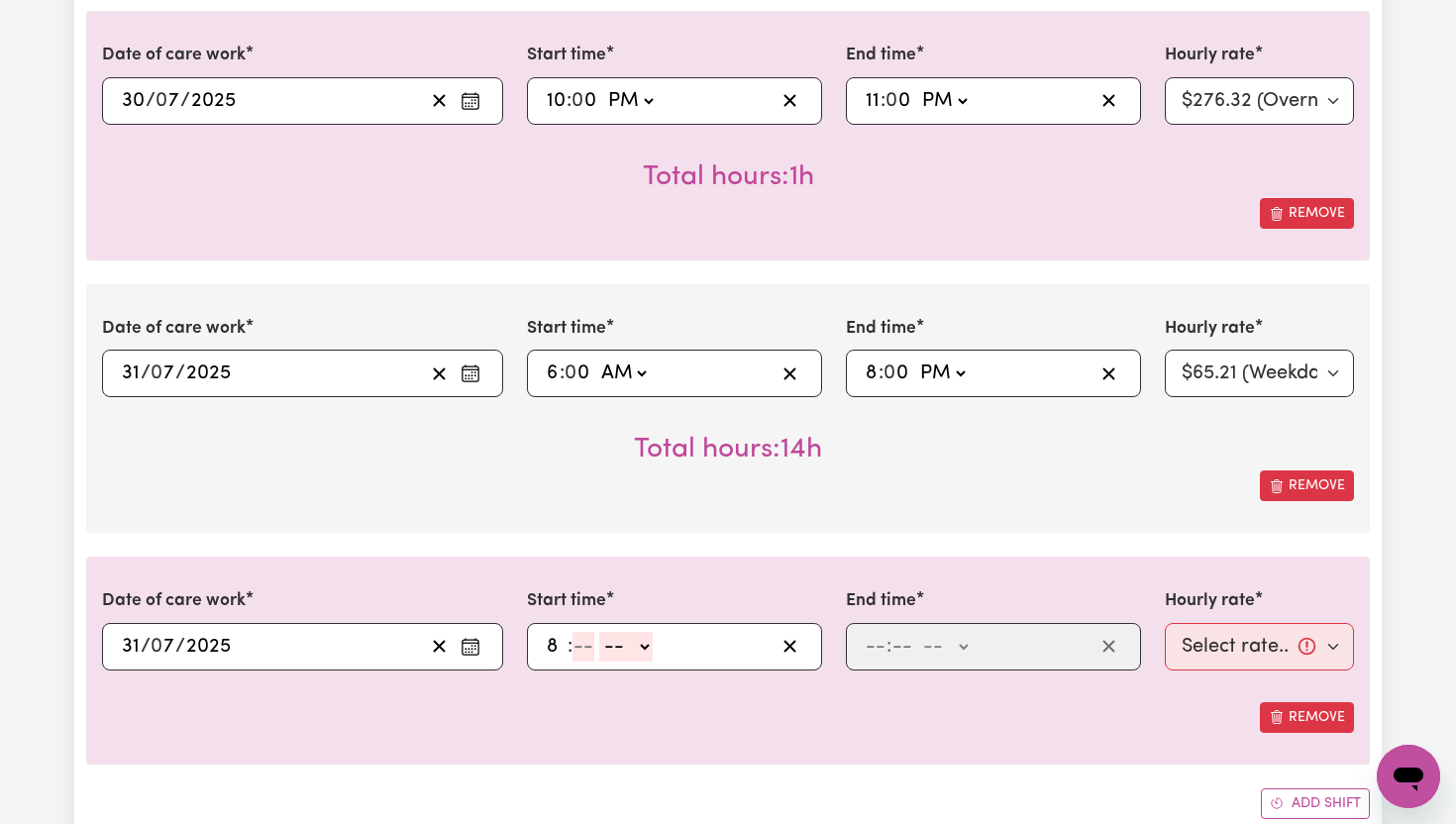type on "8" 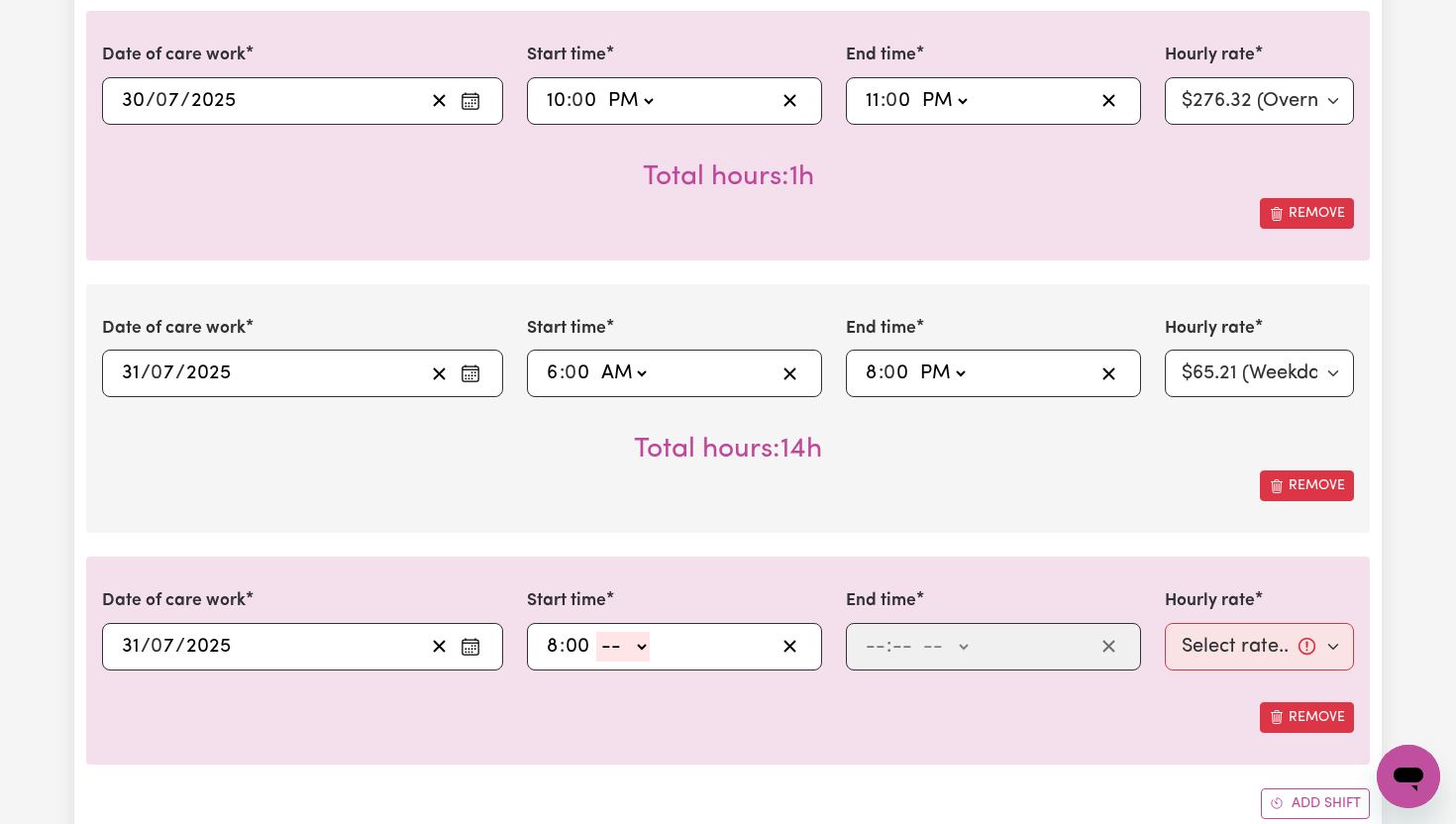 type on "00" 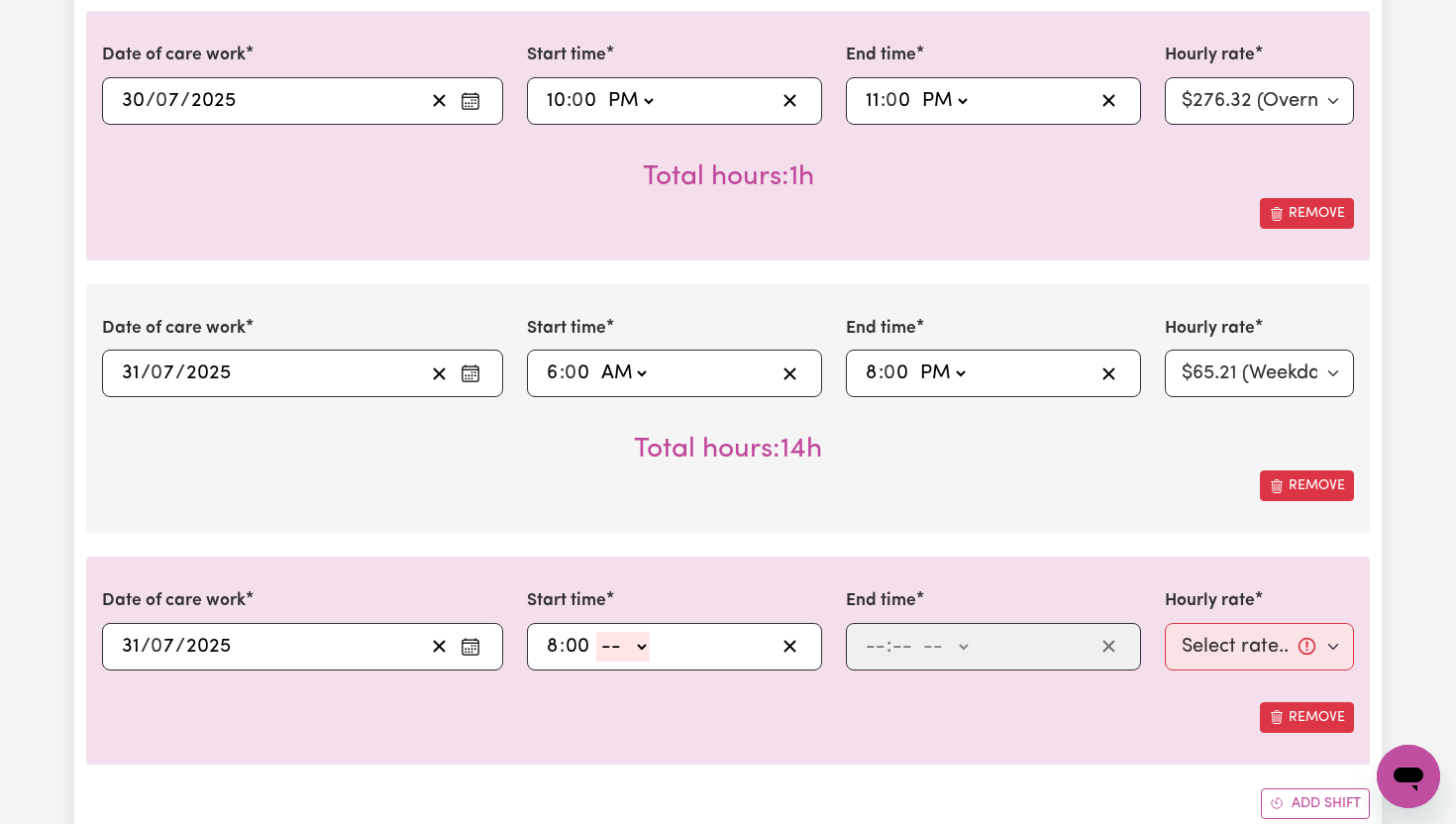 click on "-- AM PM" 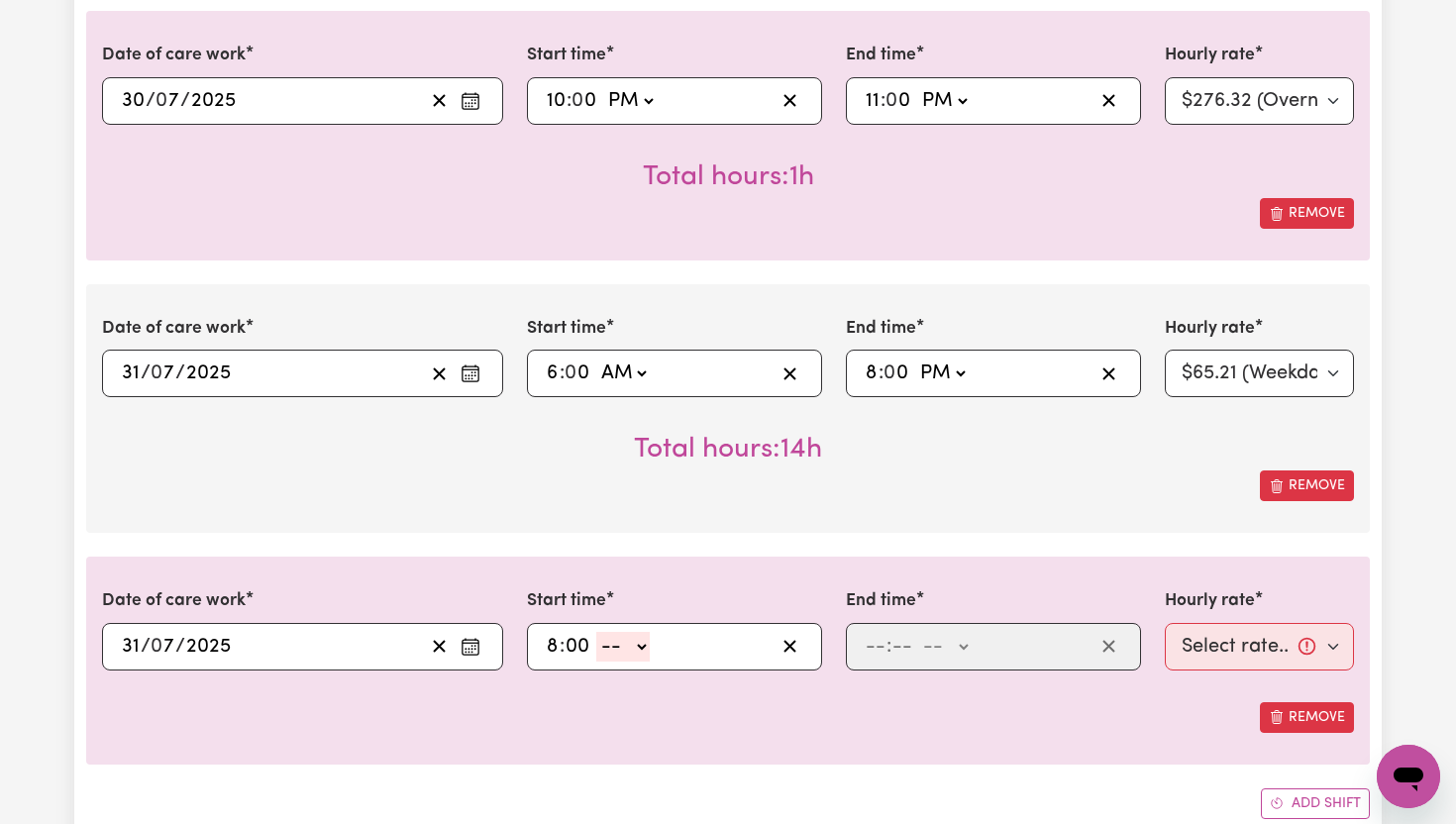 select on "pm" 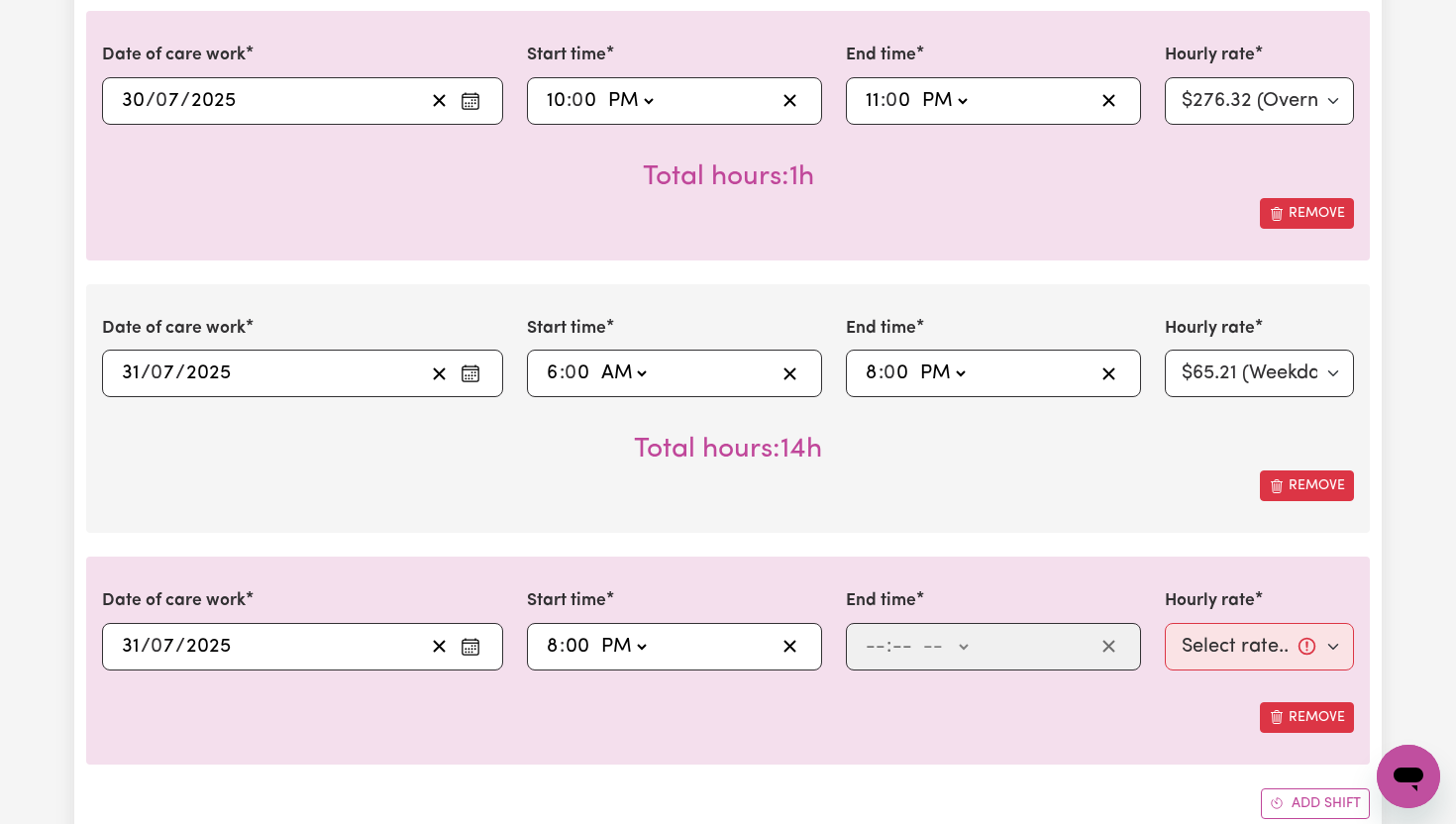 type on "20:00" 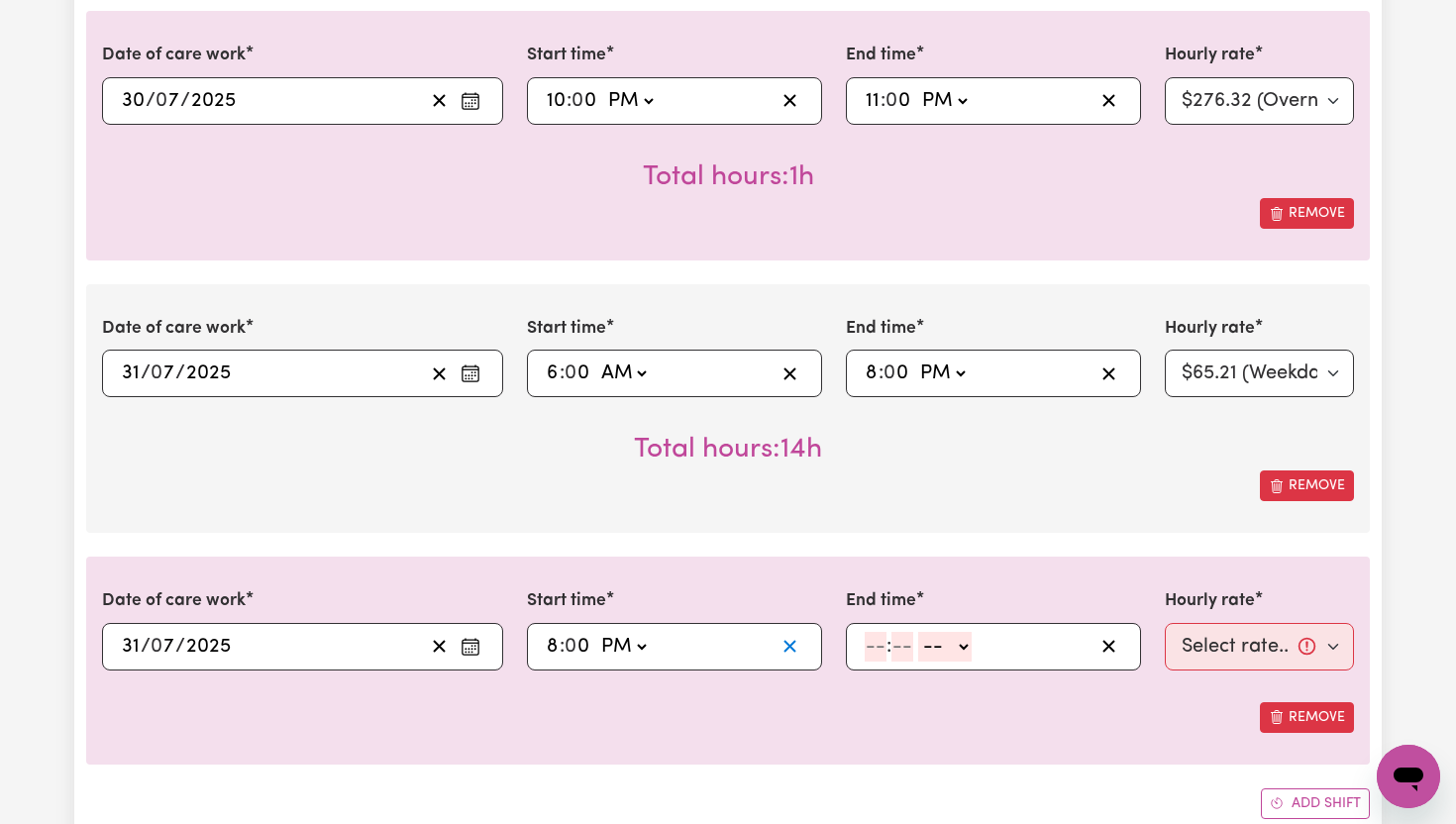 click 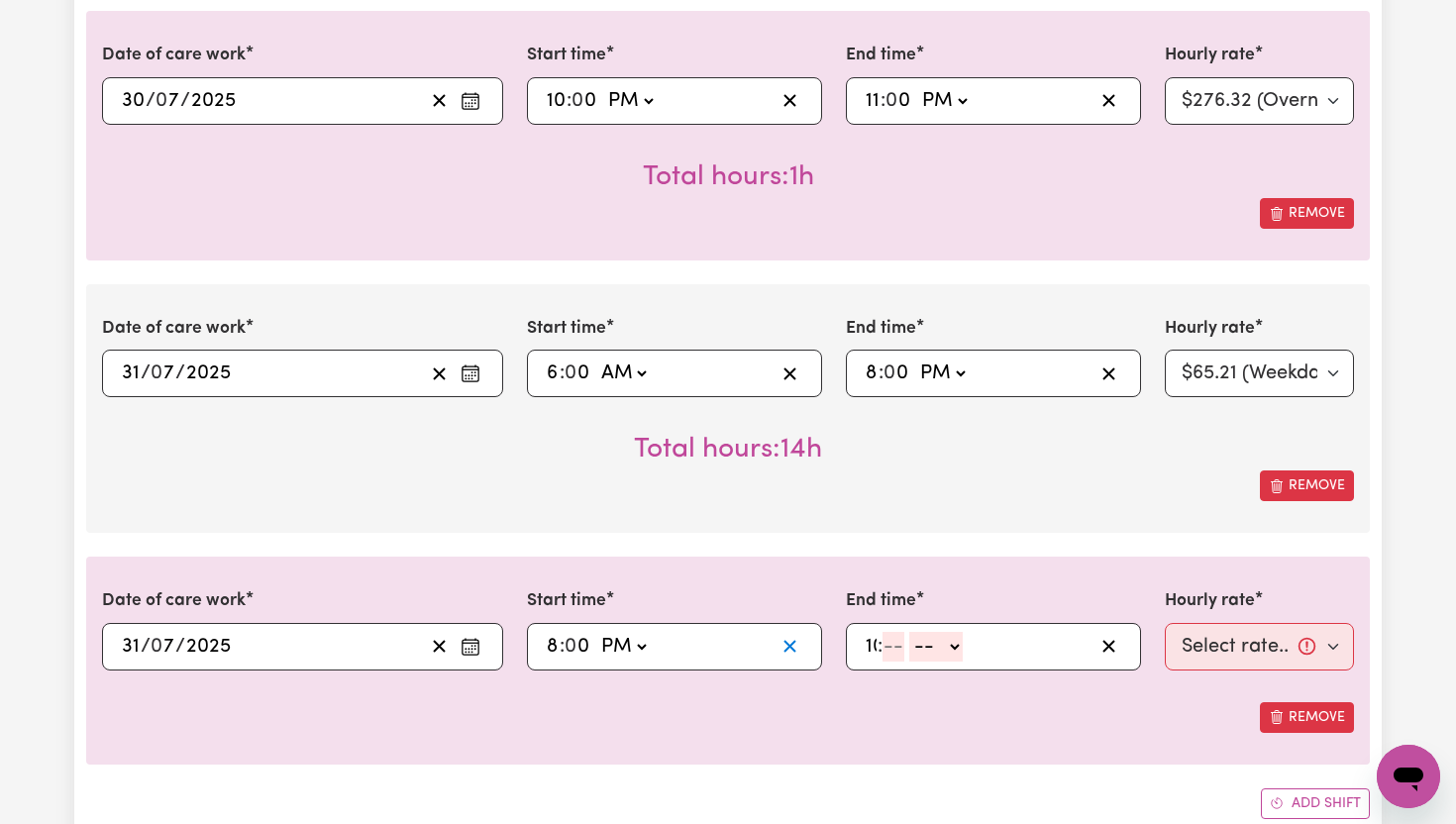 type on "10" 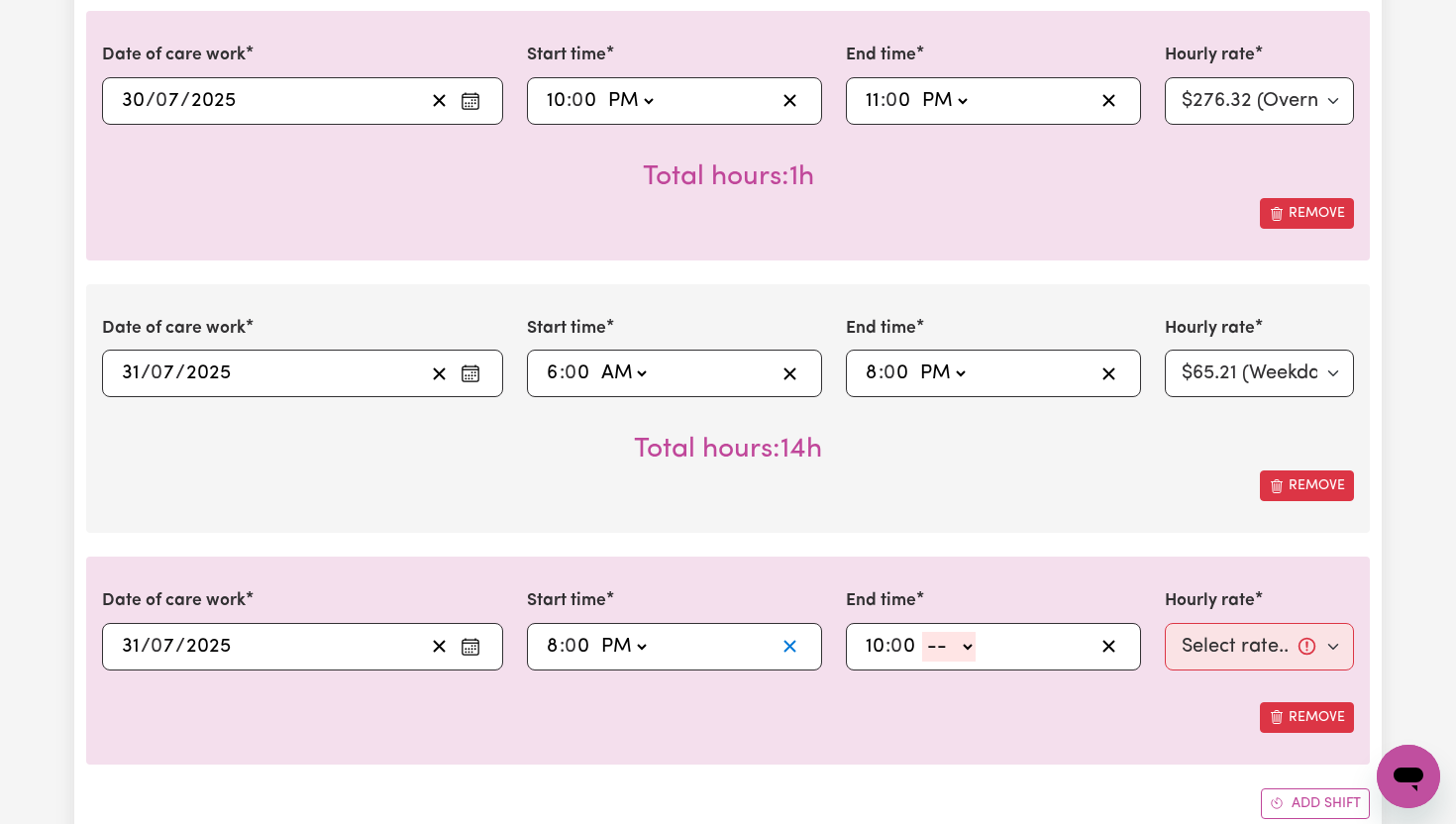 type on "0" 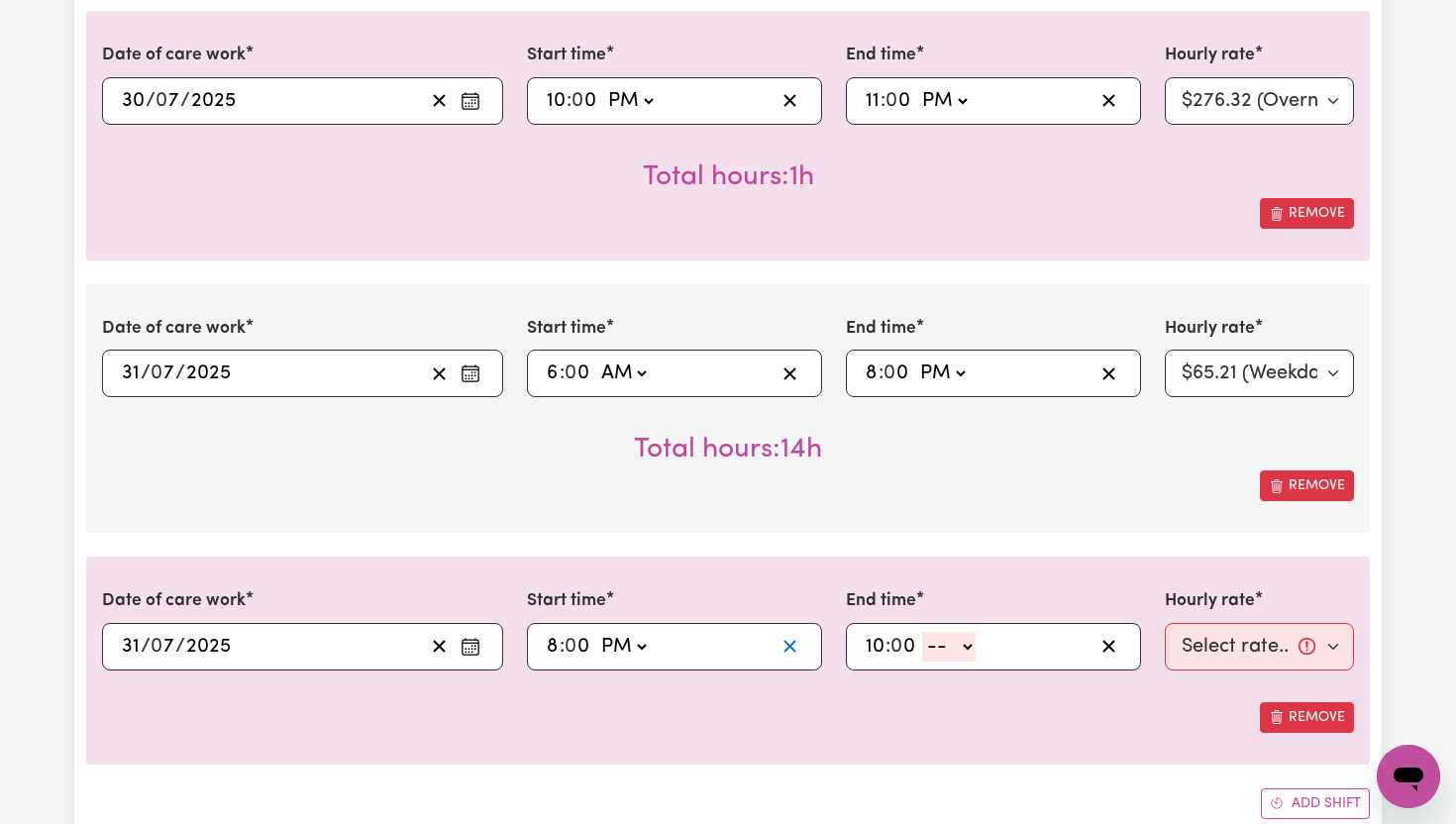 click on "[TIME]" at bounding box center [978, 647] 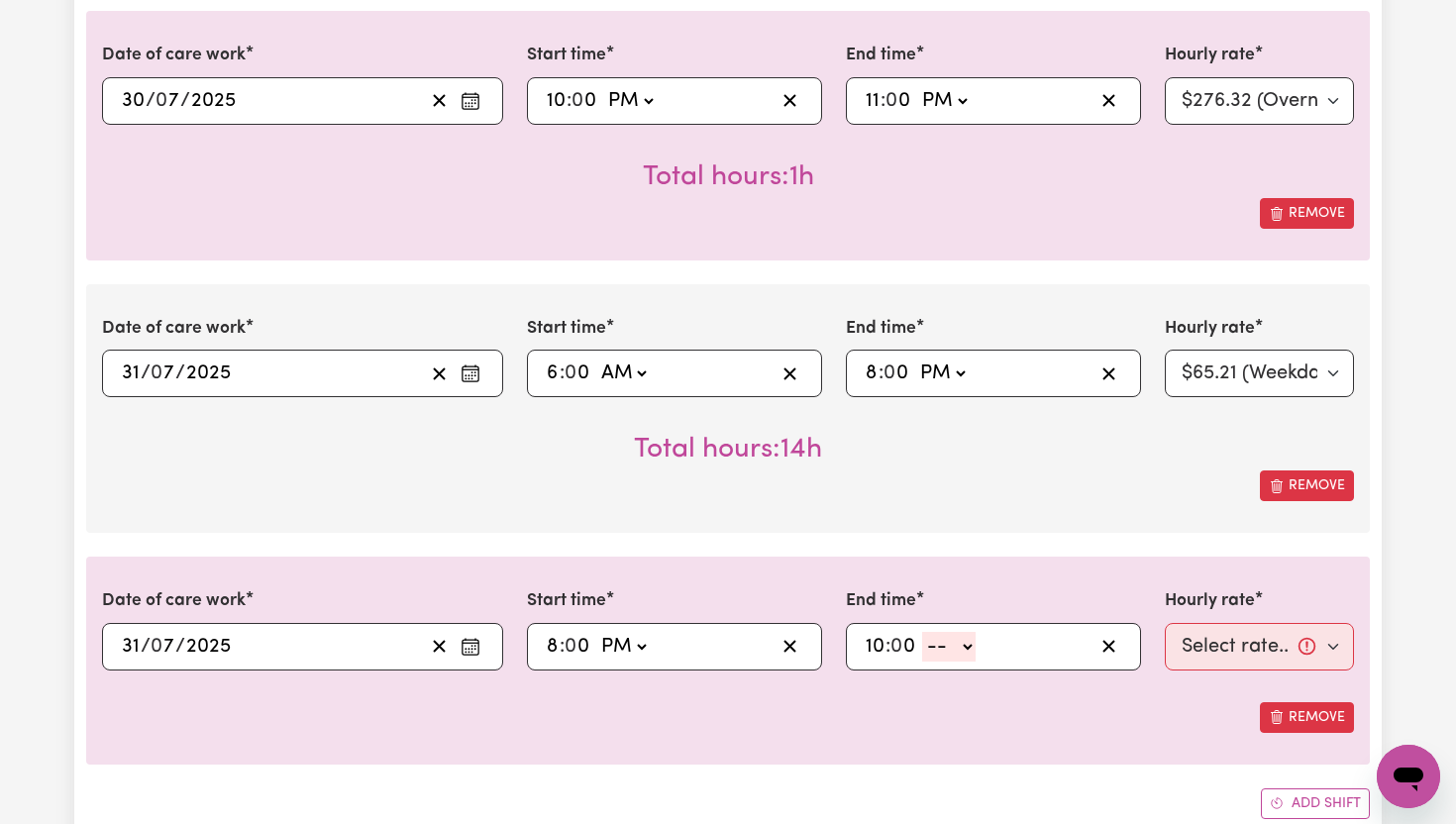 drag, startPoint x: 785, startPoint y: 659, endPoint x: 963, endPoint y: 644, distance: 178.6309 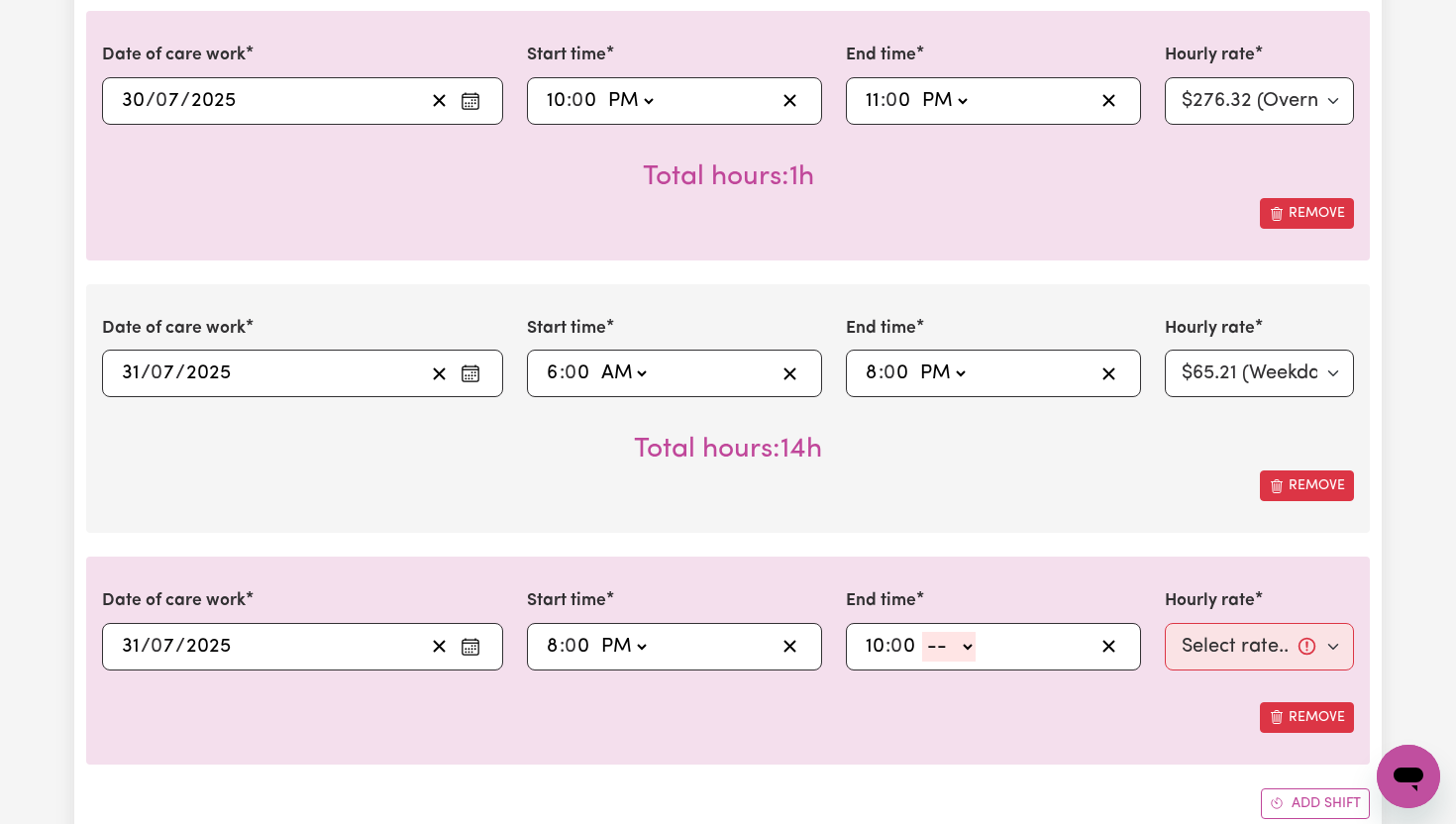 select on "pm" 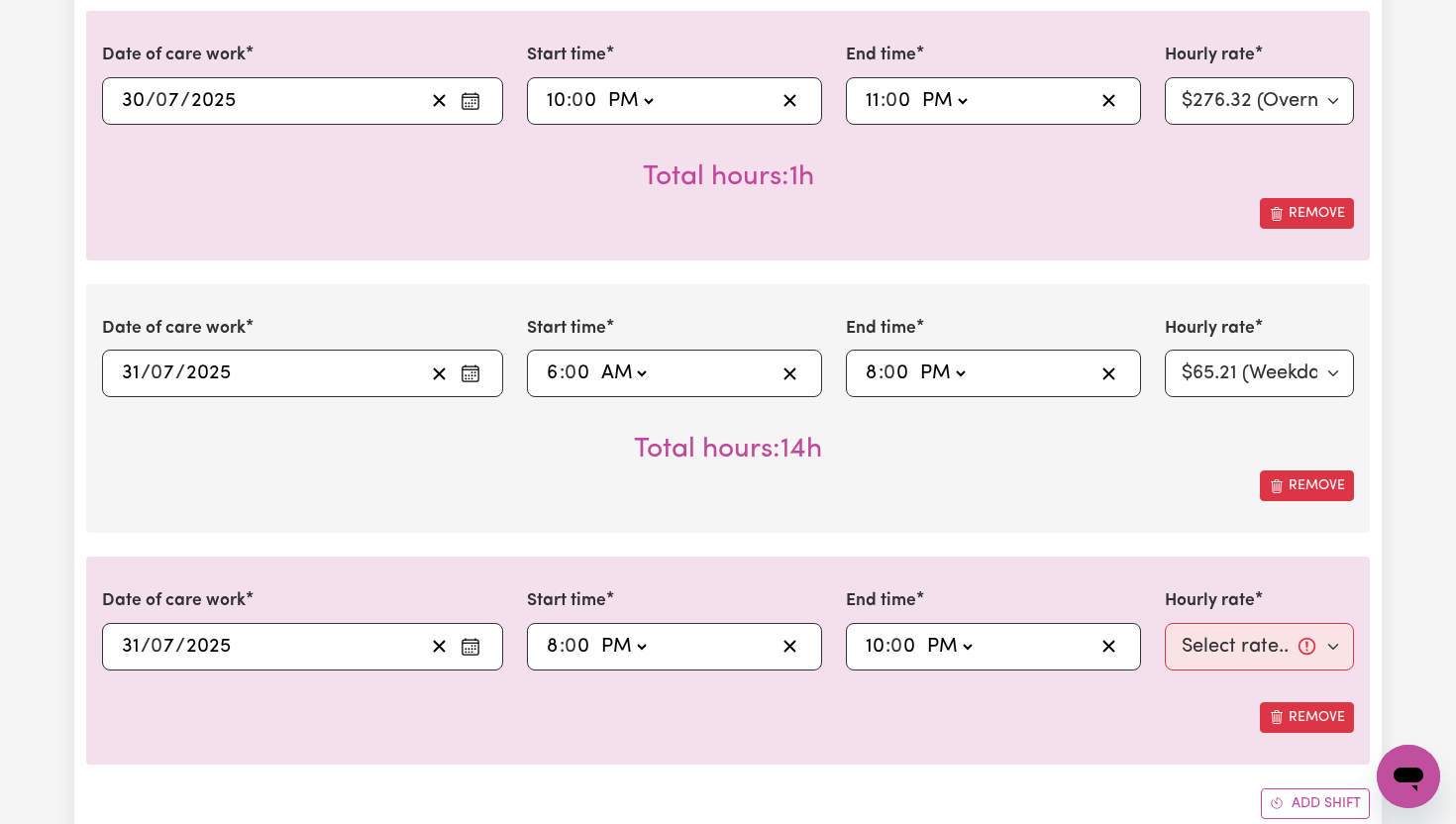type on "22:00" 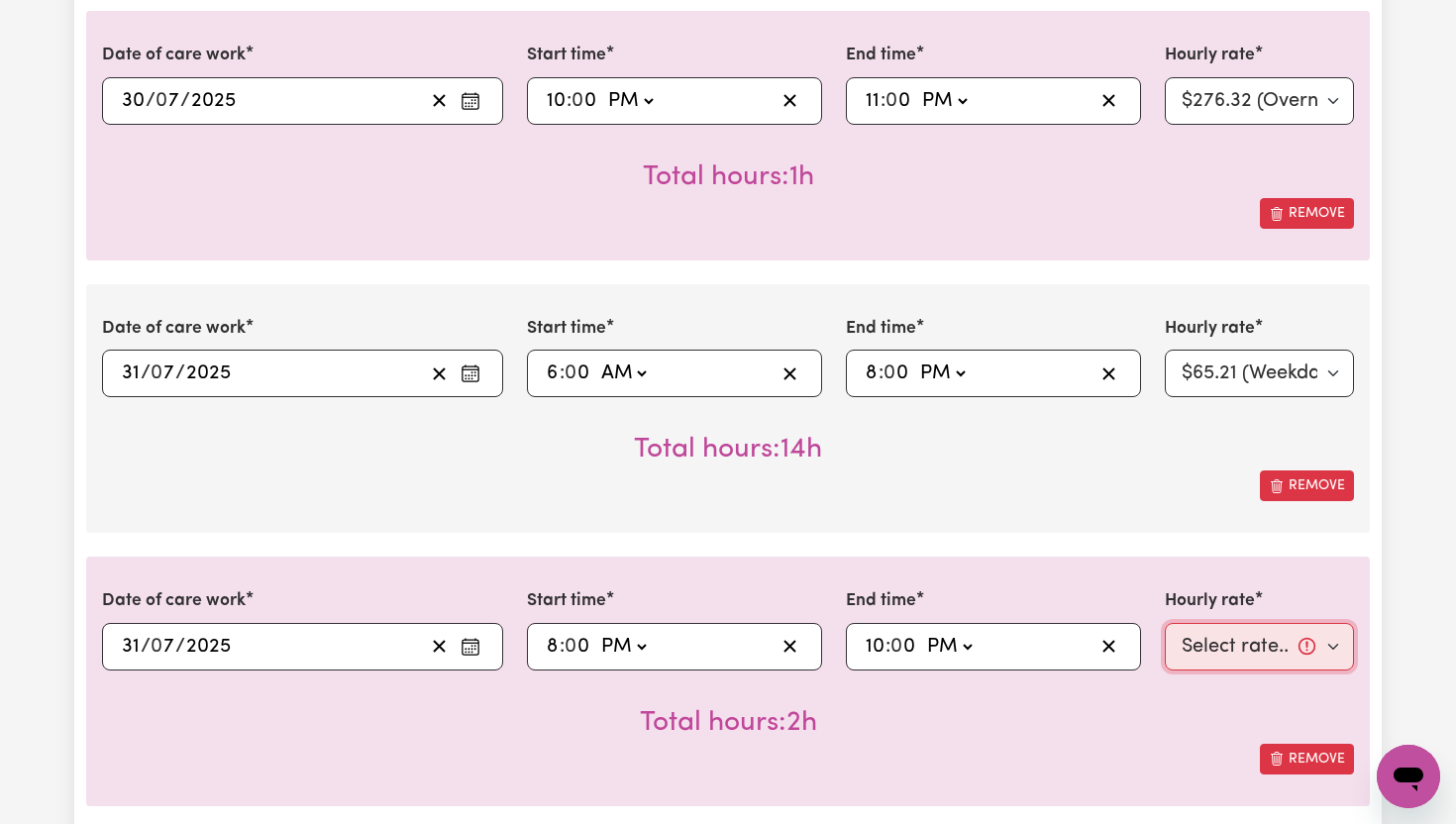click on "Select rate... $65.21 (Weekday) $91.76 (Saturday) $118.32 (Sunday) $144.87 (Public Holiday) $71.85 (Evening Care) $276.32 (Overnight)" at bounding box center (1259, 647) 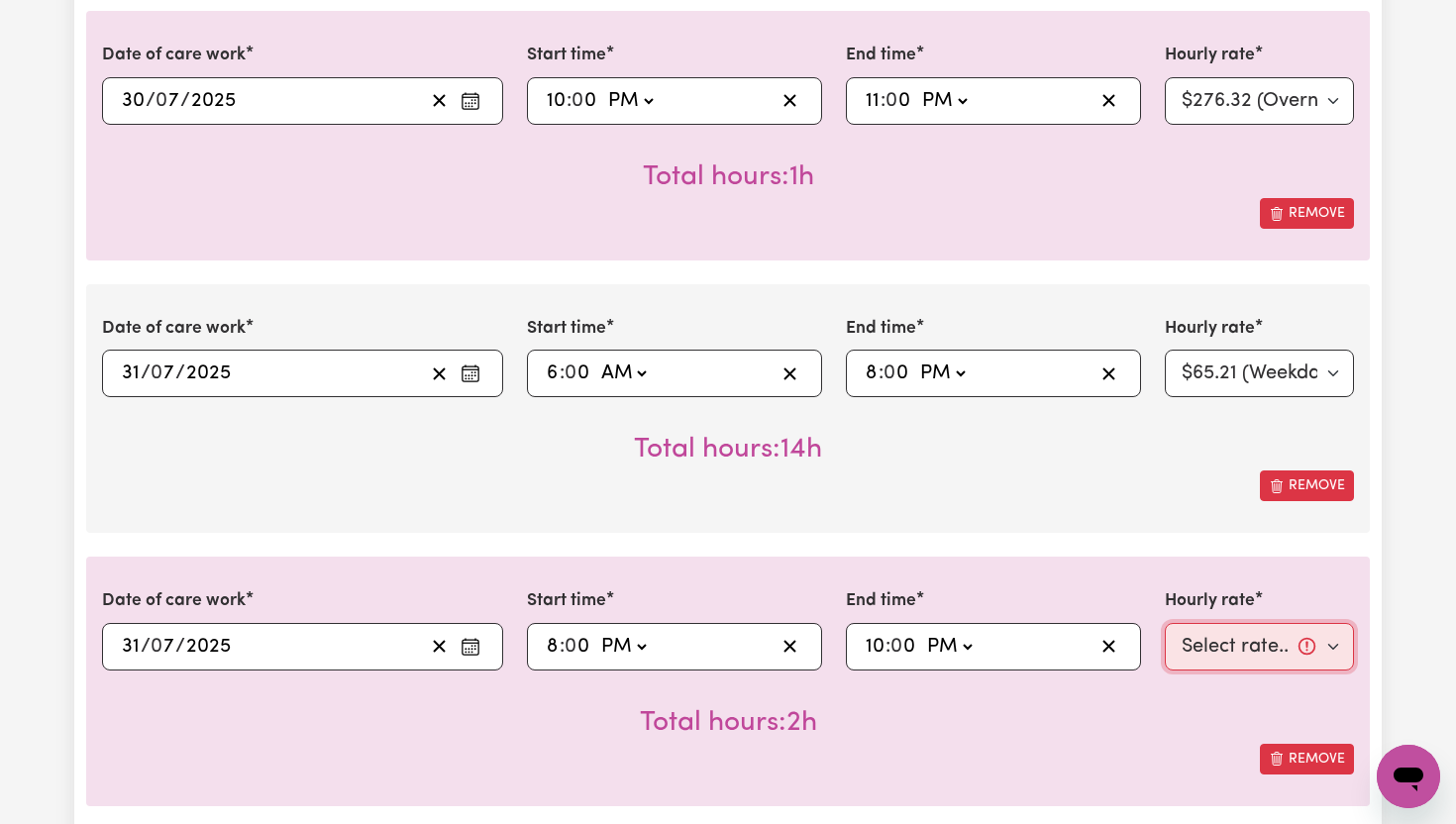 select on "71.85-EveningCare" 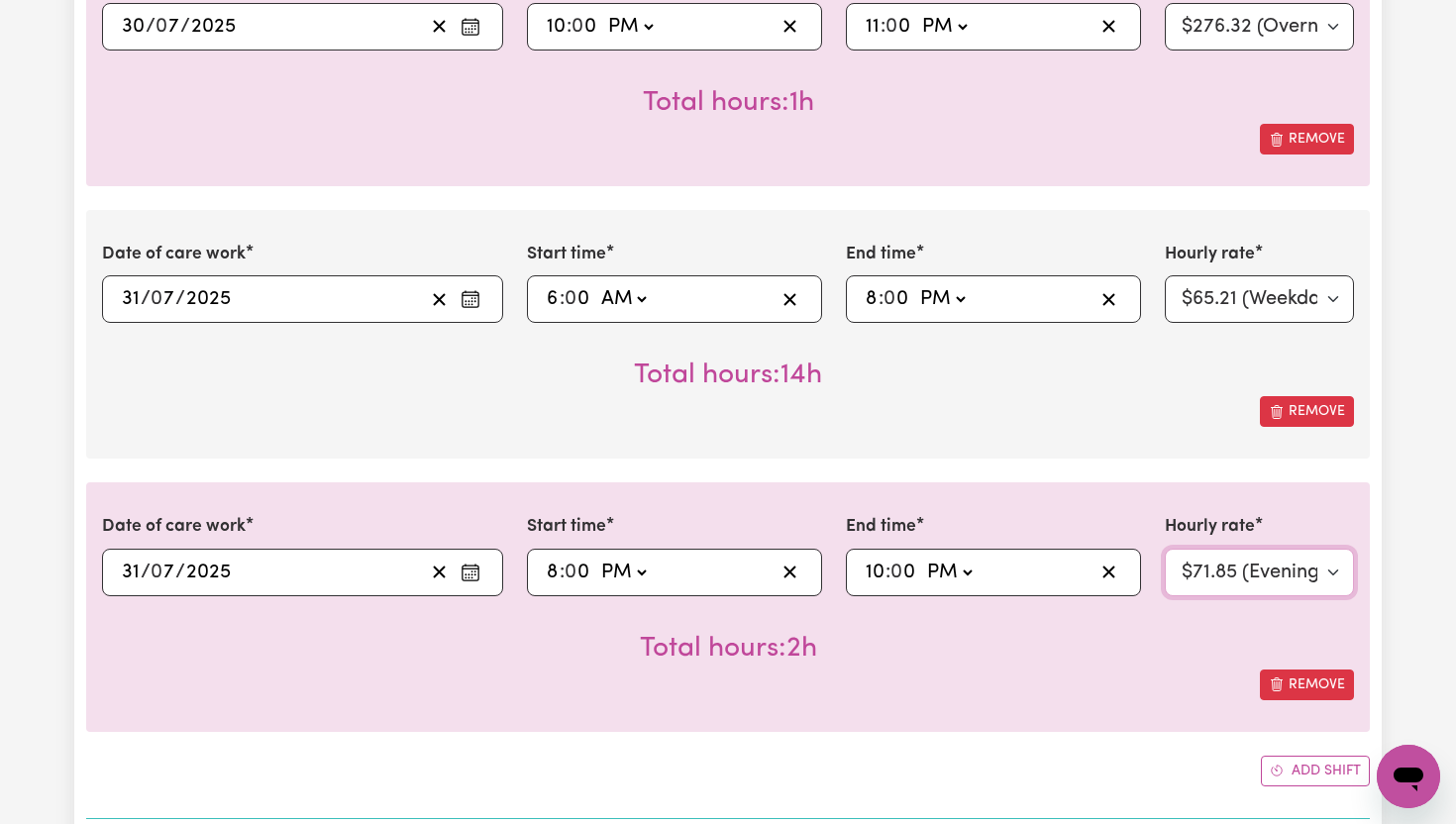 scroll, scrollTop: 1270, scrollLeft: 0, axis: vertical 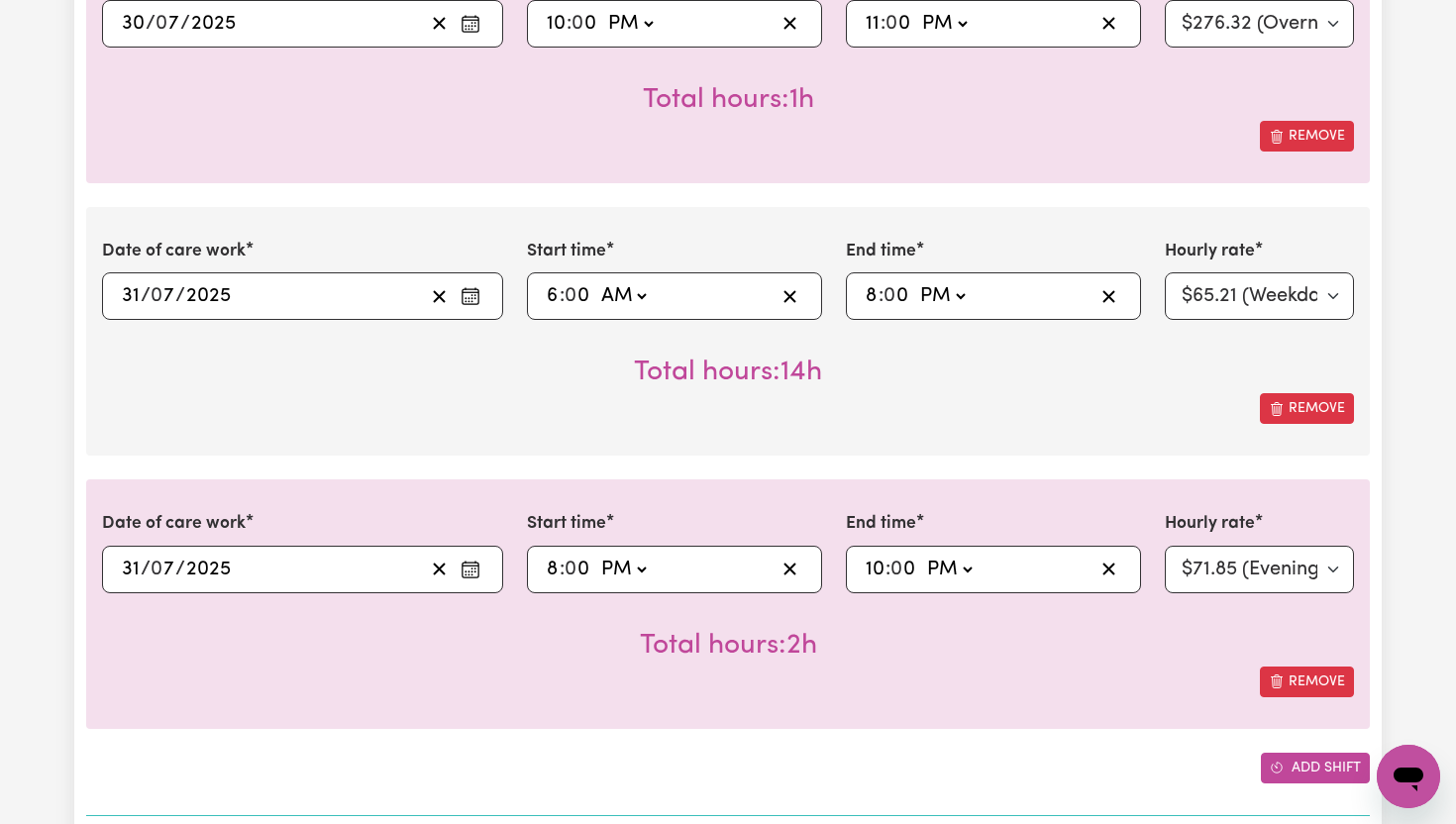 click on "Add shift" at bounding box center (1315, 768) 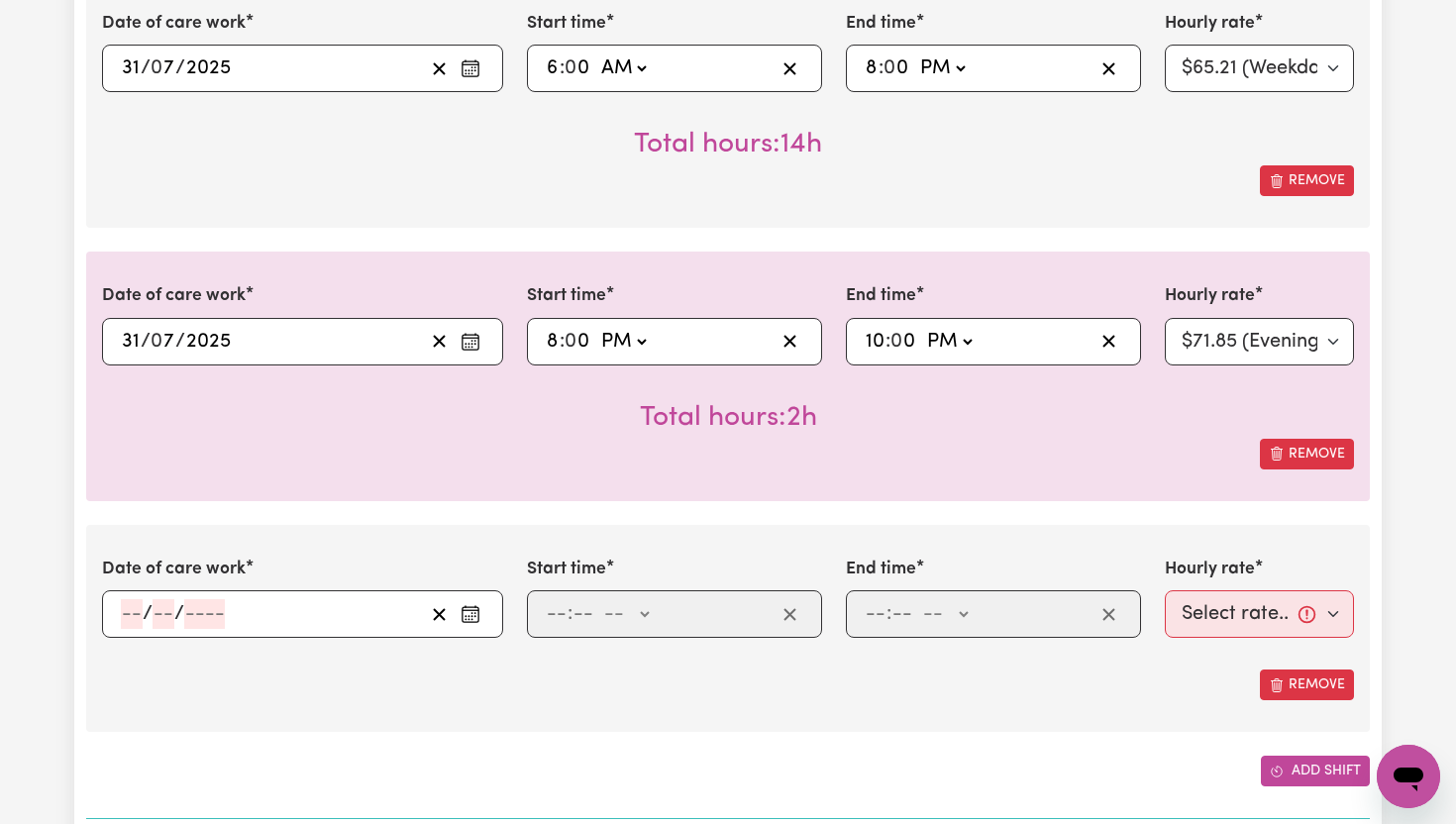 scroll, scrollTop: 1513, scrollLeft: 0, axis: vertical 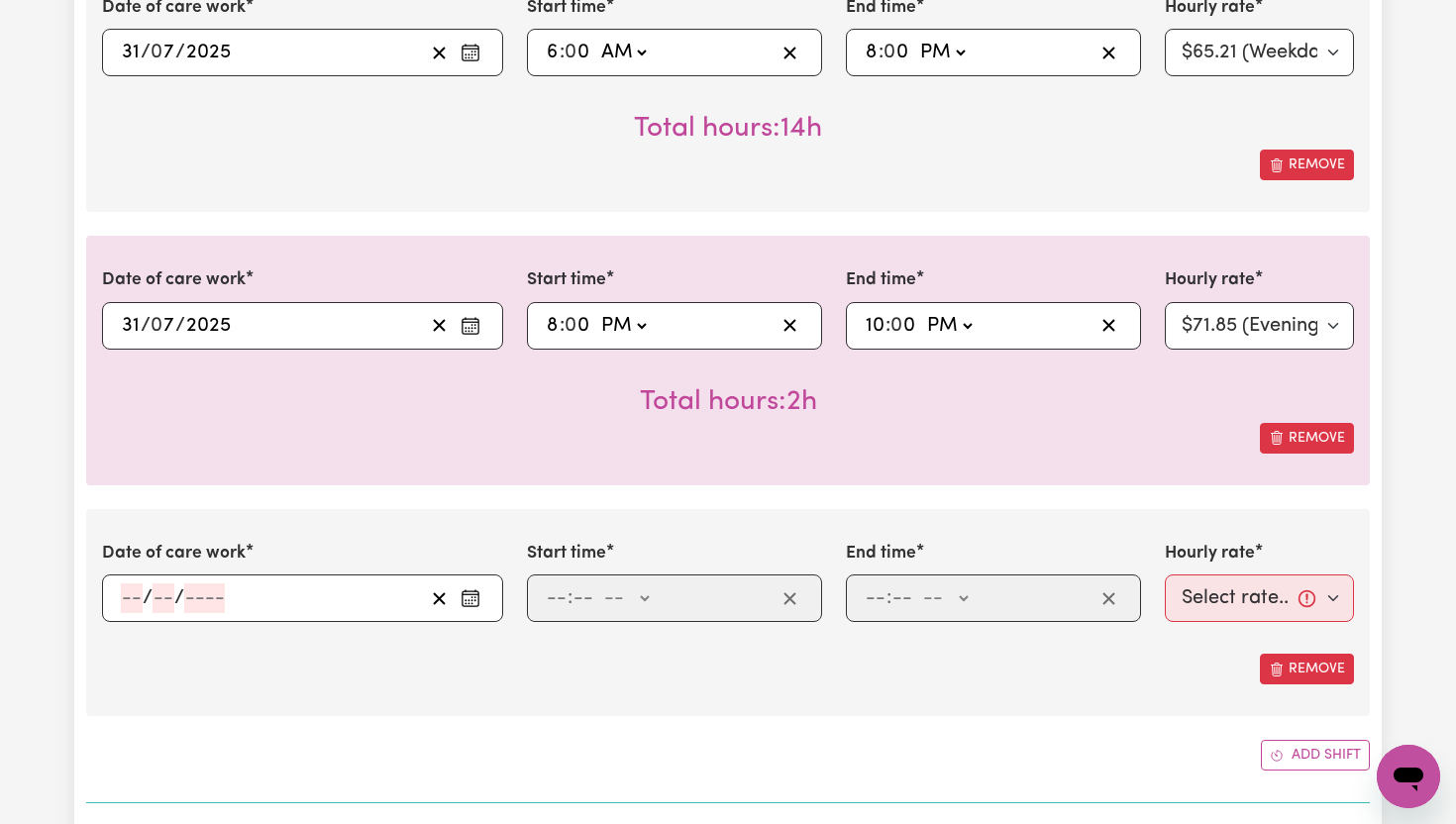 click 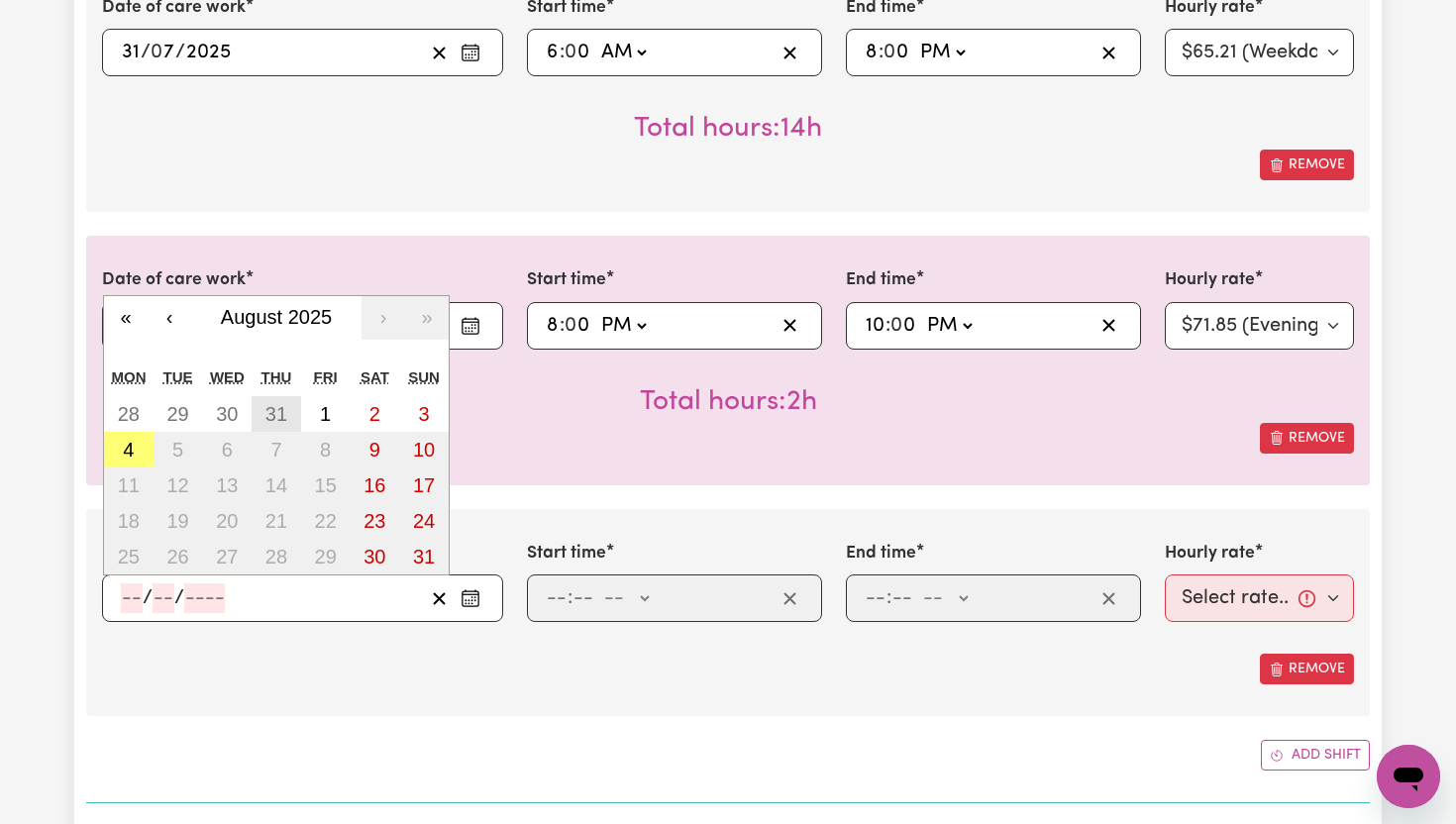 click on "31" at bounding box center [276, 414] 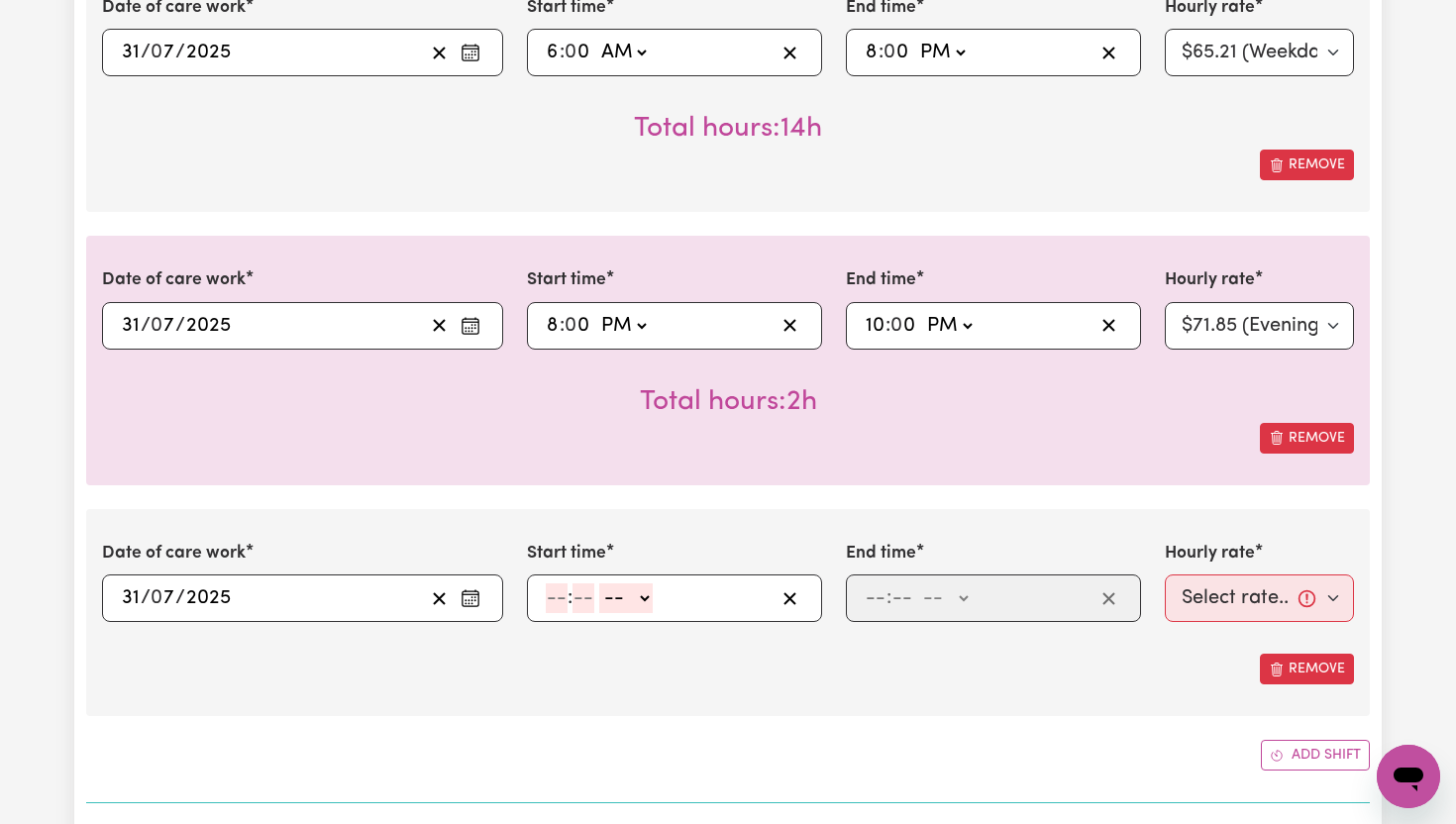 click 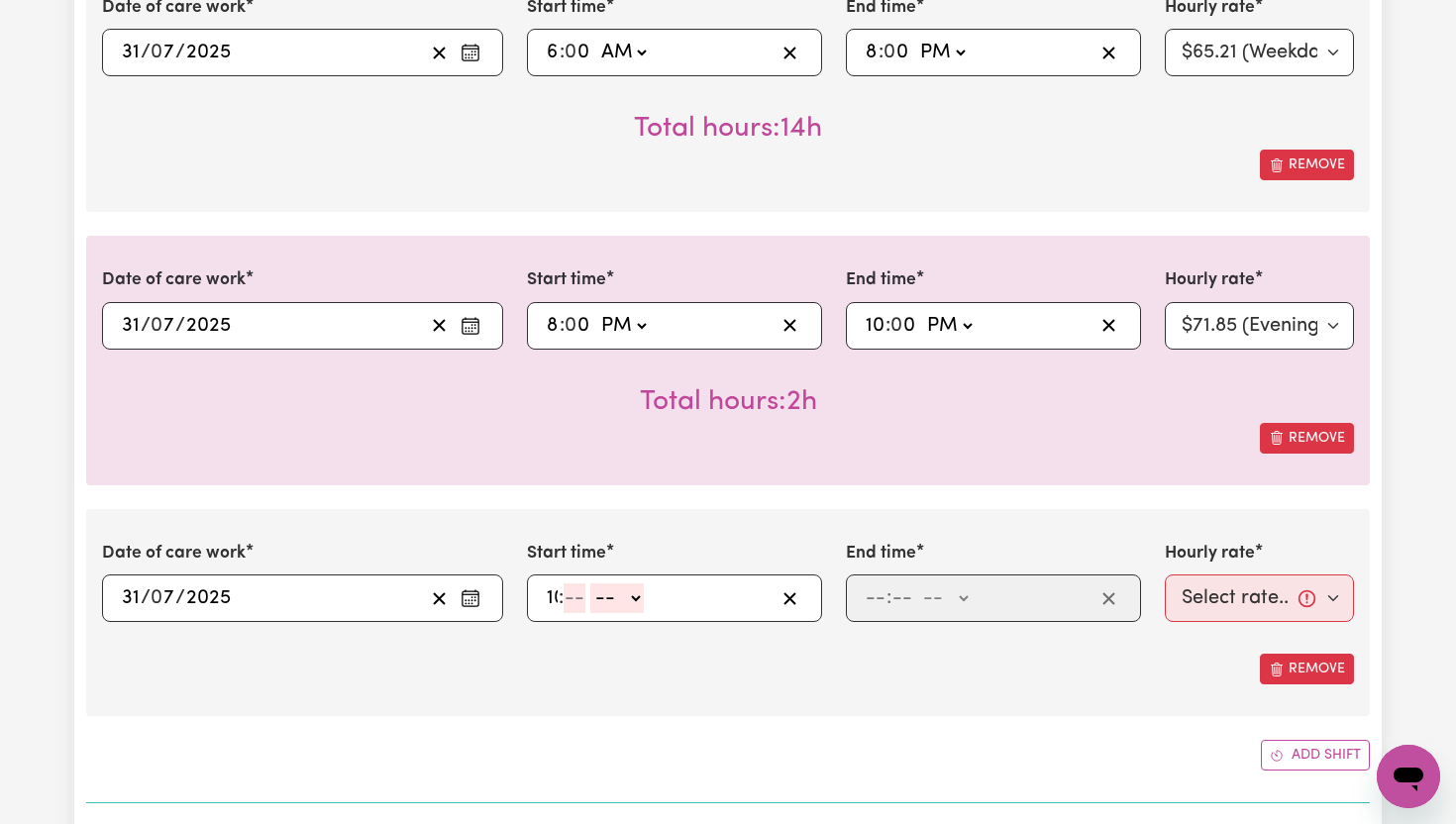 type on "10" 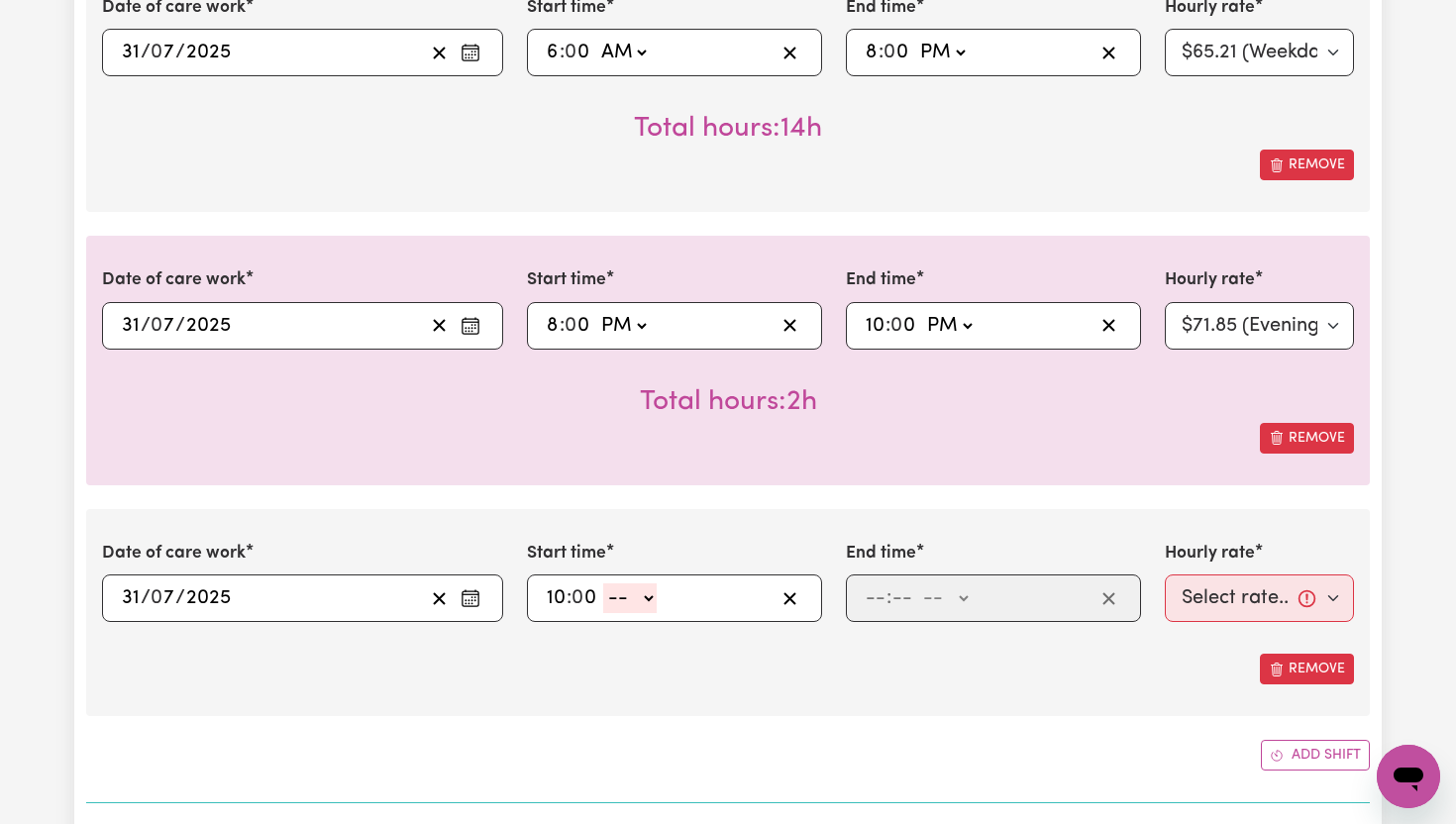 type on "0" 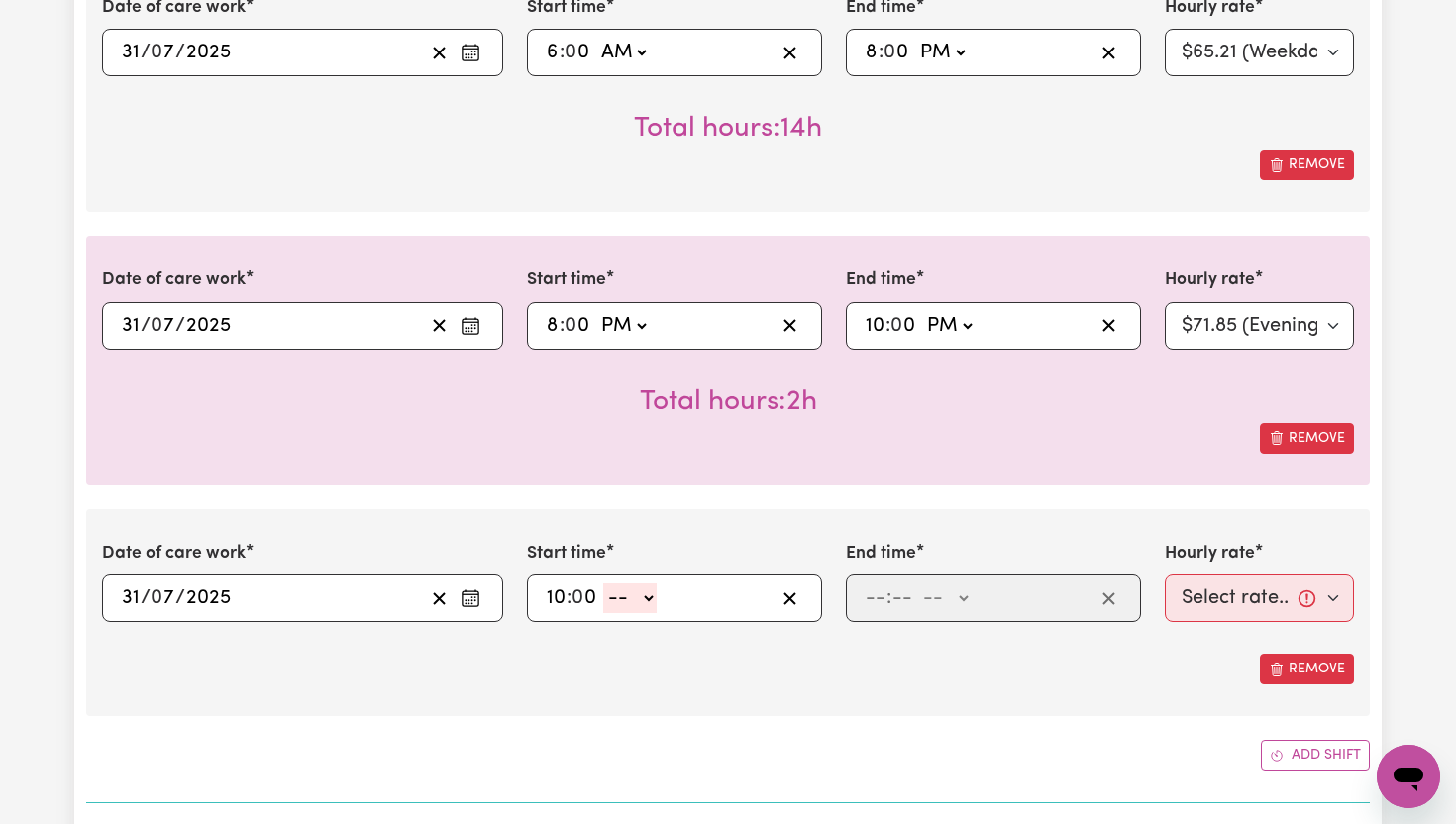 click on "-- AM PM" 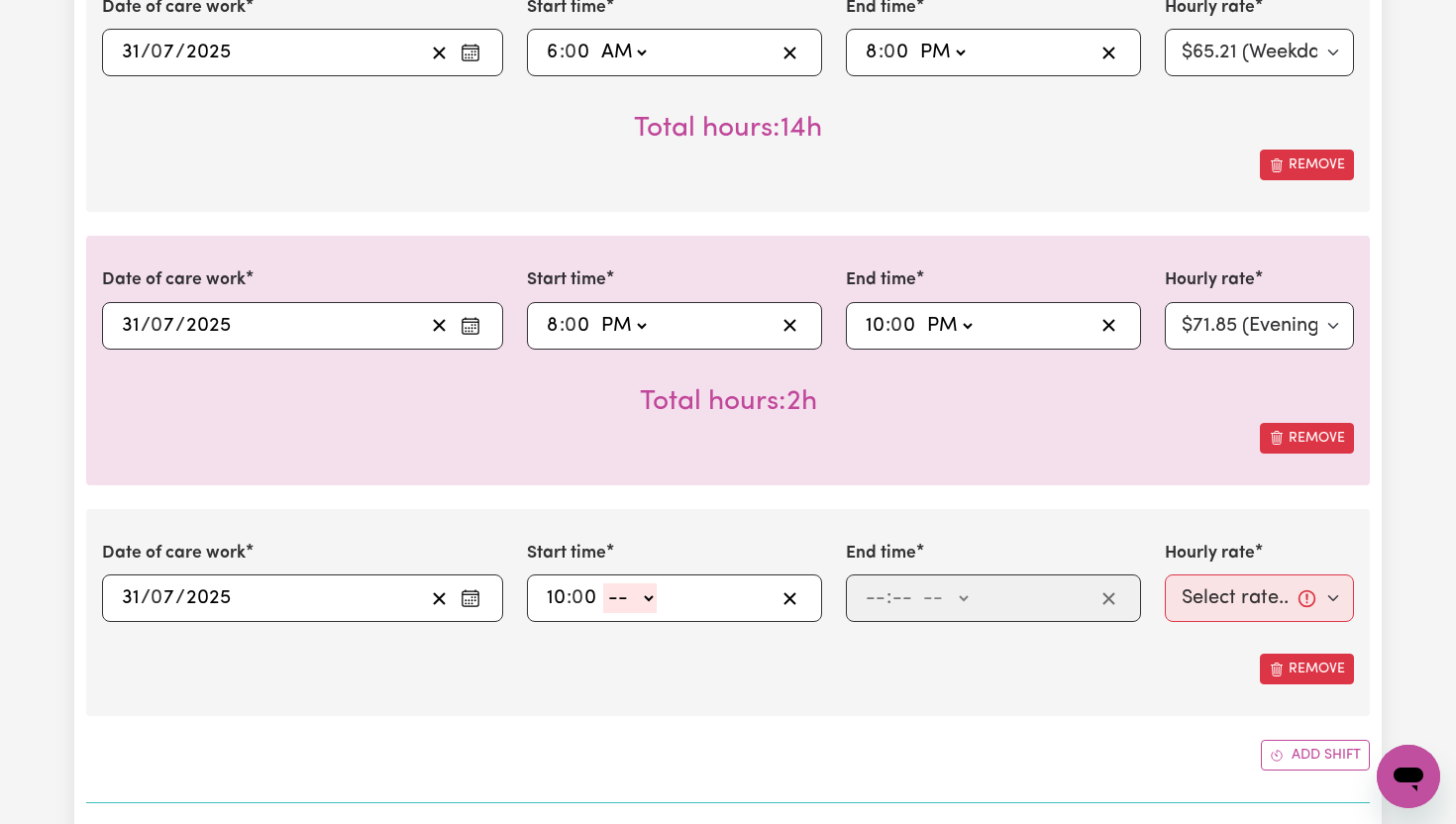select on "pm" 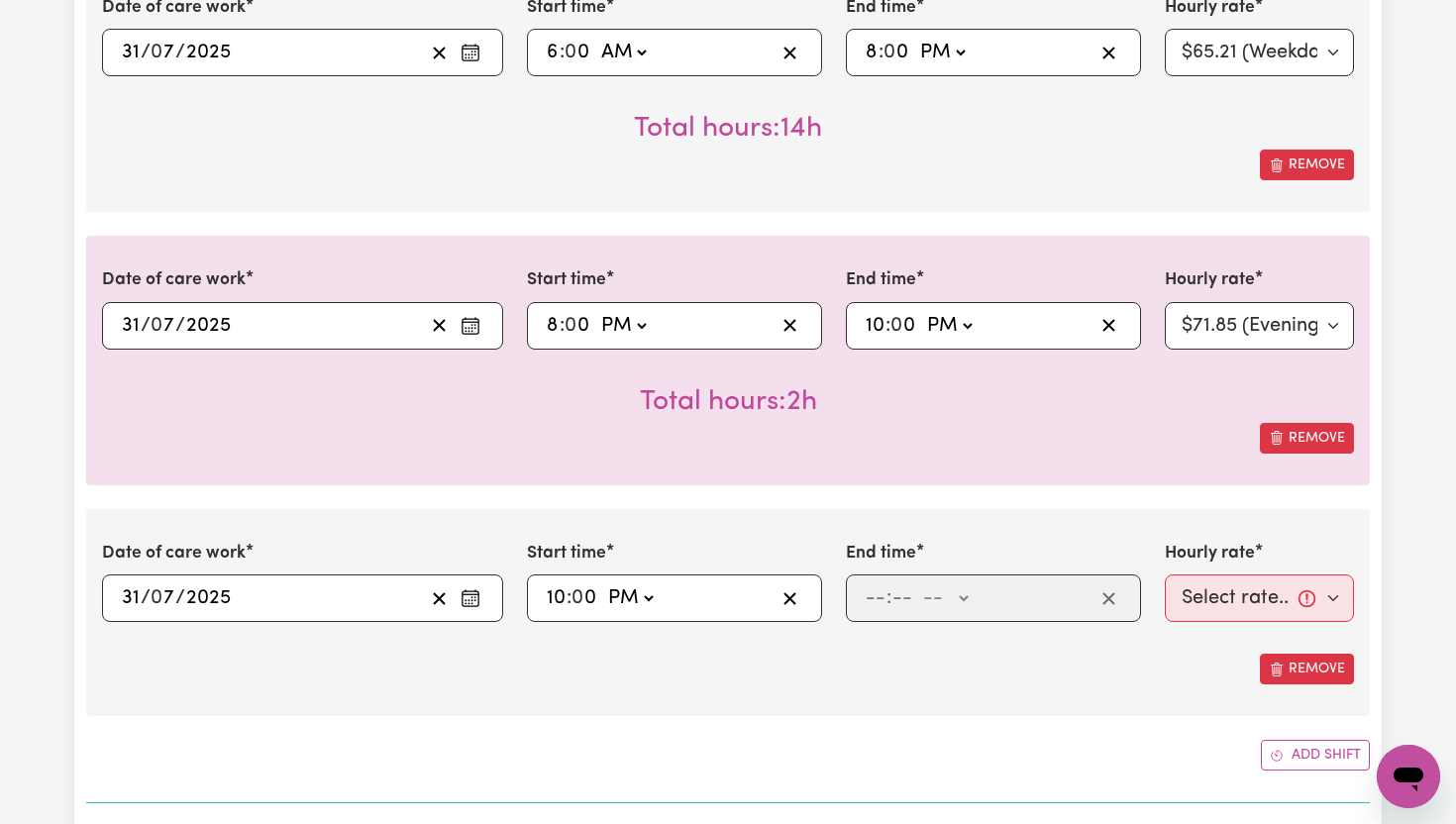 type on "22:00" 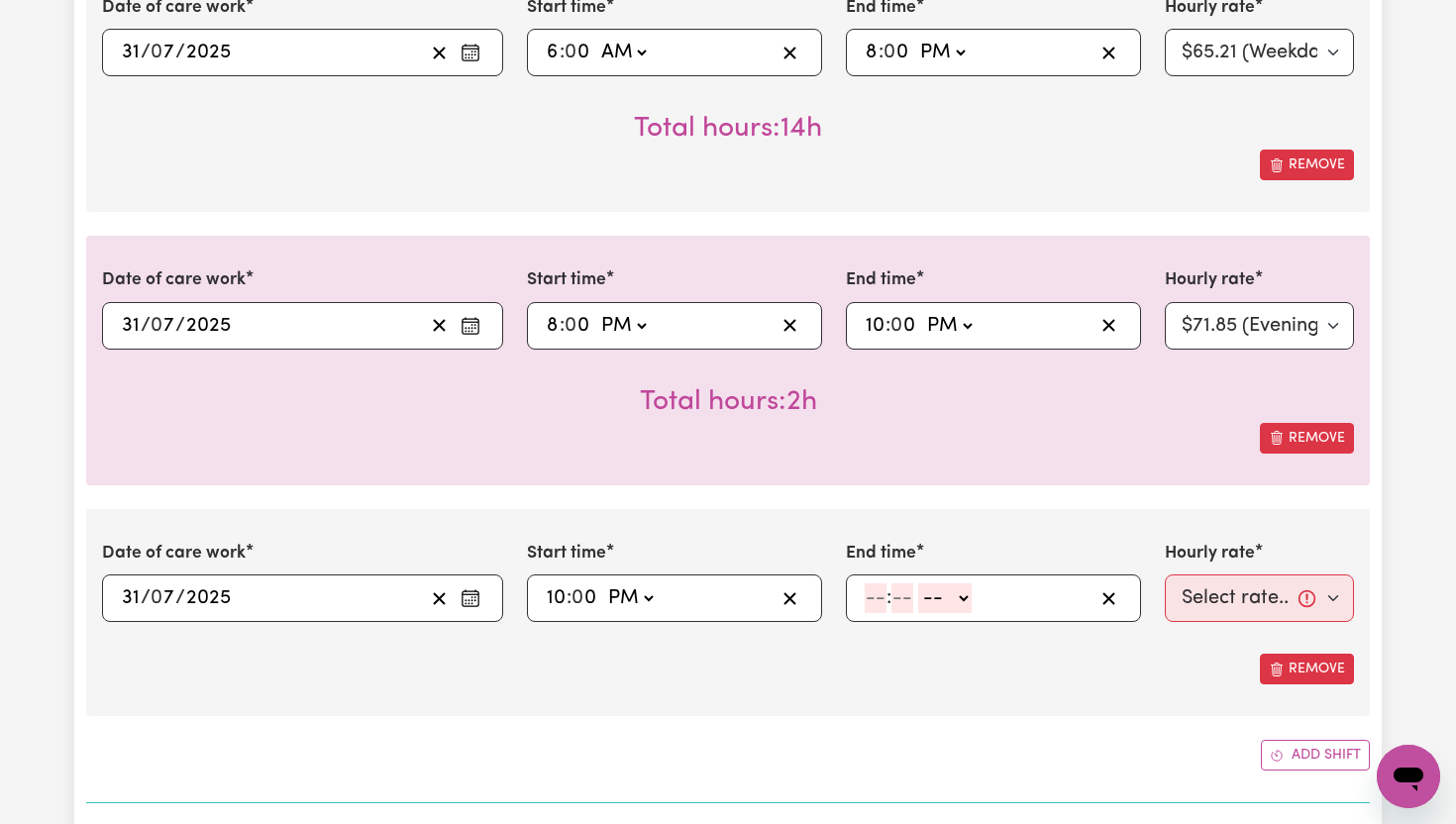 click 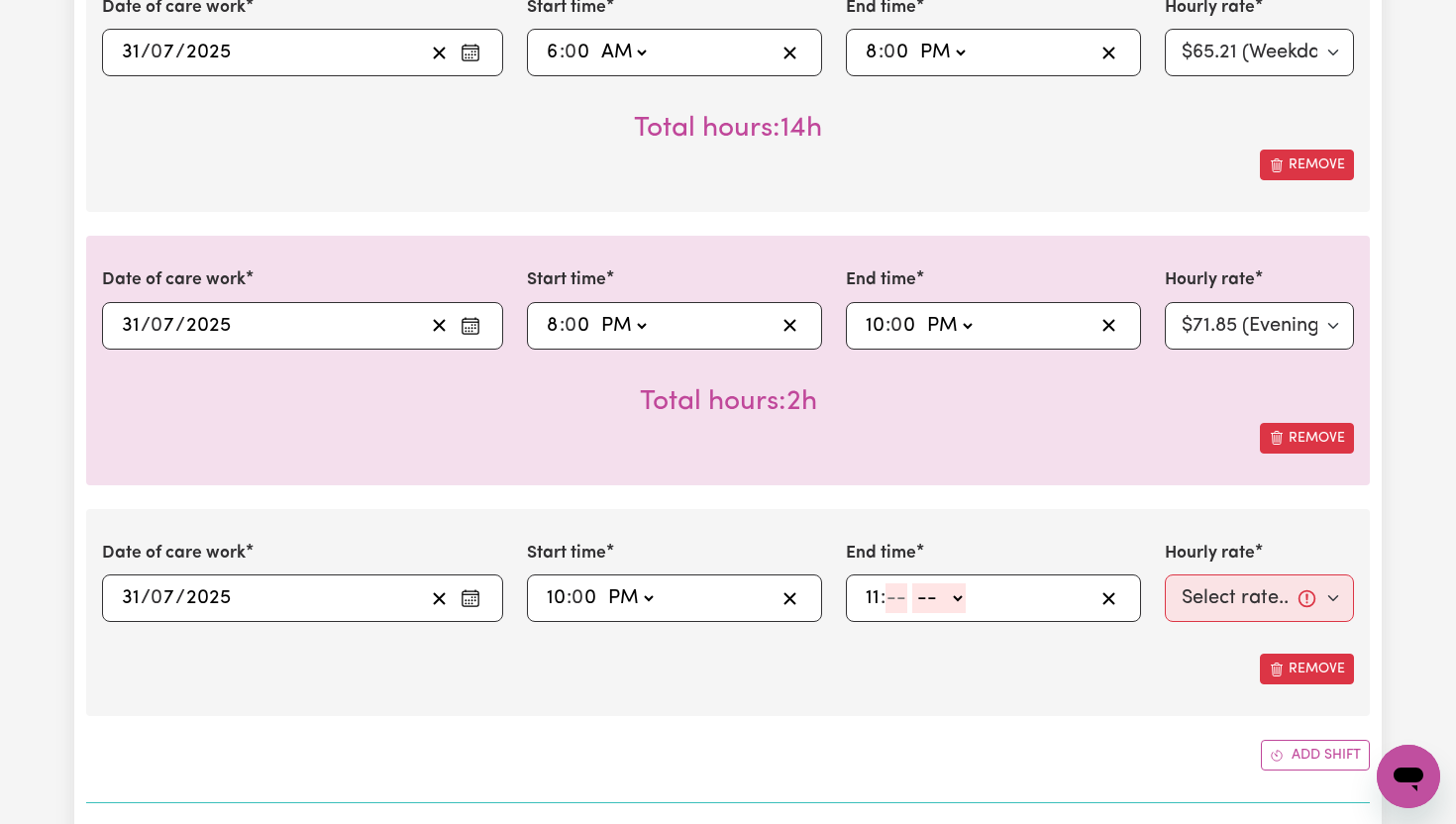 type on "11" 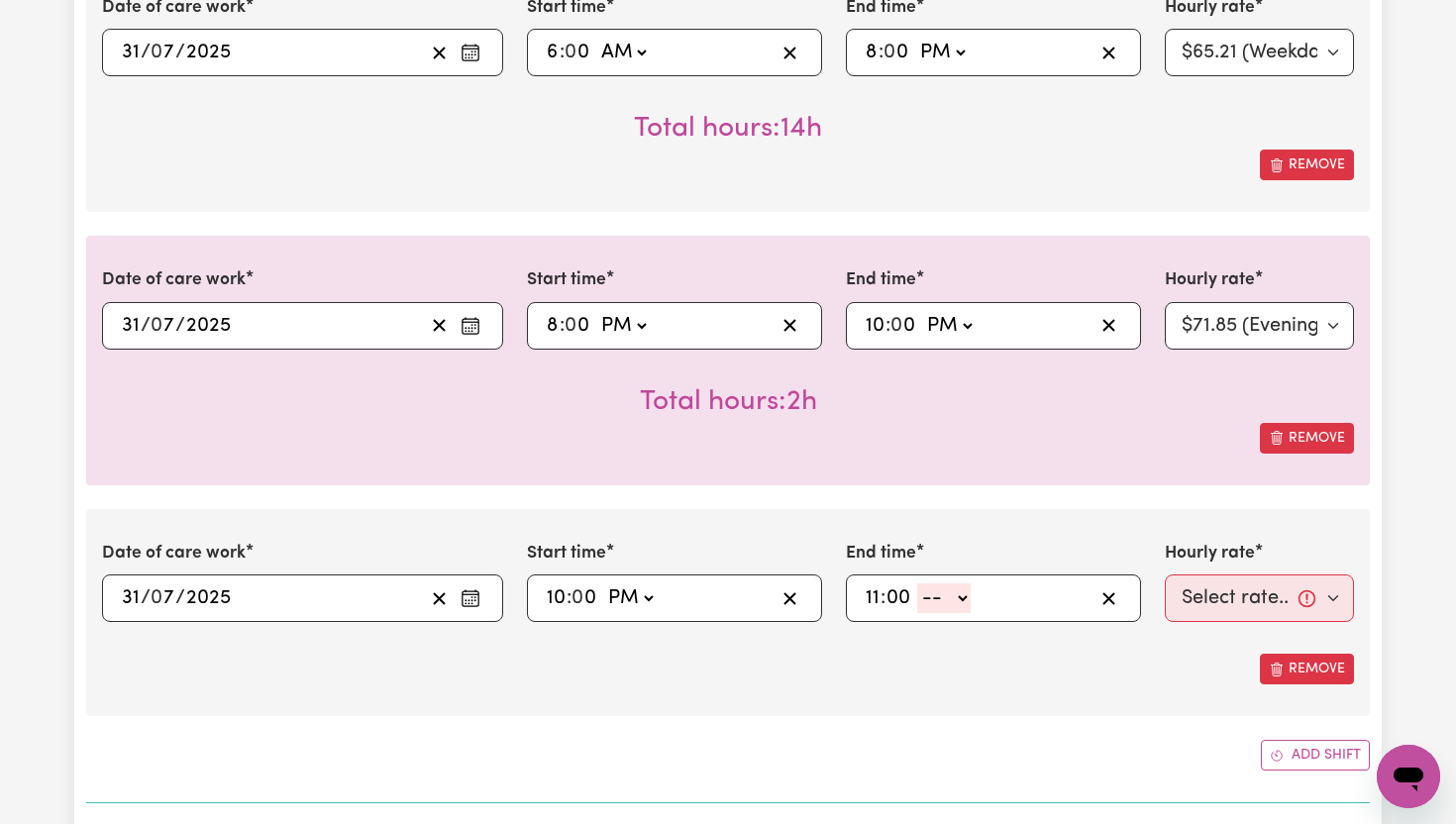 type on "00" 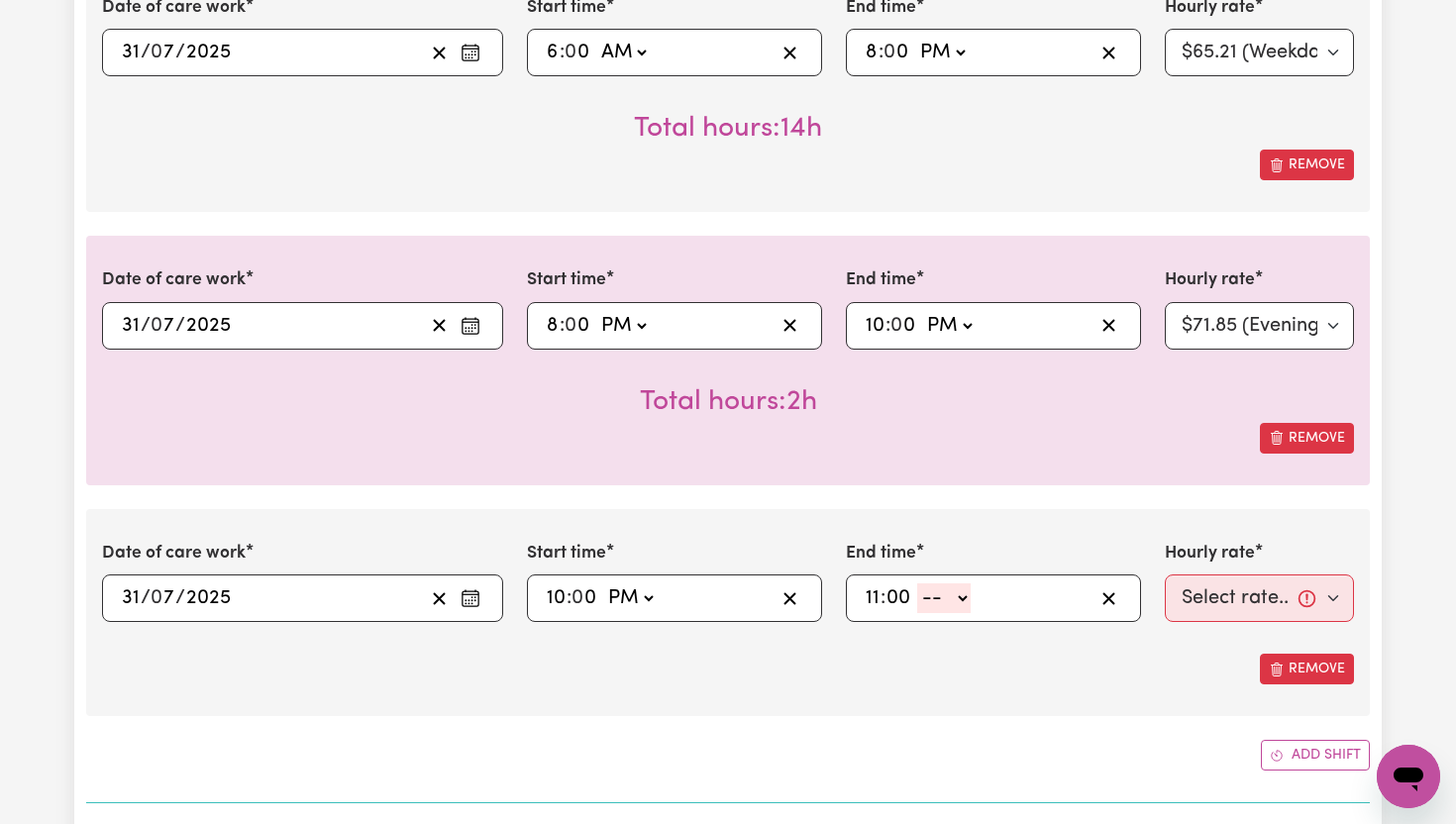 click on "-- AM PM" 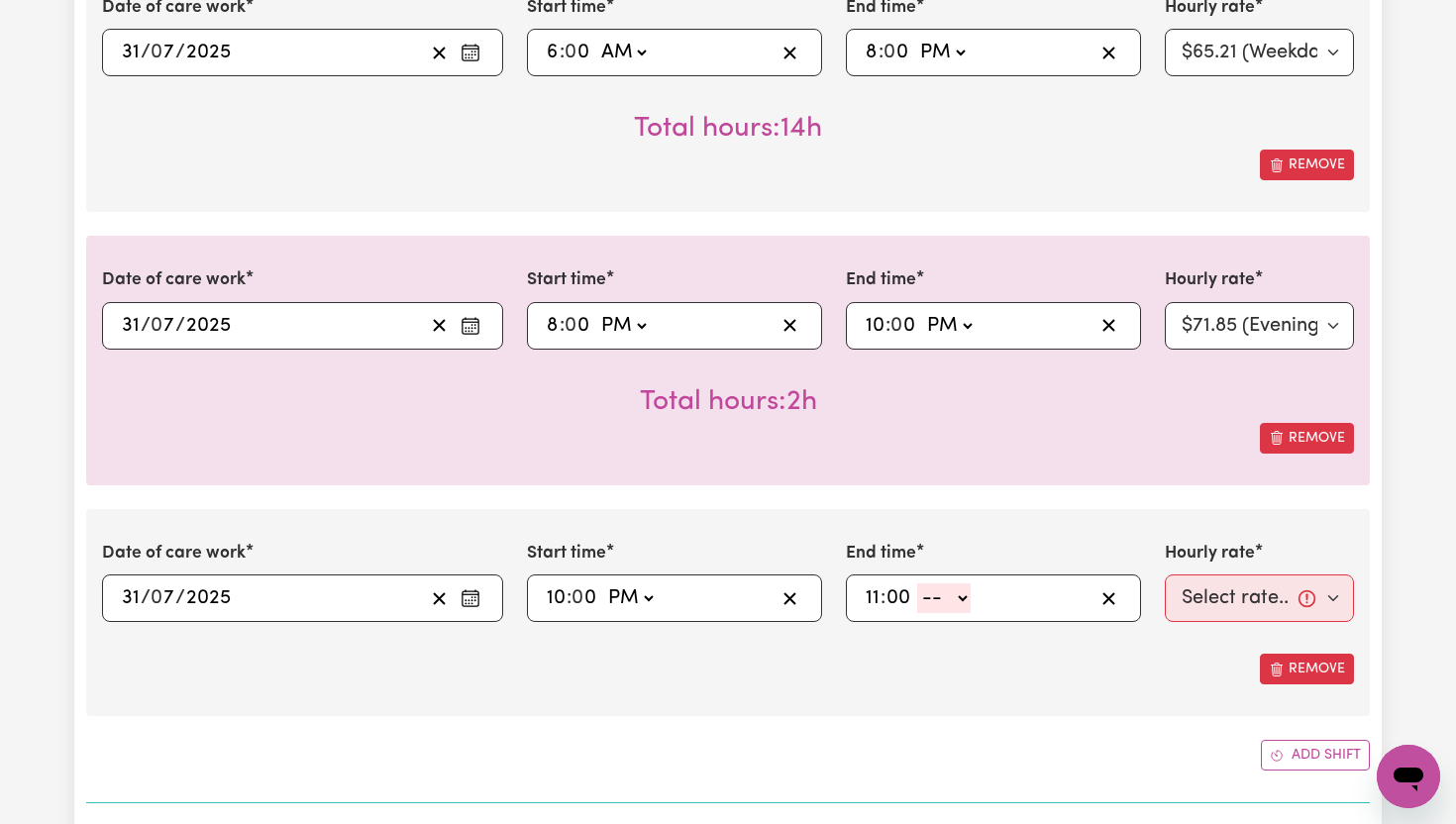 select on "pm" 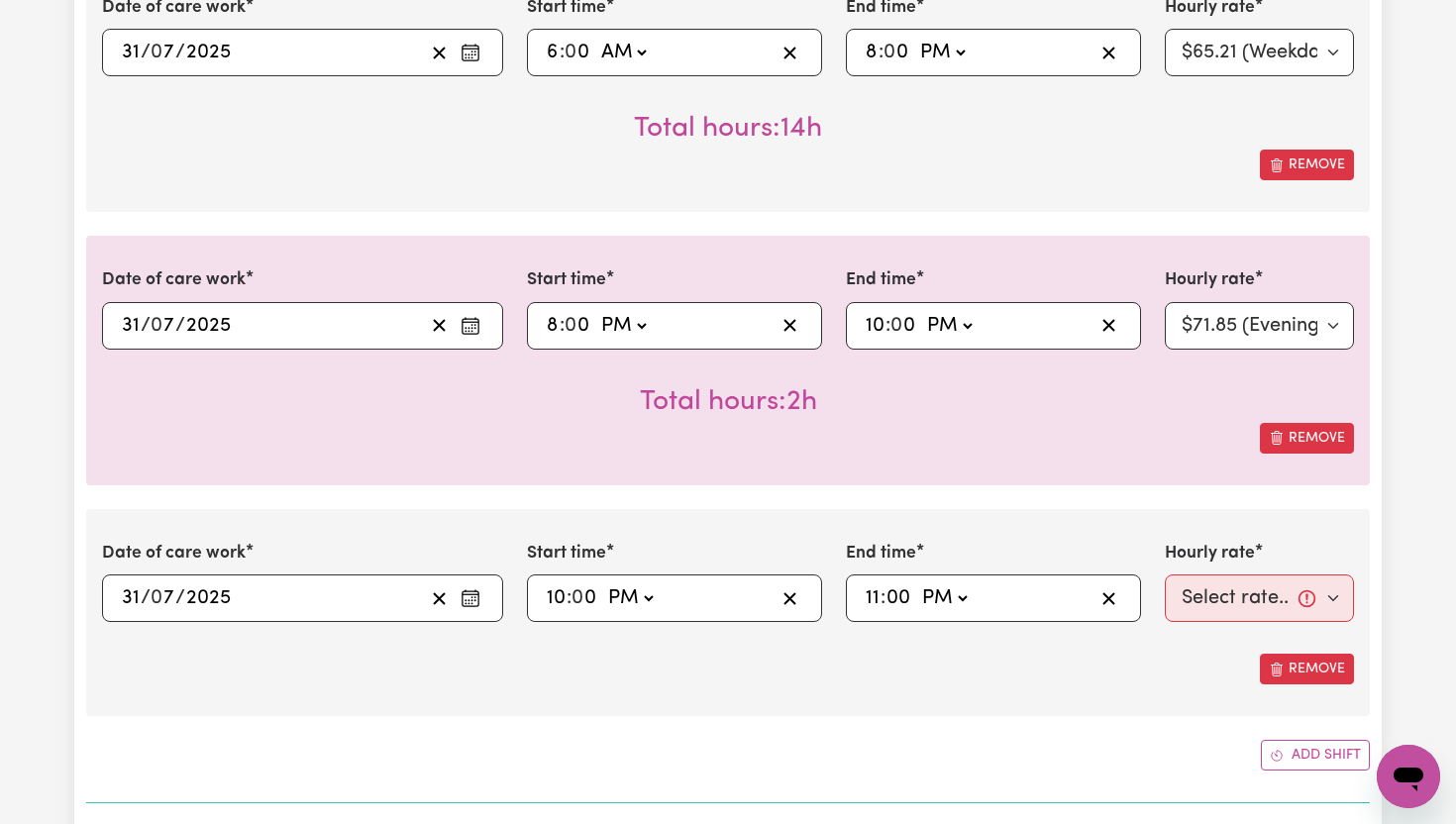 type on "23:00" 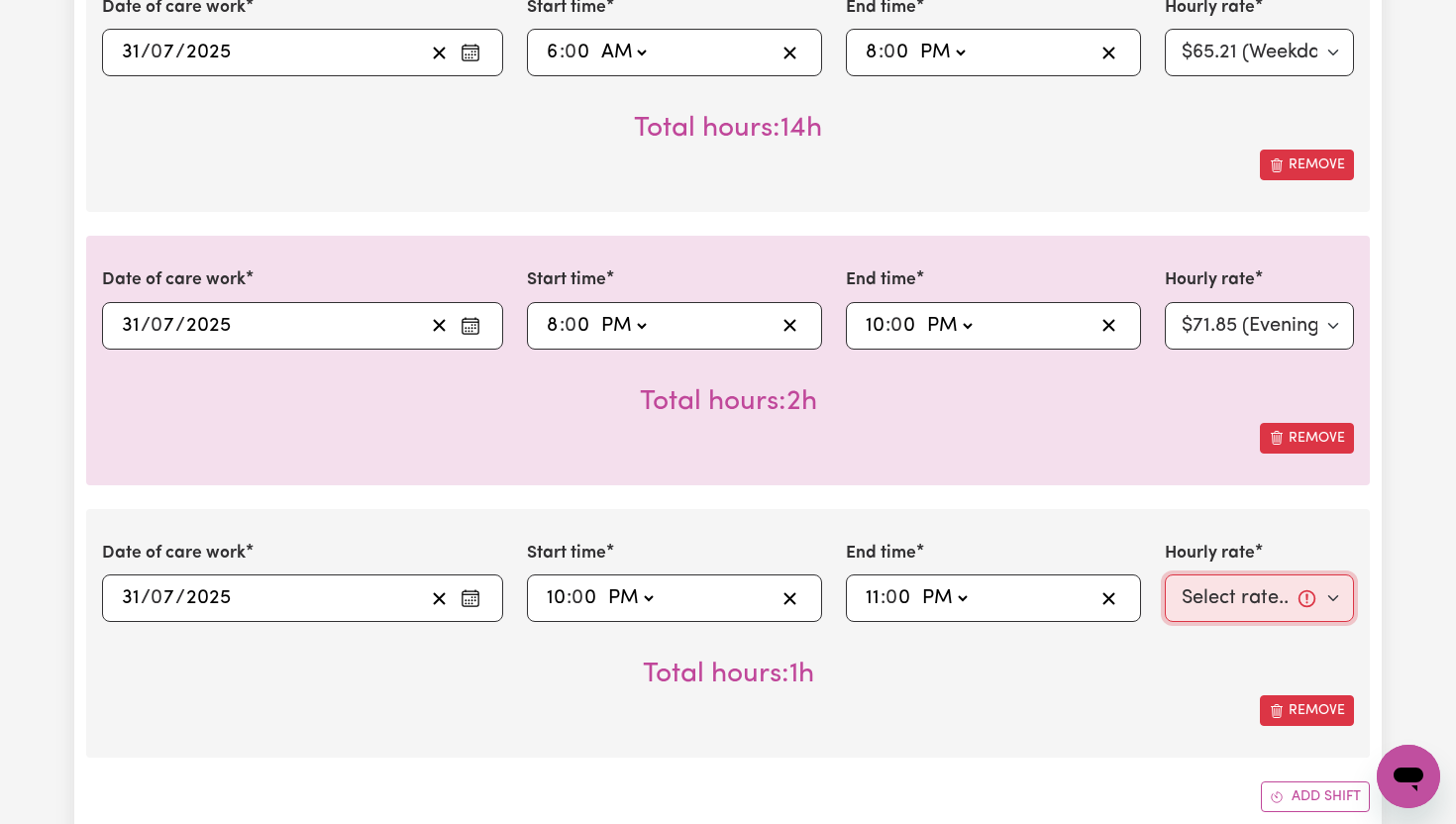 click on "Select rate... $65.21 (Weekday) $91.76 (Saturday) $118.32 (Sunday) $144.87 (Public Holiday) $71.85 (Evening Care) $276.32 (Overnight)" at bounding box center (1259, 598) 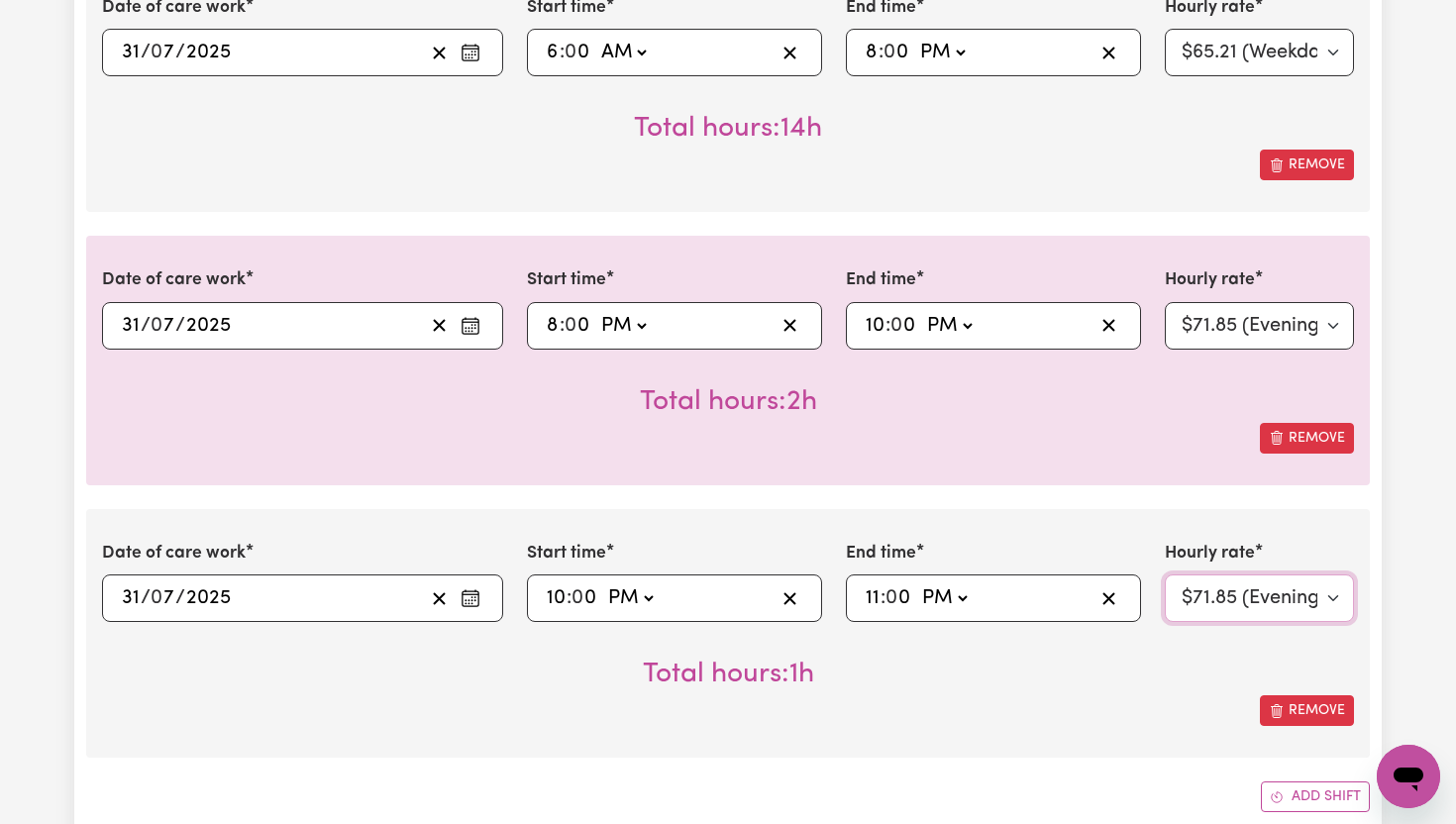 click on "Select rate... $65.21 (Weekday) $91.76 (Saturday) $118.32 (Sunday) $144.87 (Public Holiday) $71.85 (Evening Care) $276.32 (Overnight)" at bounding box center [1259, 598] 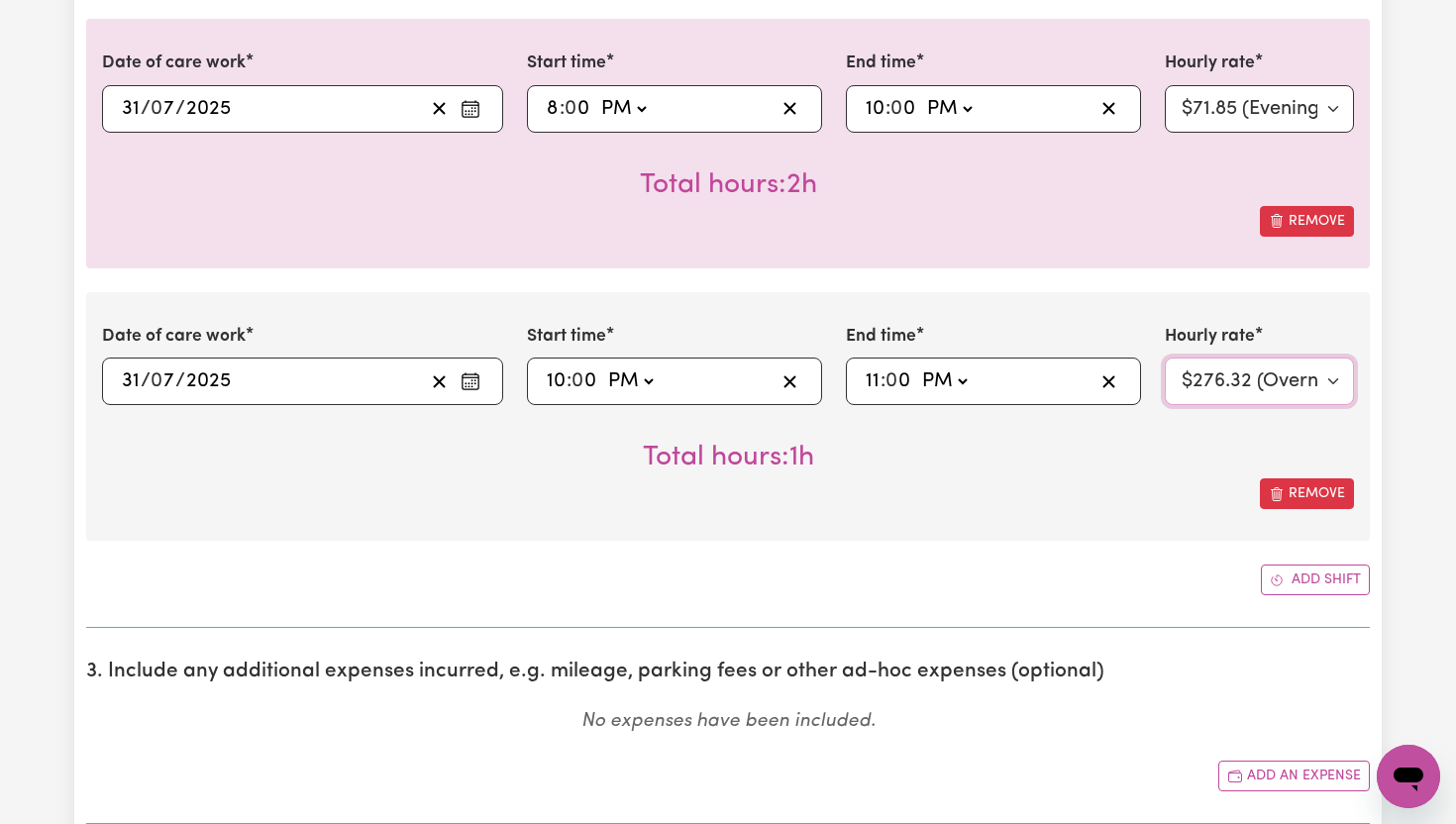 scroll, scrollTop: 1741, scrollLeft: 0, axis: vertical 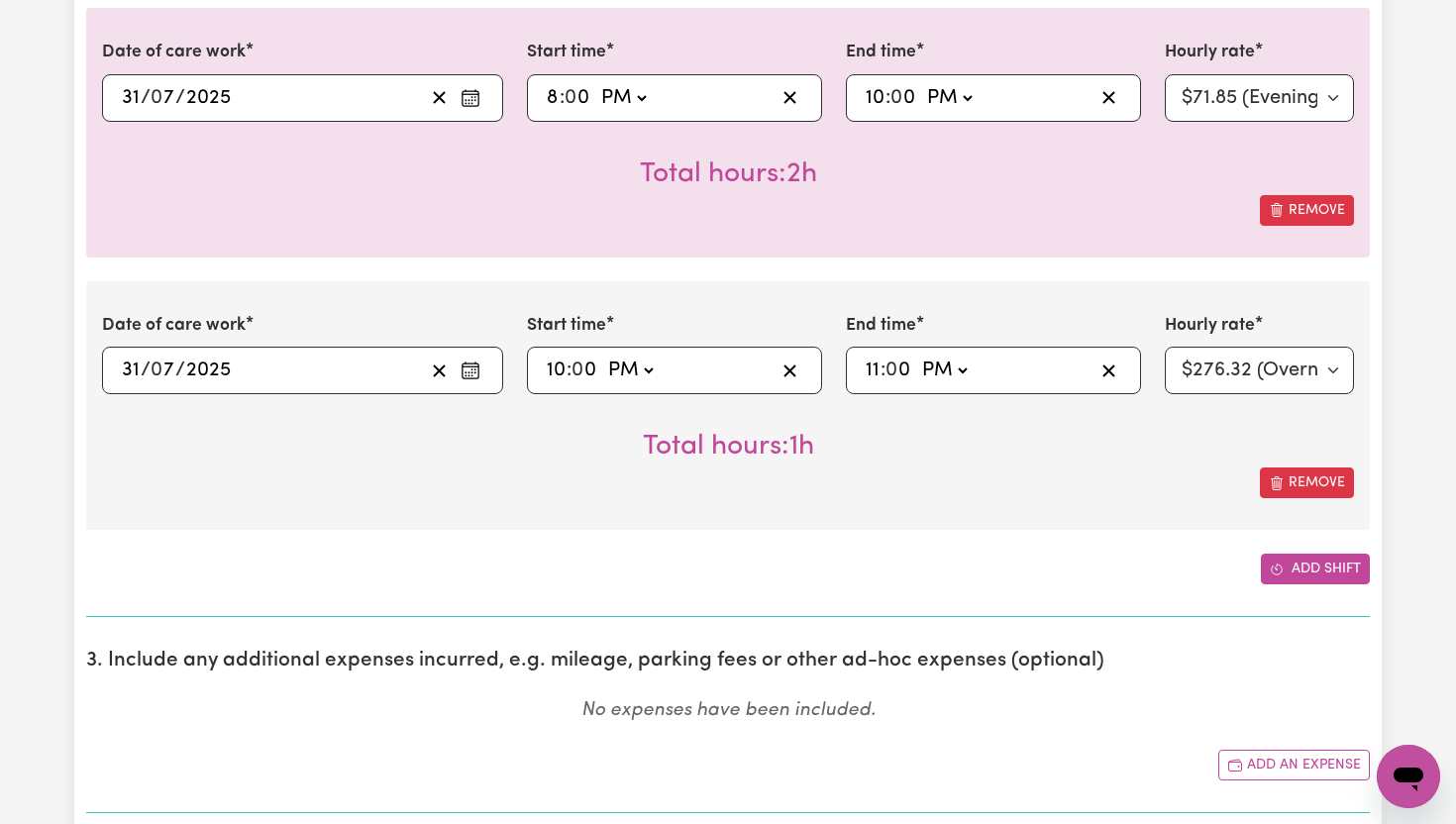 click on "Add shift" at bounding box center (1315, 568) 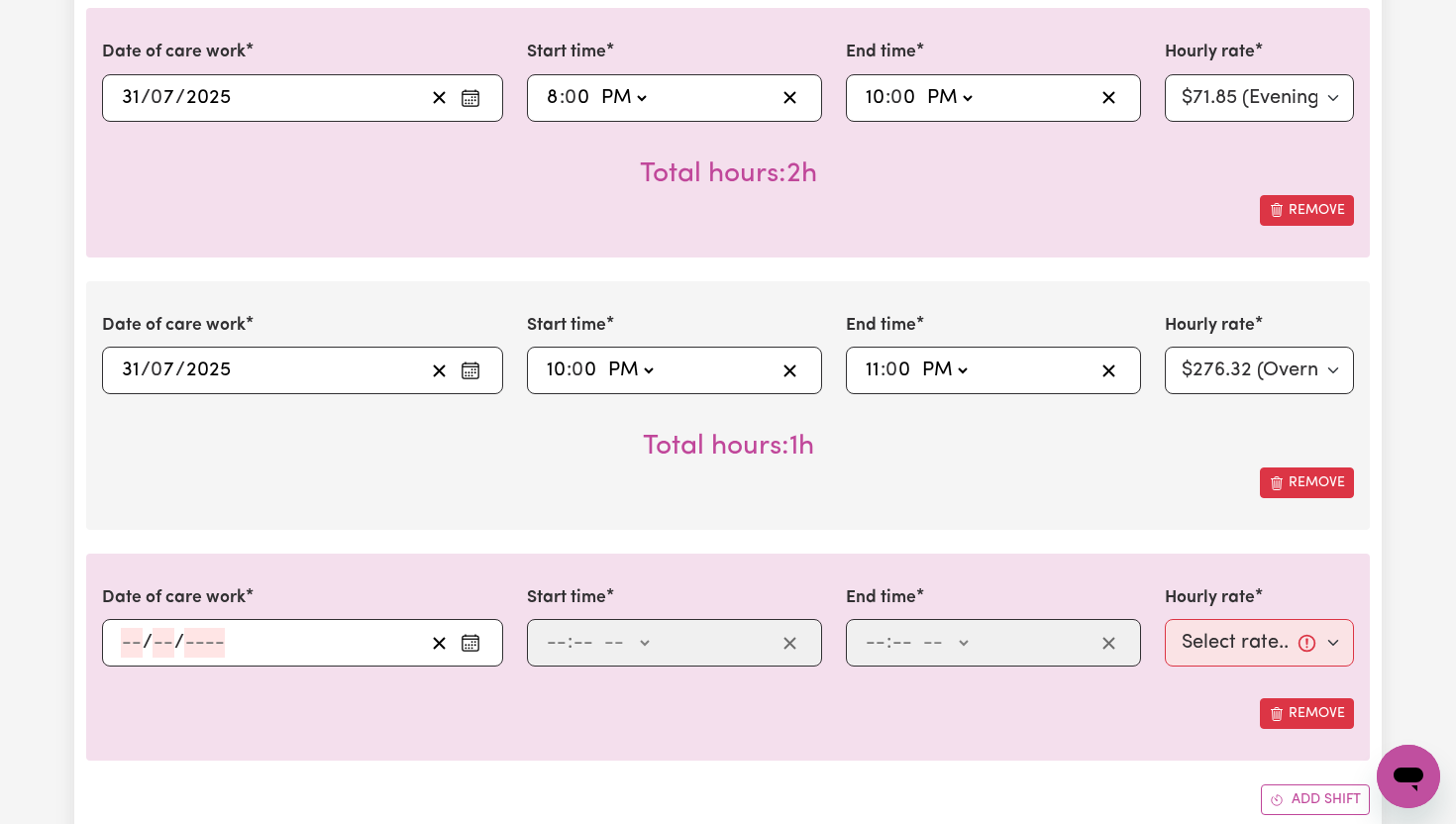 click 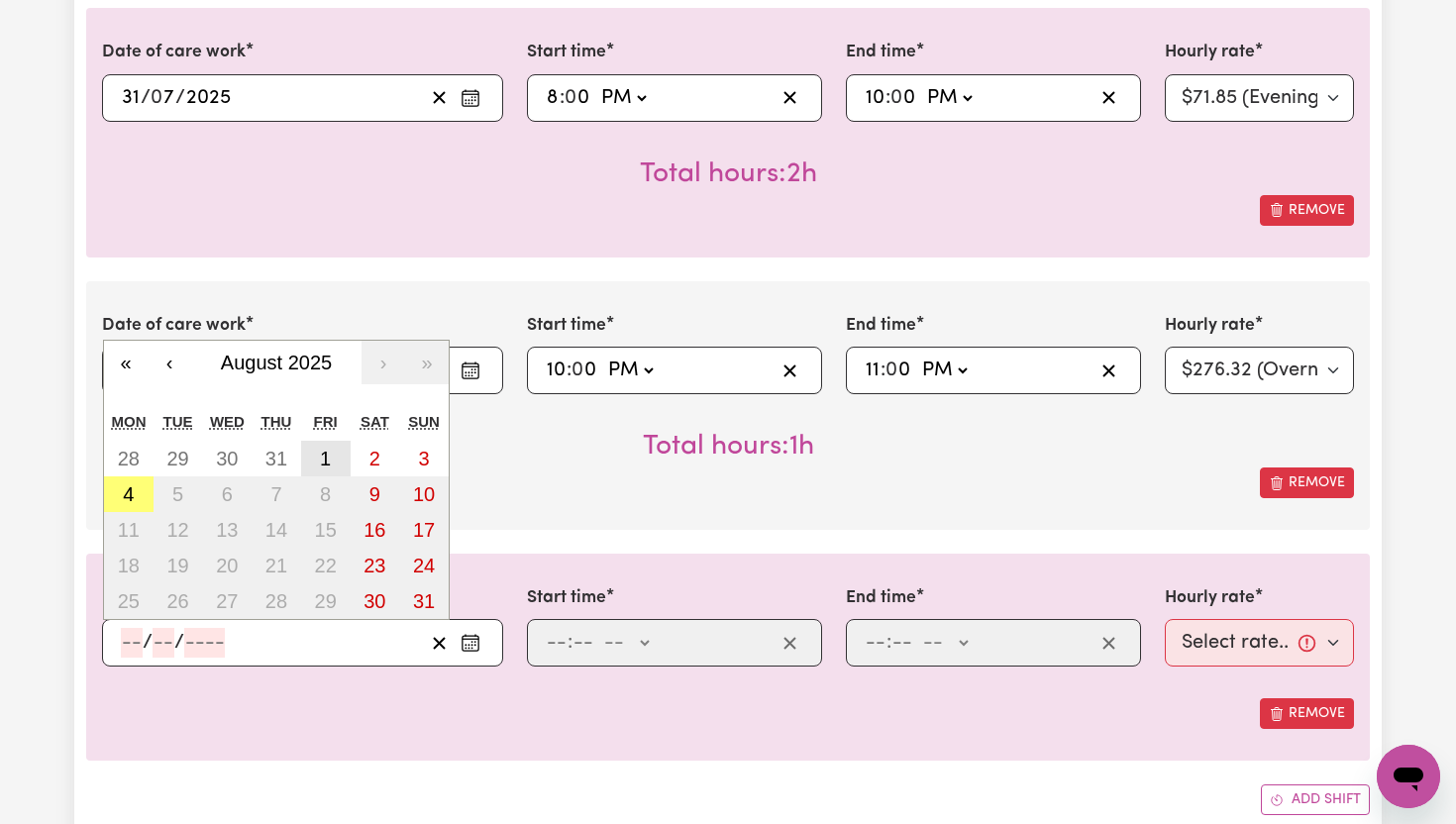 click on "1" at bounding box center (326, 459) 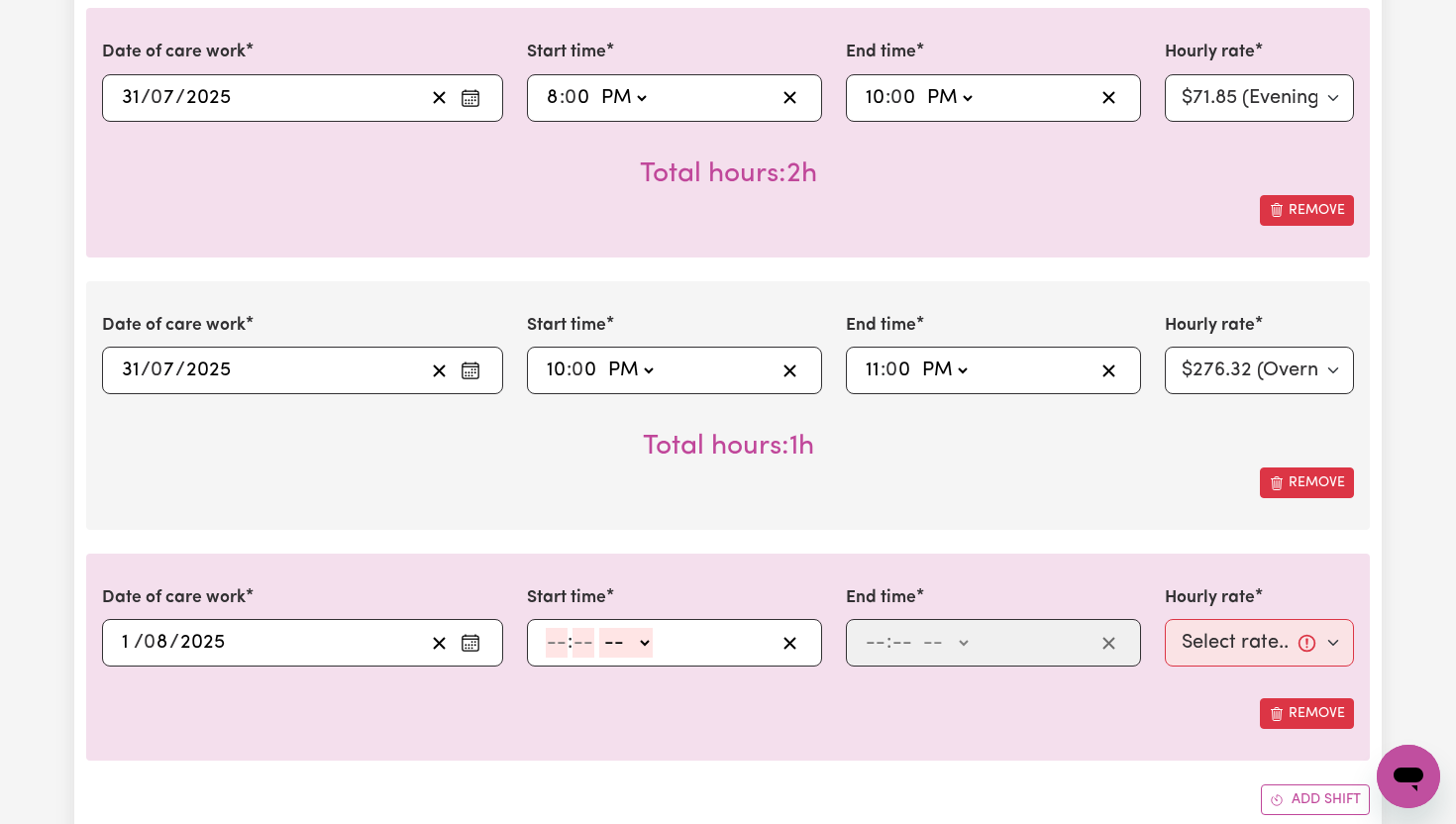 click 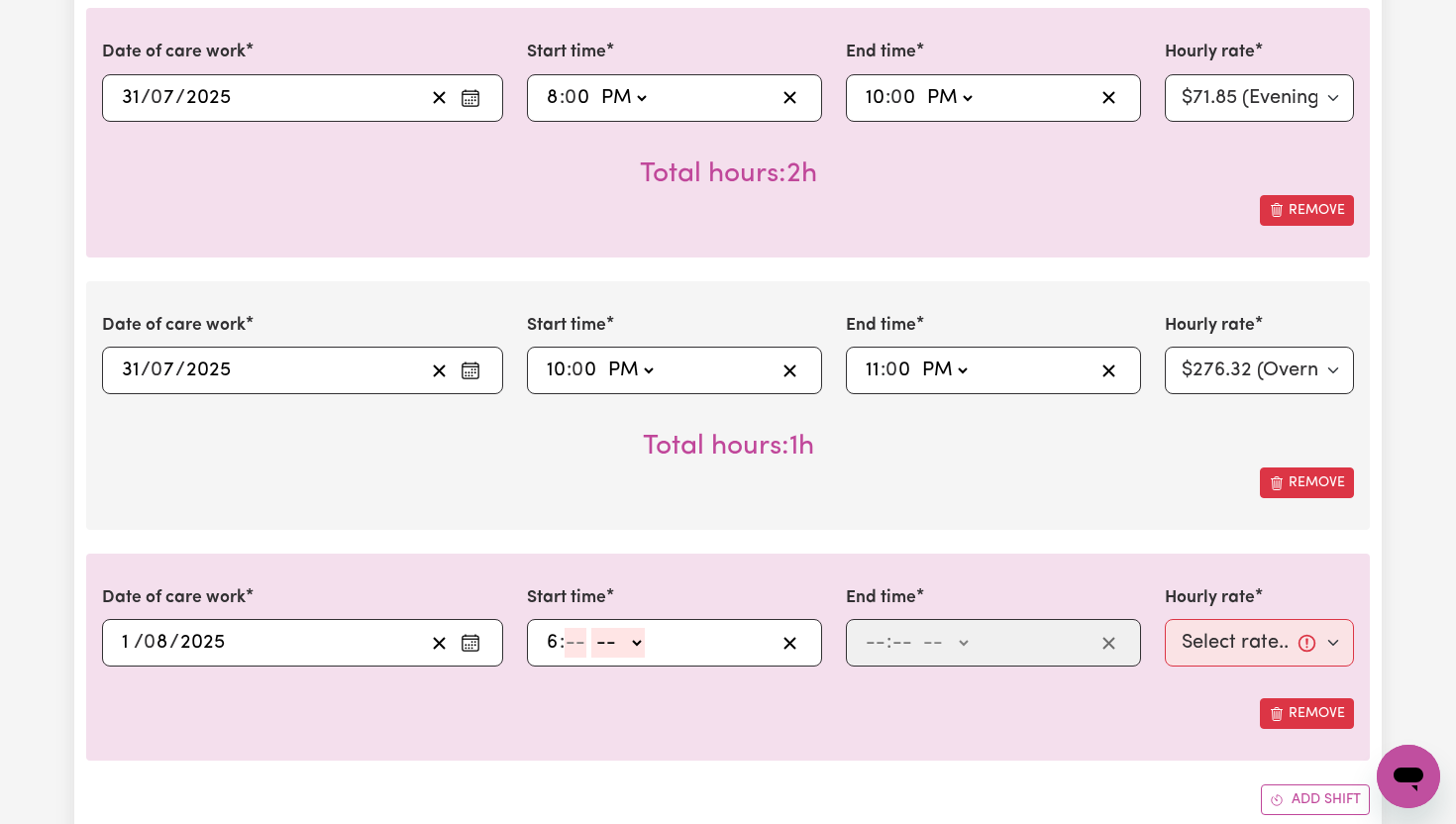type on "6" 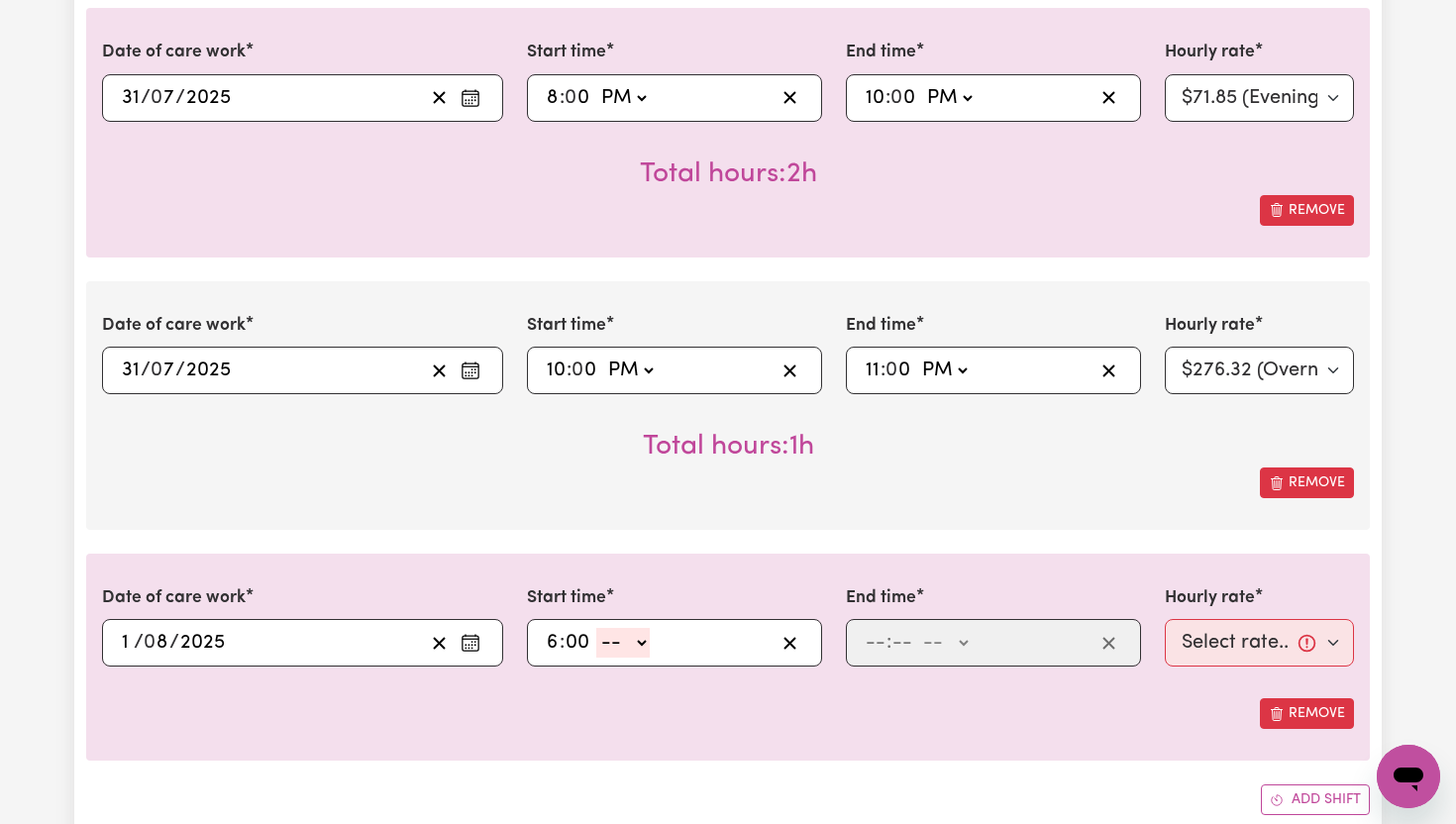 type on "00" 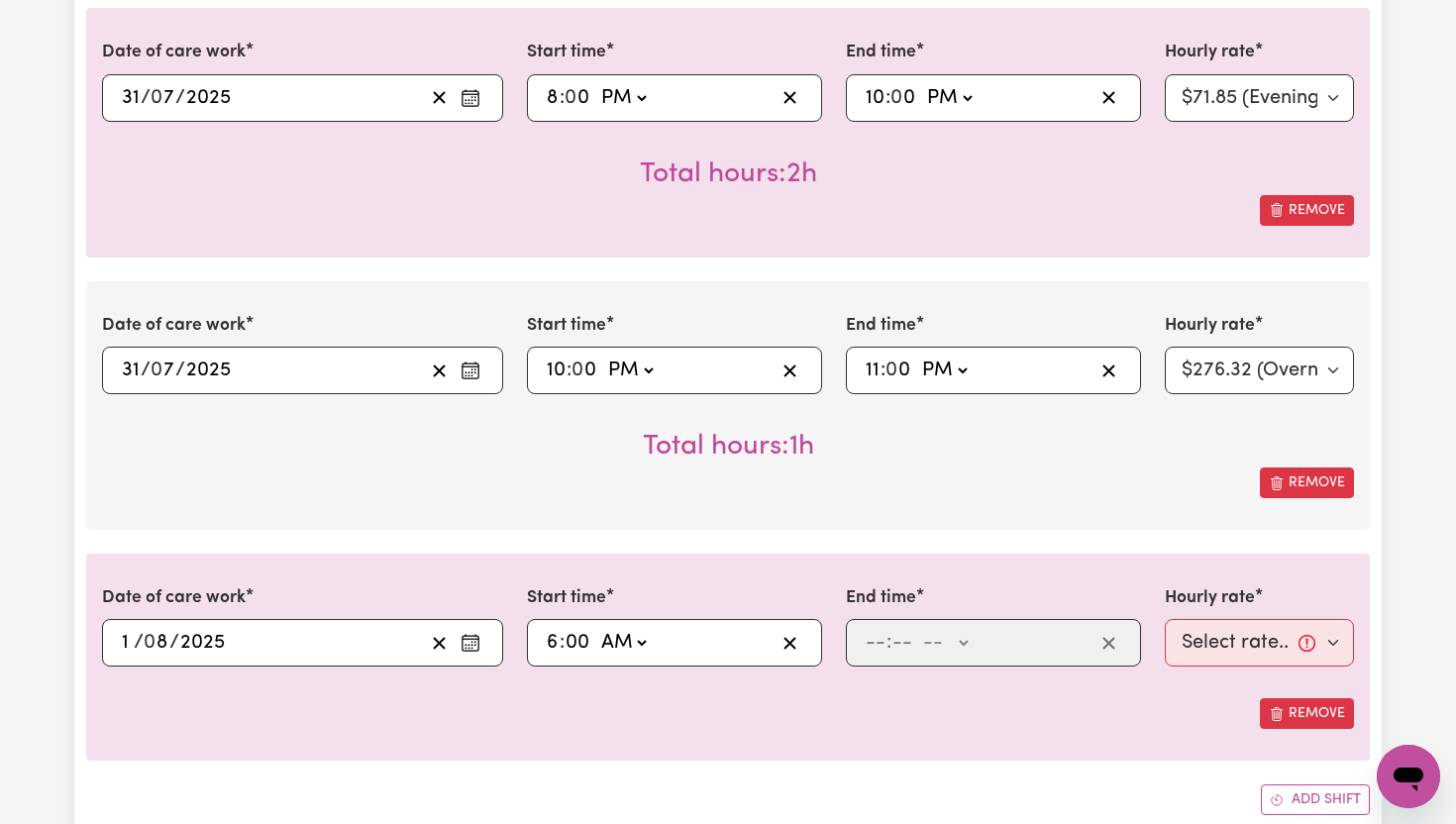 type on "06:00" 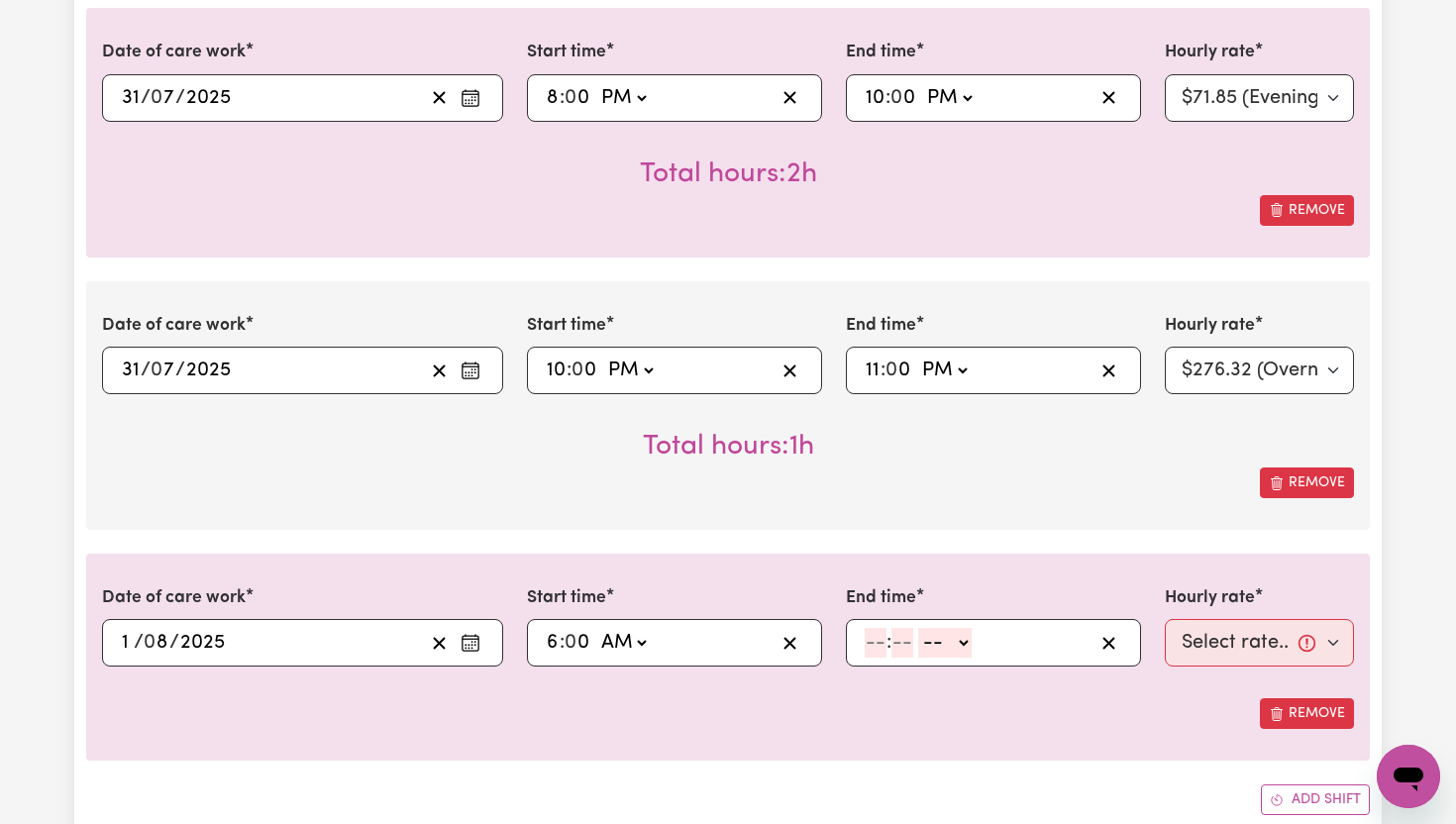 click 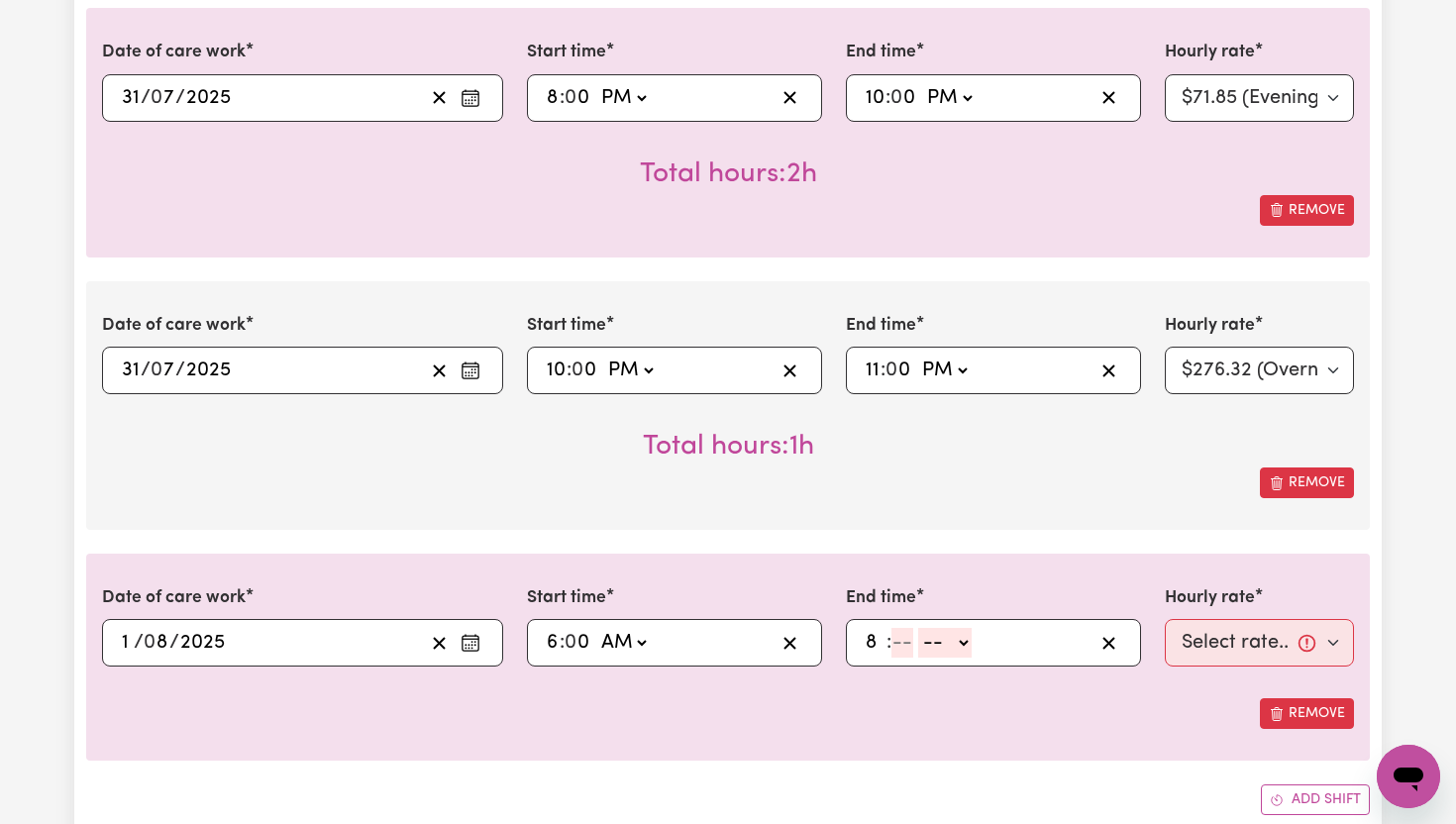 type on "8" 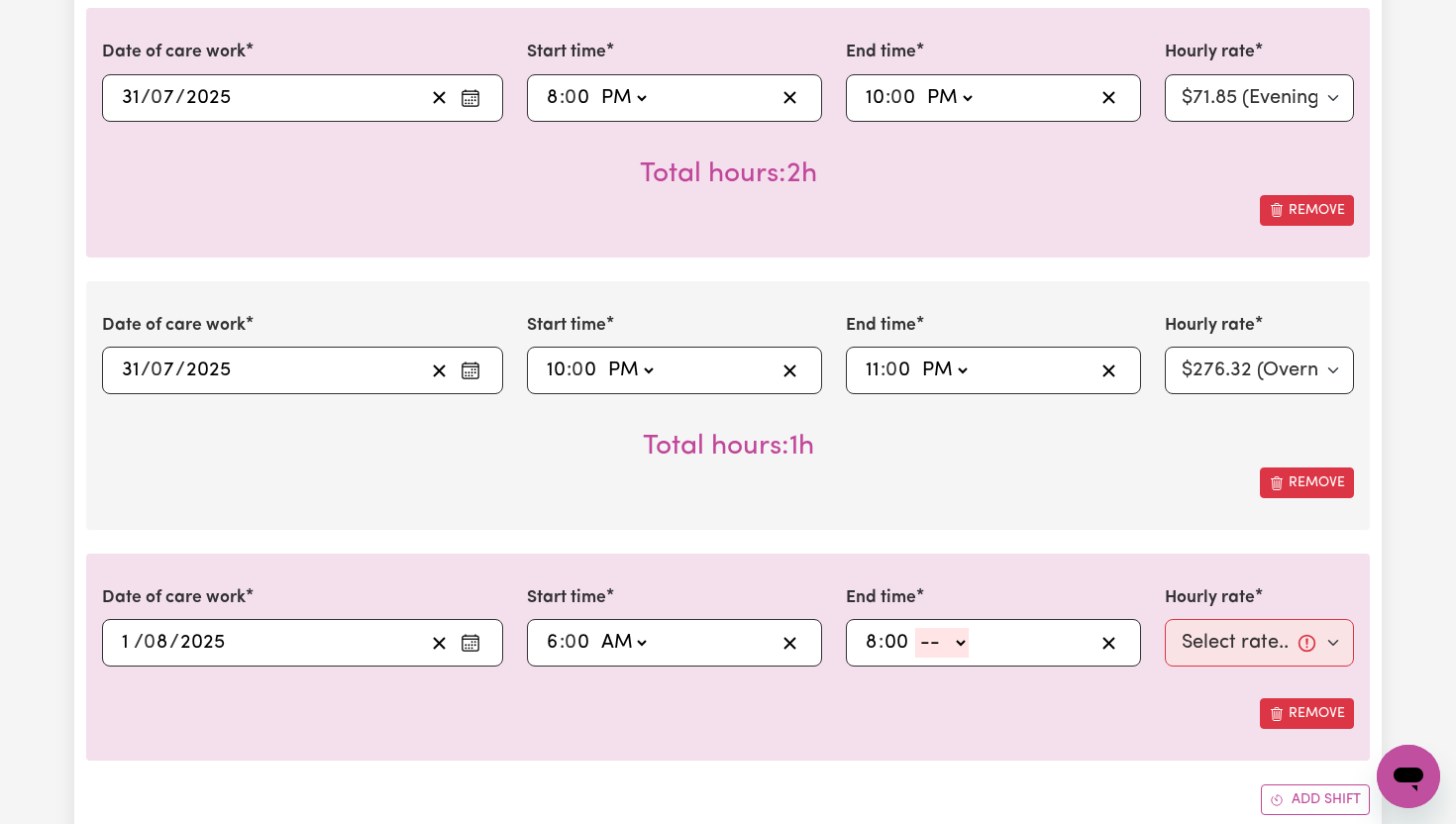 type on "00" 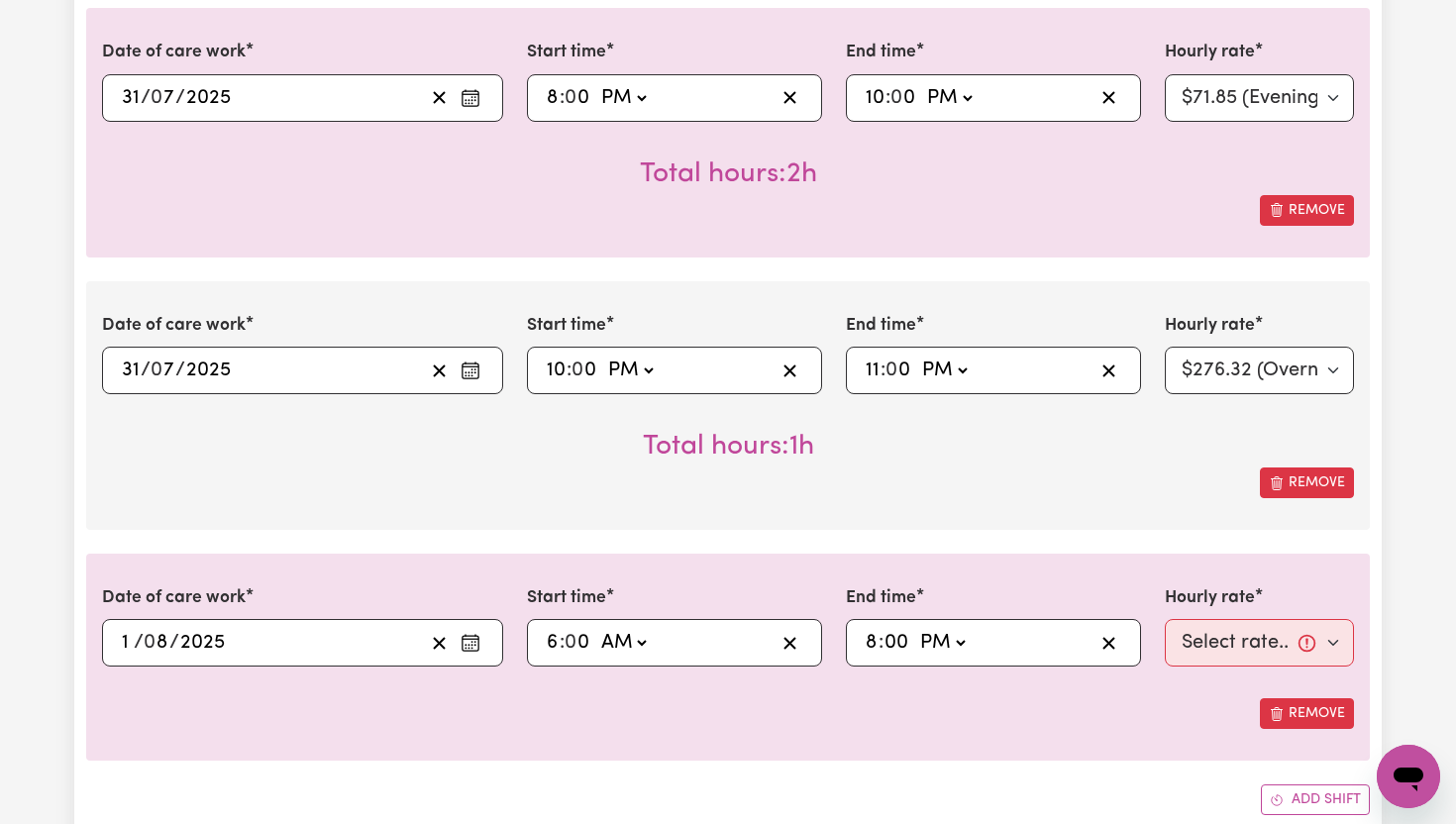 type on "20:00" 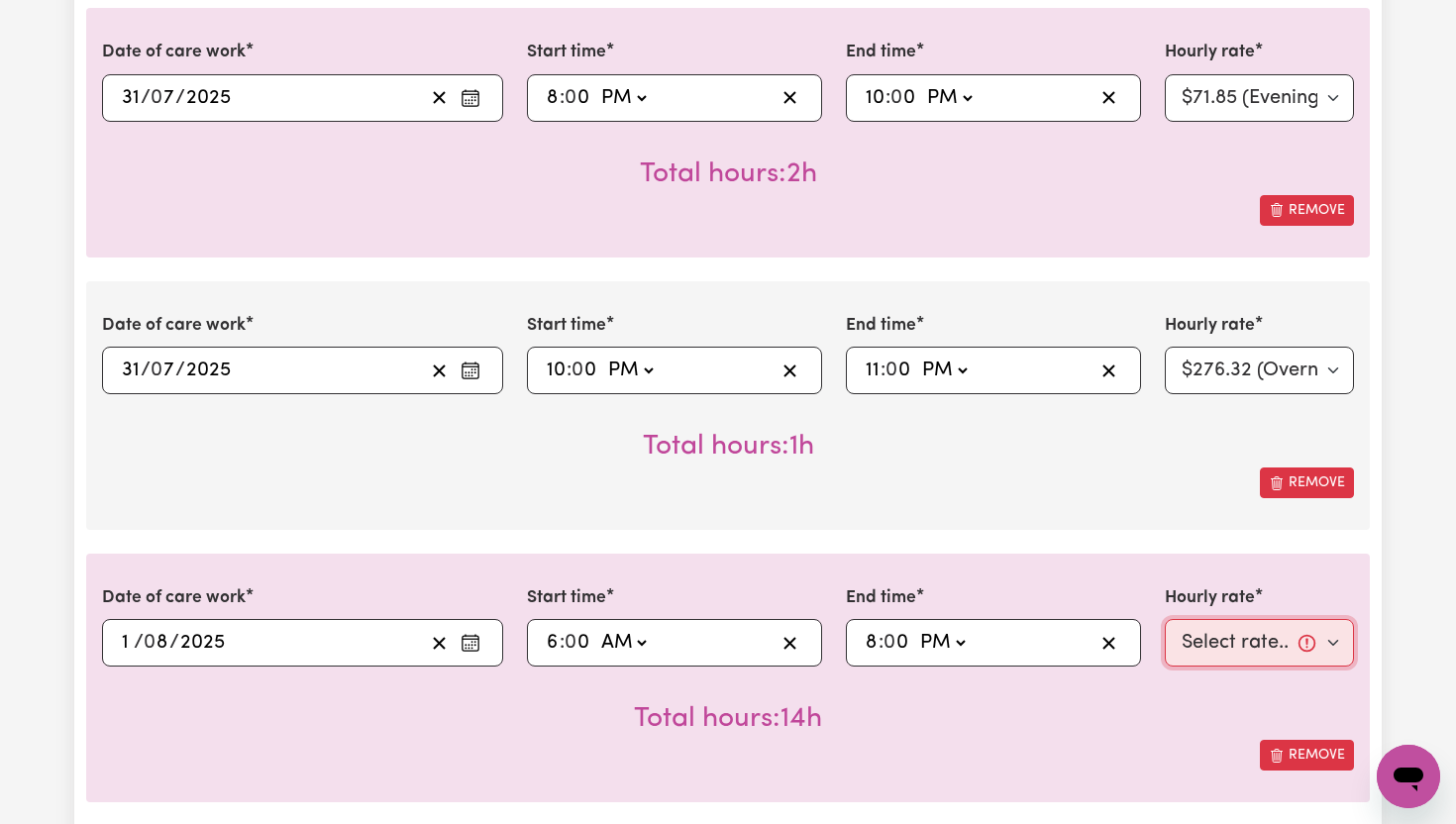 click on "Select rate... $65.21 (Weekday) $91.76 (Saturday) $118.32 (Sunday) $144.87 (Public Holiday) $71.85 (Evening Care) $276.32 (Overnight)" at bounding box center [1259, 643] 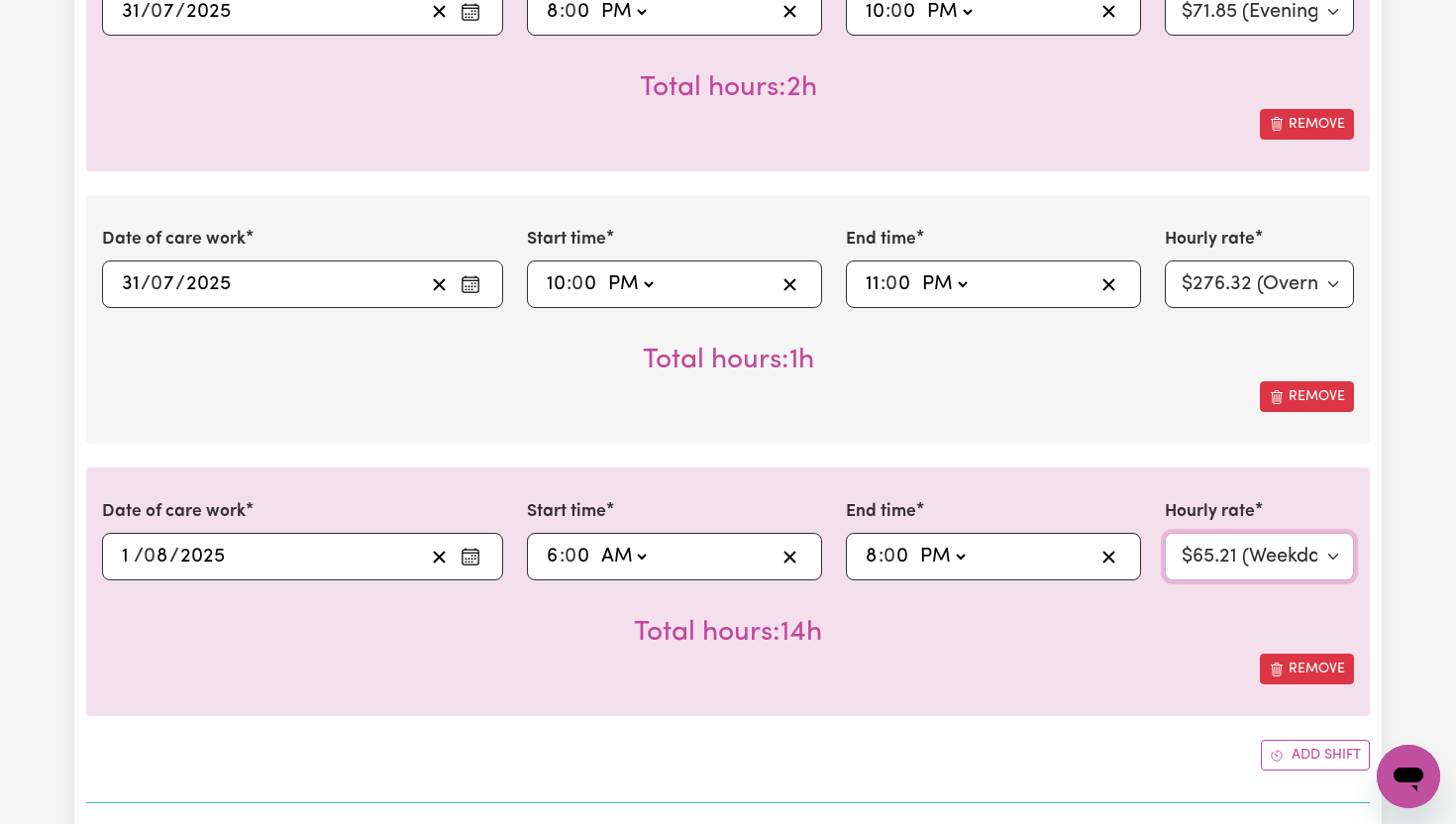 scroll, scrollTop: 1839, scrollLeft: 0, axis: vertical 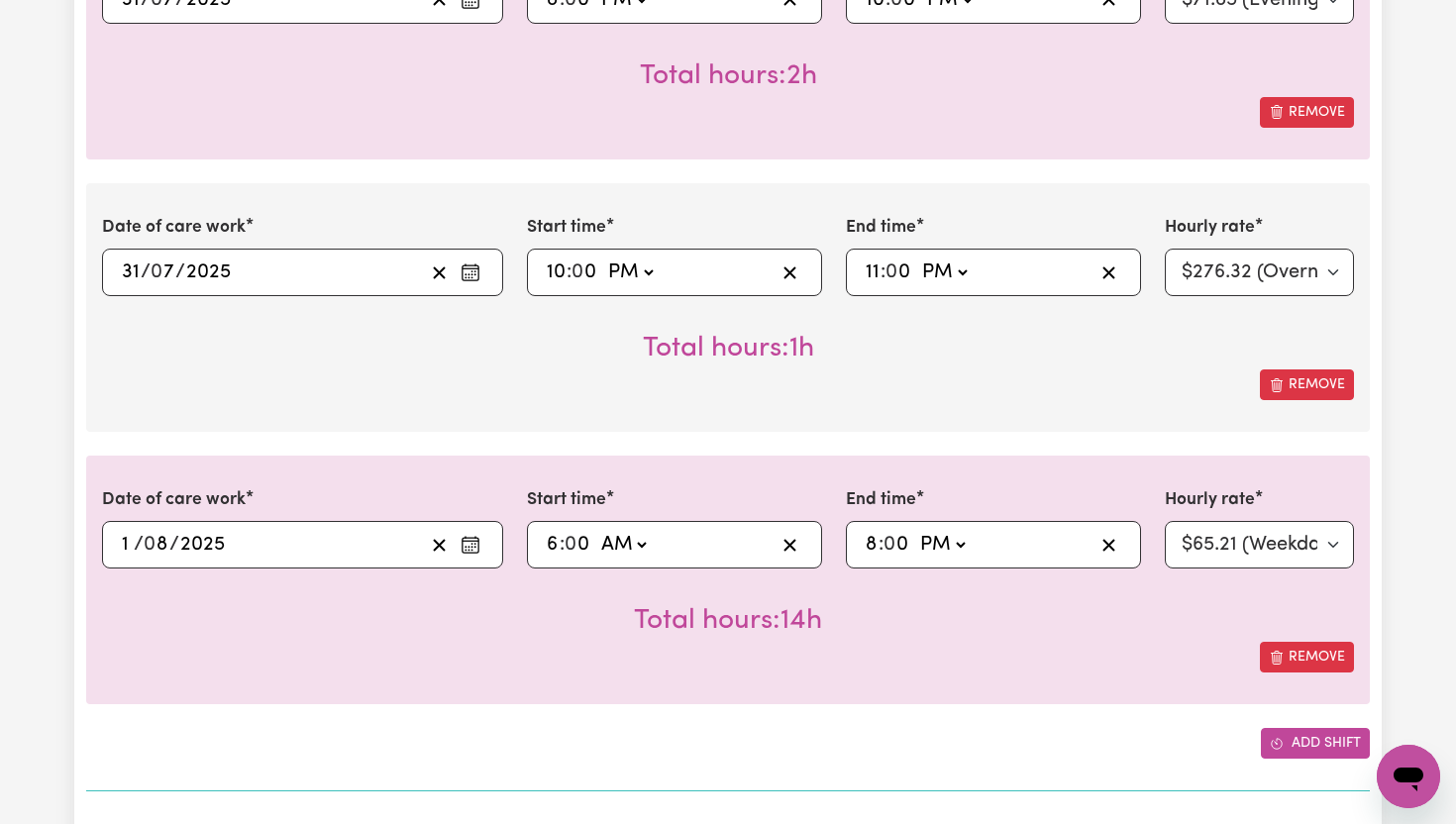 click on "Add shift" at bounding box center [1315, 743] 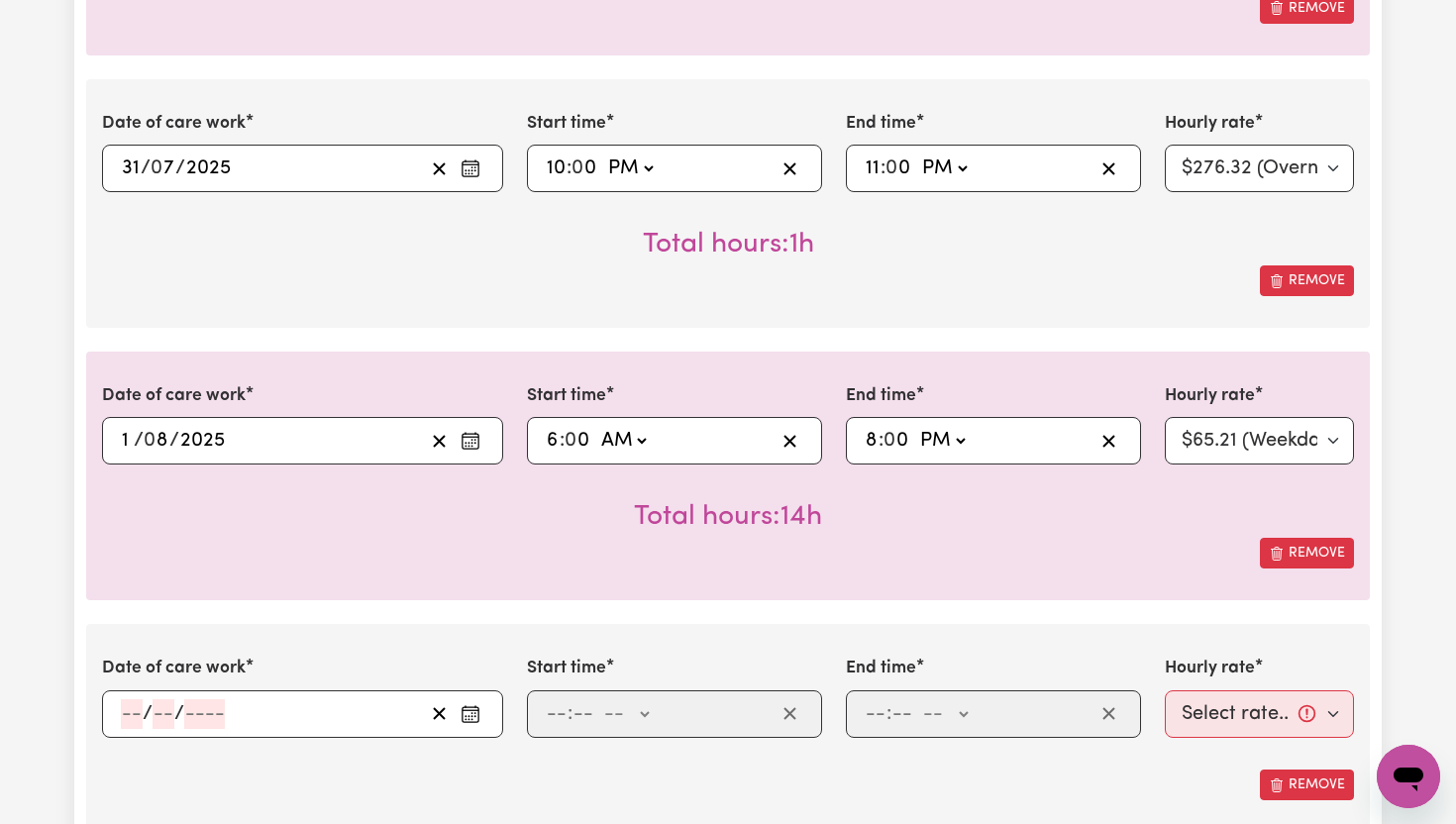 scroll, scrollTop: 1964, scrollLeft: 0, axis: vertical 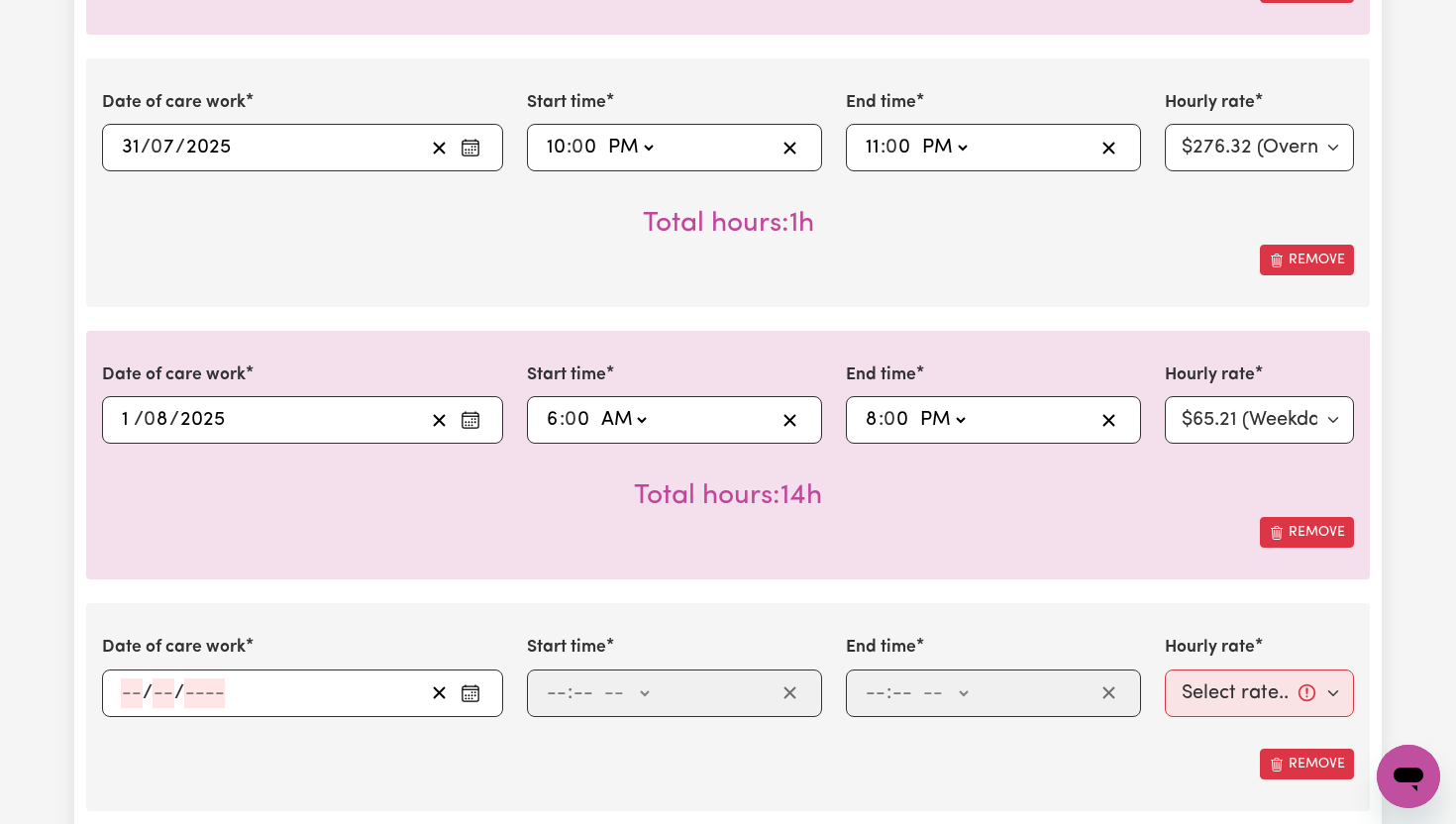 click 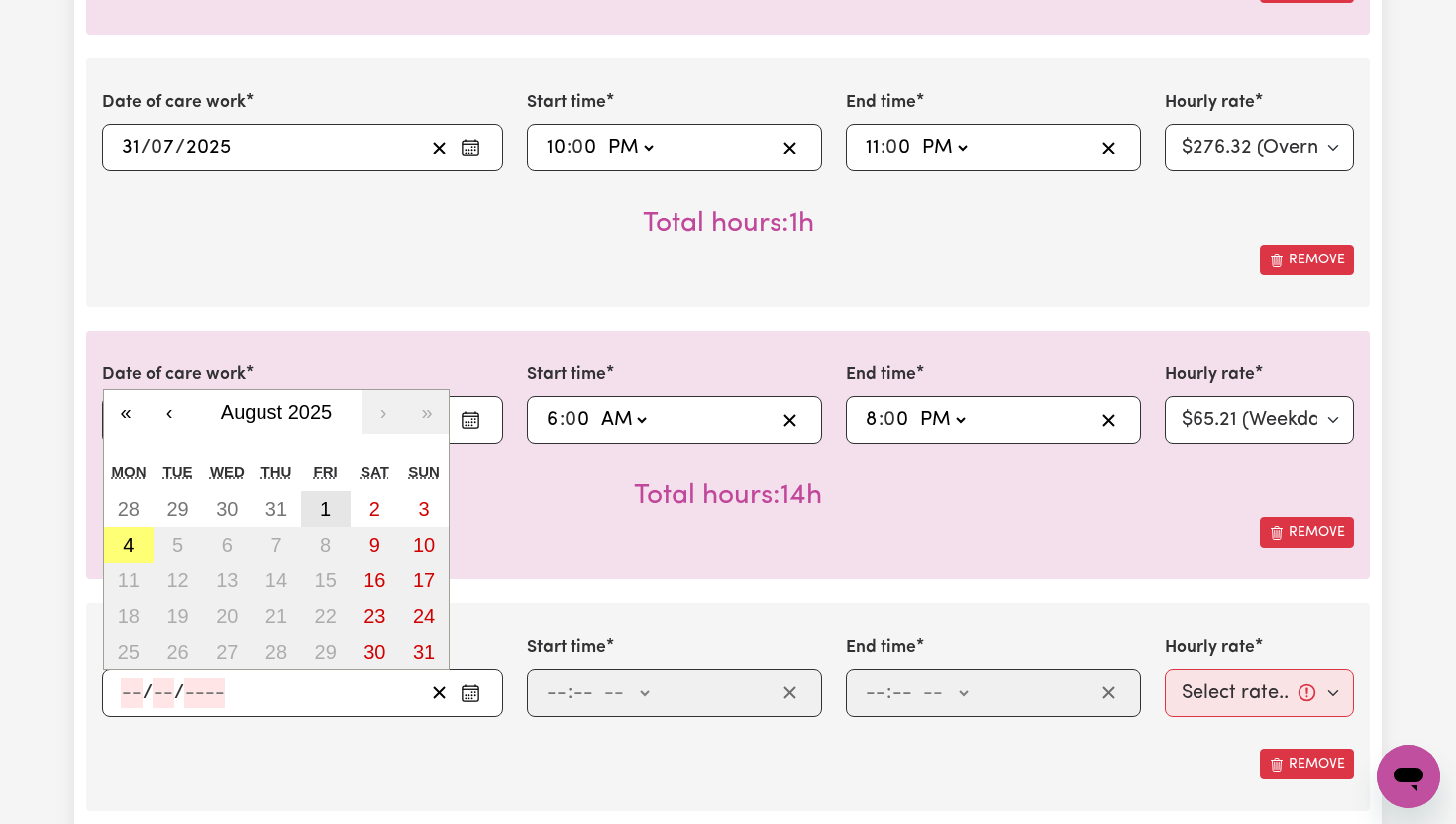 click on "1" at bounding box center [325, 509] 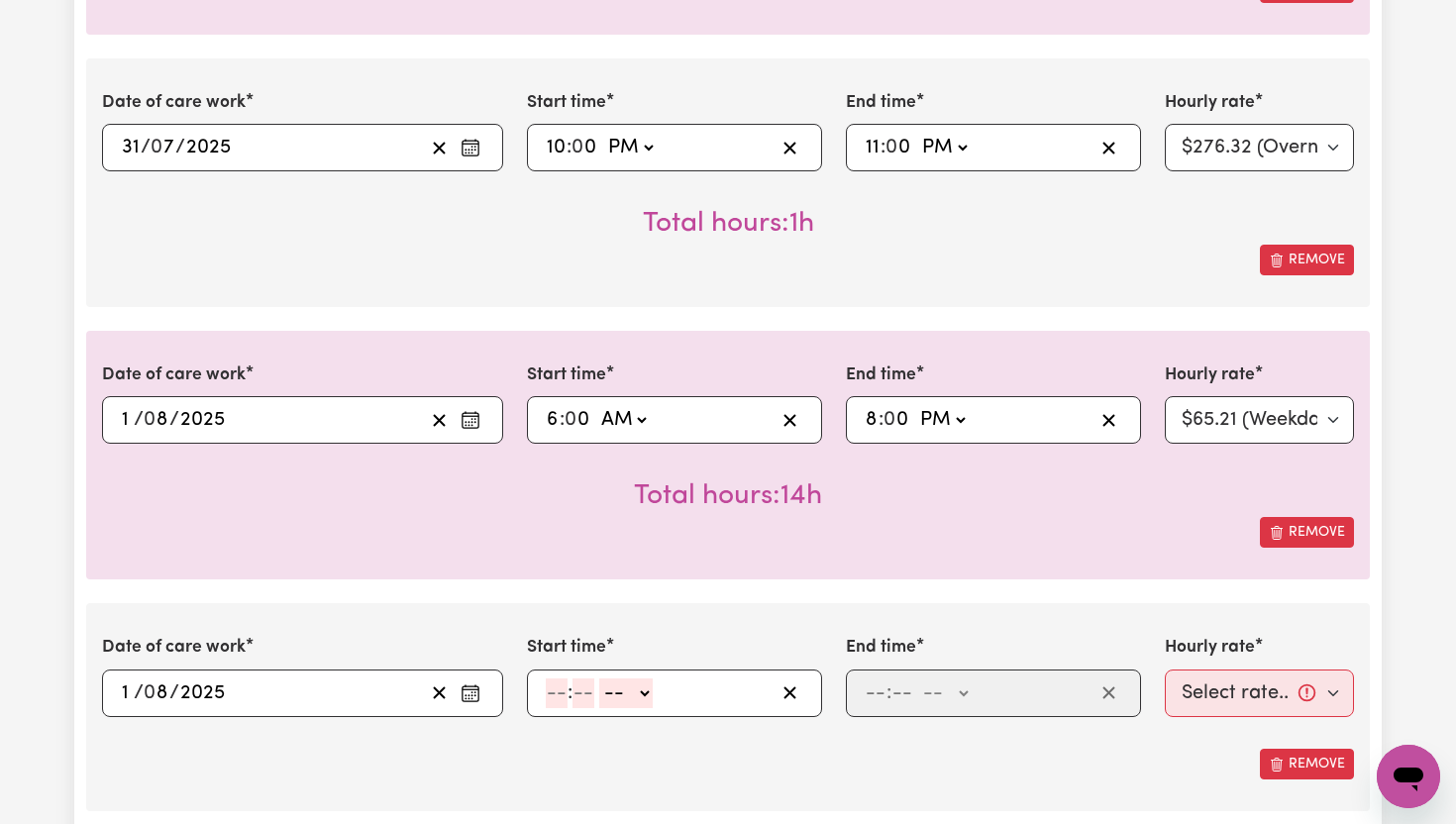 click 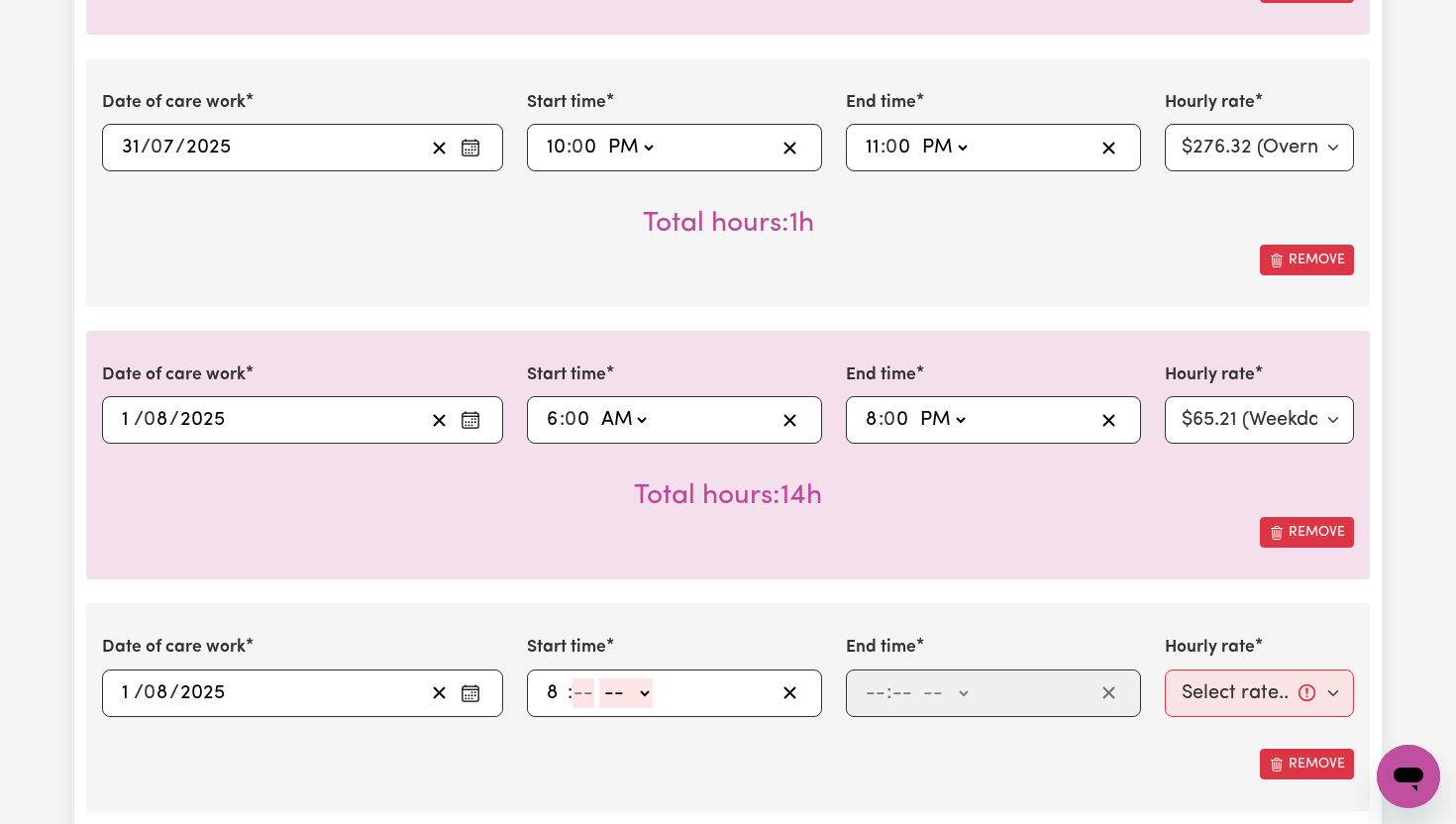 type on "8" 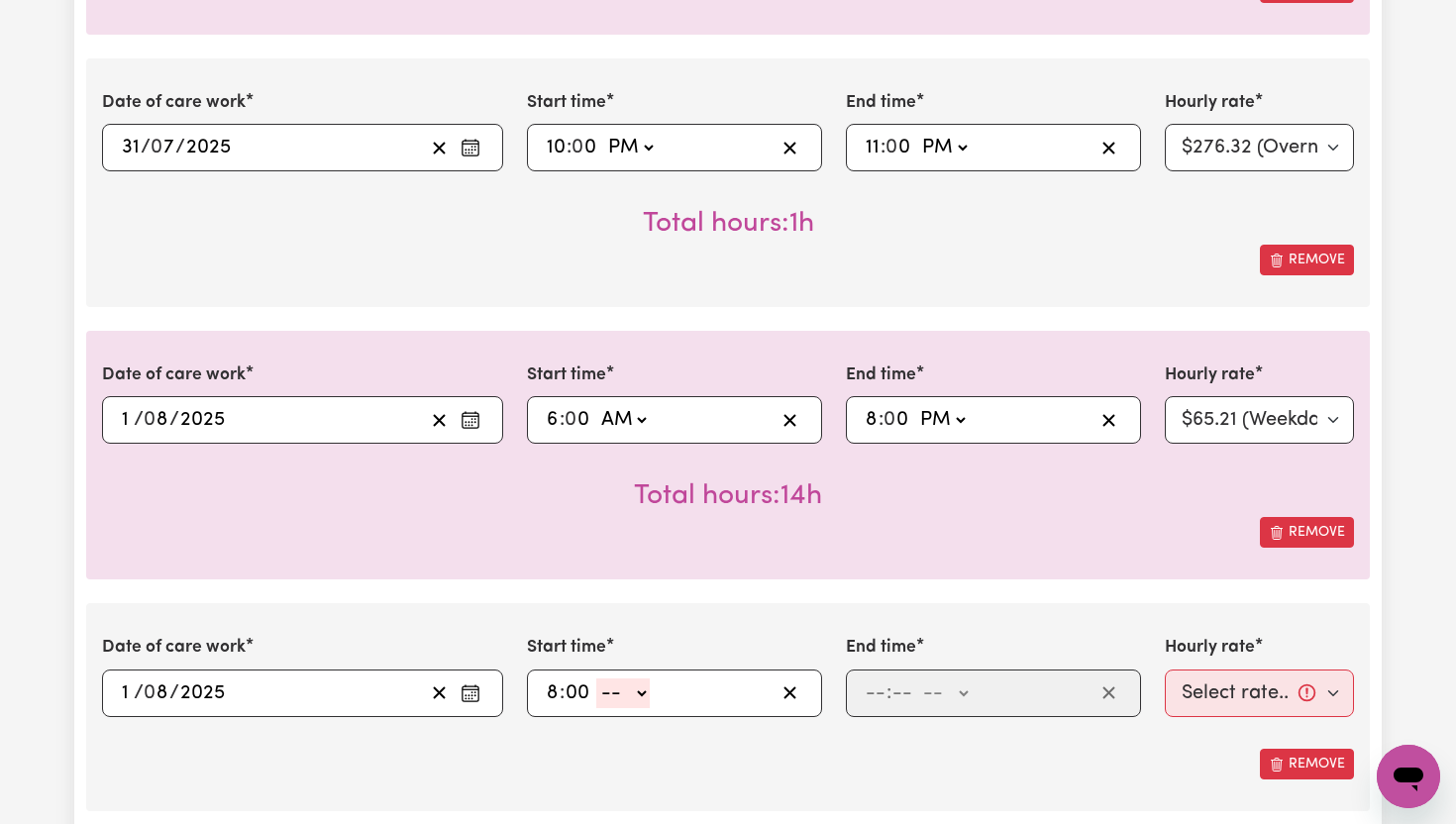 type on "00" 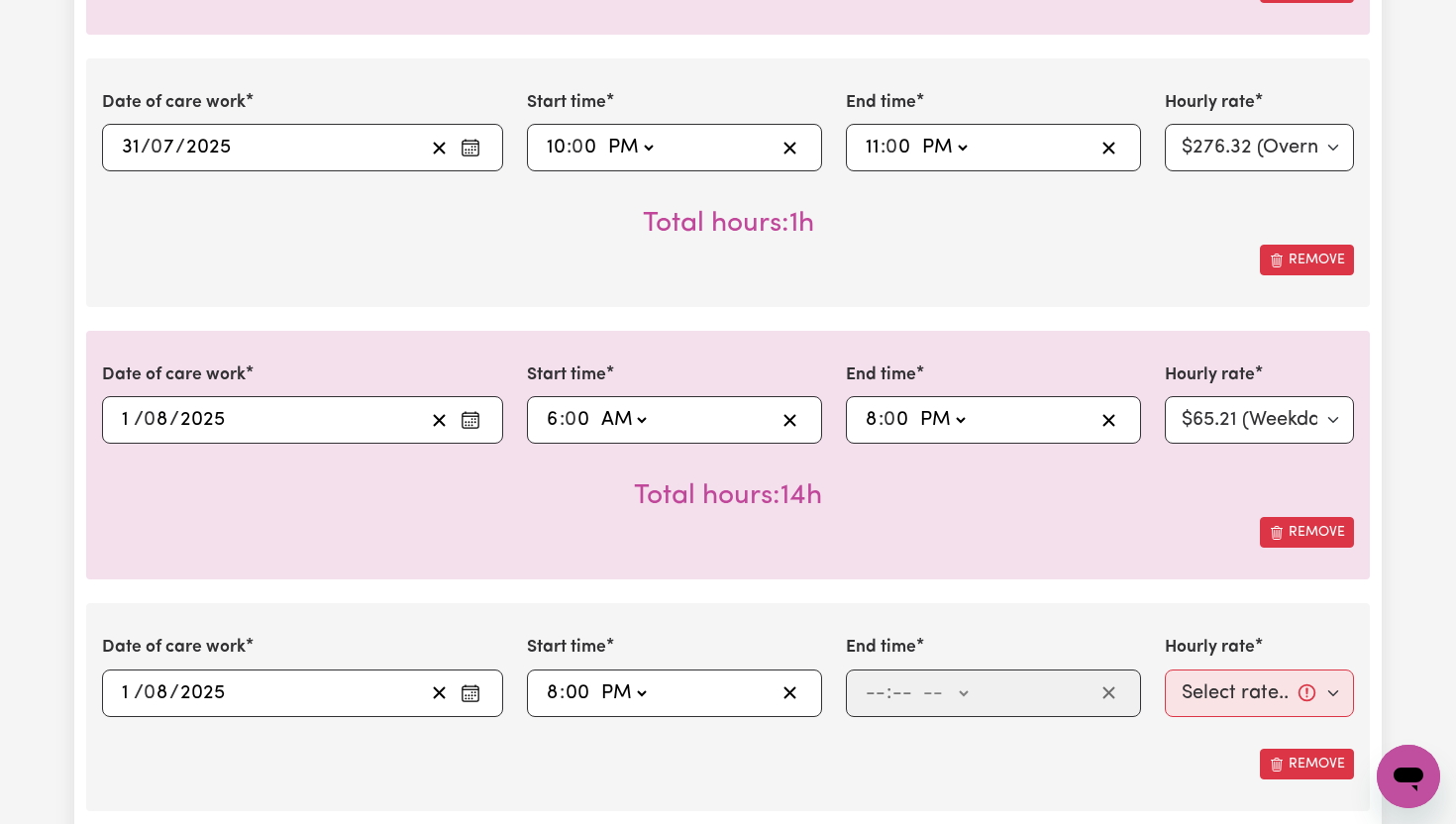 type on "20:00" 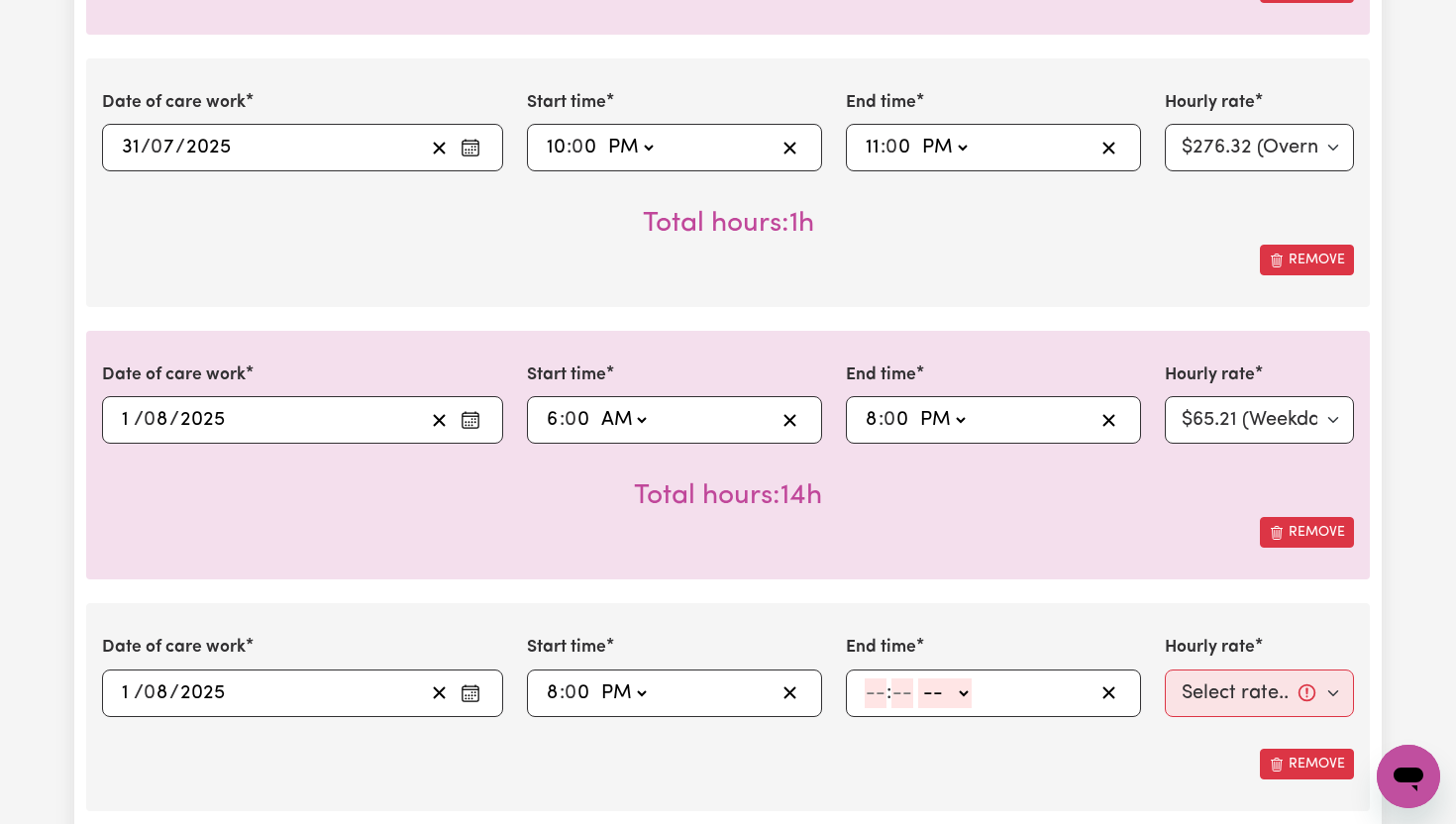 click 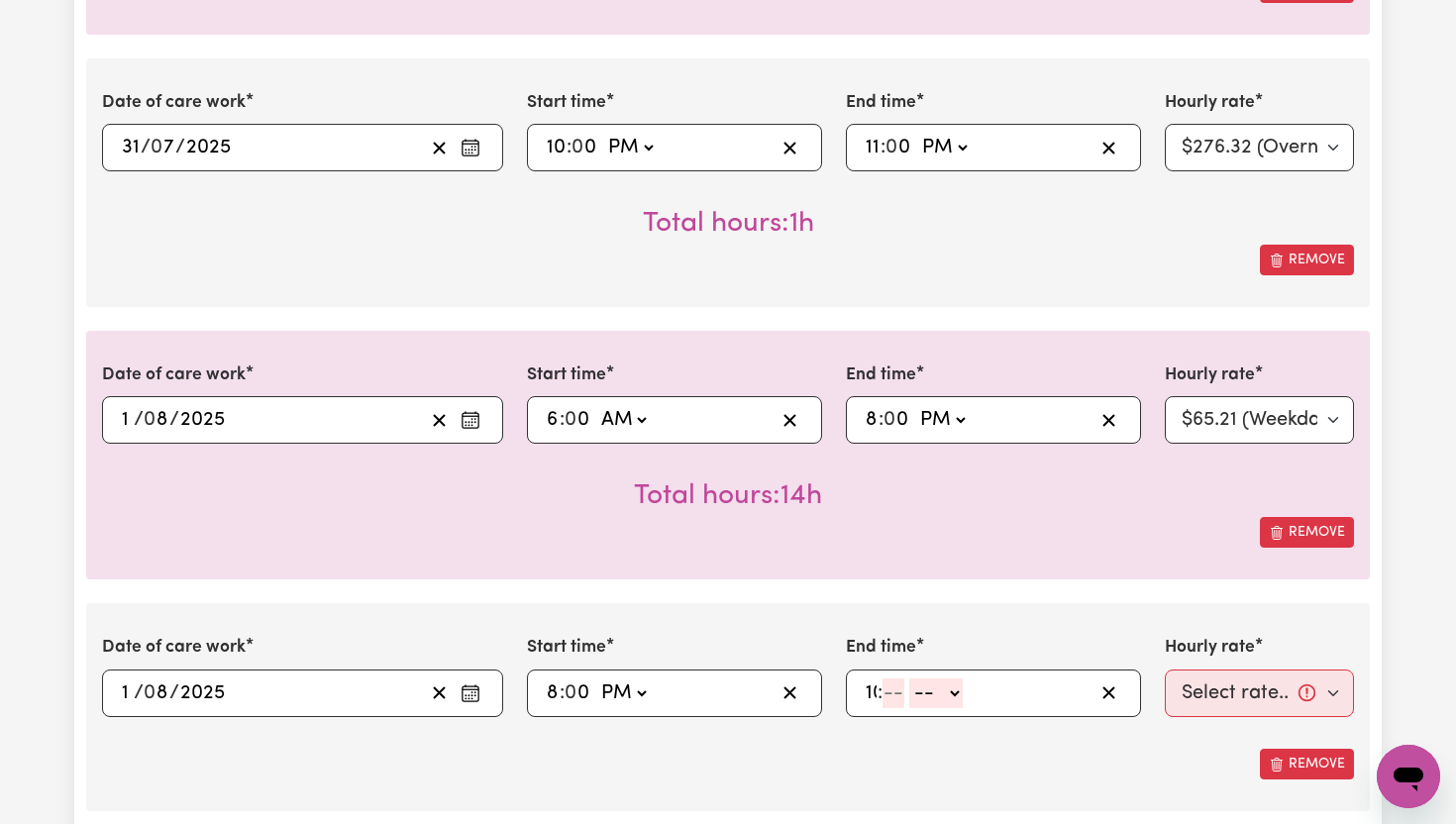 type on "10" 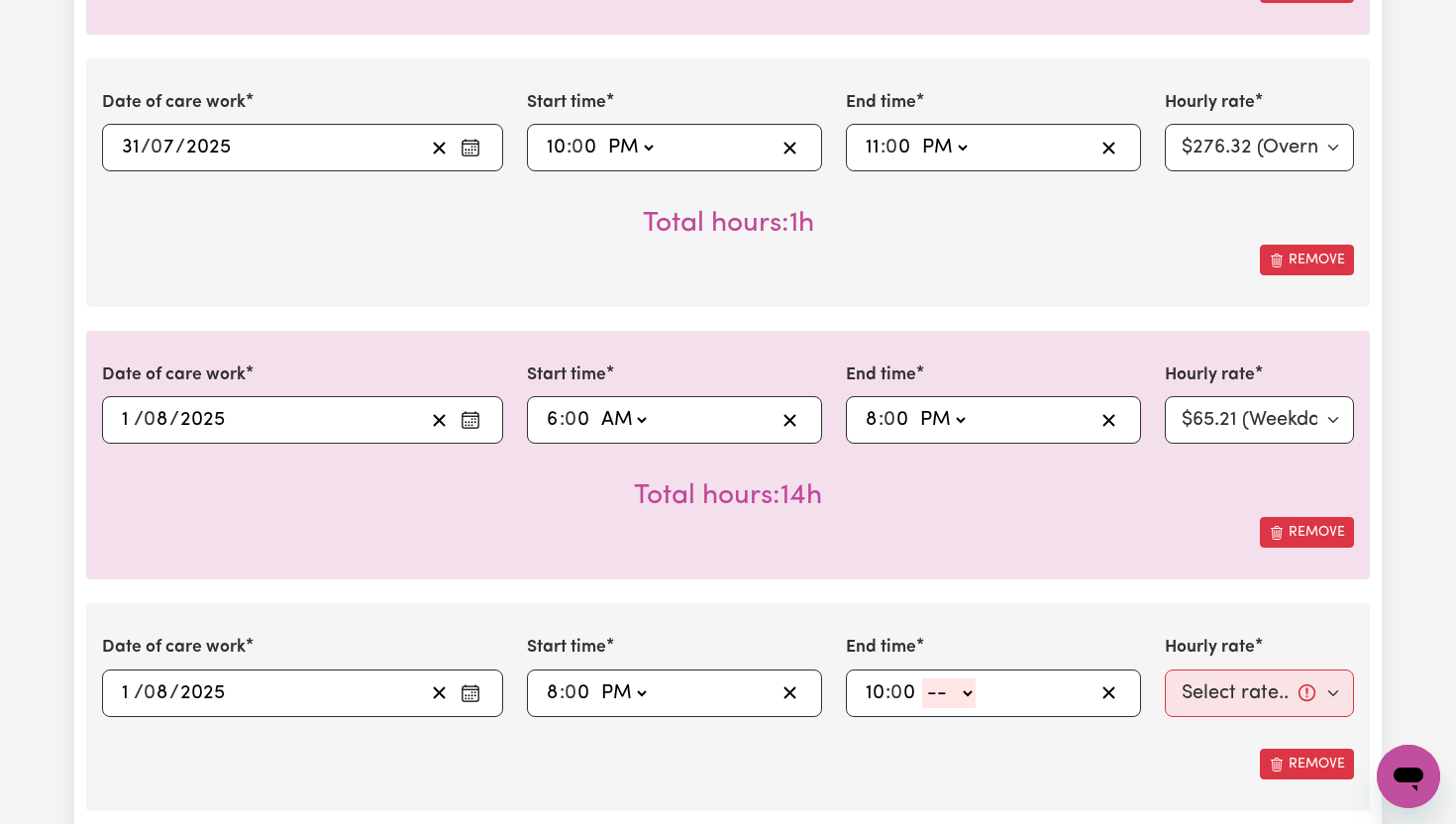 type on "0" 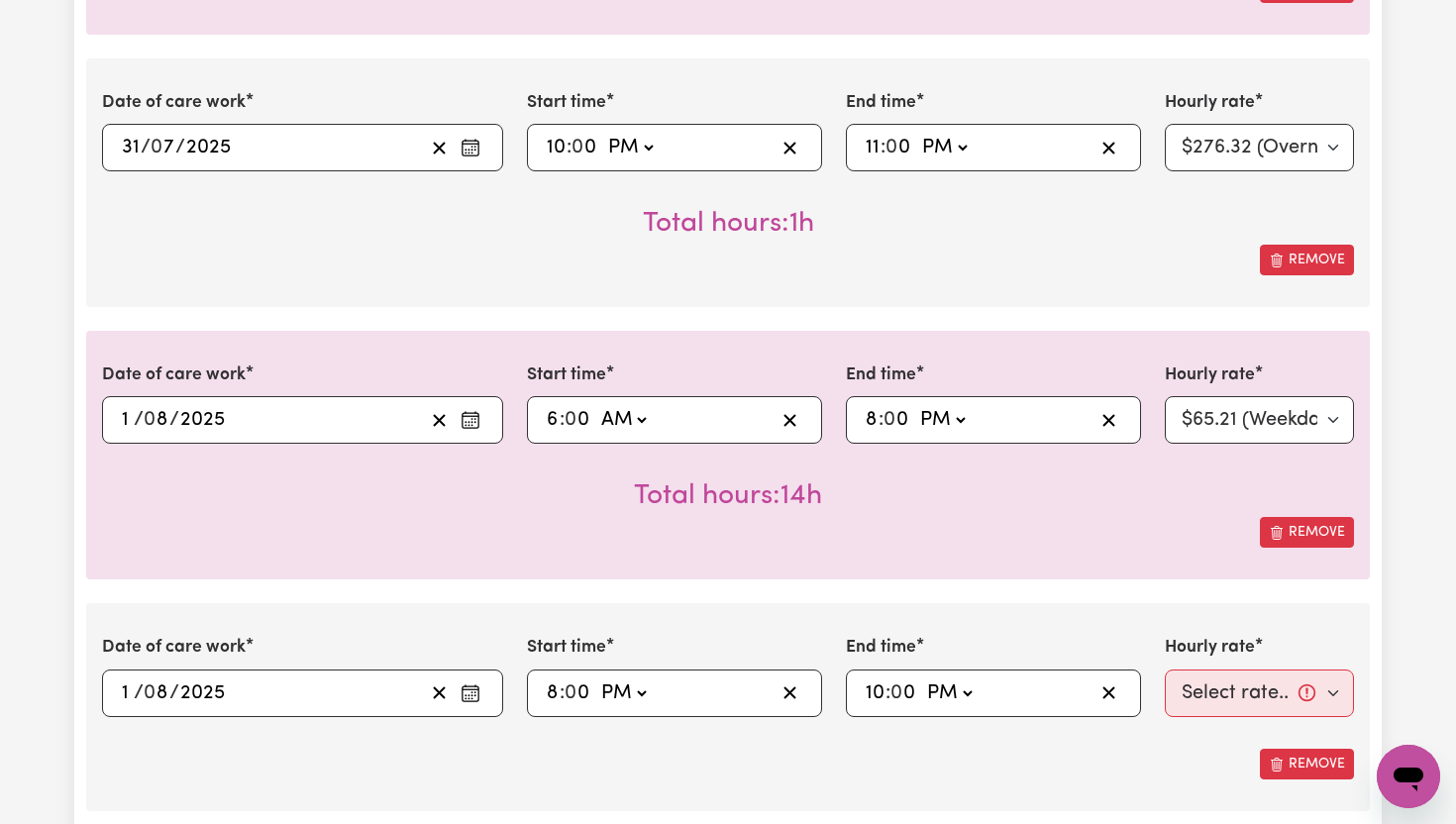 type on "22:00" 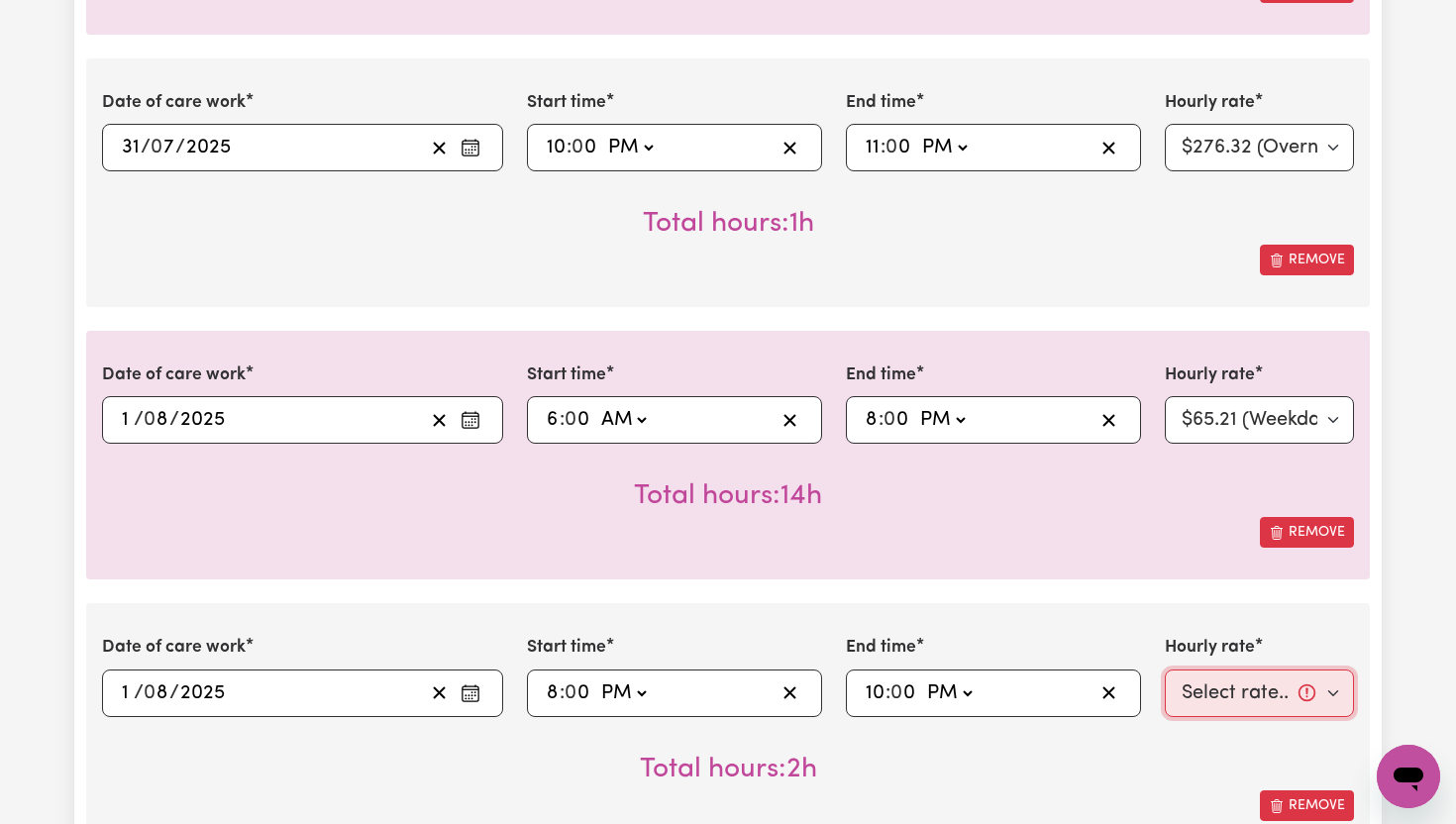 click on "Select rate... $65.21 (Weekday) $91.76 (Saturday) $118.32 (Sunday) $144.87 (Public Holiday) $71.85 (Evening Care) $276.32 (Overnight)" at bounding box center (1259, 693) 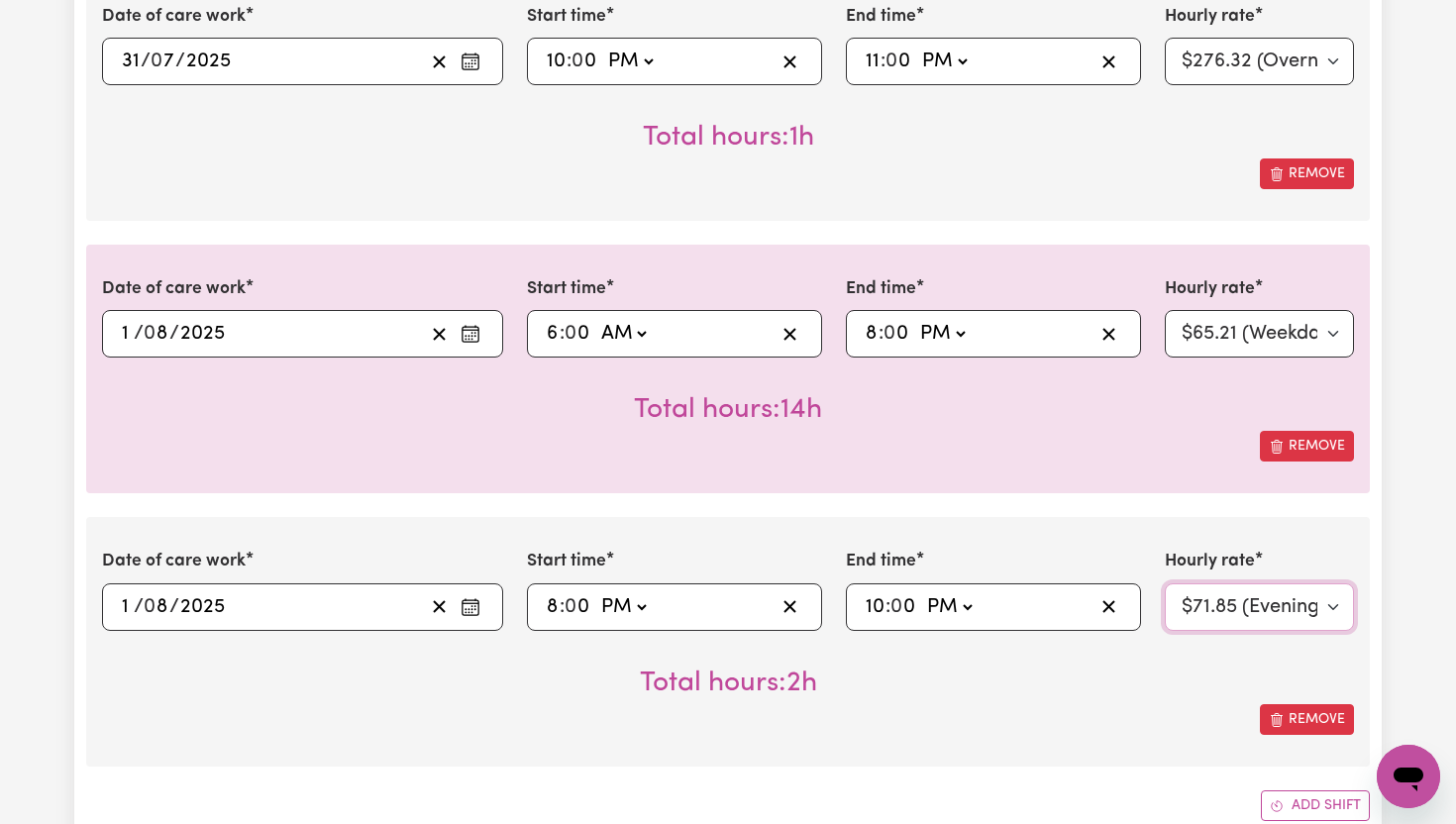 scroll, scrollTop: 2078, scrollLeft: 0, axis: vertical 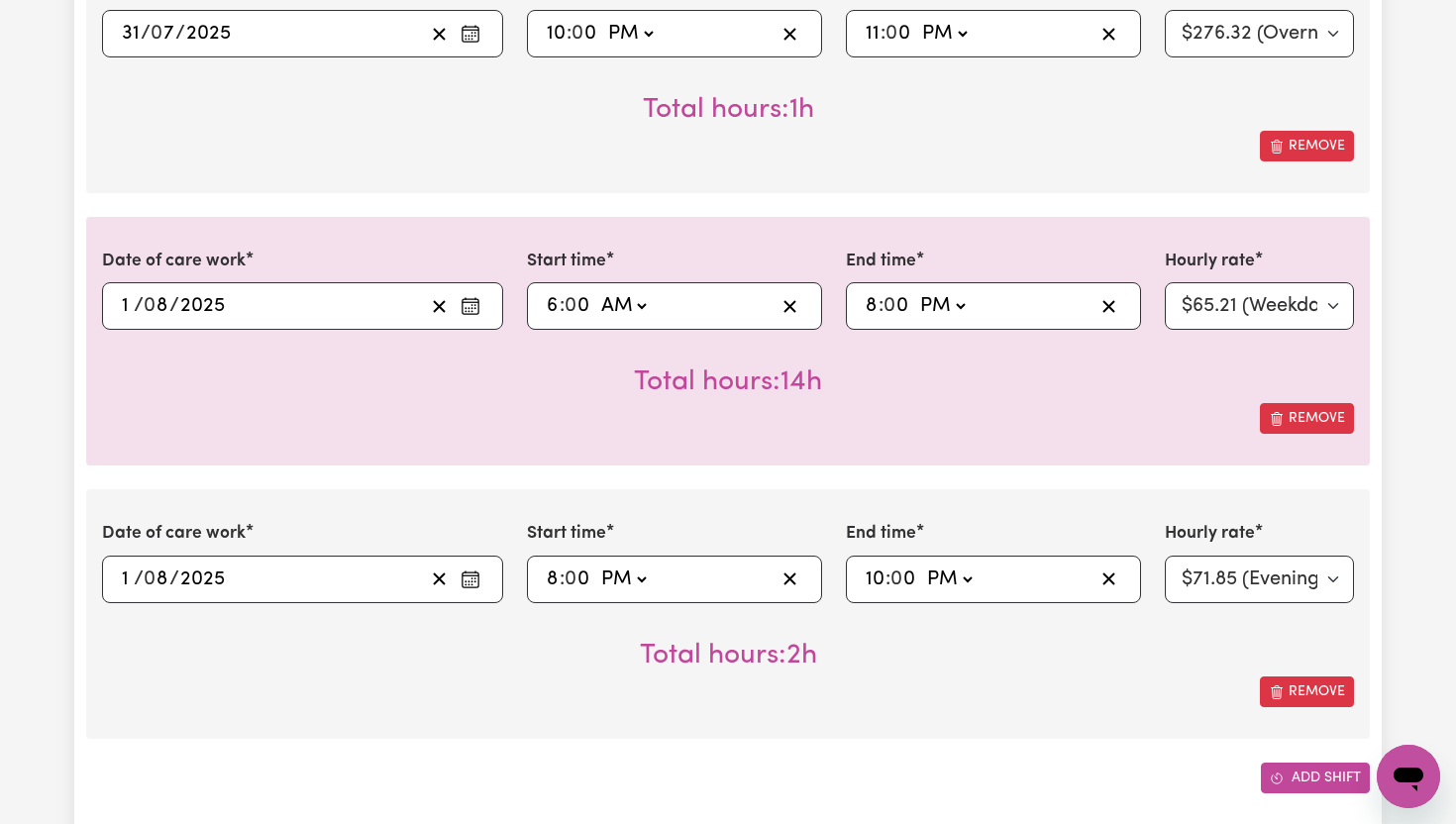 click on "Add shift" at bounding box center (1315, 777) 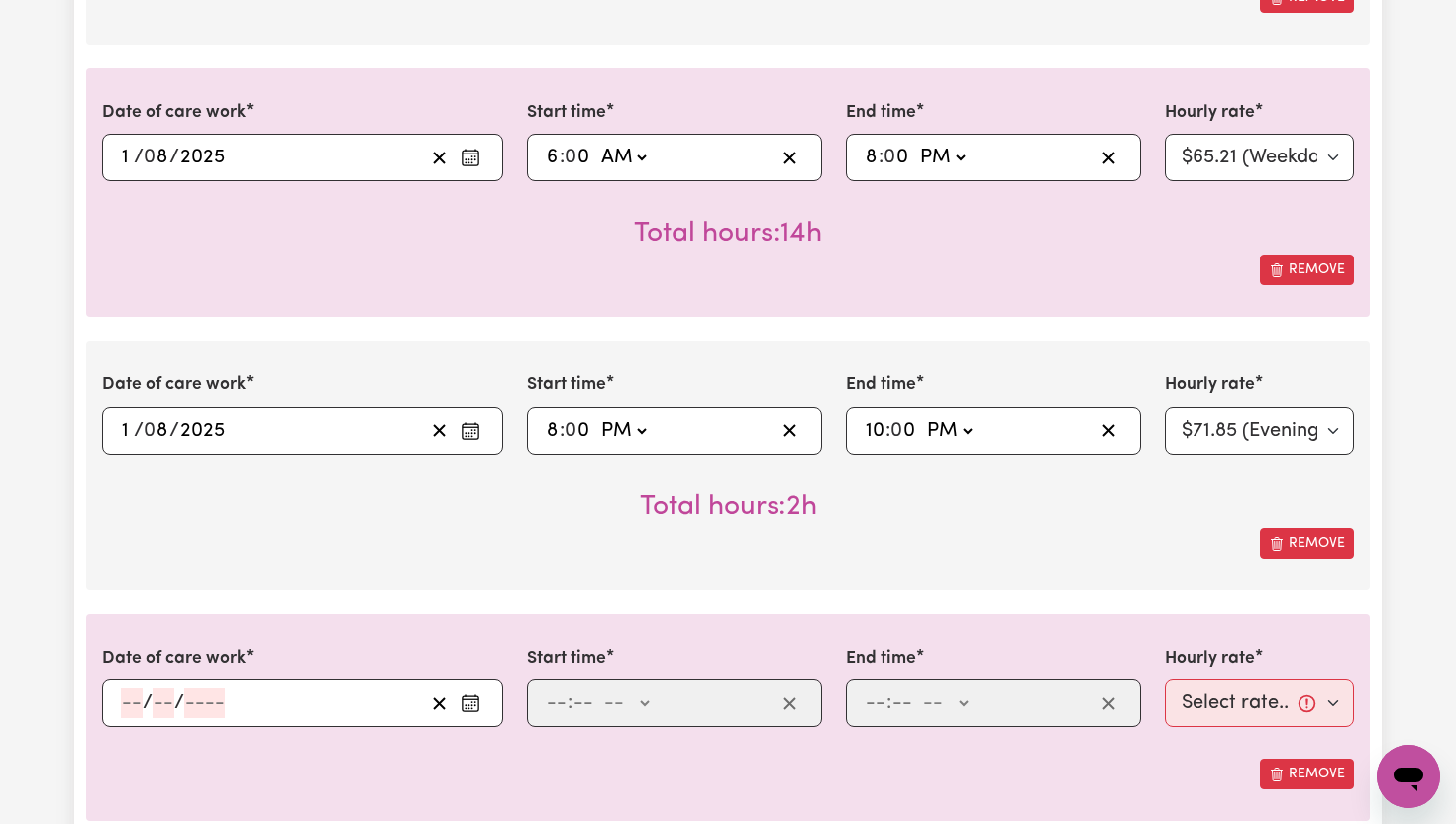 scroll, scrollTop: 2227, scrollLeft: 0, axis: vertical 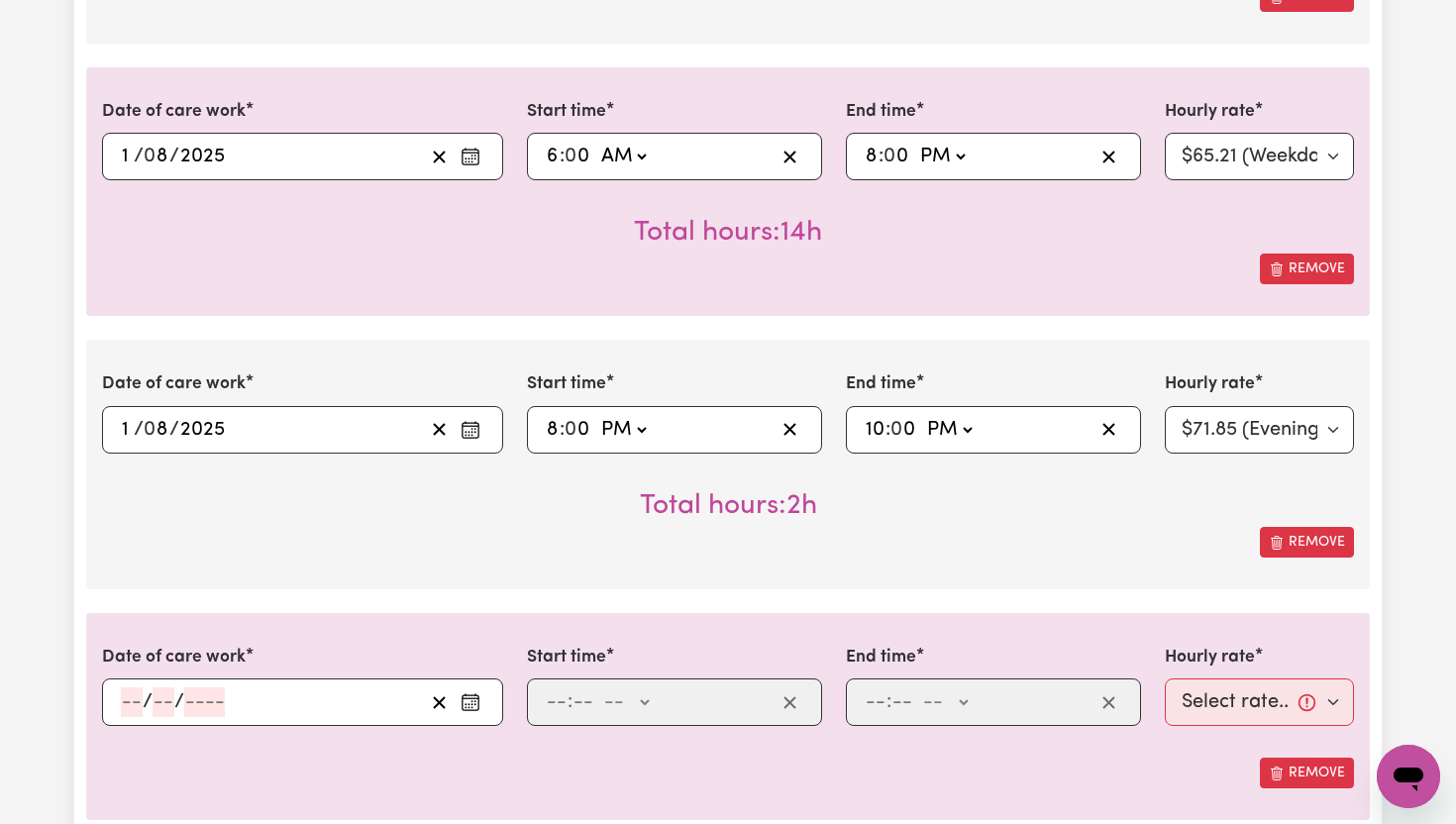 click 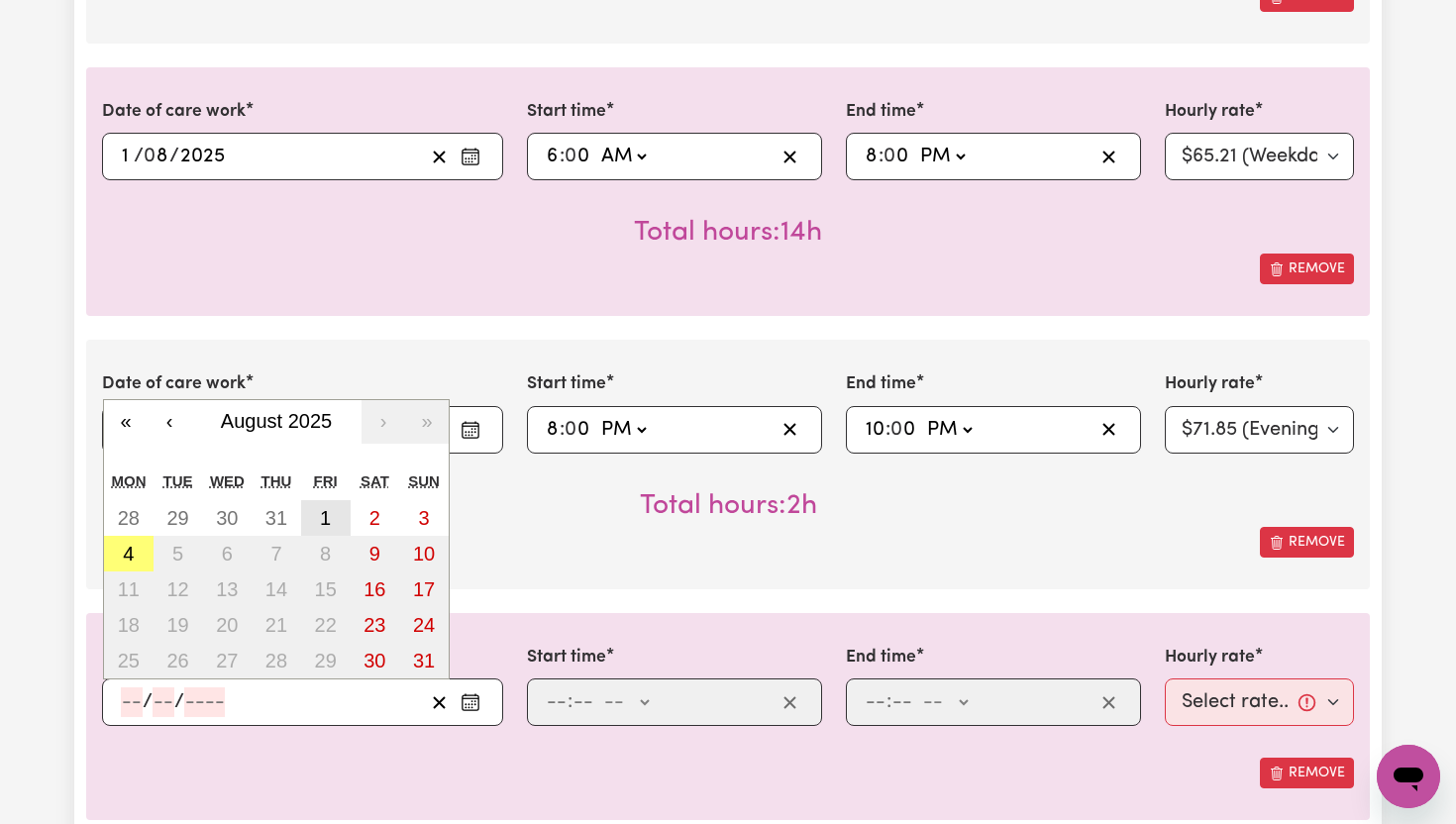 click on "1" at bounding box center [326, 518] 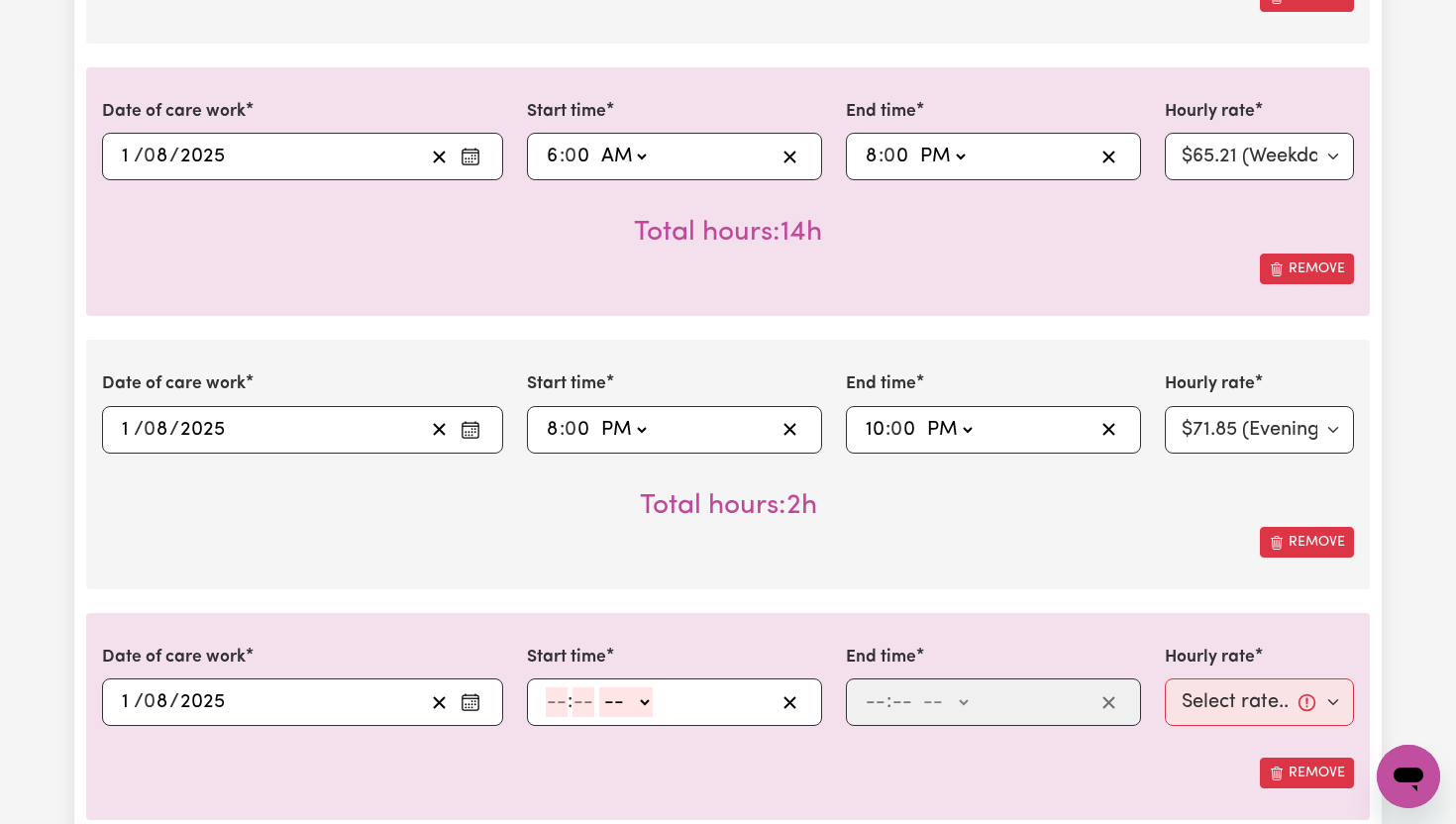 click 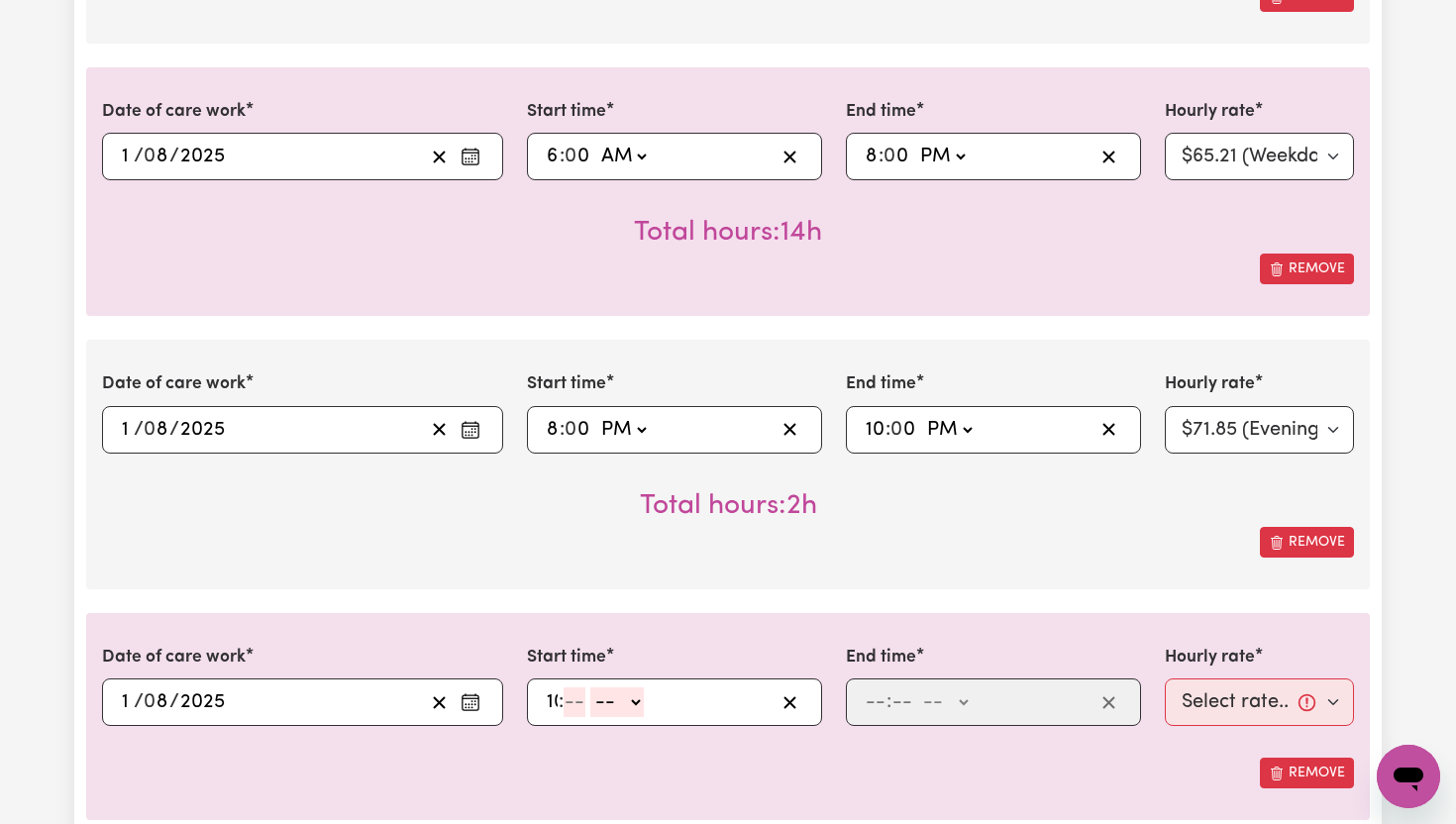 type on "10" 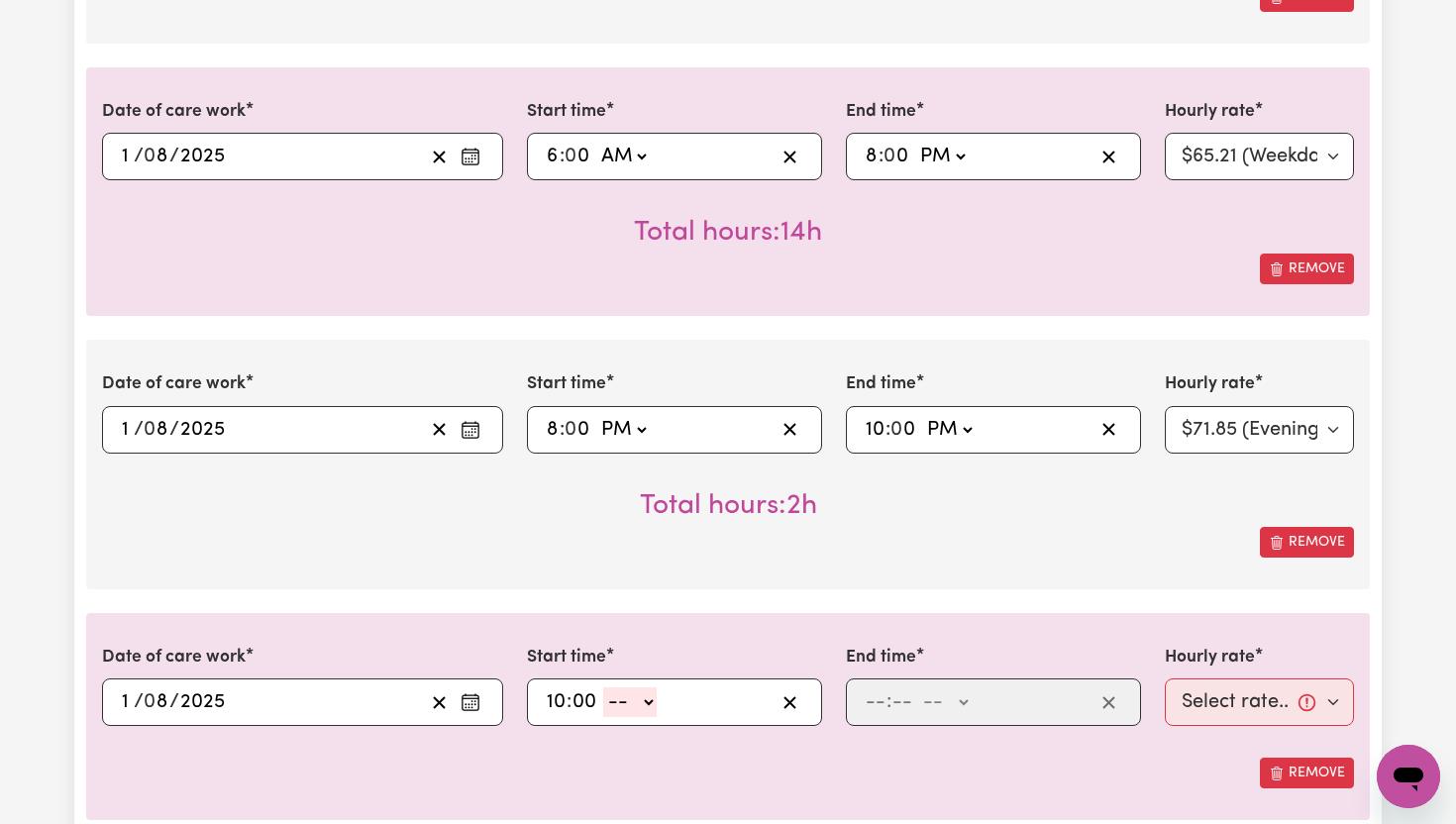 type on "00" 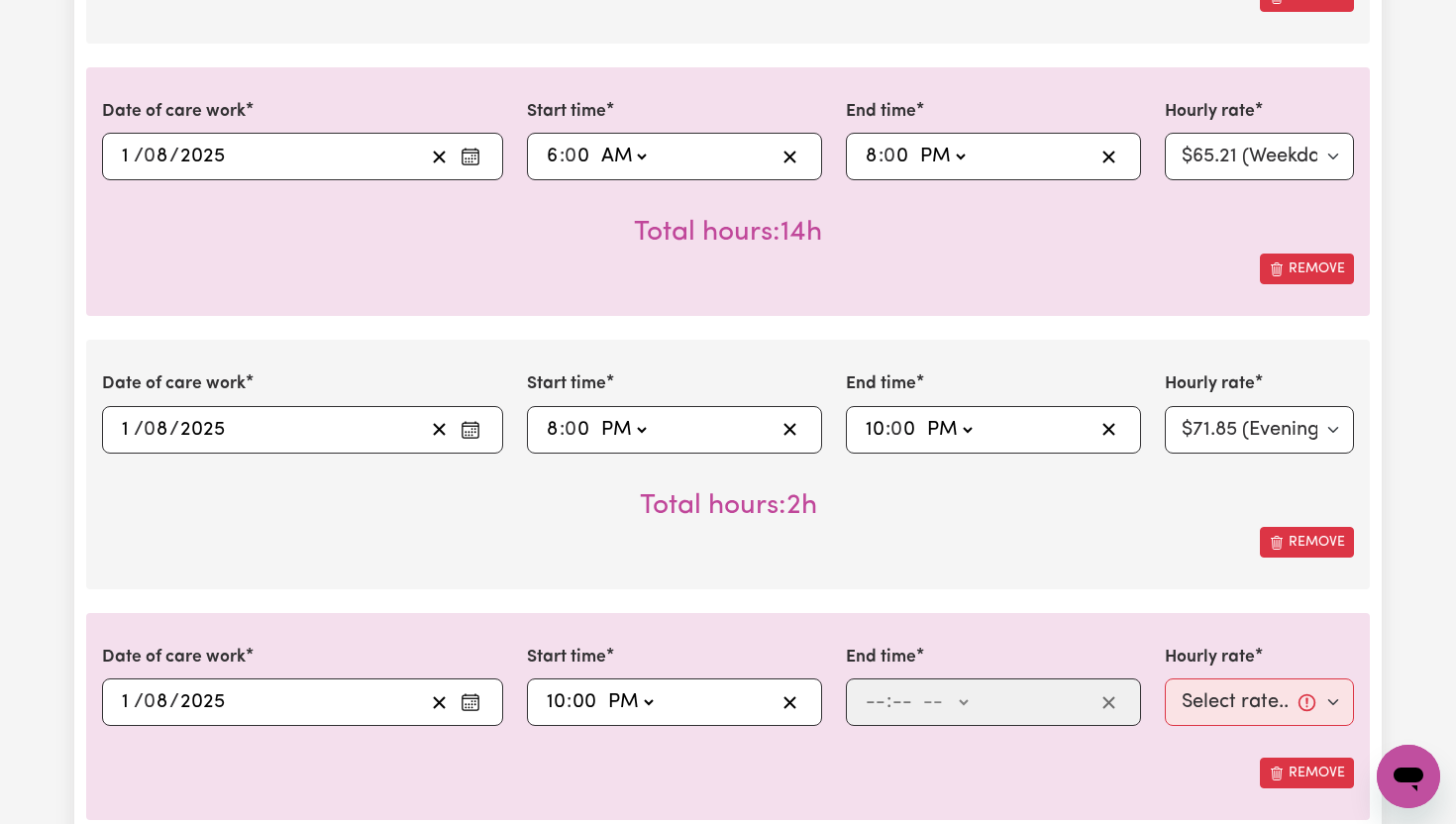 type on "22:00" 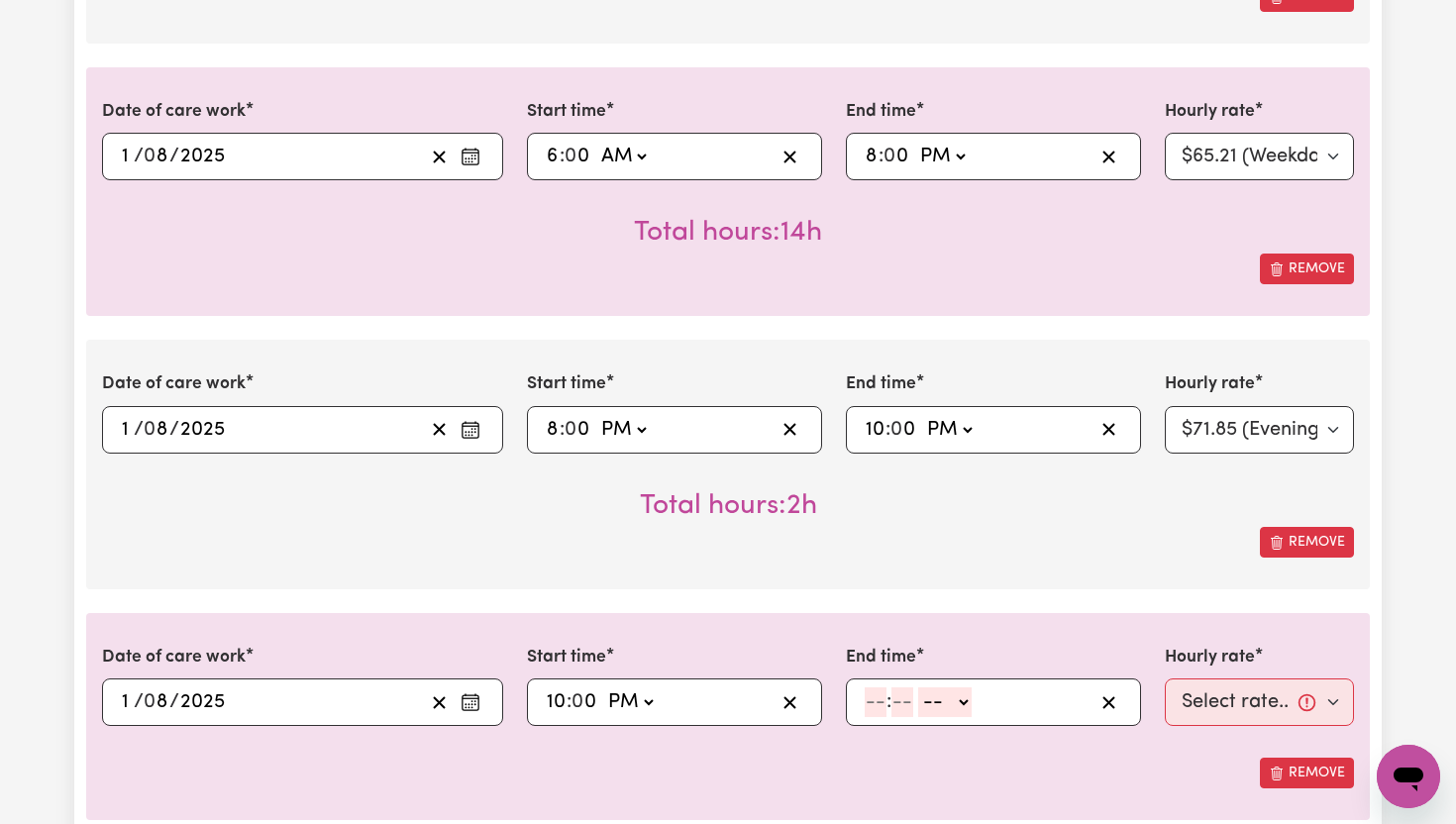 click on ":" 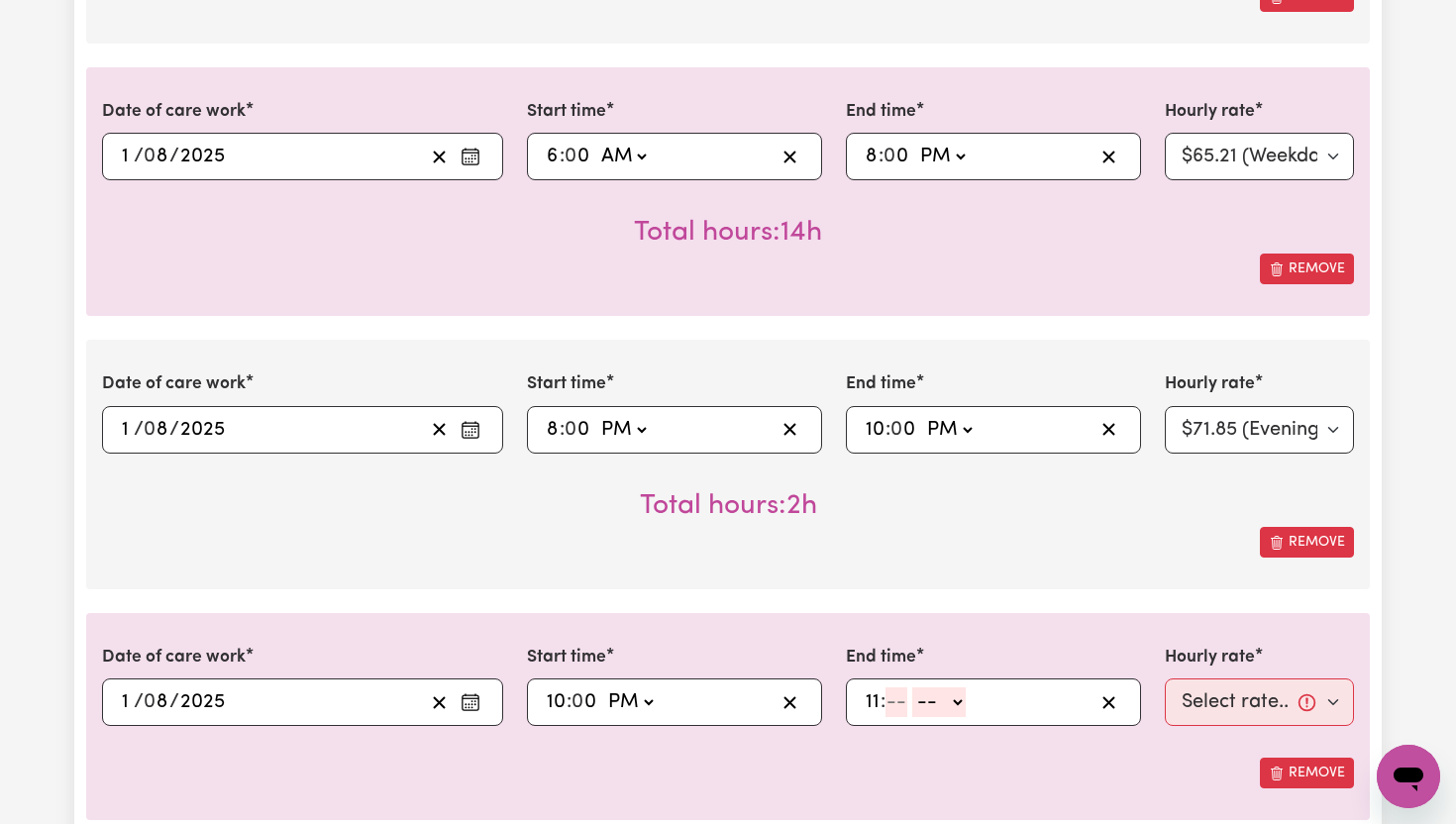 type on "11" 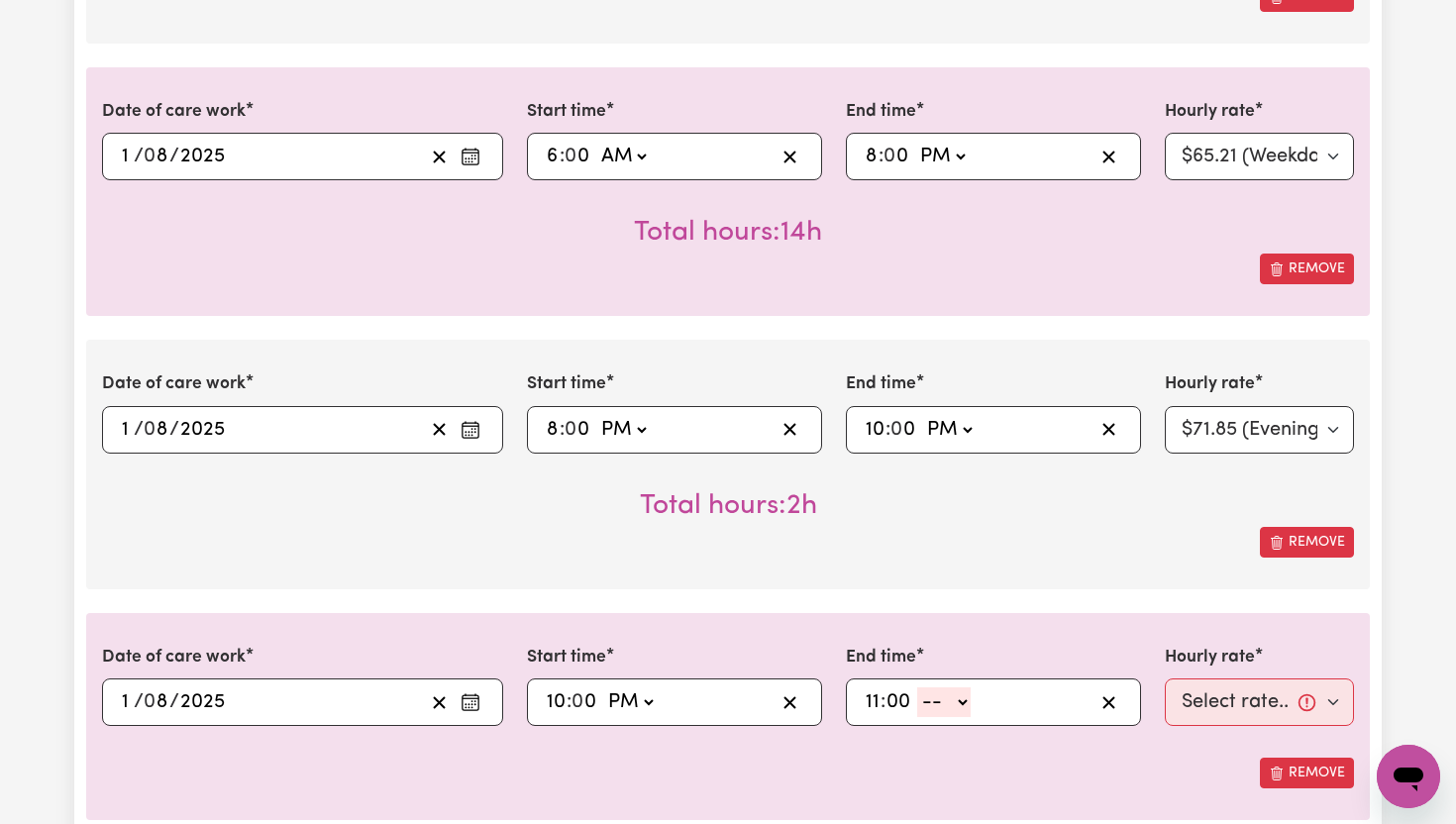 type on "00" 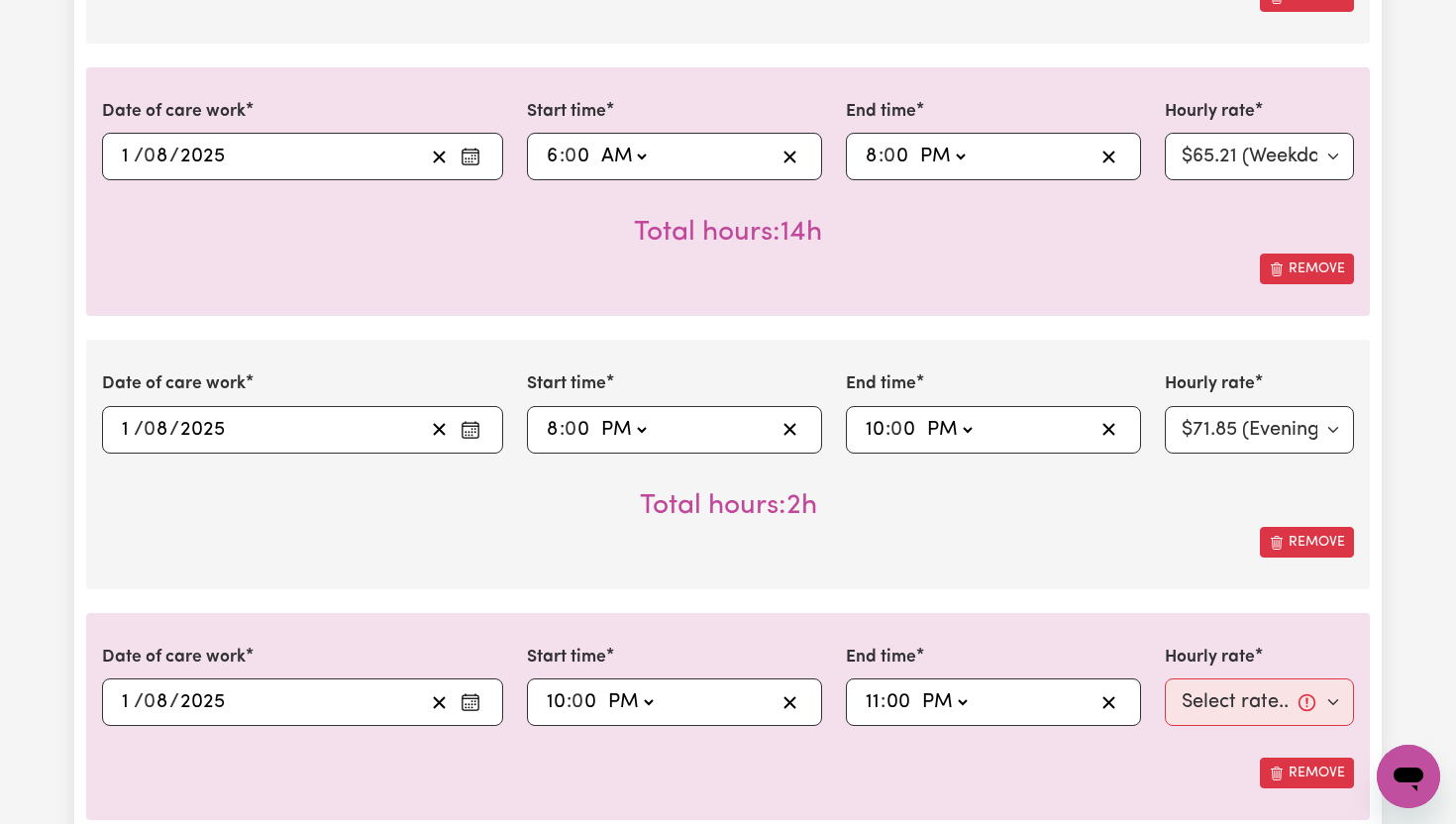 type on "23:00" 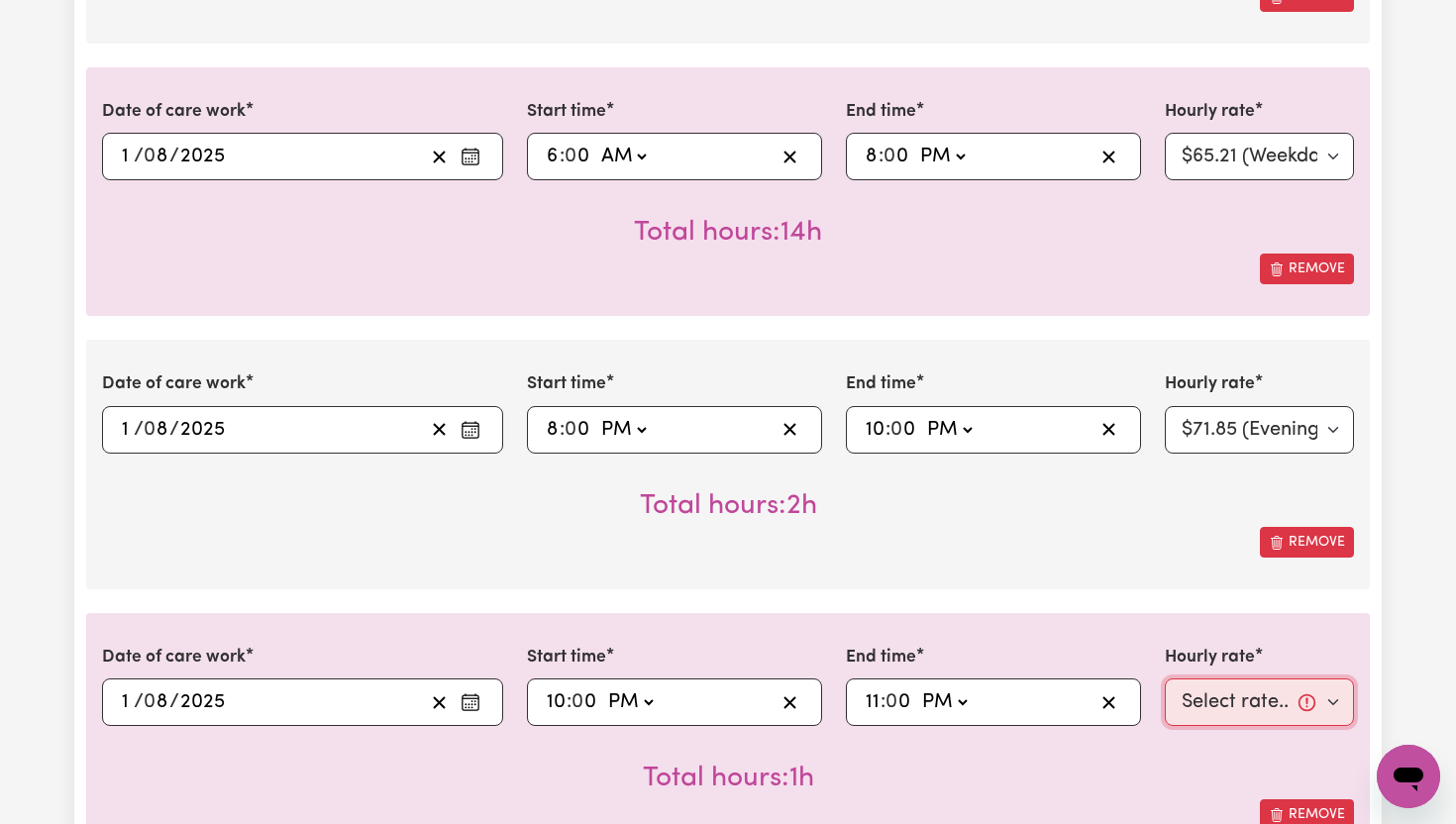 click on "Select rate... $65.21 (Weekday) $91.76 (Saturday) $118.32 (Sunday) $144.87 (Public Holiday) $71.85 (Evening Care) $276.32 (Overnight)" at bounding box center (1259, 702) 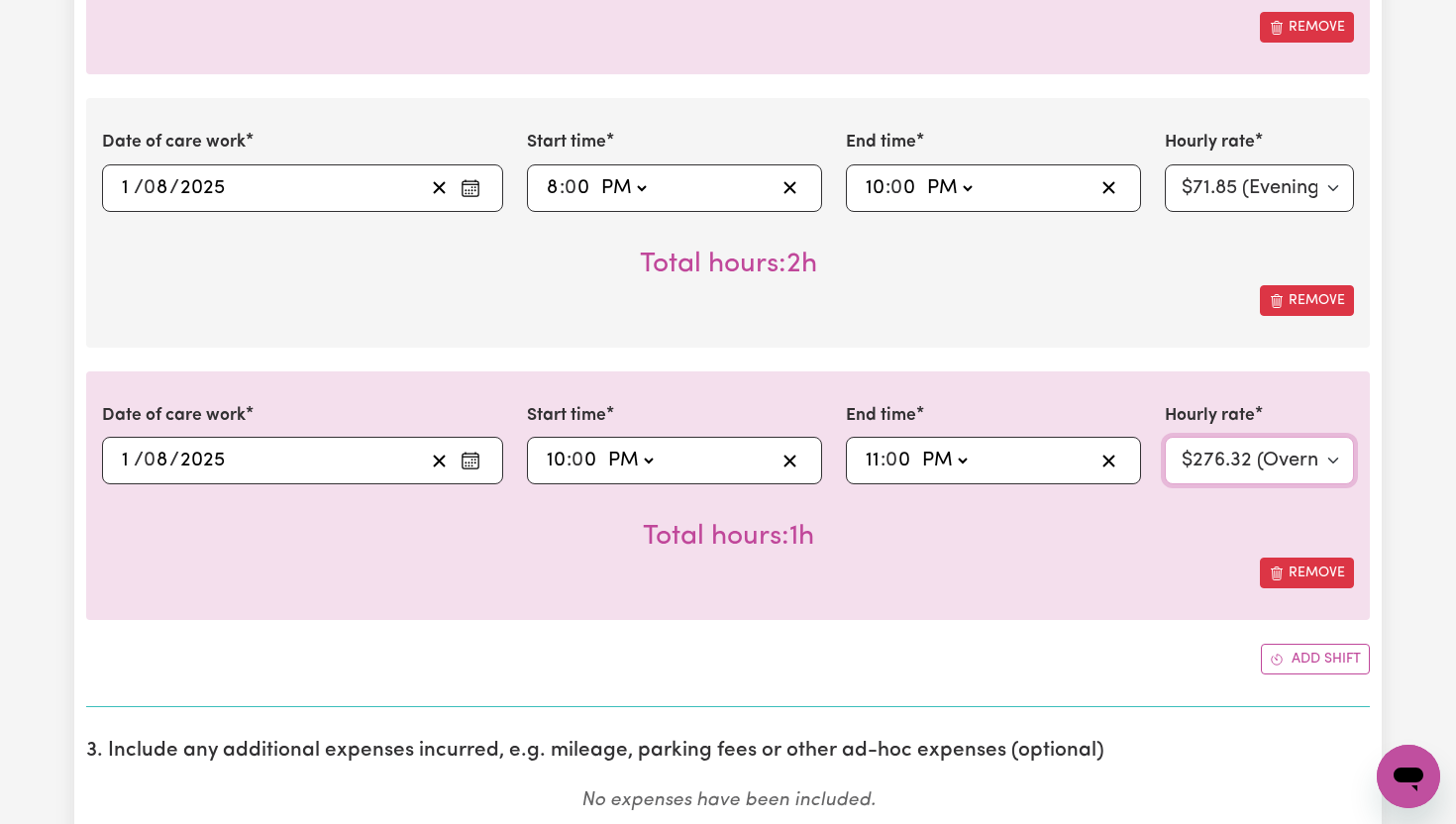 scroll, scrollTop: 2478, scrollLeft: 0, axis: vertical 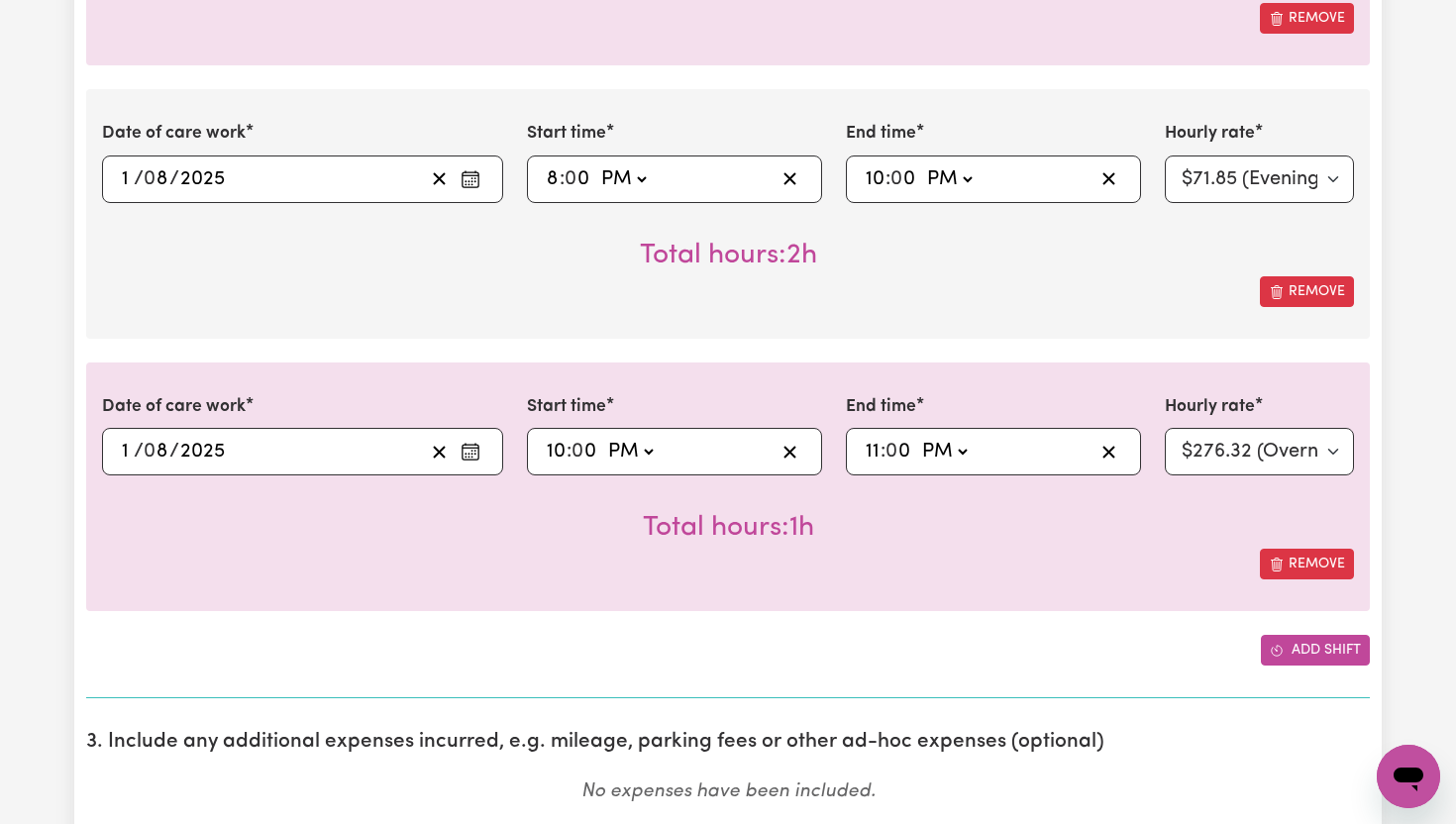click on "Add shift" at bounding box center [1315, 650] 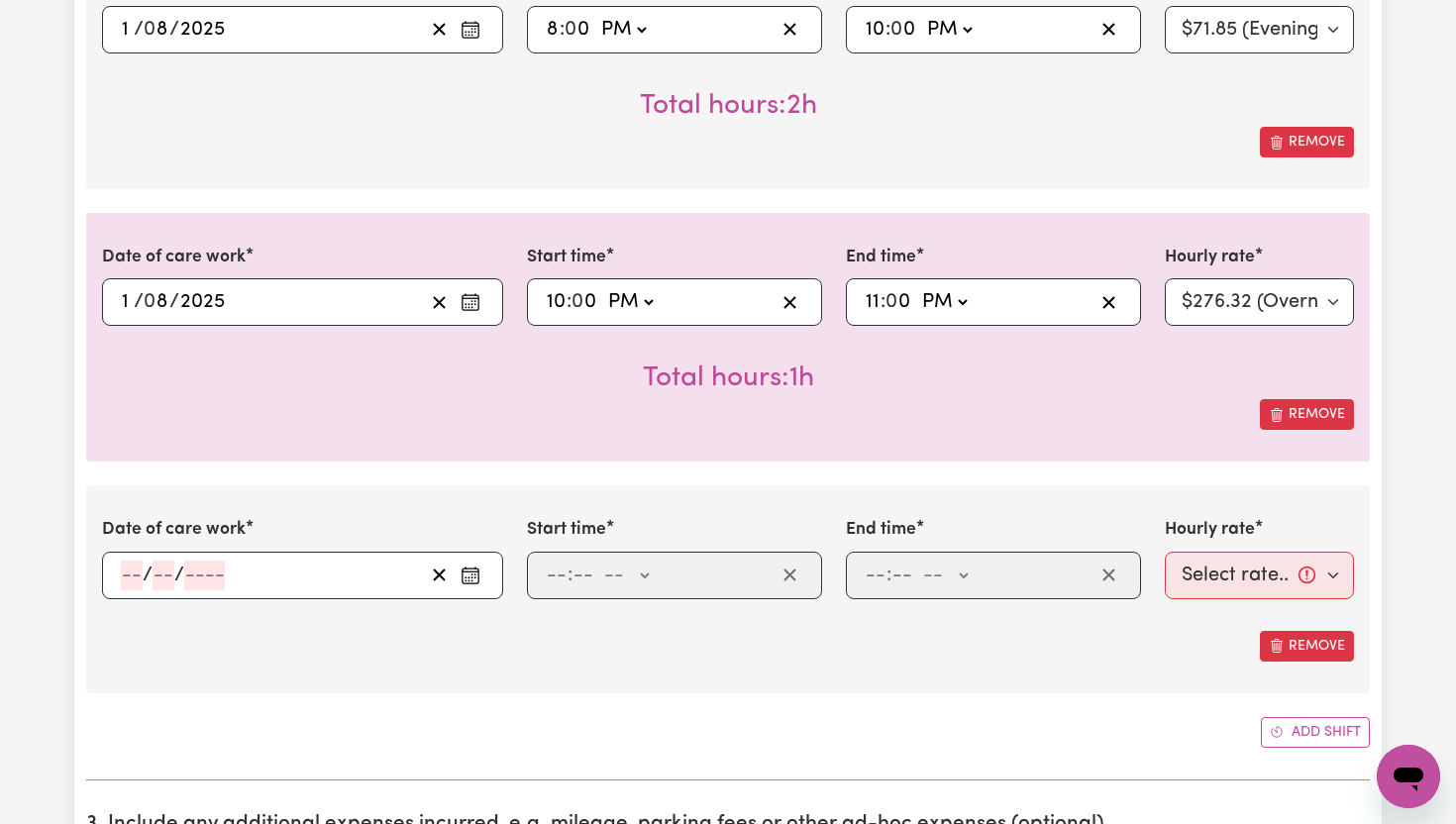 scroll, scrollTop: 2634, scrollLeft: 0, axis: vertical 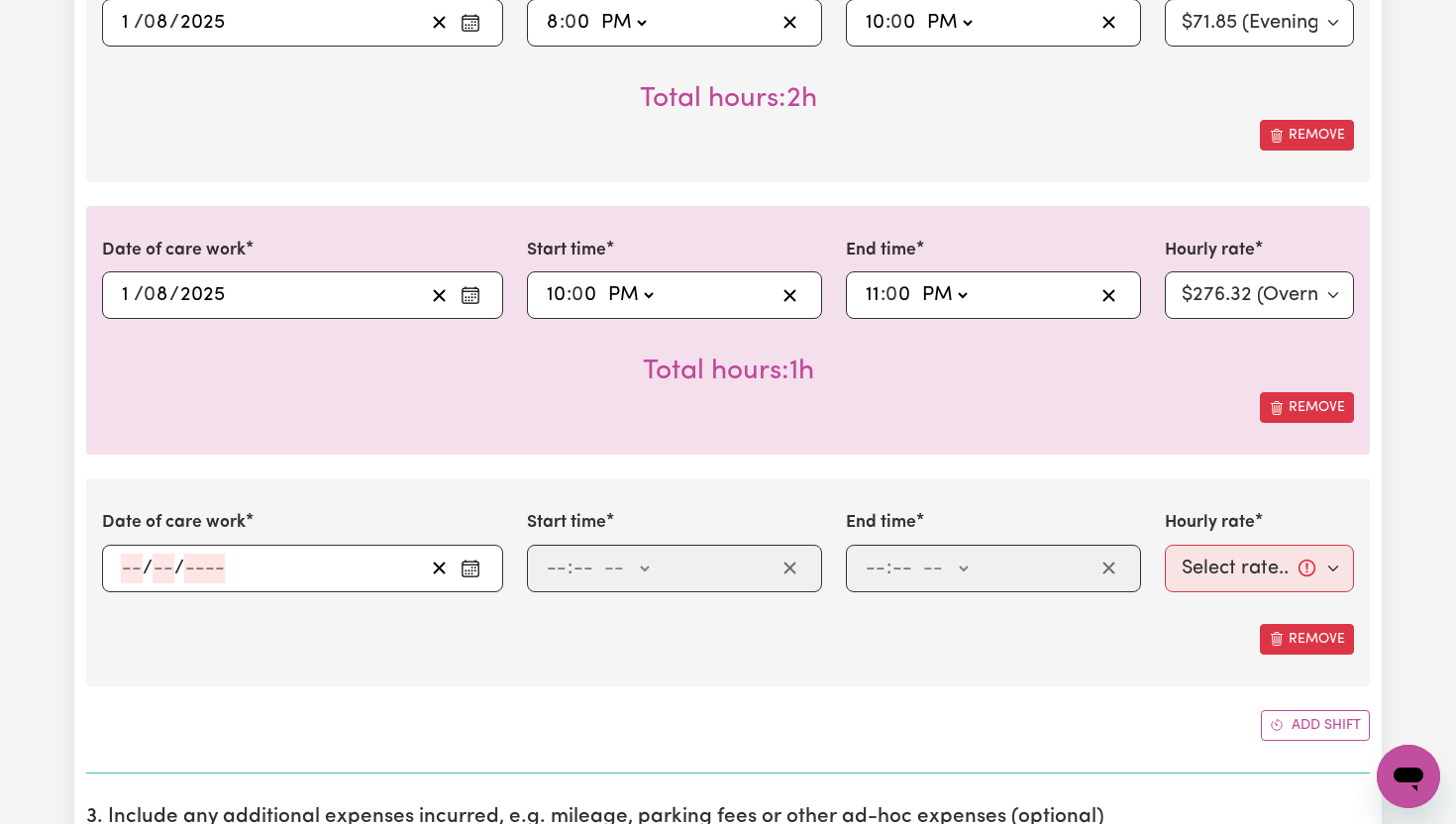 click 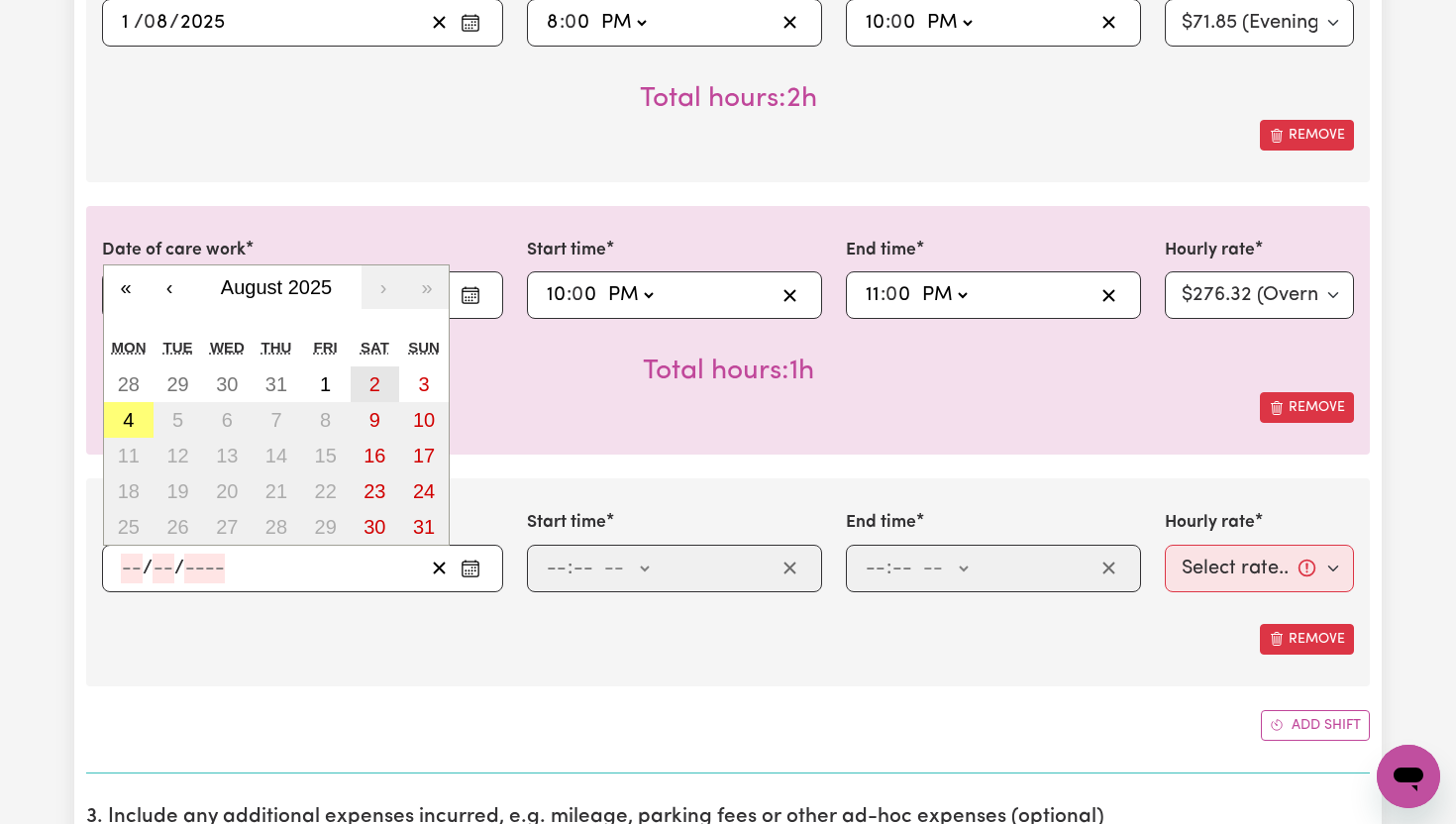 click on "2" at bounding box center [374, 384] 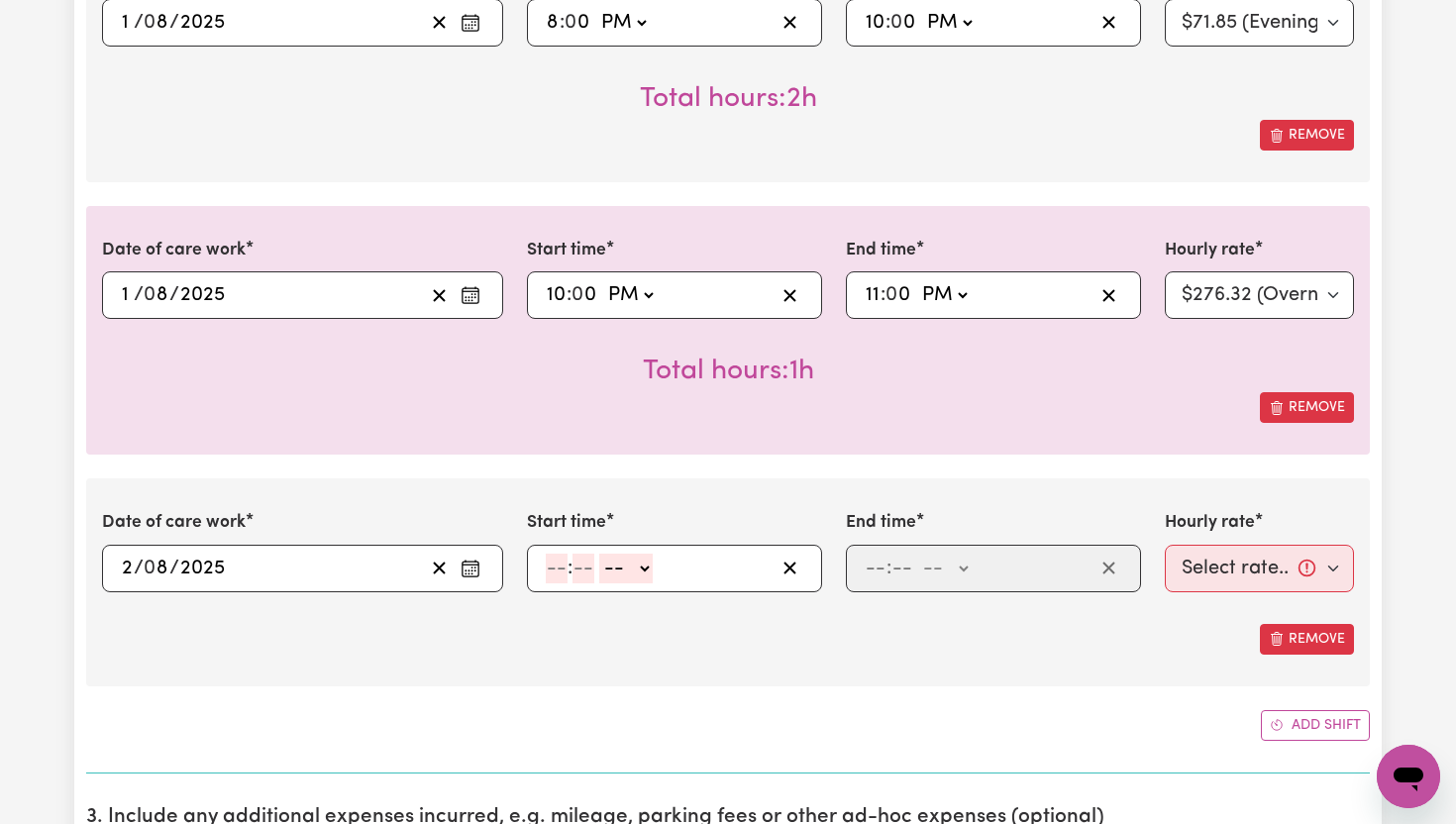 click 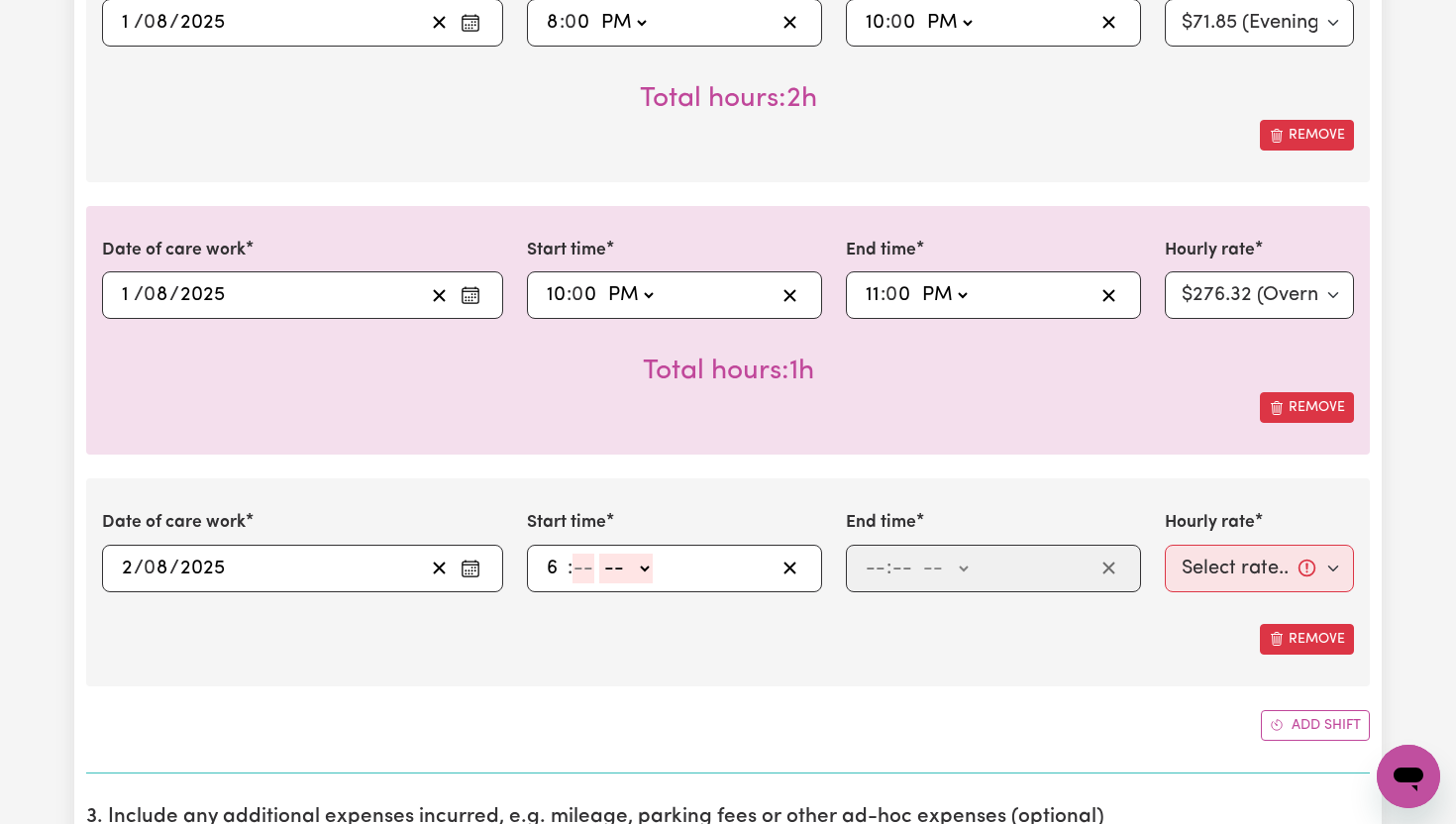 type on "6" 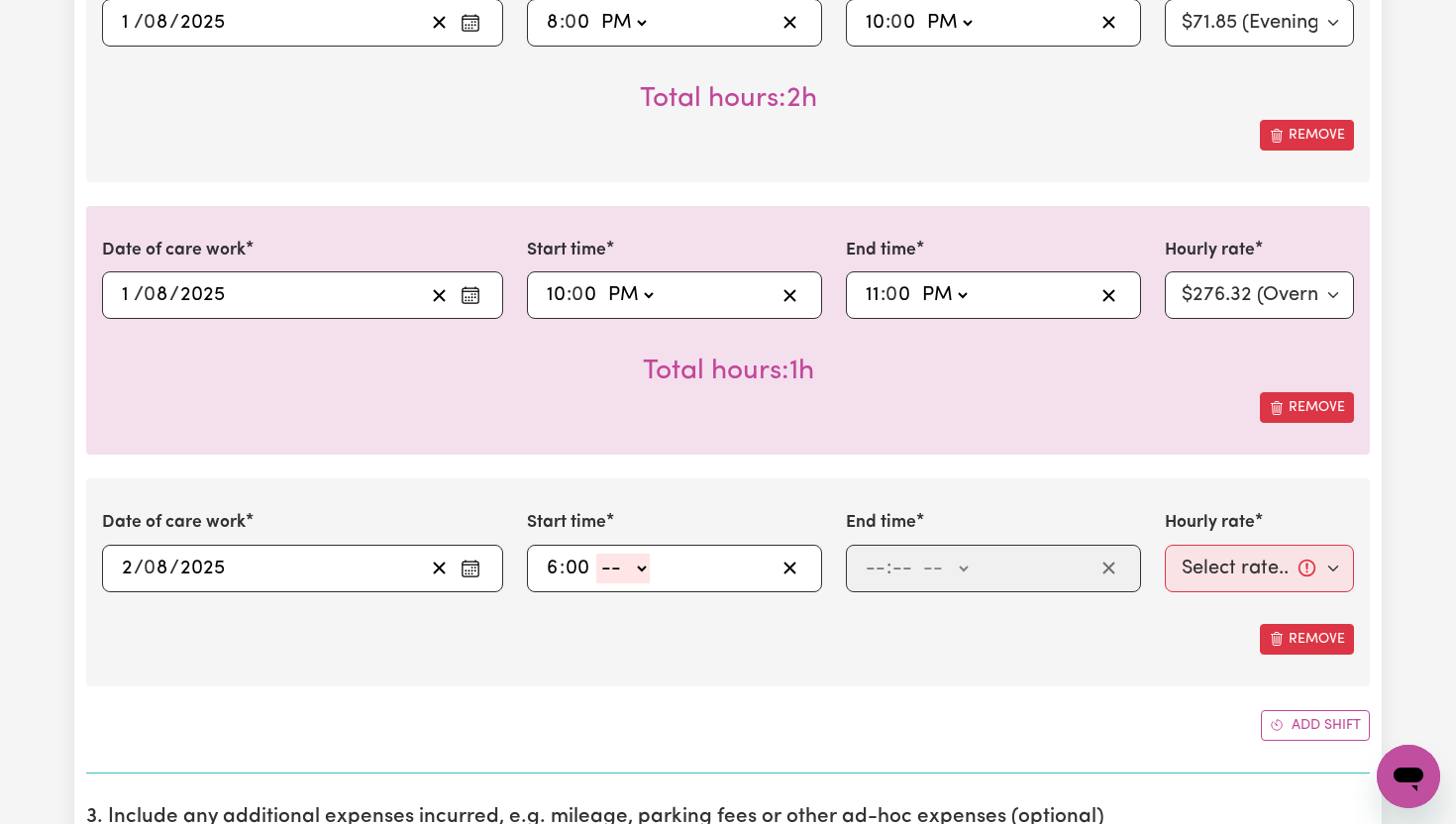 type on "00" 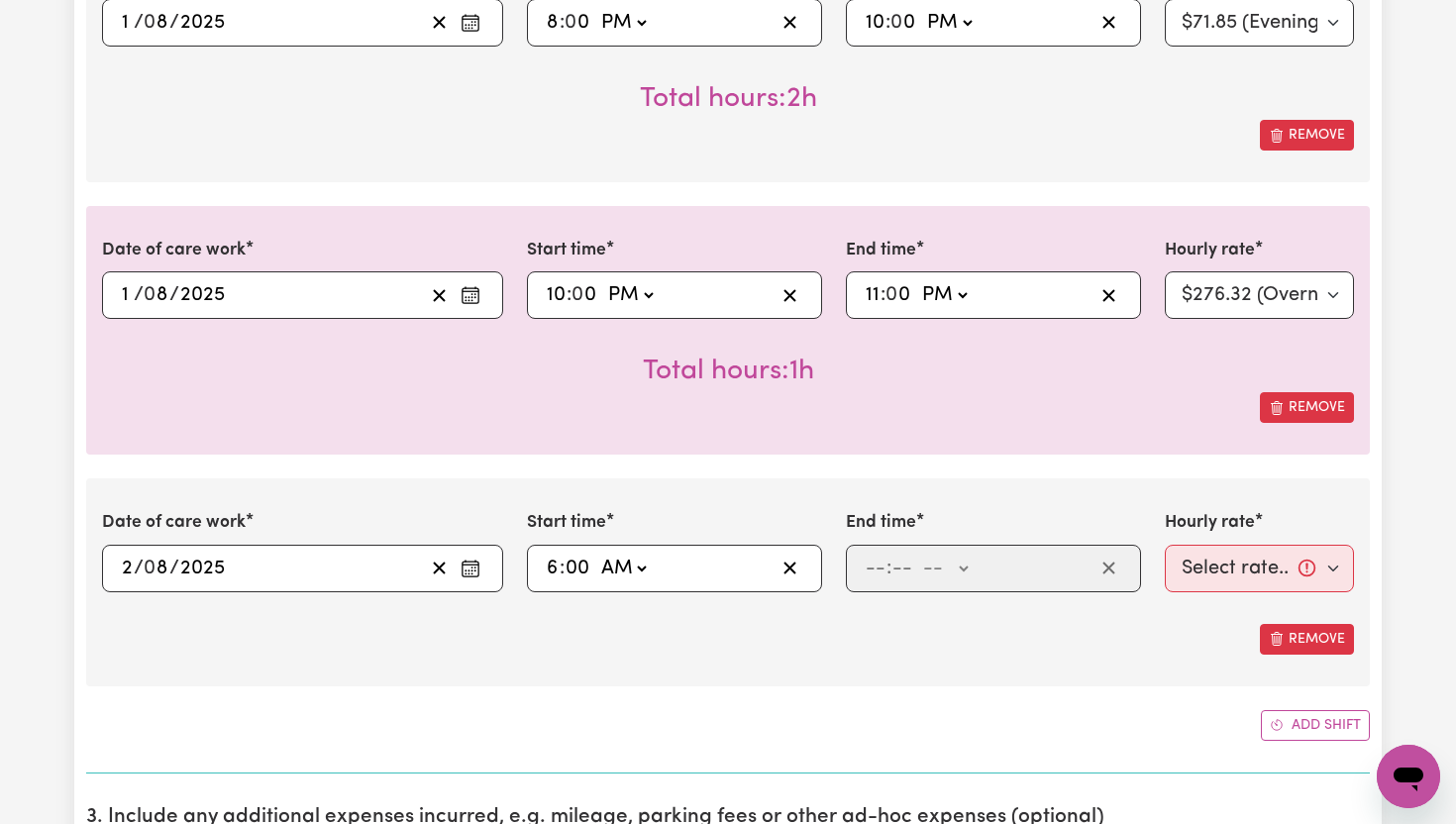 type on "06:00" 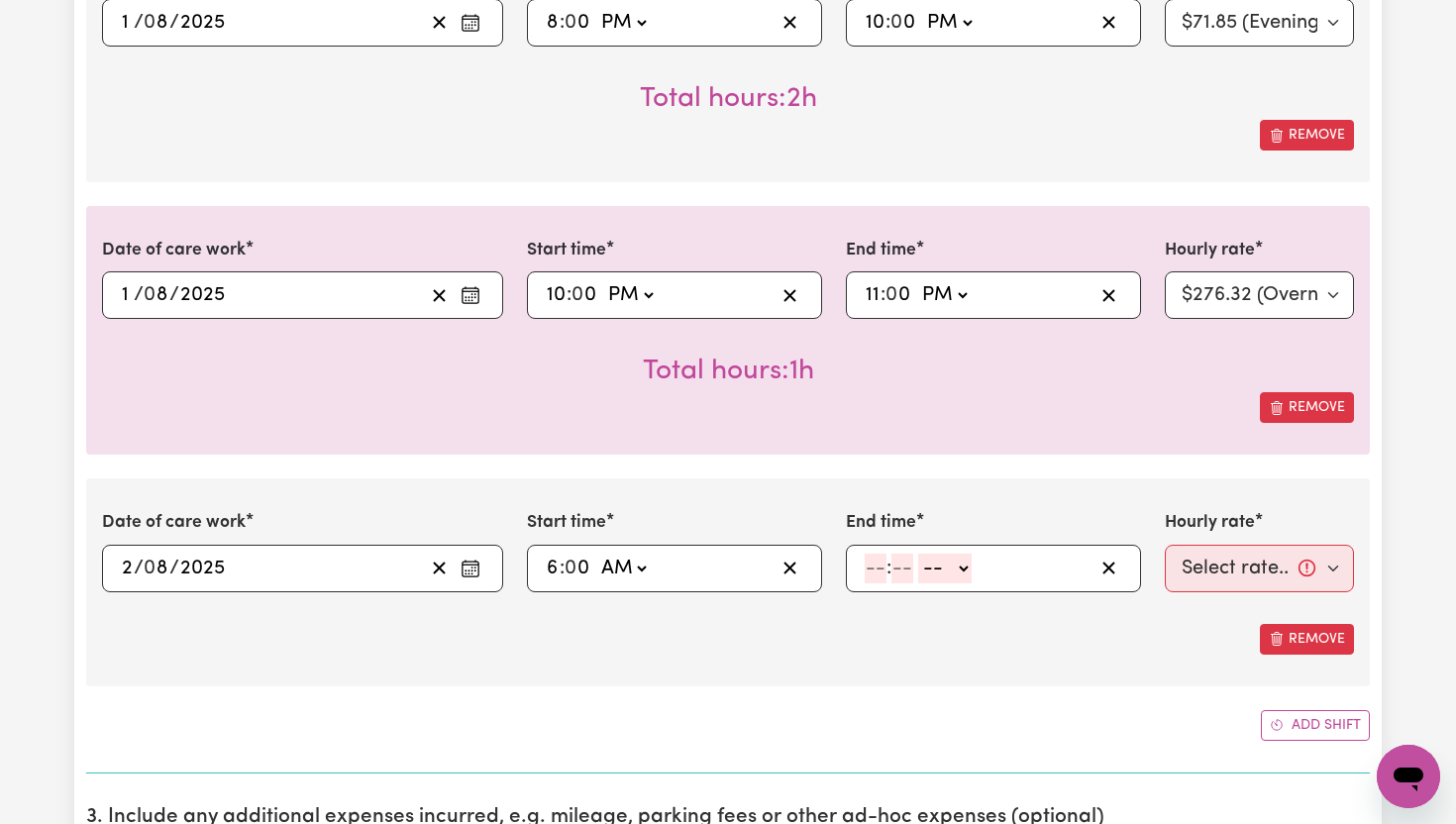 click 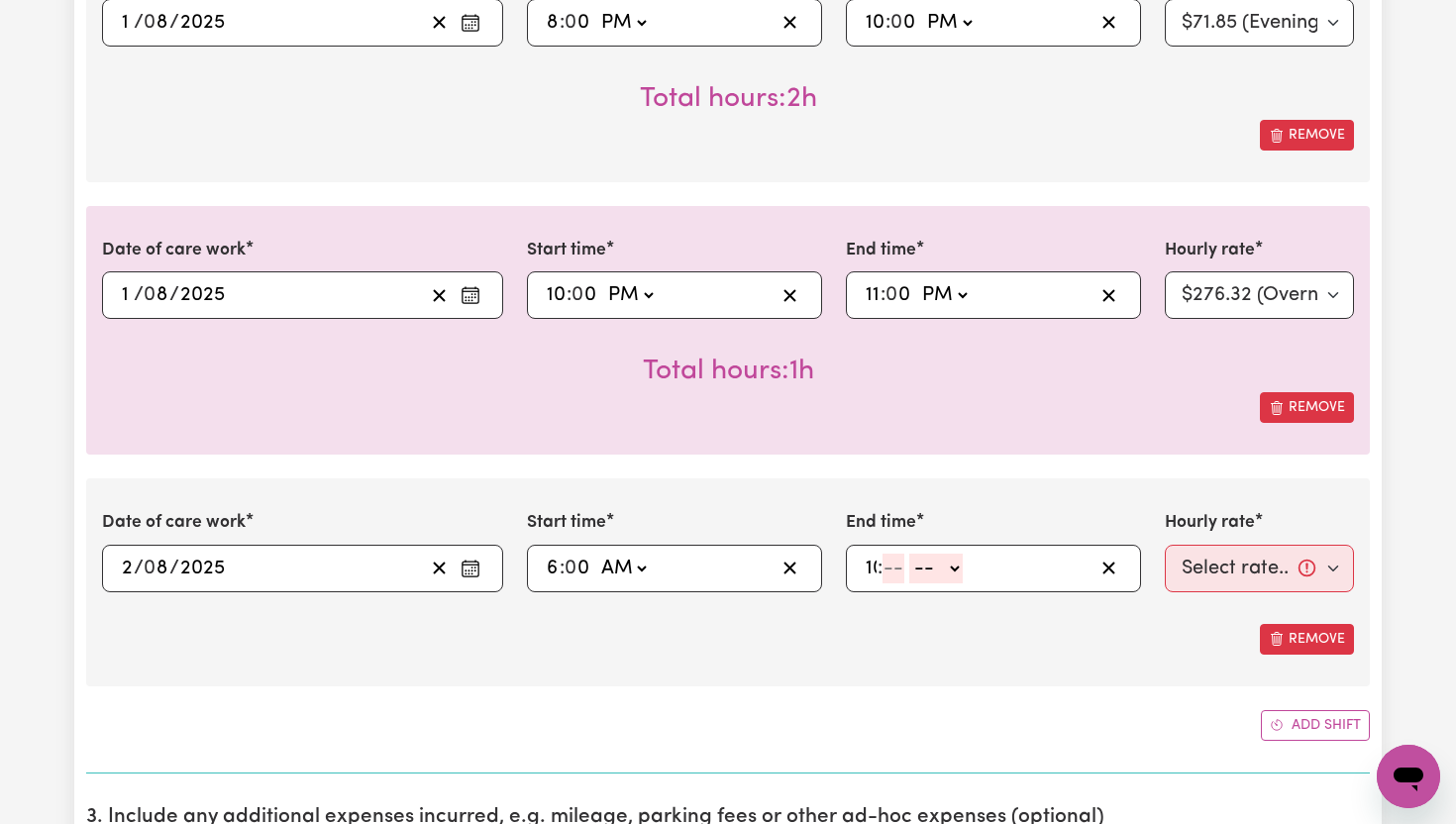type on "10" 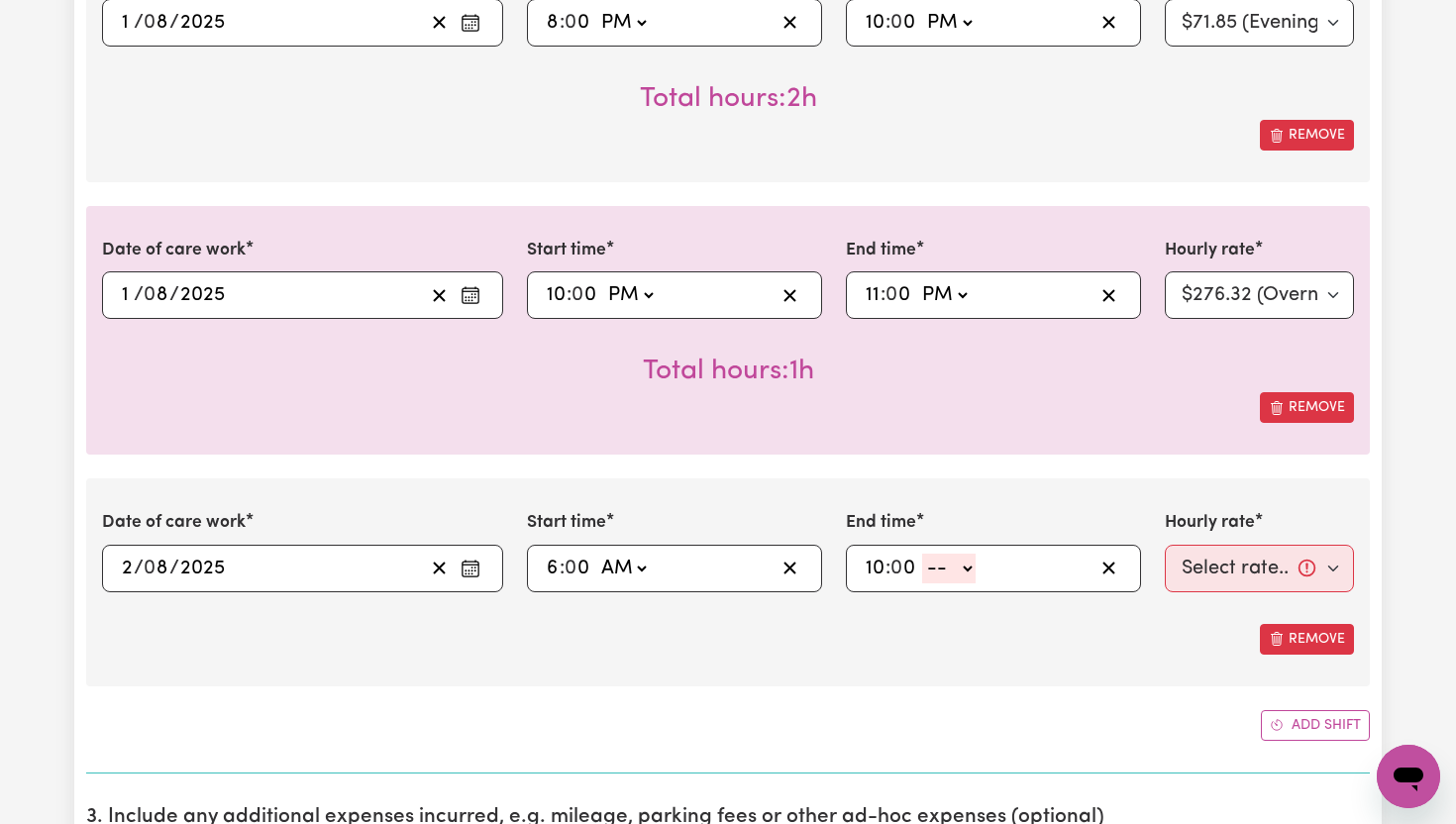 type on "0" 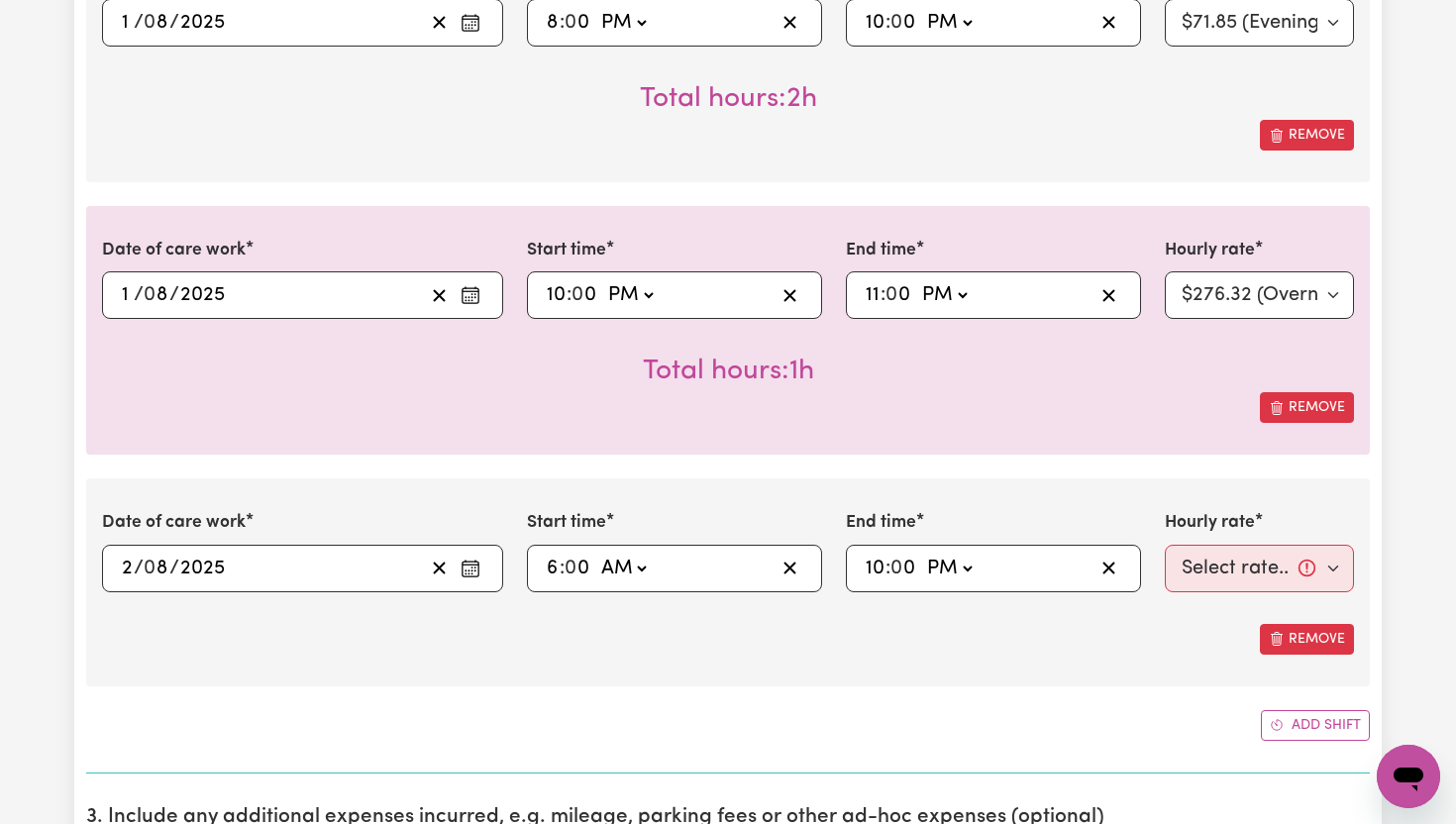 type on "22:00" 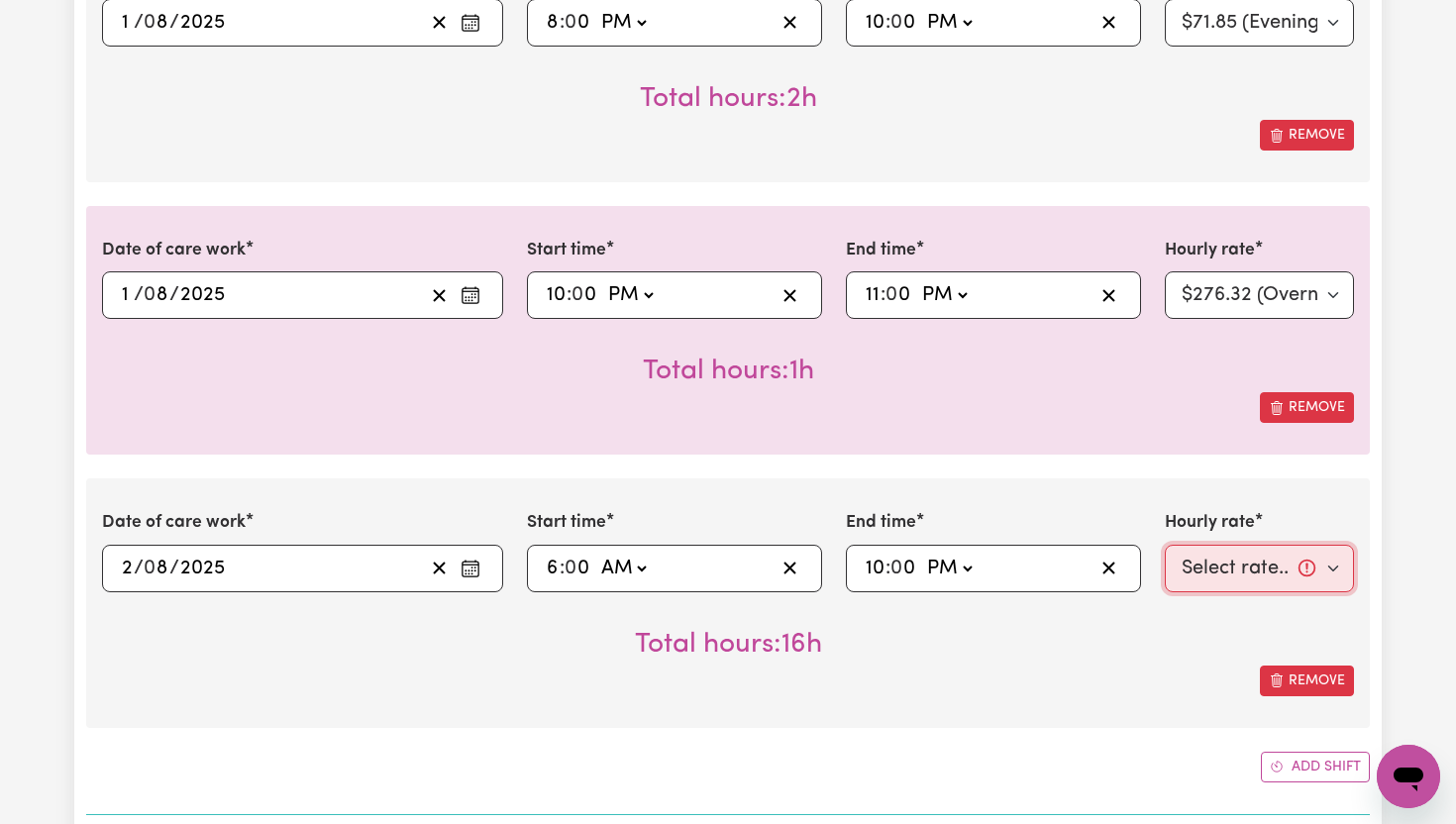 click on "Select rate... $65.21 (Weekday) $91.76 (Saturday) $118.32 (Sunday) $144.87 (Public Holiday) $71.85 (Evening Care) $276.32 (Overnight)" at bounding box center [1259, 568] 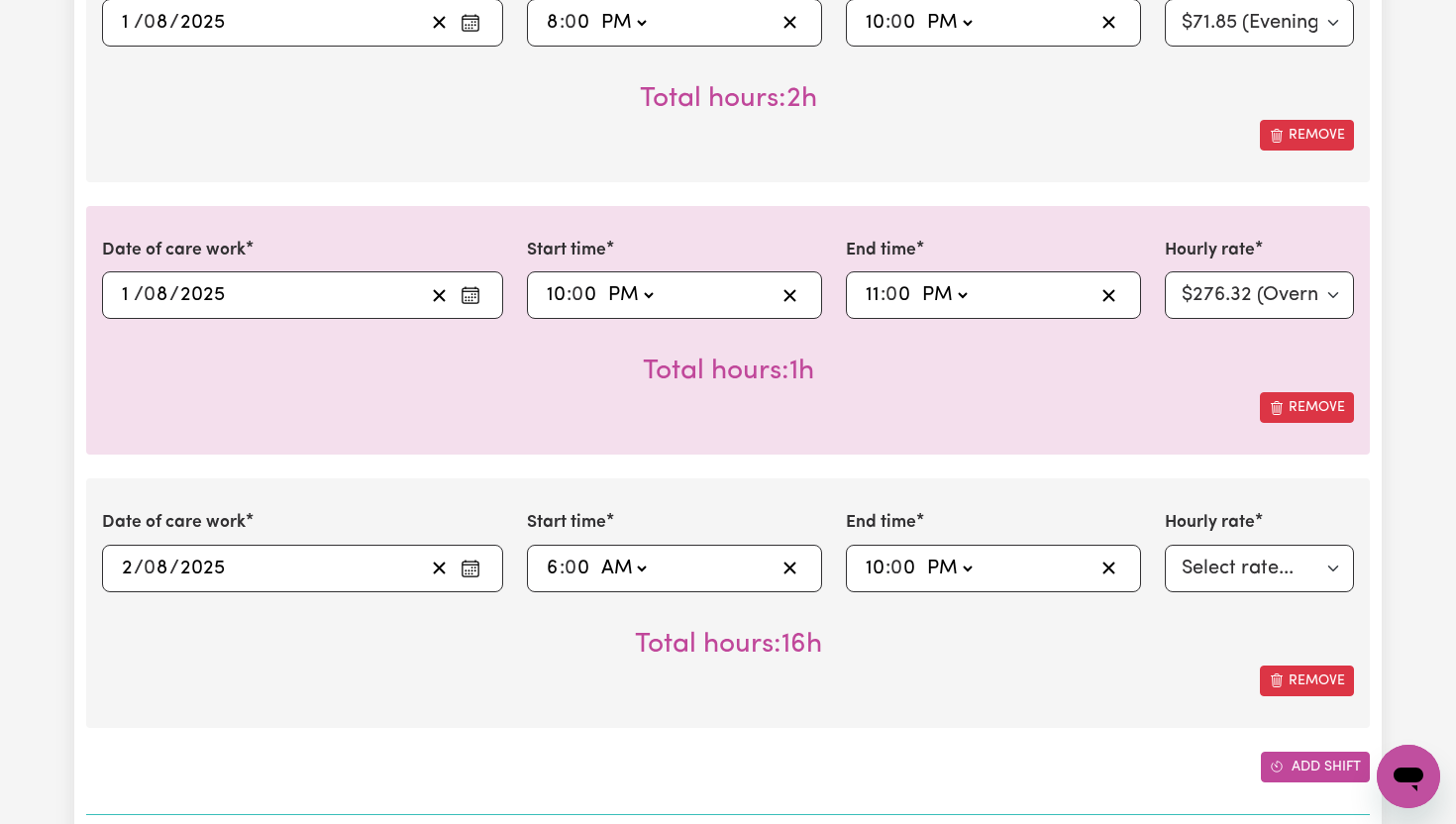 click on "Add shift" at bounding box center (1315, 767) 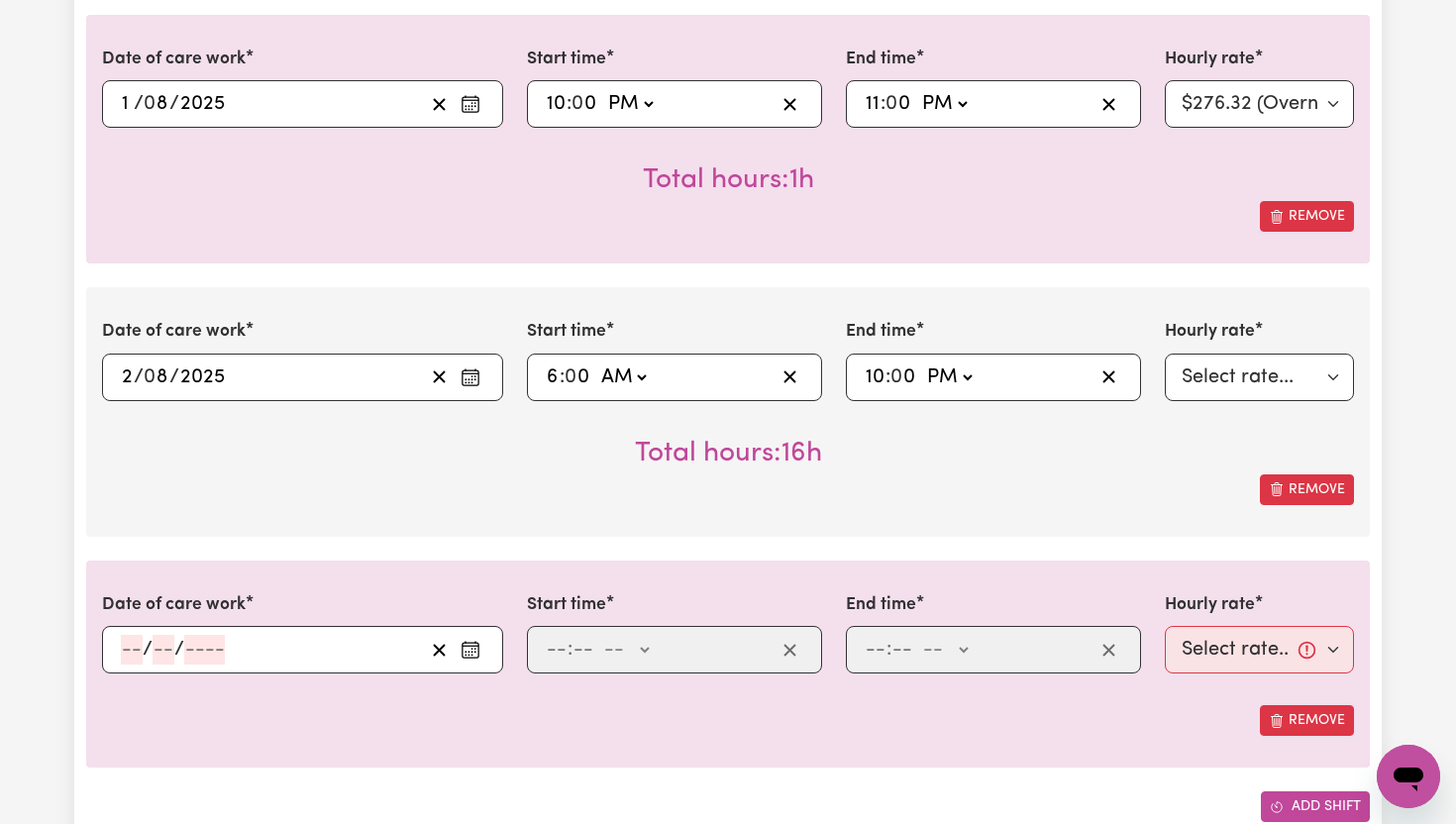 scroll, scrollTop: 2828, scrollLeft: 0, axis: vertical 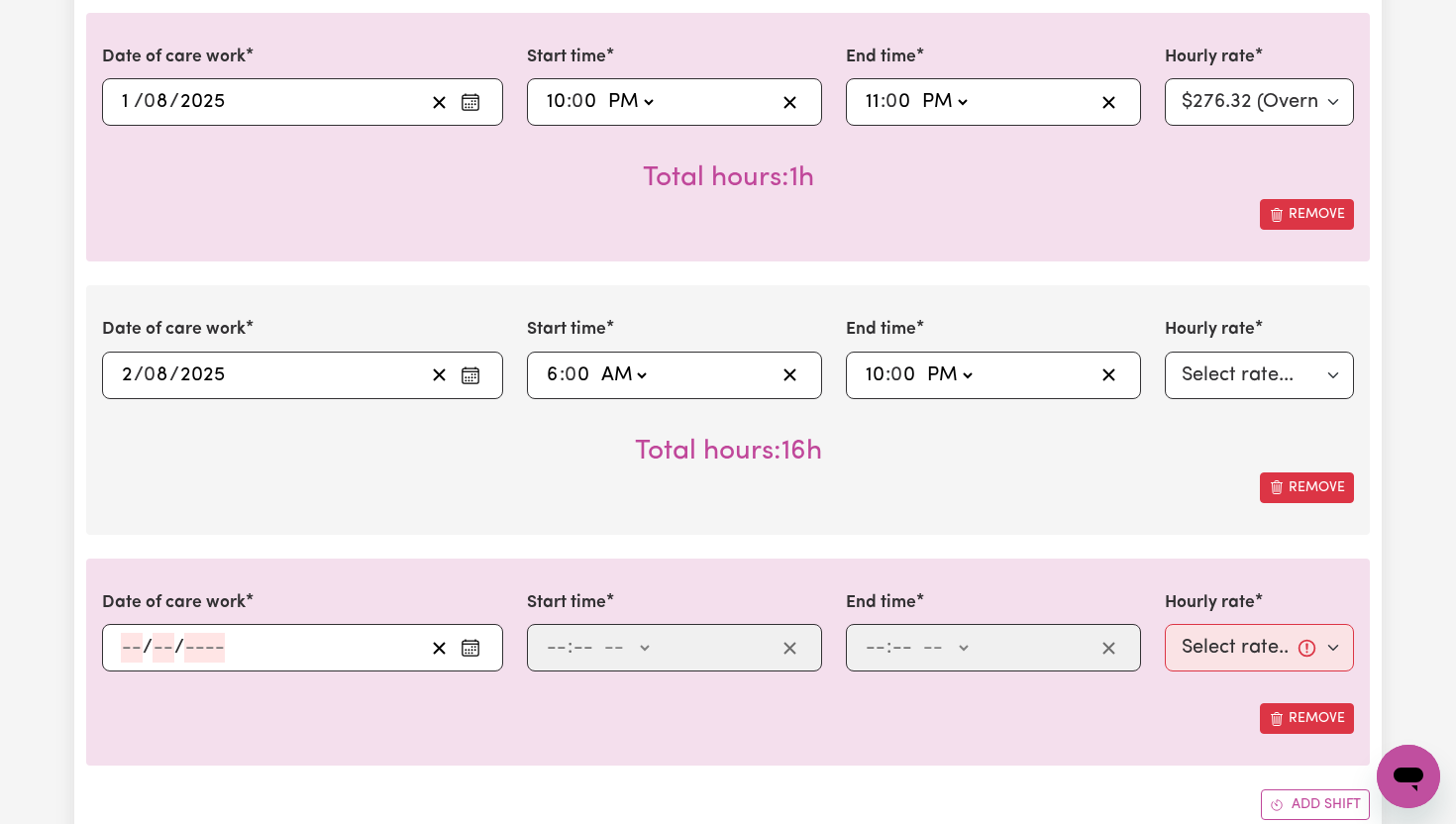 click 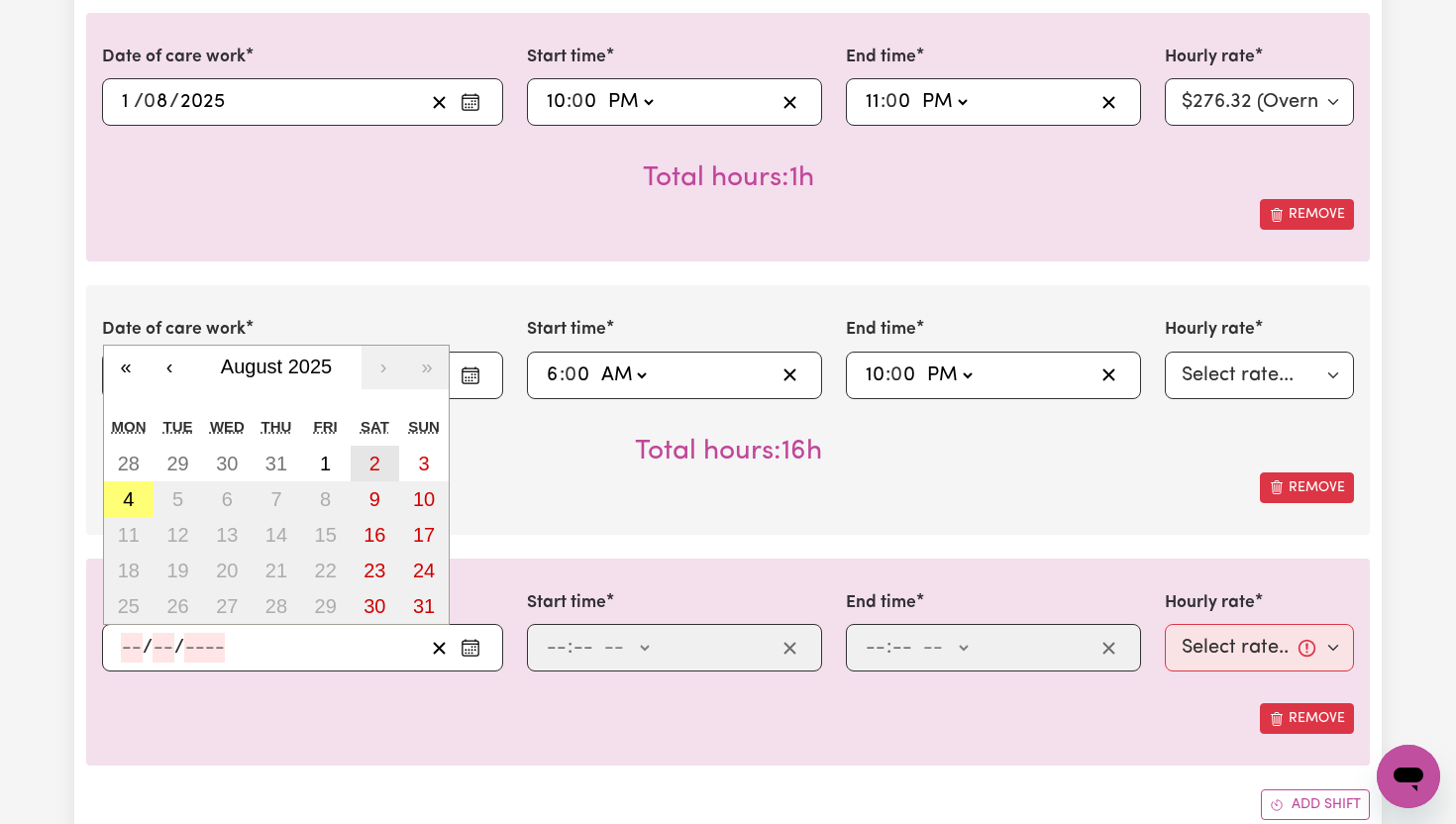 click on "2" at bounding box center (375, 464) 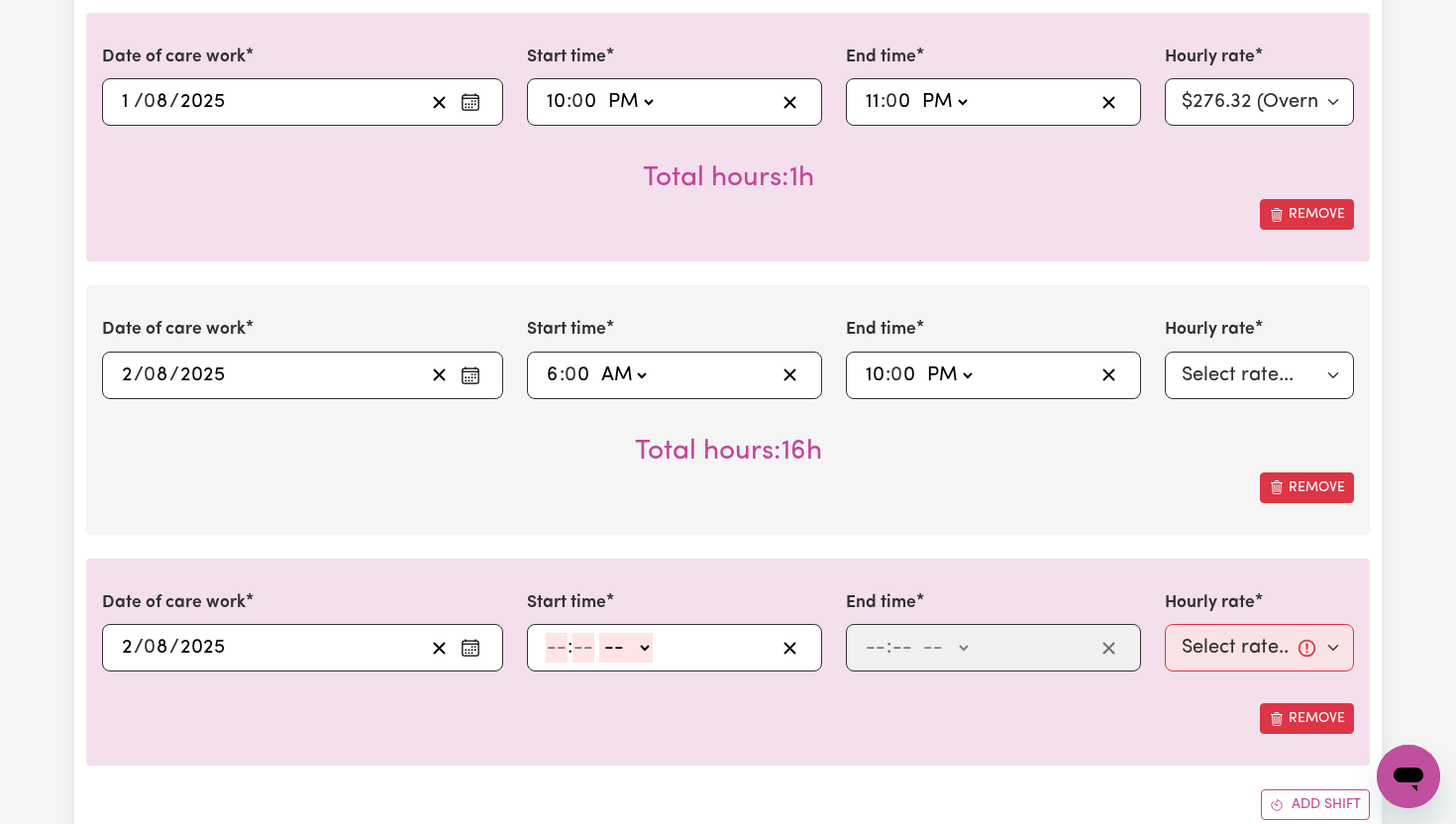 click 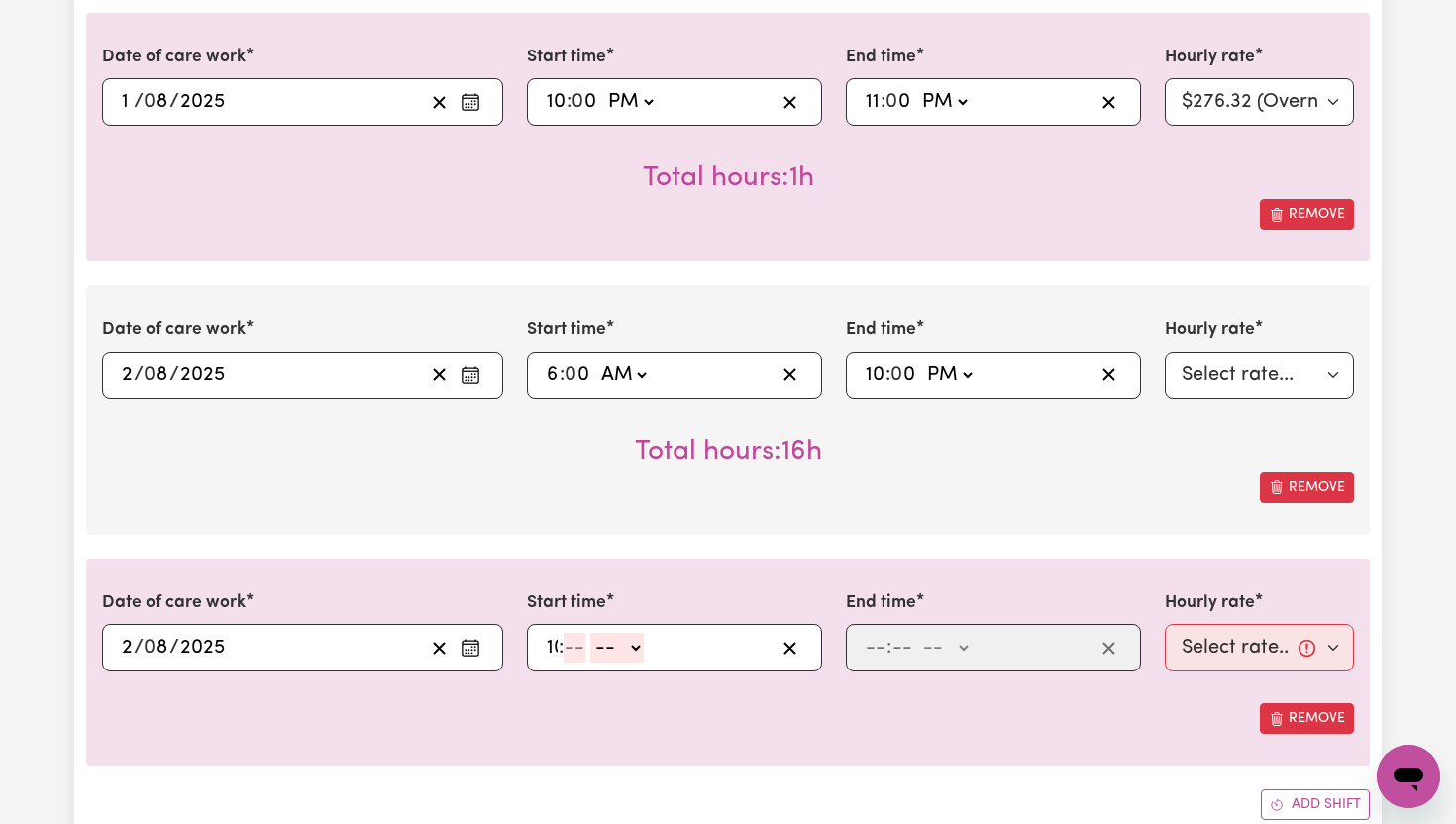 type on "10" 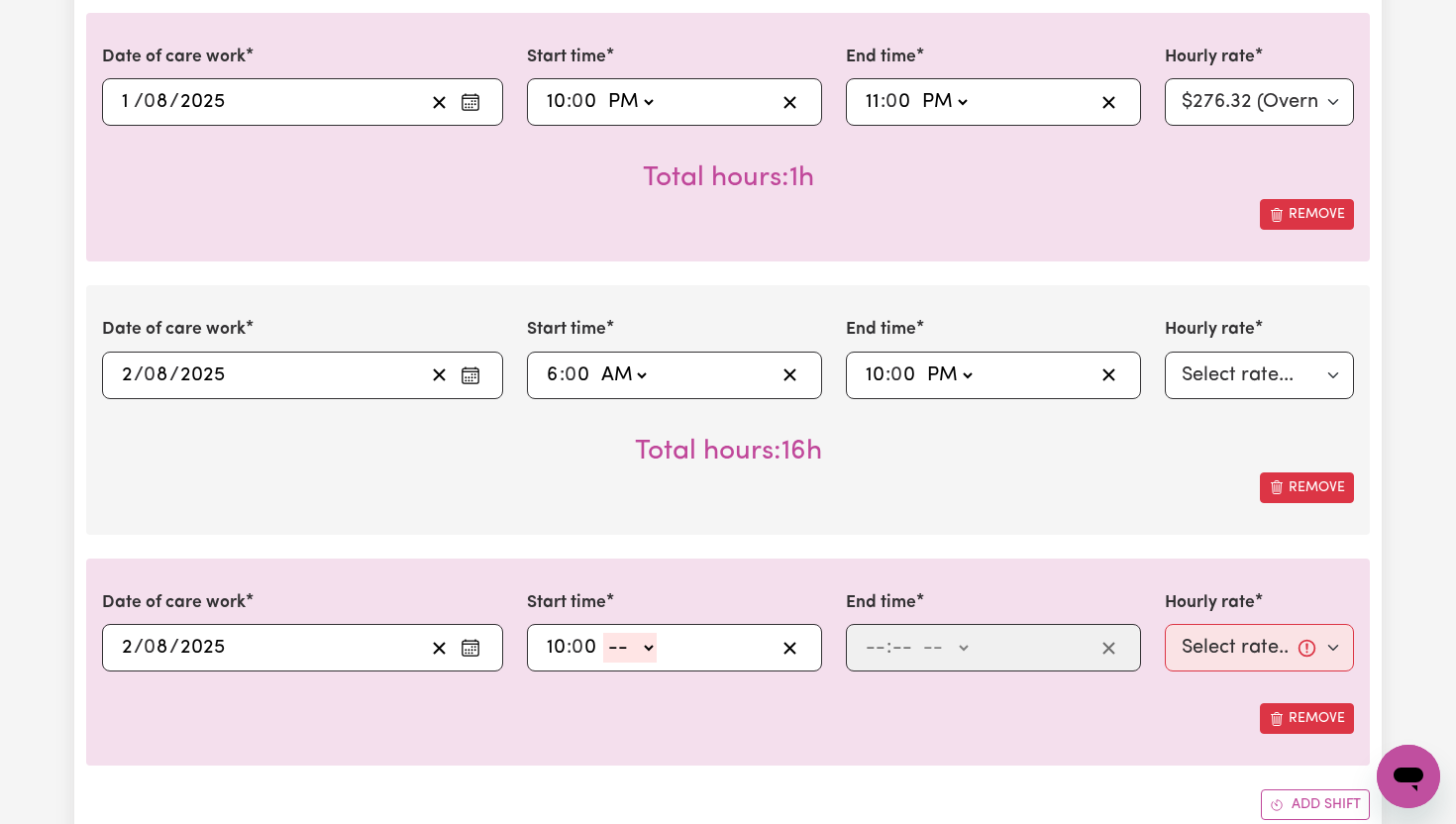 type on "0" 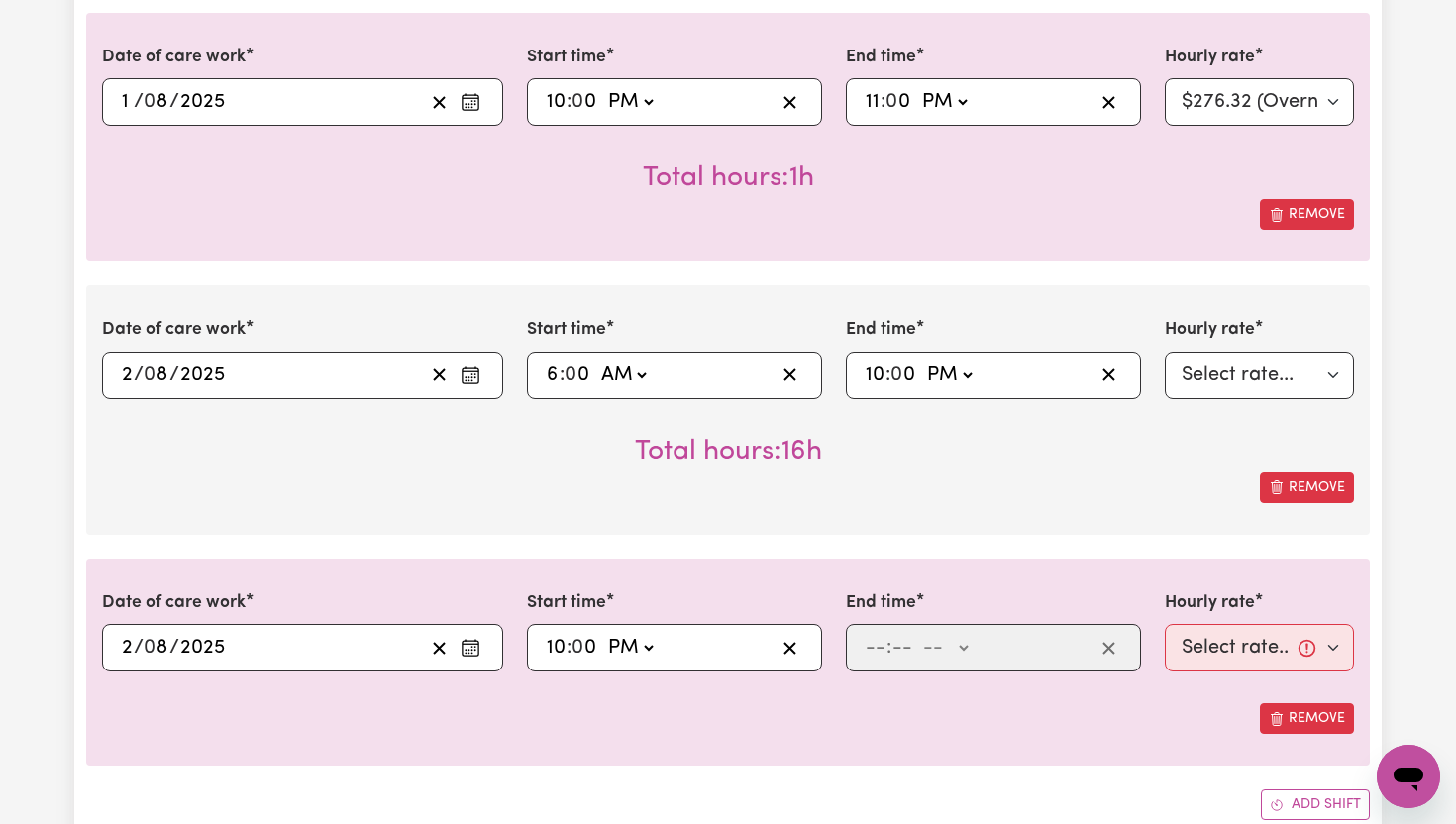type on "22:00" 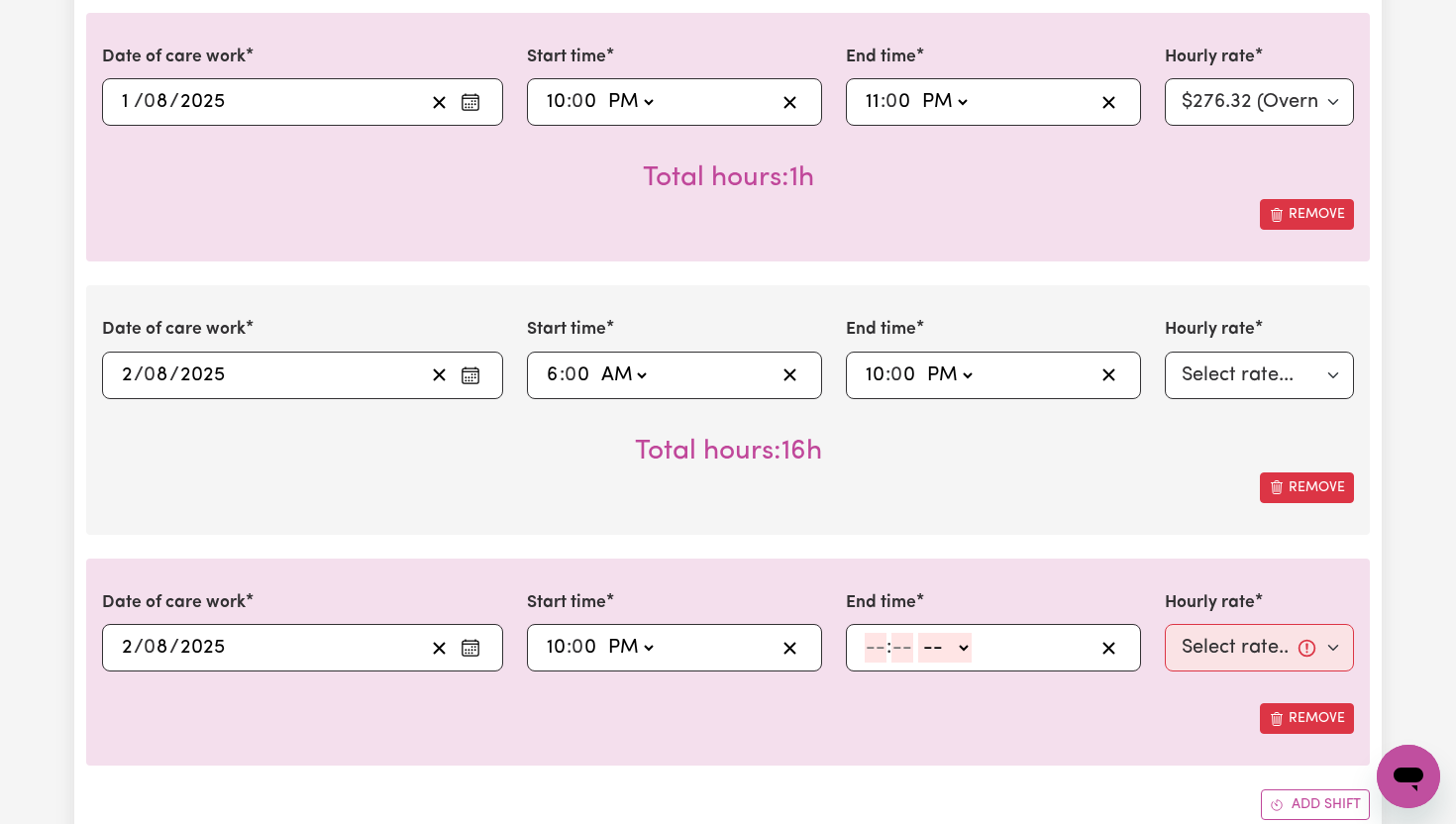 click 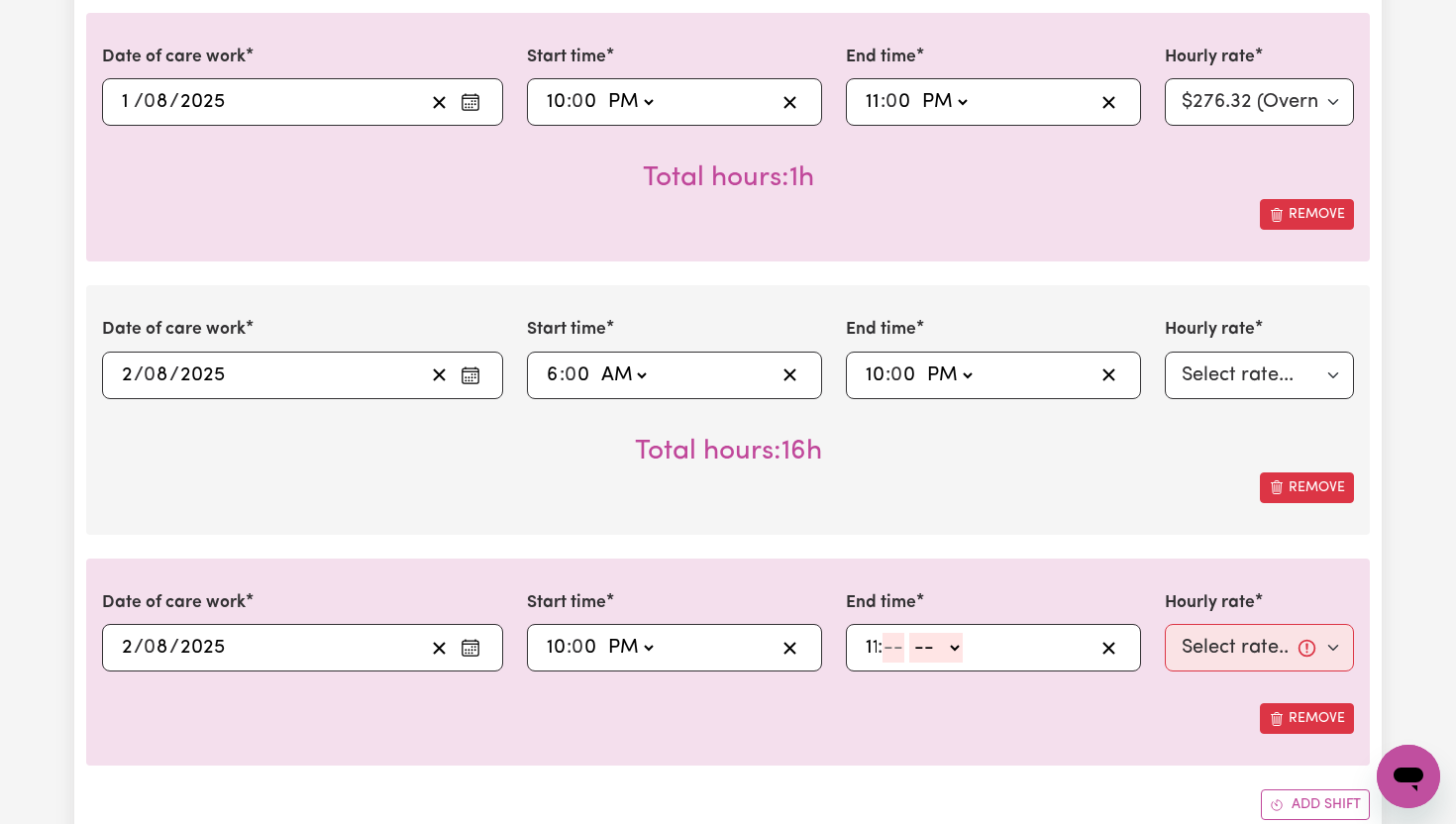 type on "11" 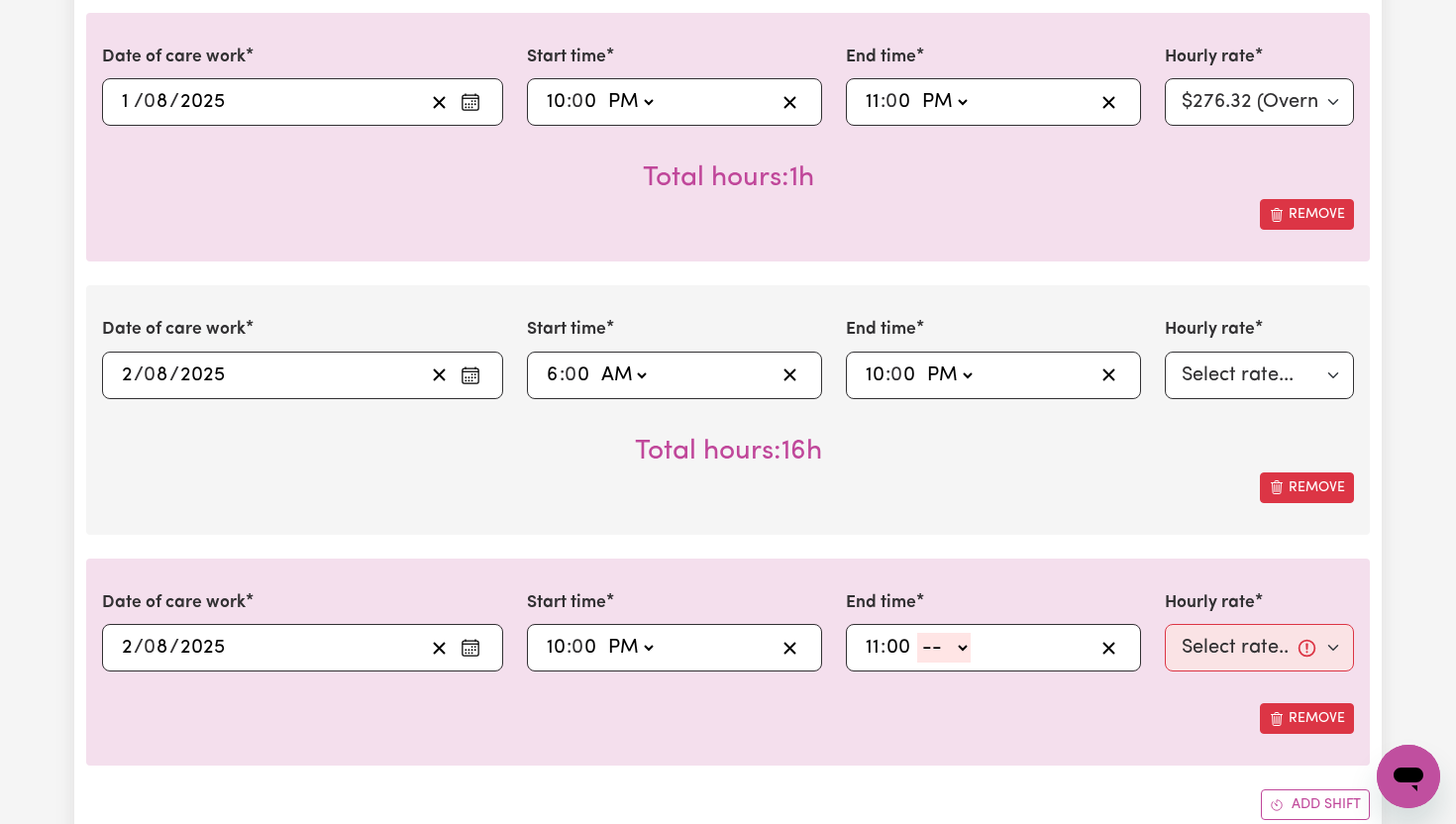 type on "00" 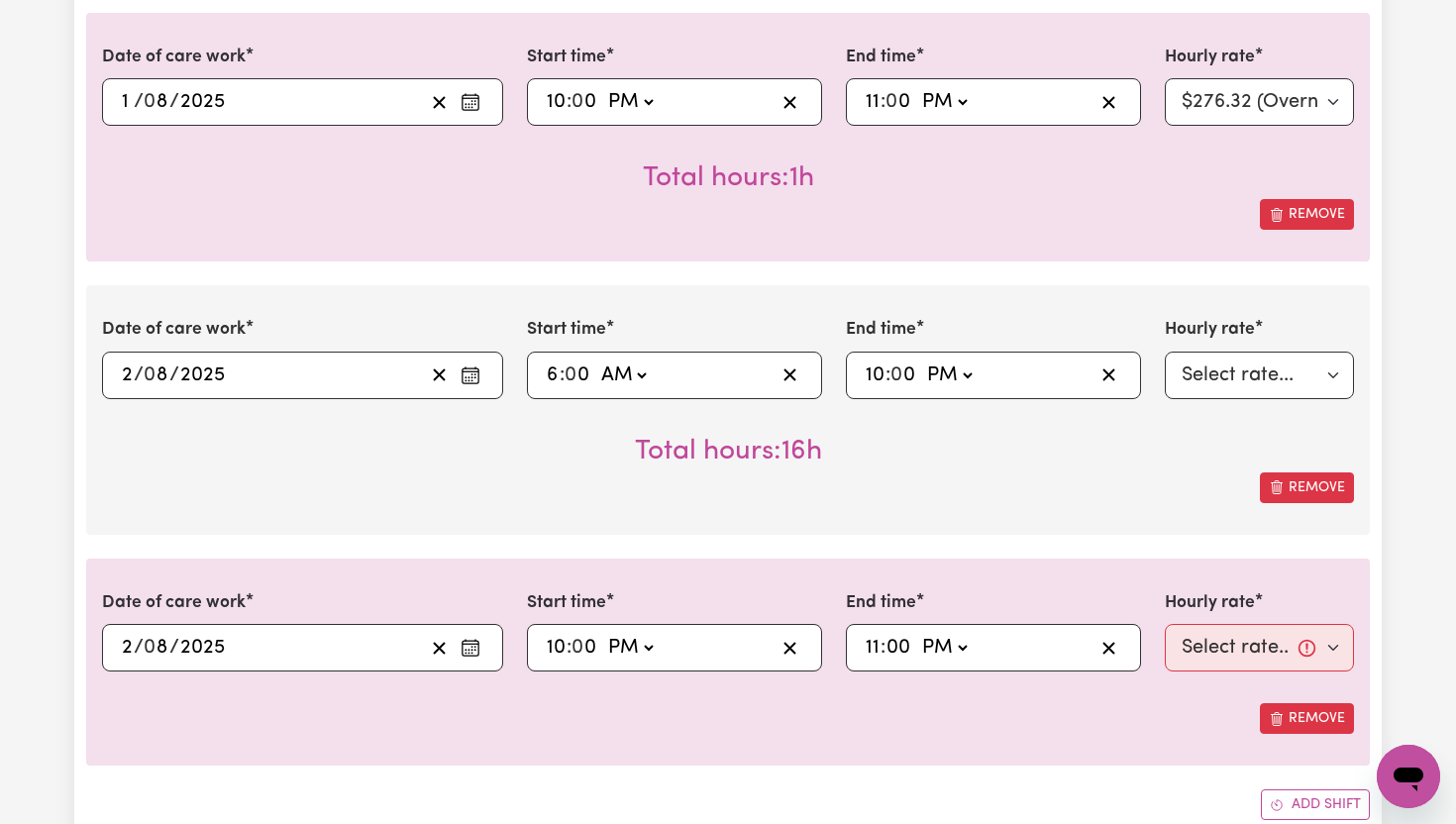 type on "23:00" 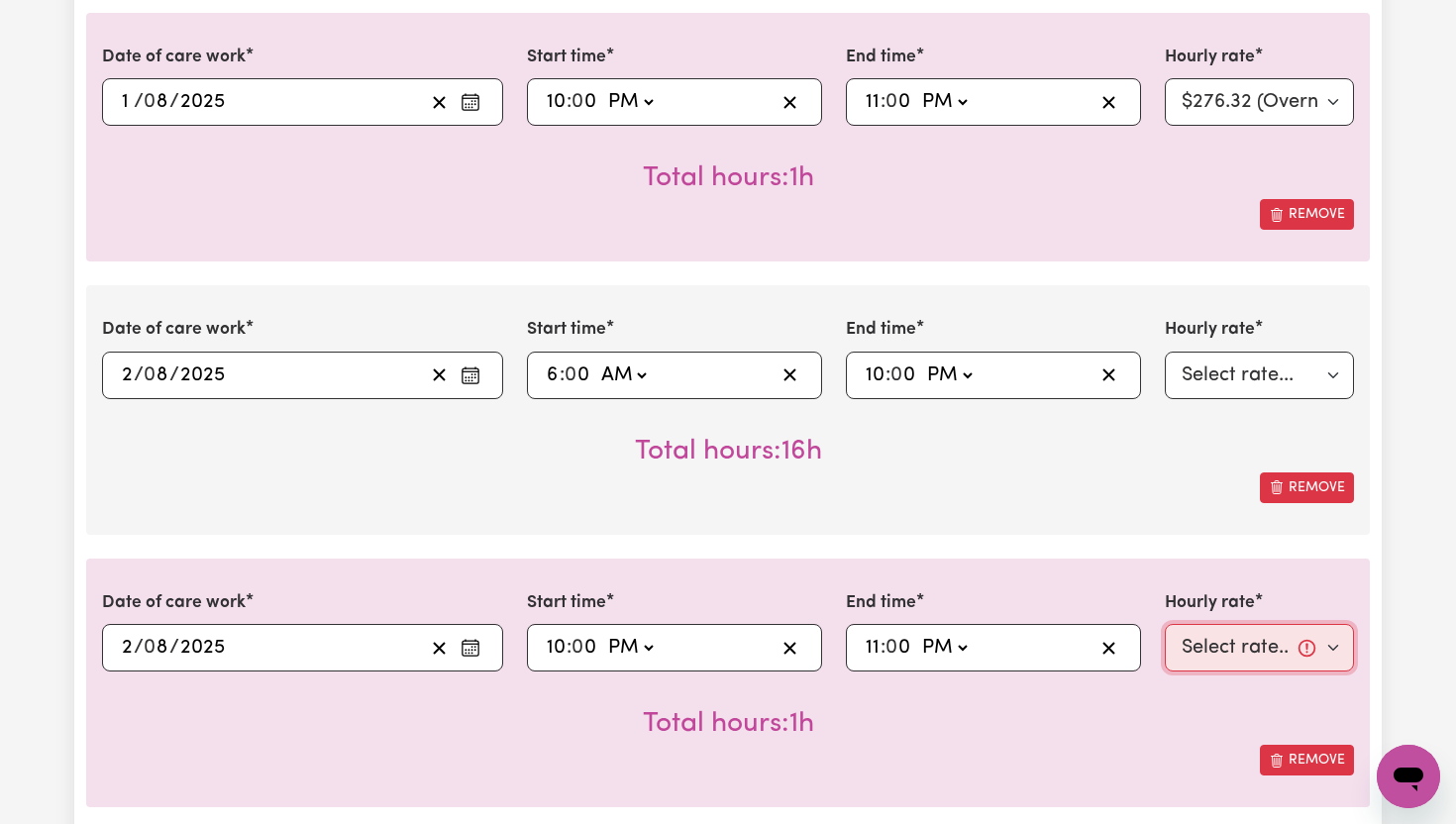 click on "Select rate... $65.21 (Weekday) $91.76 (Saturday) $118.32 (Sunday) $144.87 (Public Holiday) $71.85 (Evening Care) $276.32 (Overnight)" at bounding box center (1259, 648) 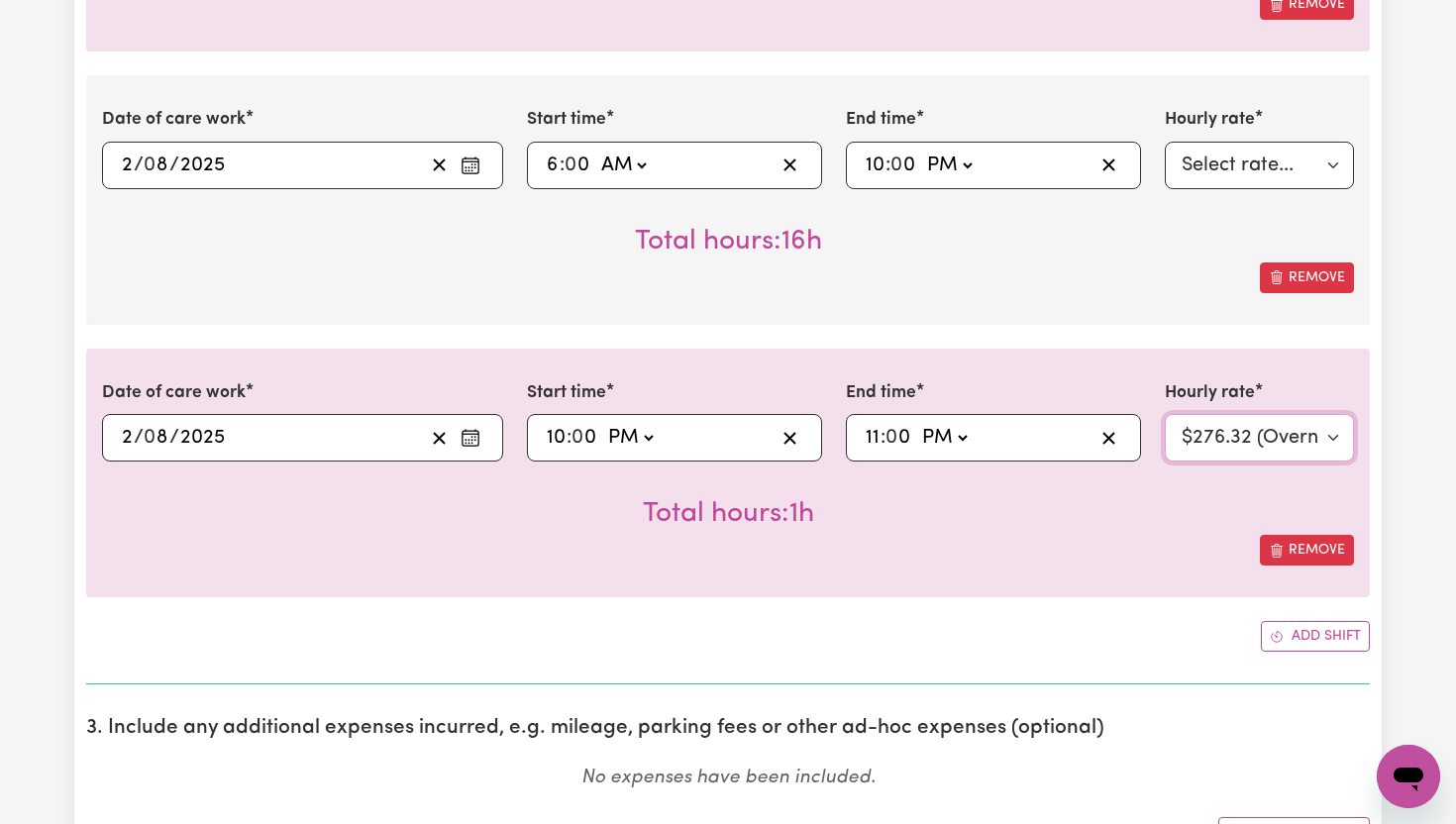 scroll, scrollTop: 3040, scrollLeft: 0, axis: vertical 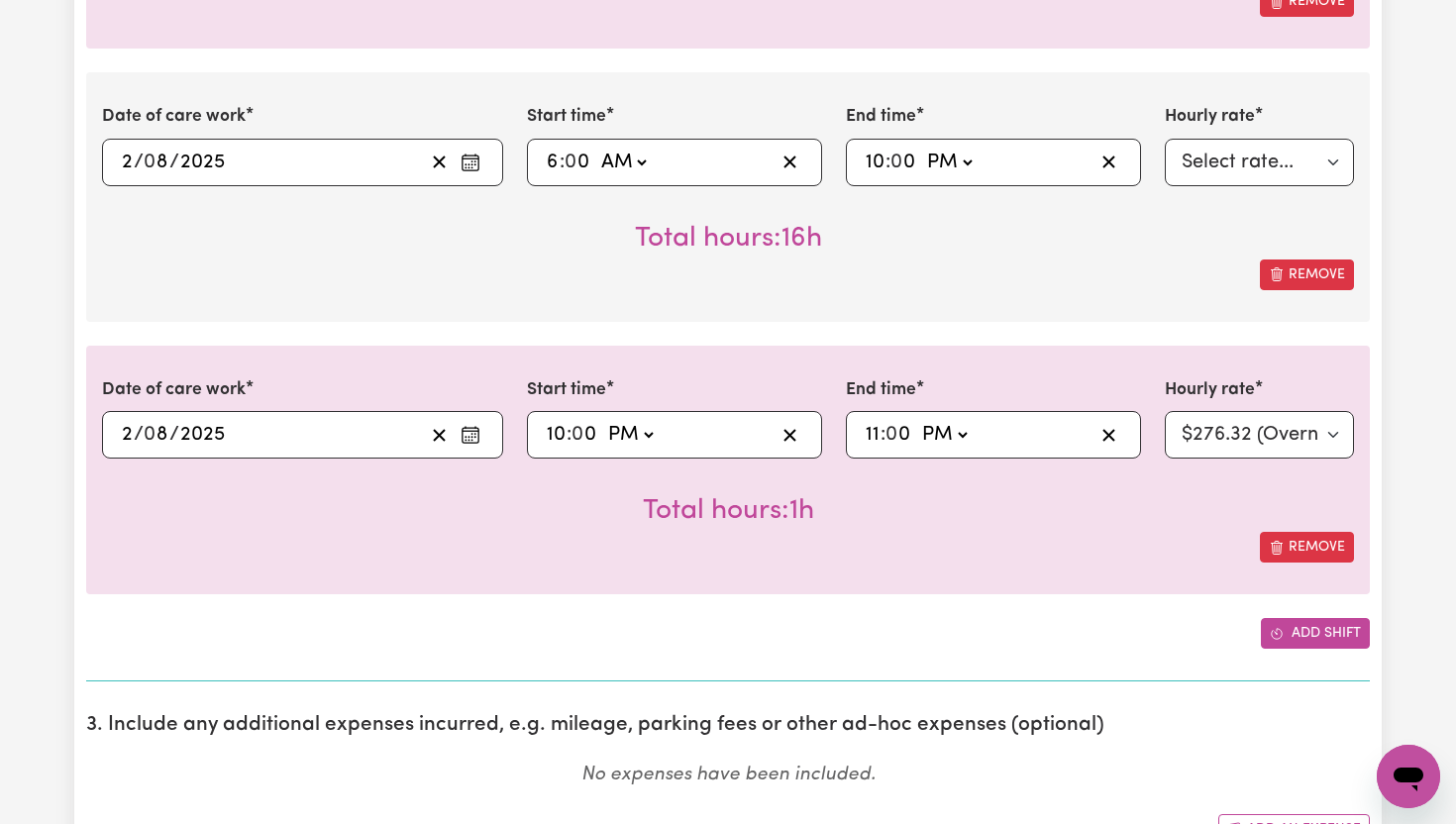 click on "Add shift" at bounding box center [1315, 633] 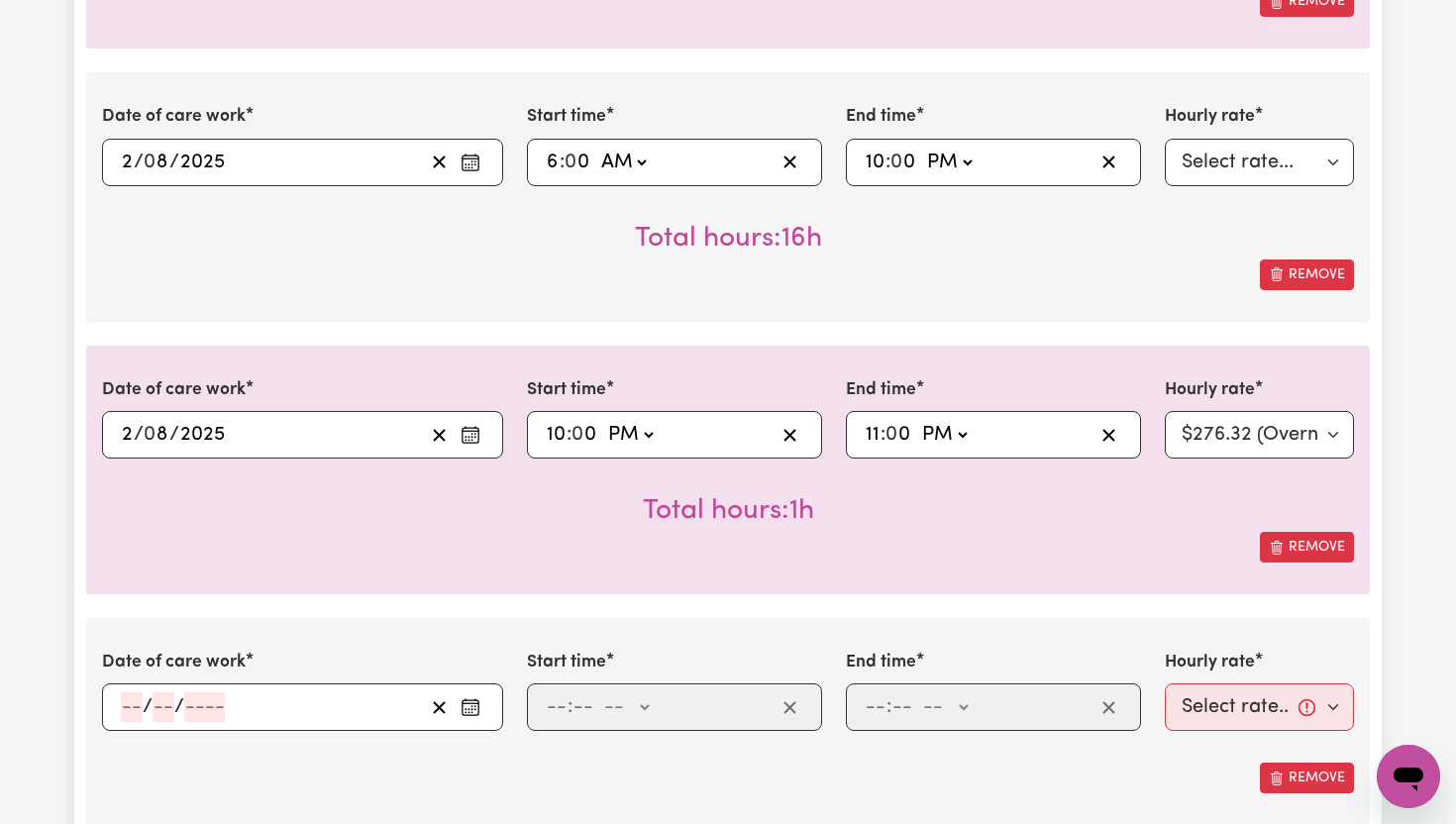click 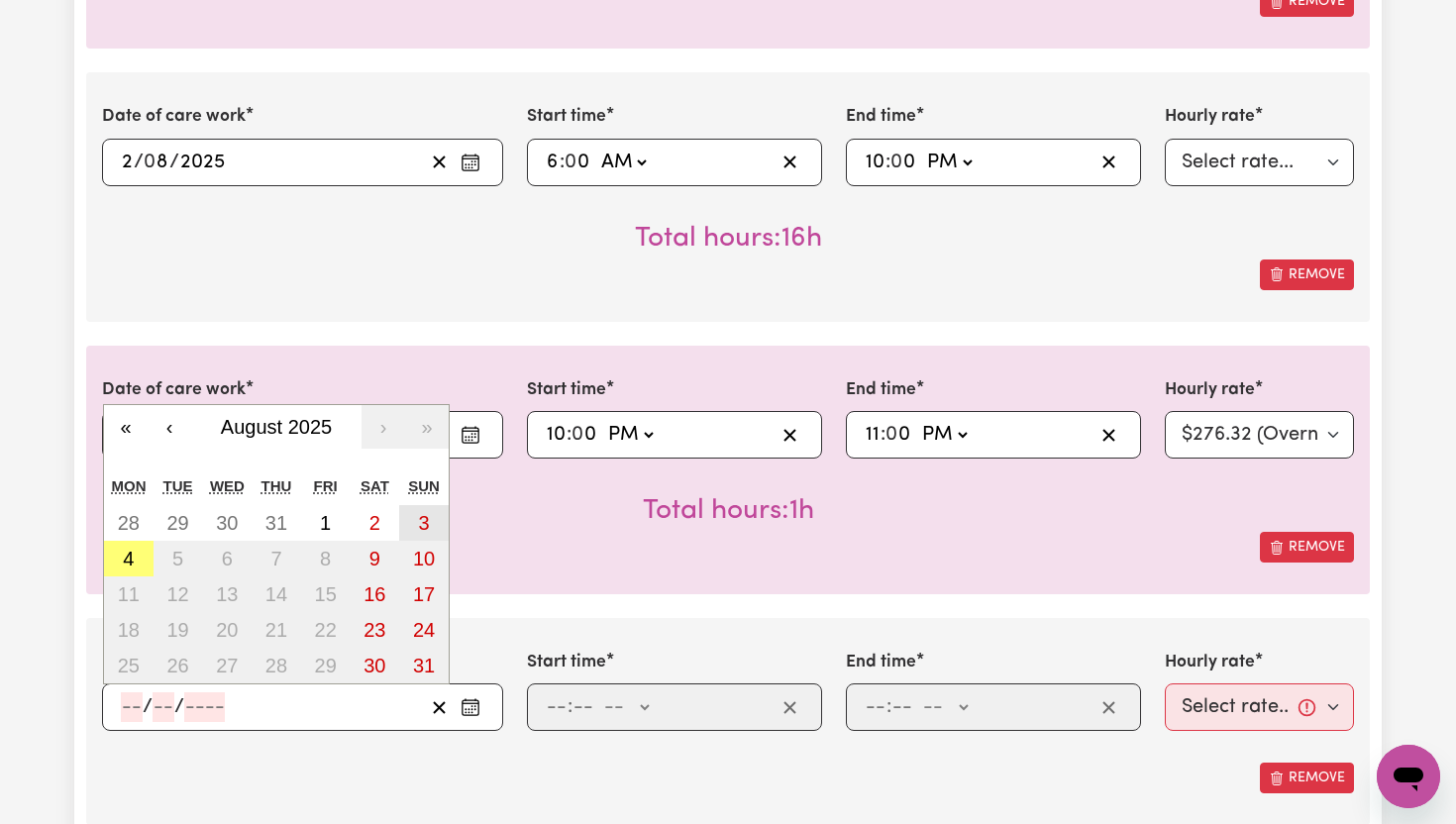 click on "3" at bounding box center (424, 523) 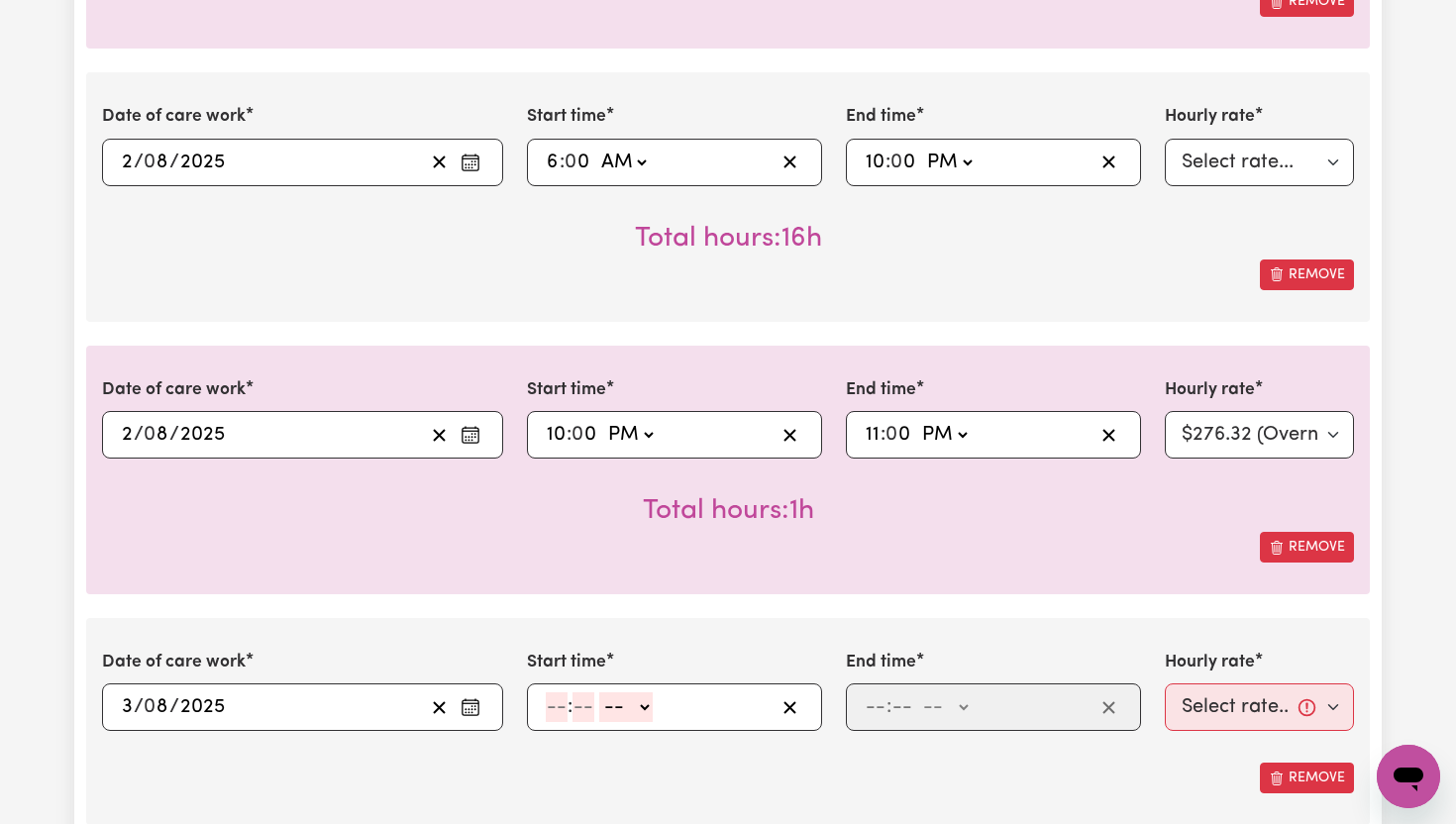 click 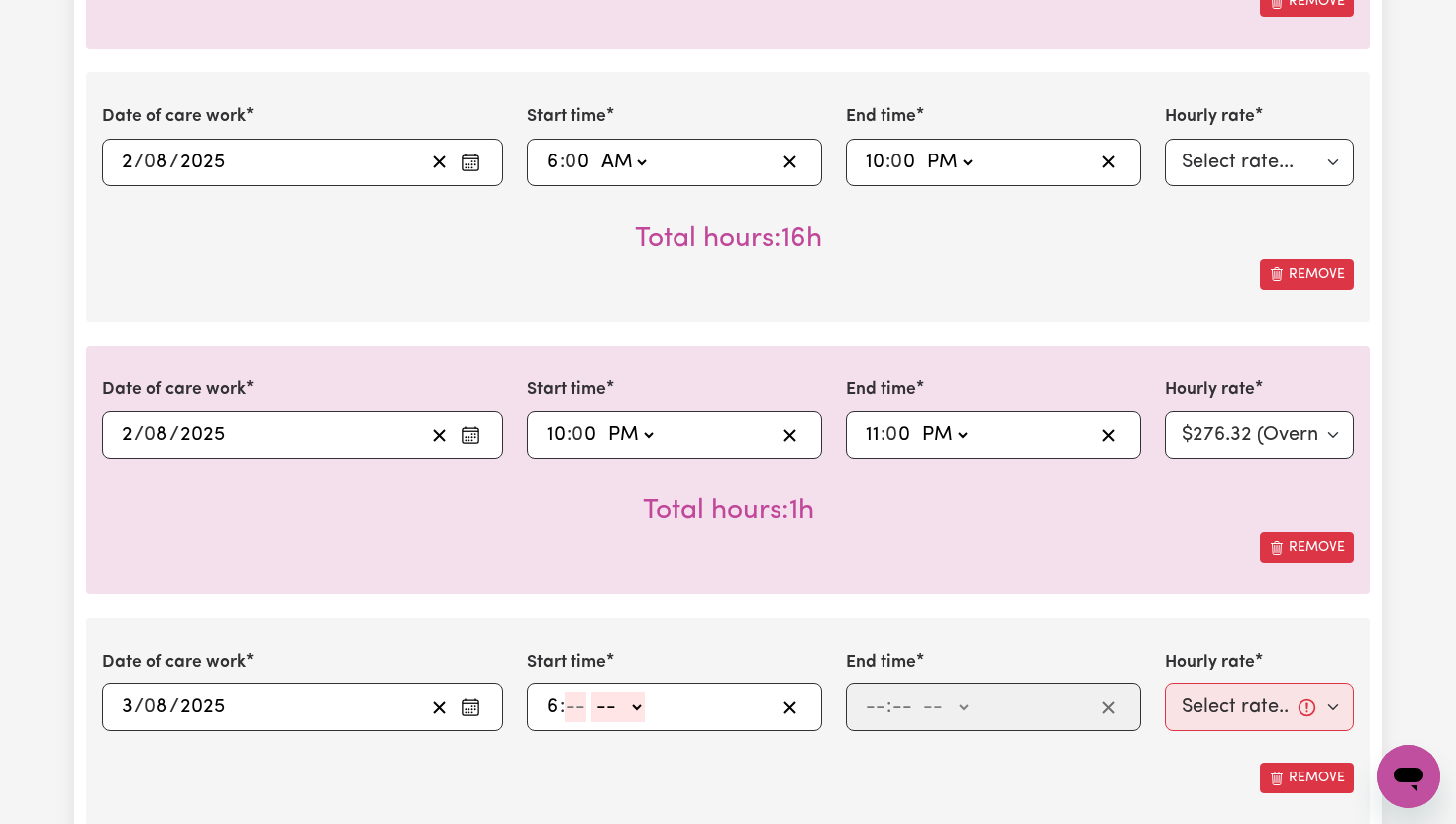 type on "6" 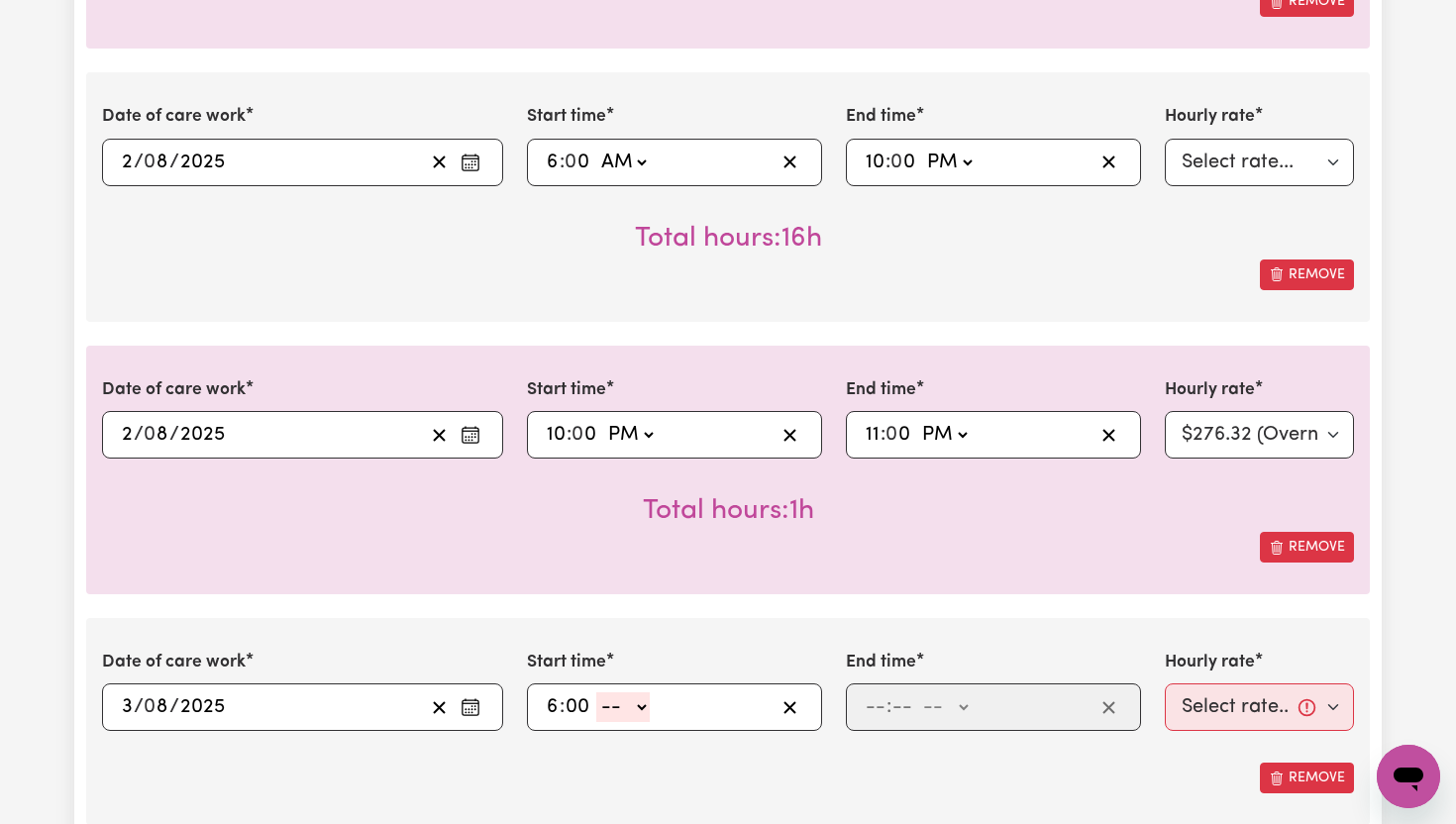 type on "00" 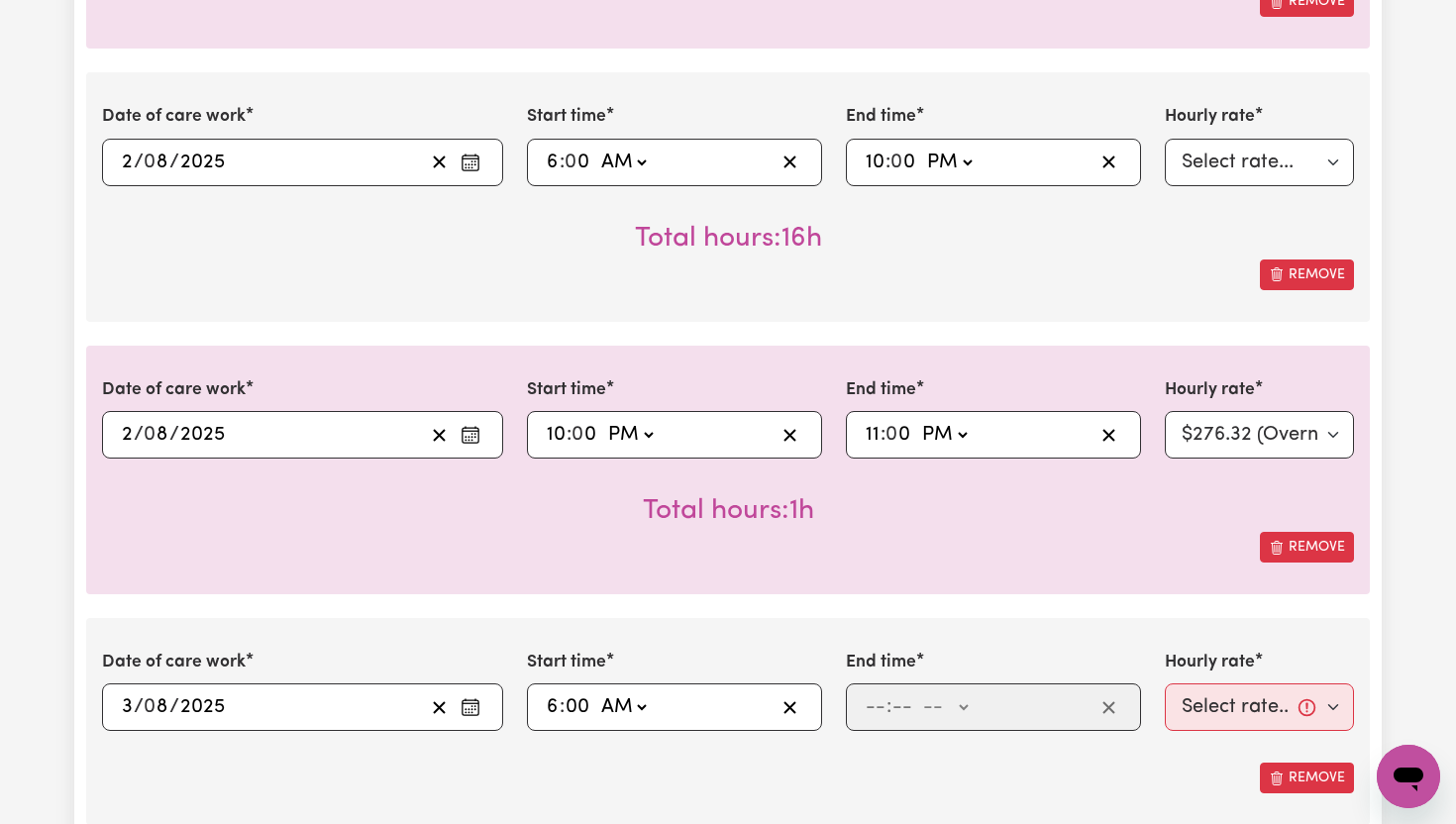 type on "06:00" 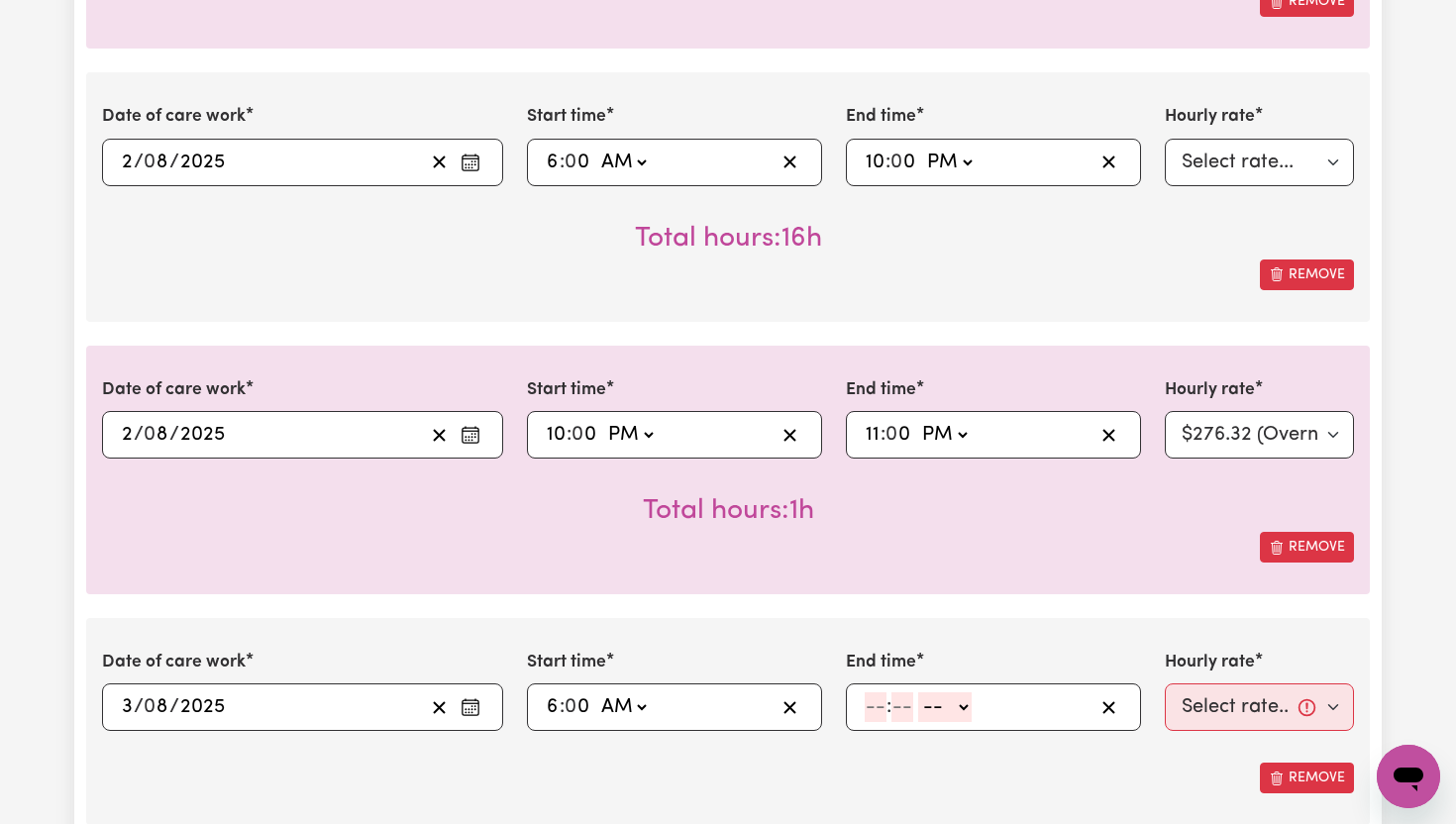 click 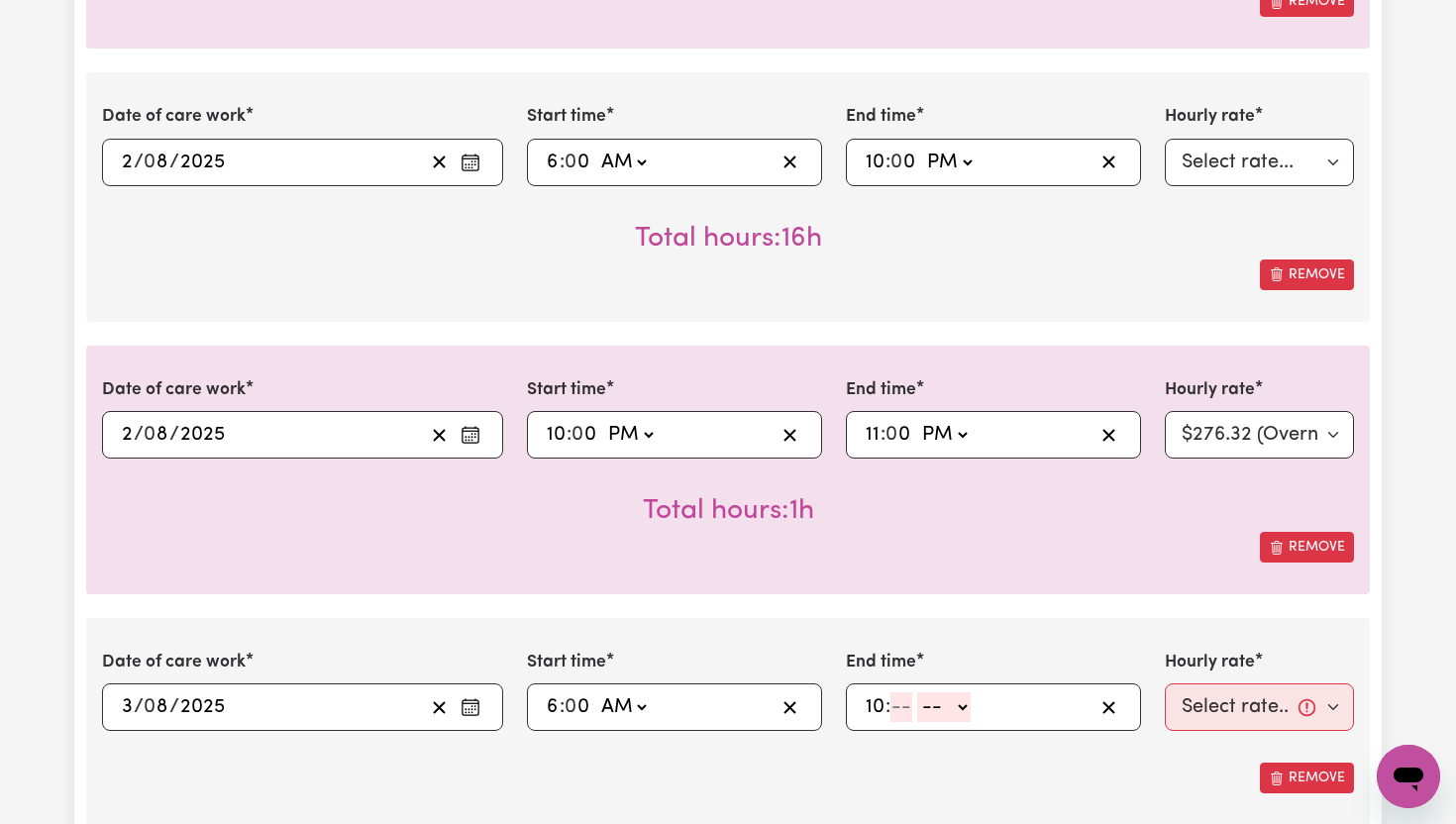 type on "10" 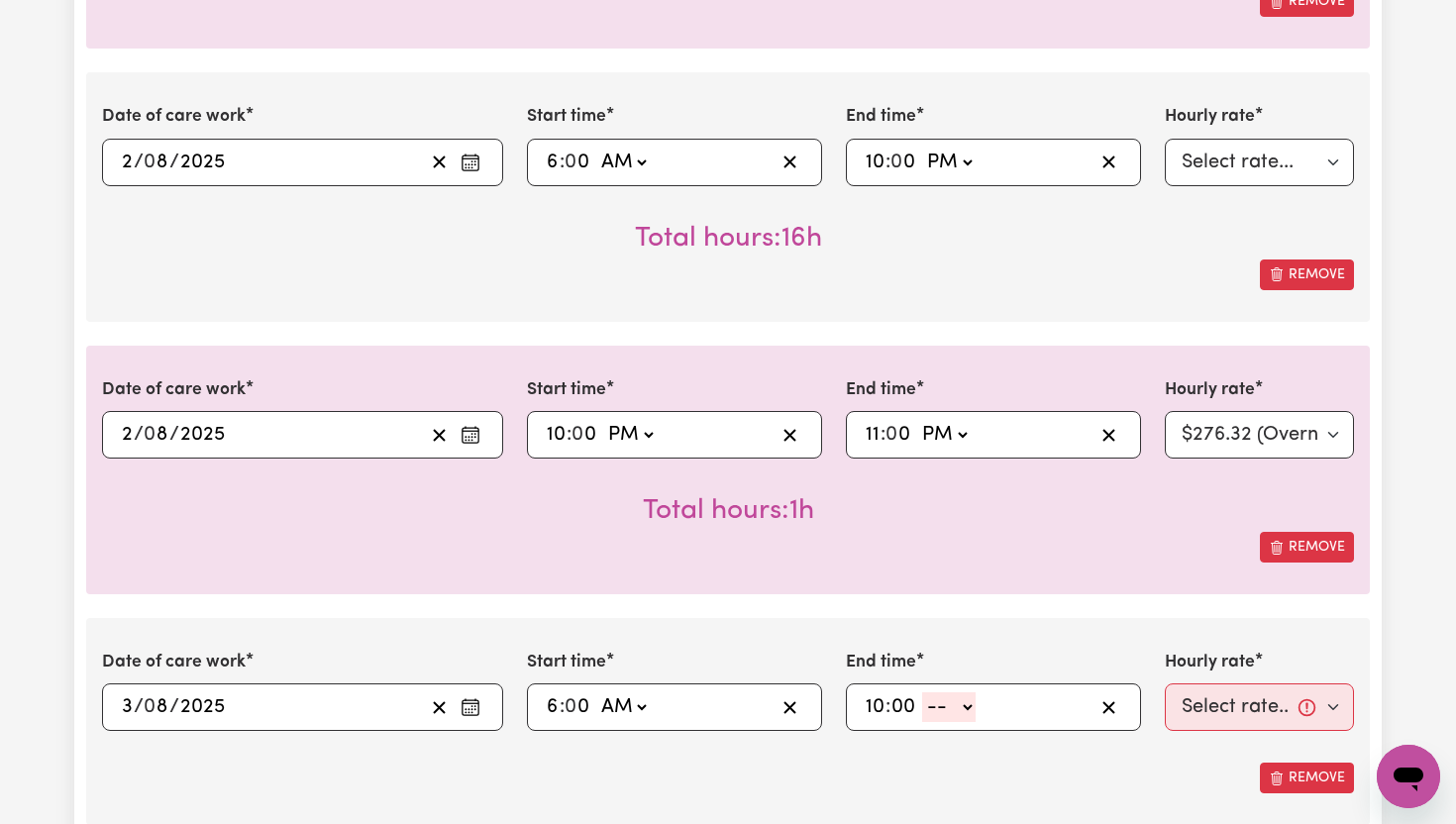 type on "00" 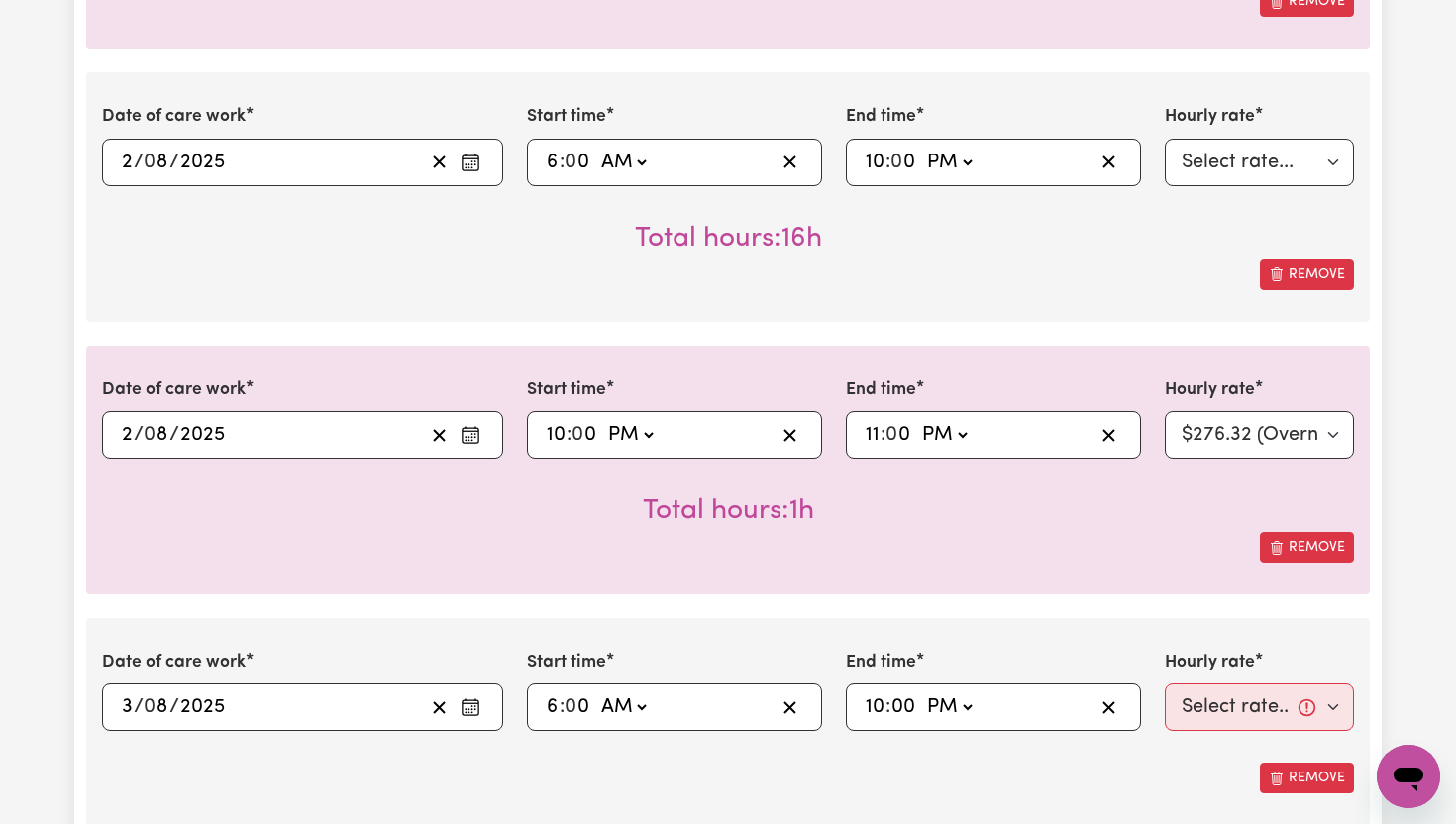 type on "22:00" 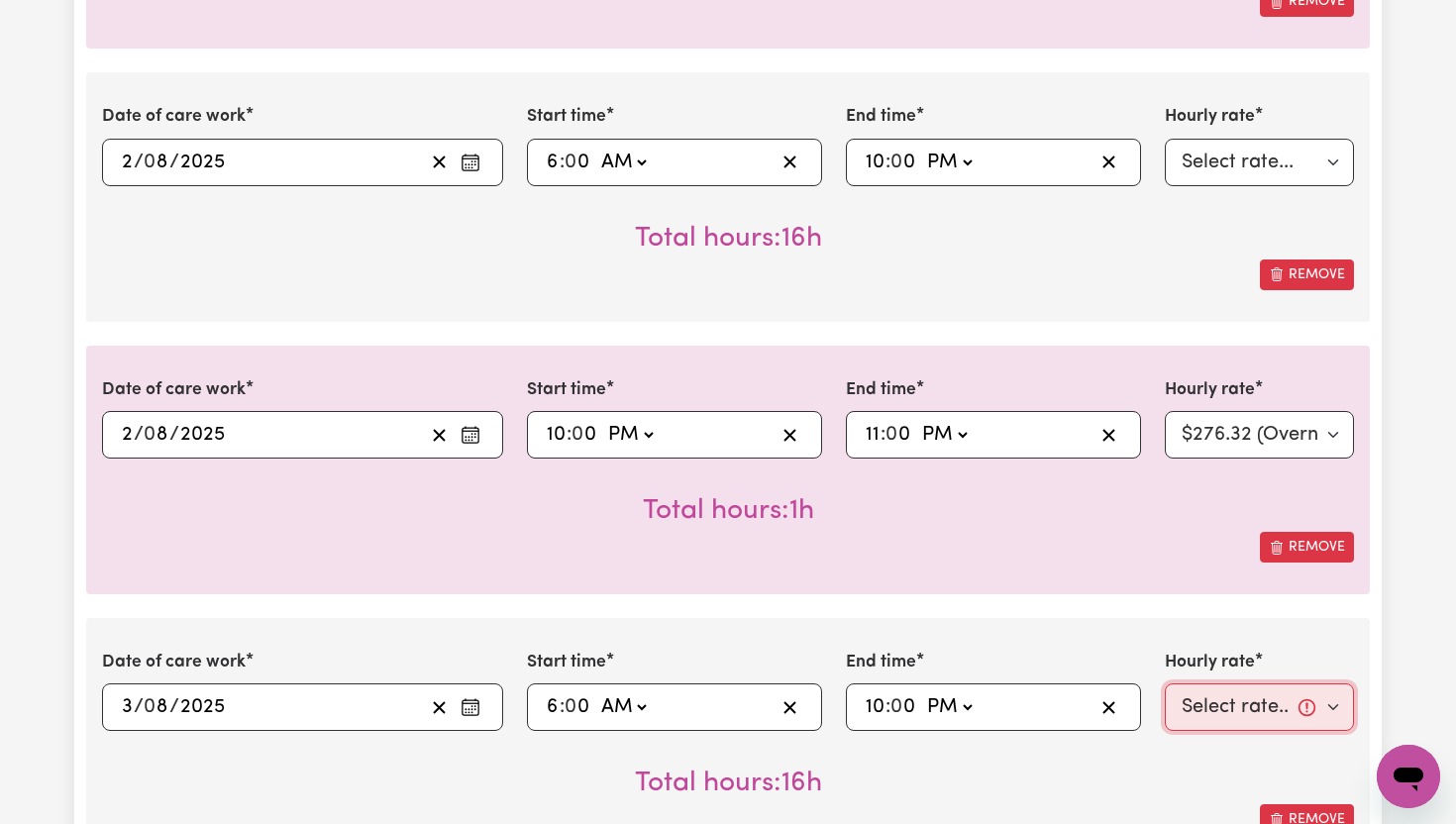 click on "Select rate... $65.21 (Weekday) $91.76 (Saturday) $118.32 (Sunday) $144.87 (Public Holiday) $71.85 (Evening Care) $276.32 (Overnight)" at bounding box center (1259, 707) 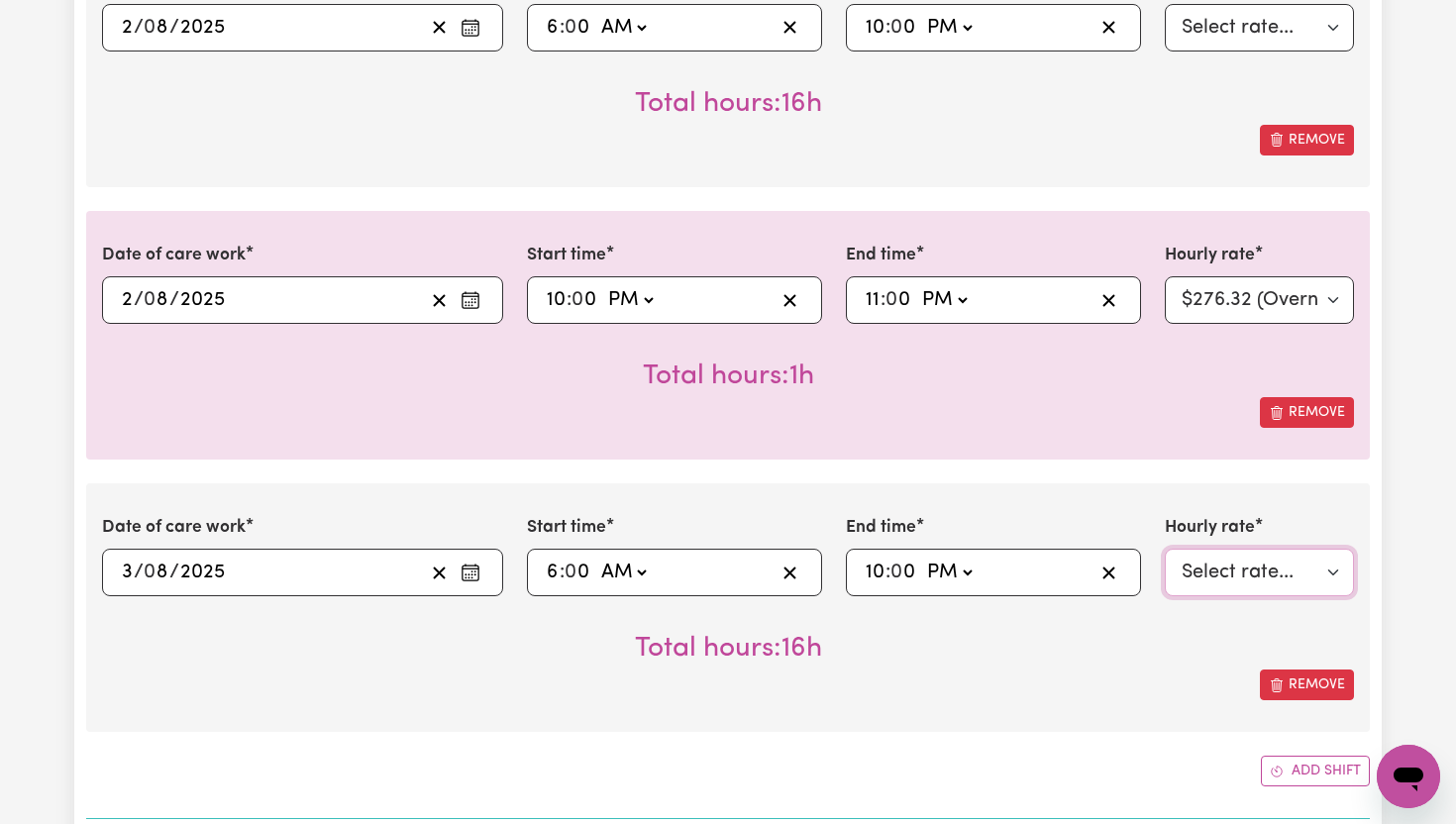 scroll, scrollTop: 3189, scrollLeft: 0, axis: vertical 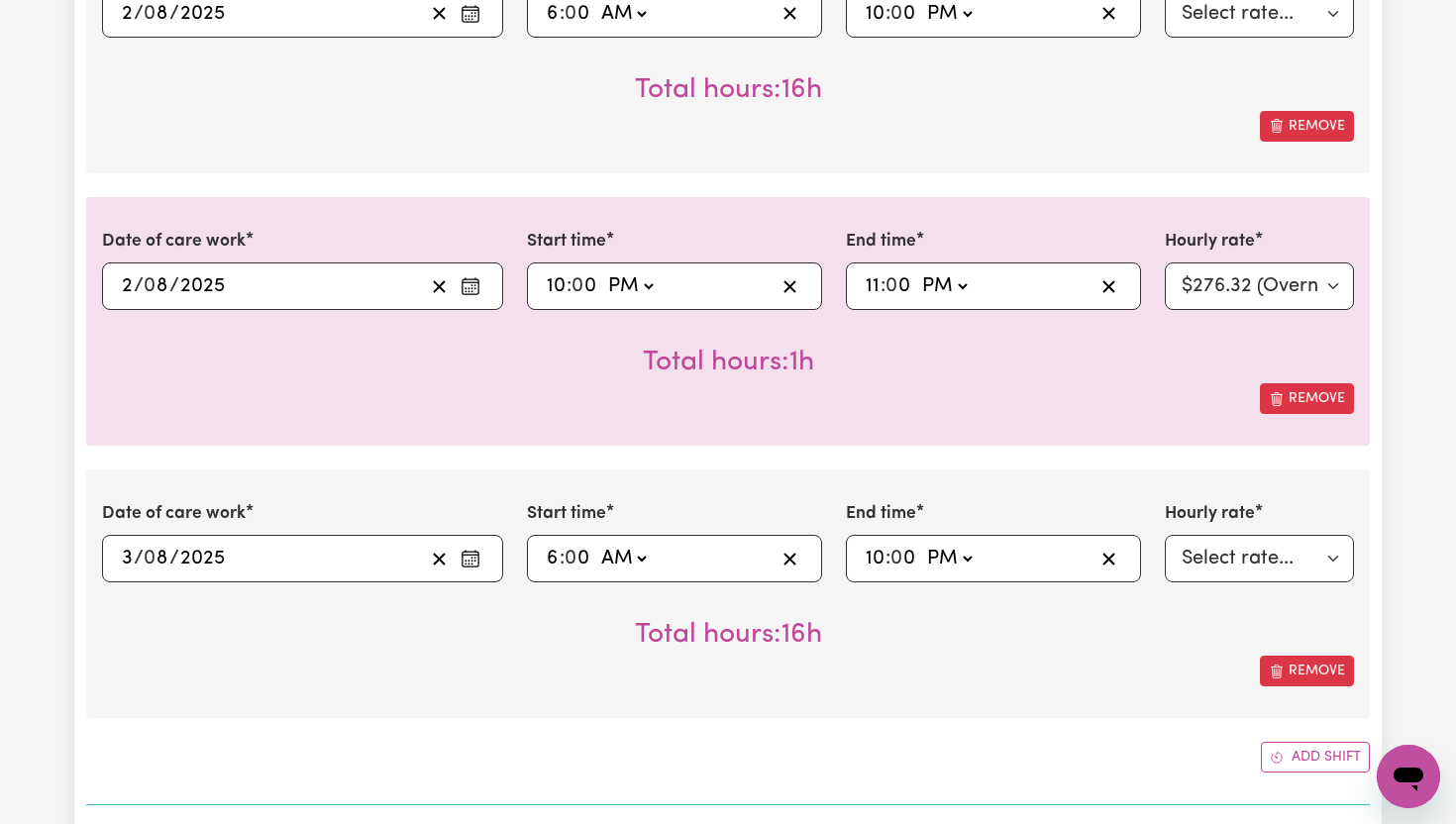 click on "Add shift" at bounding box center [1315, 757] 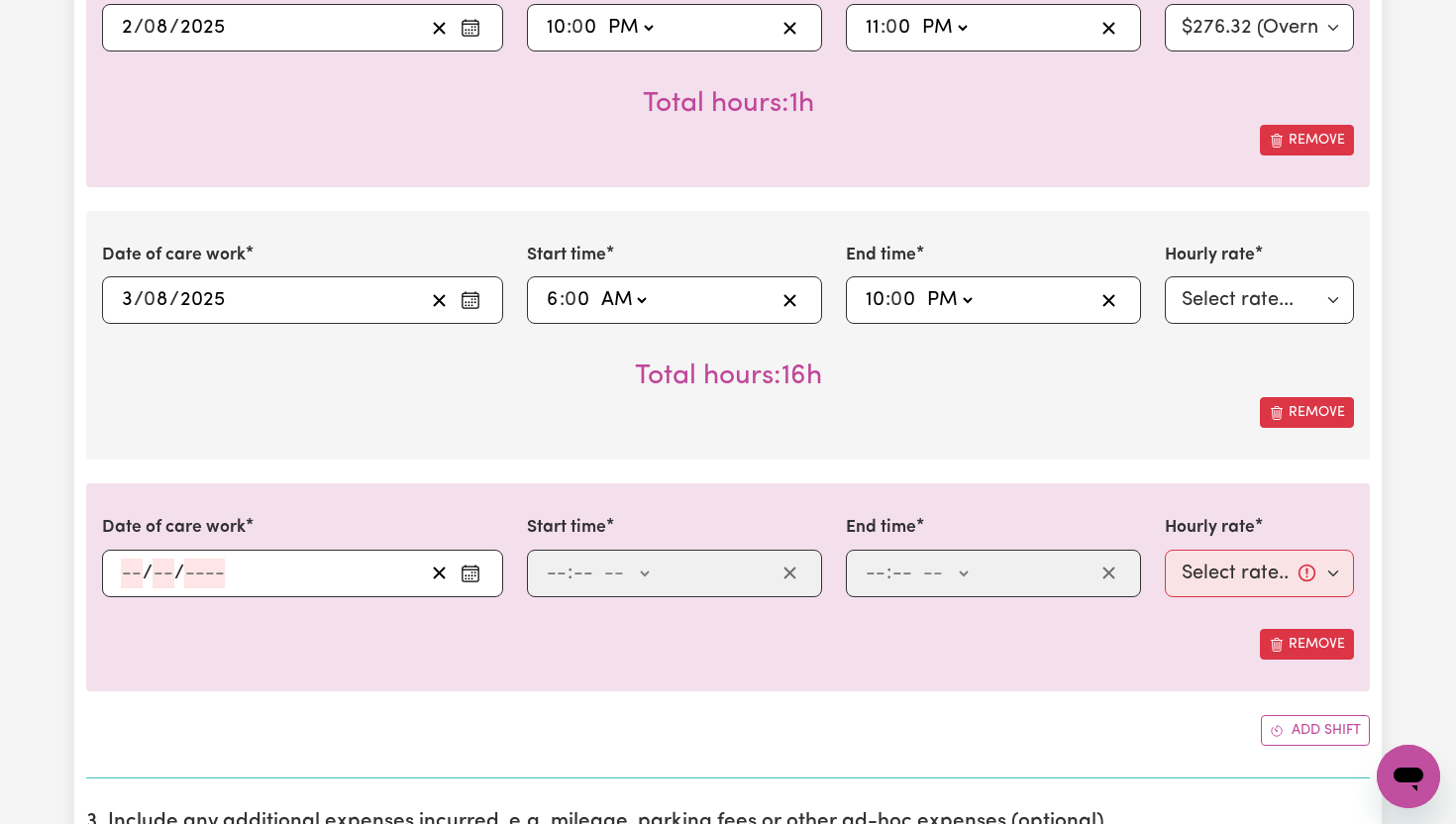 scroll, scrollTop: 3475, scrollLeft: 0, axis: vertical 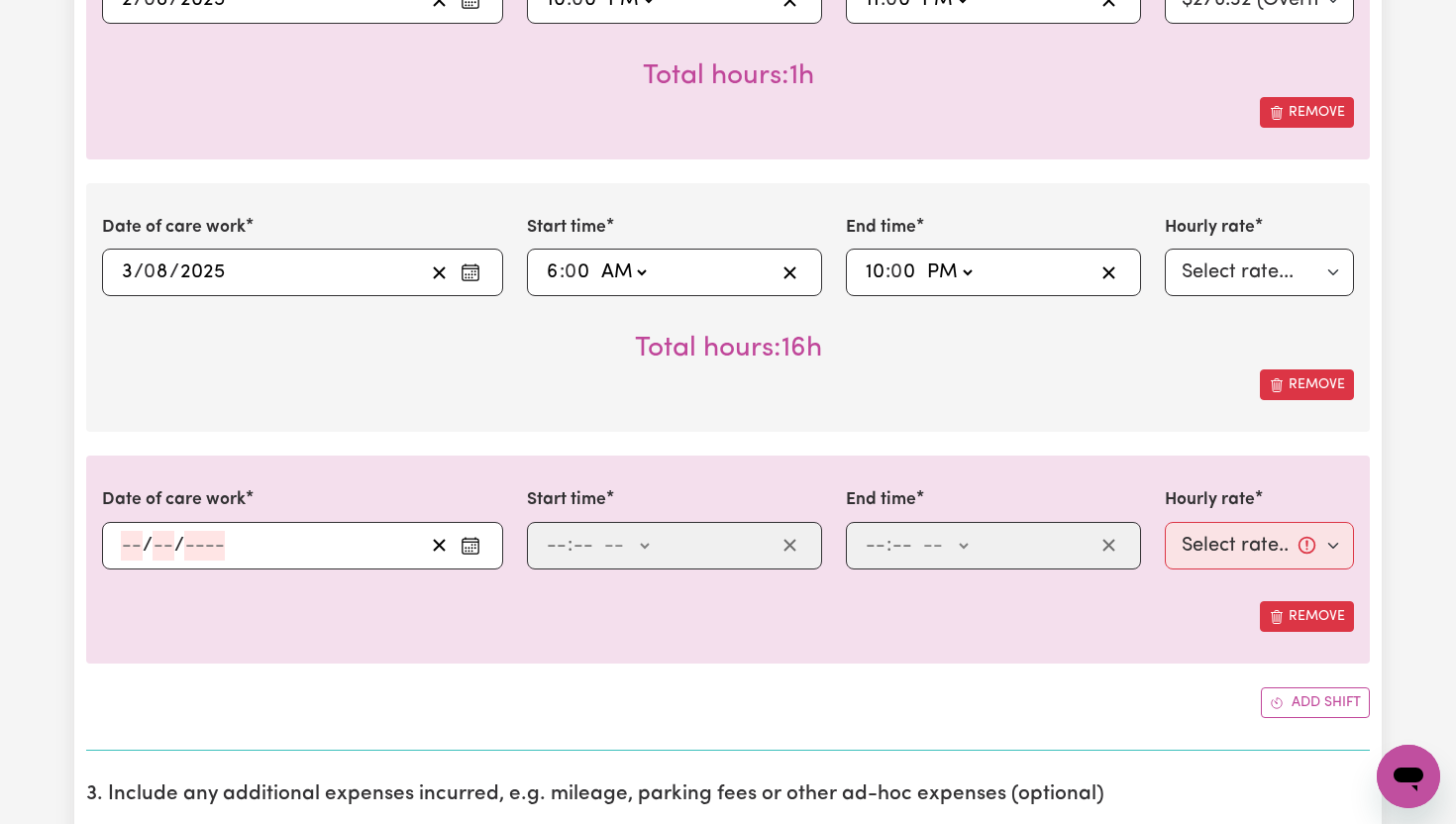 click 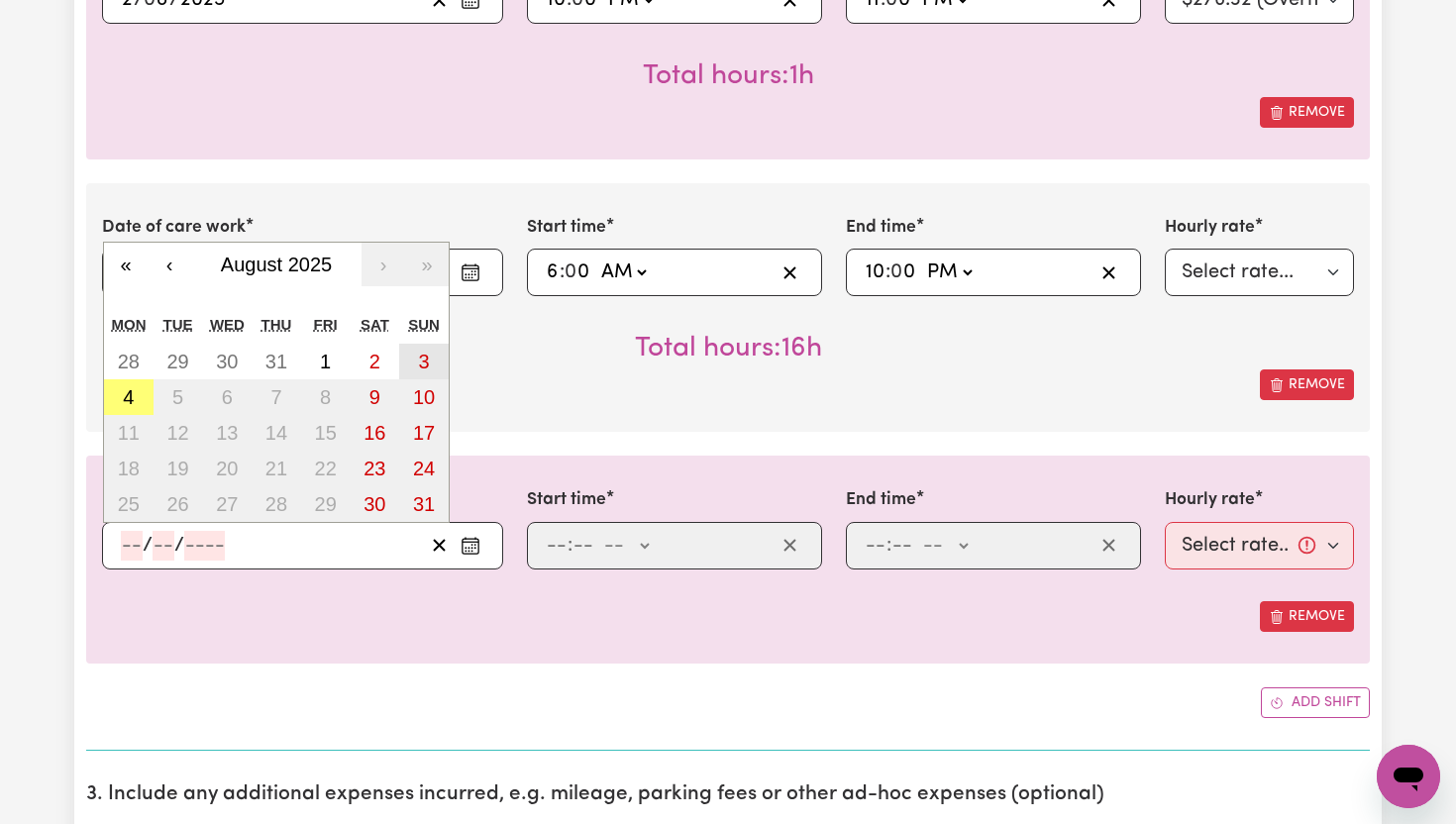 click on "3" at bounding box center [424, 361] 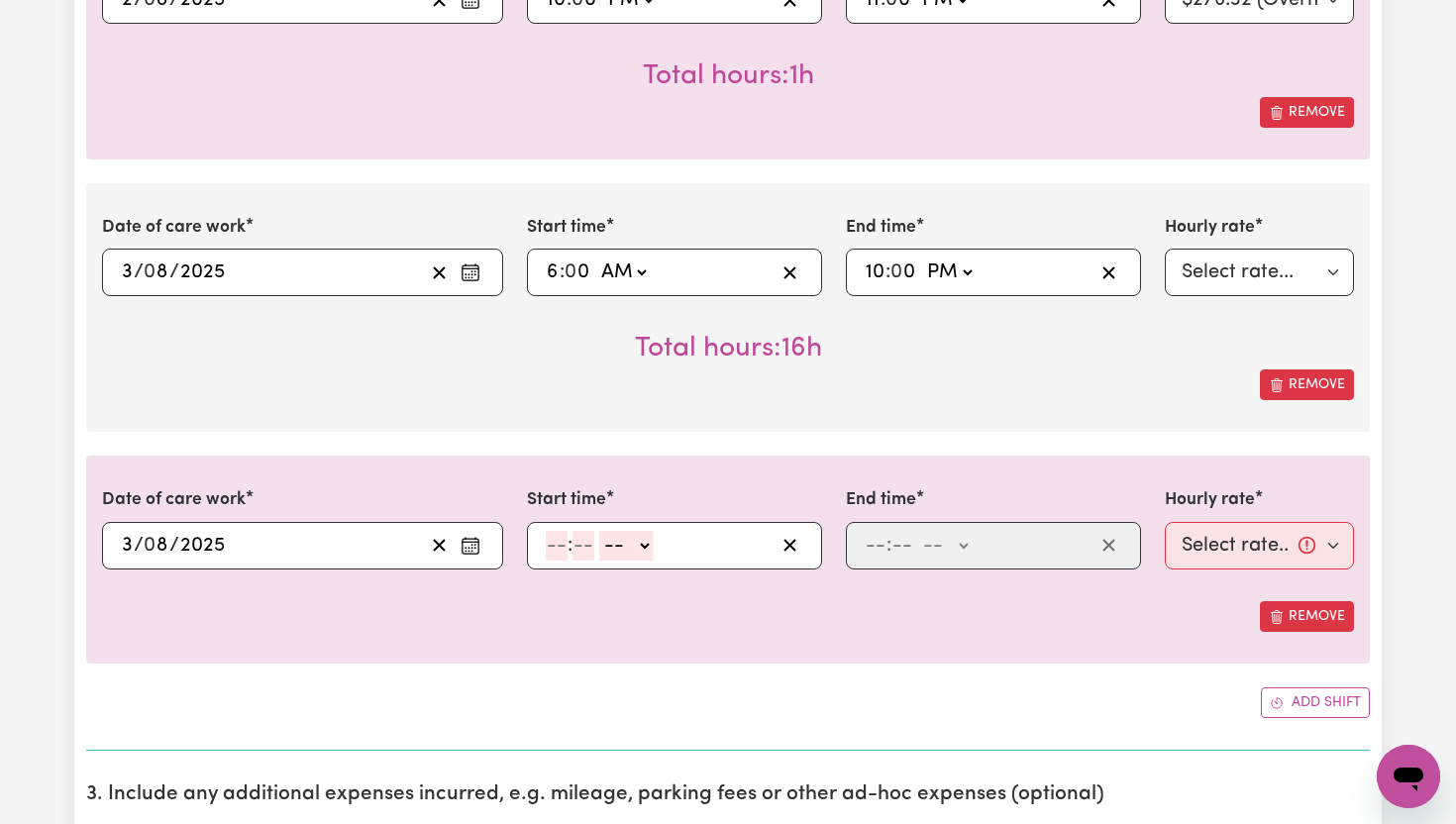 click 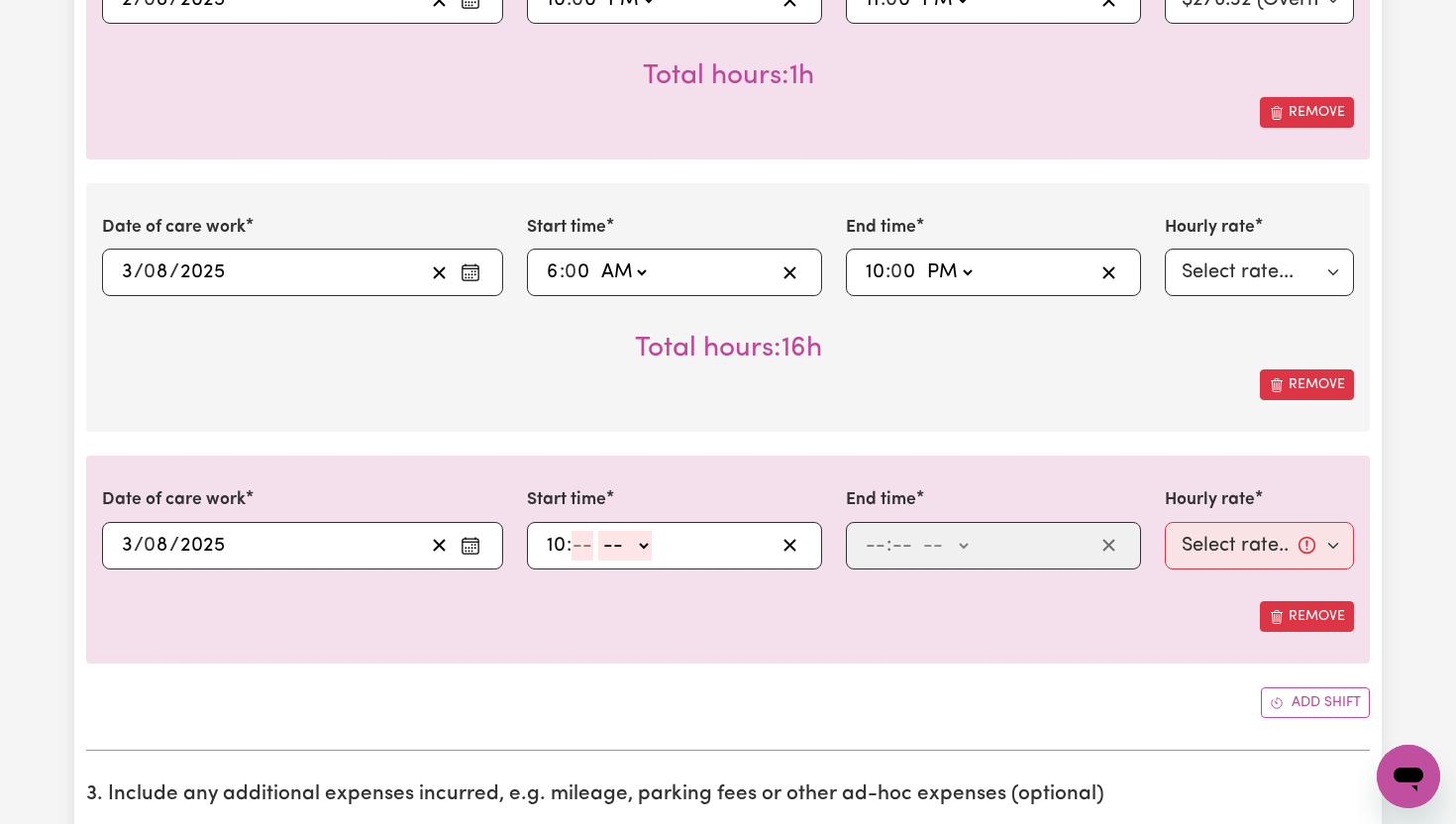 type on "10" 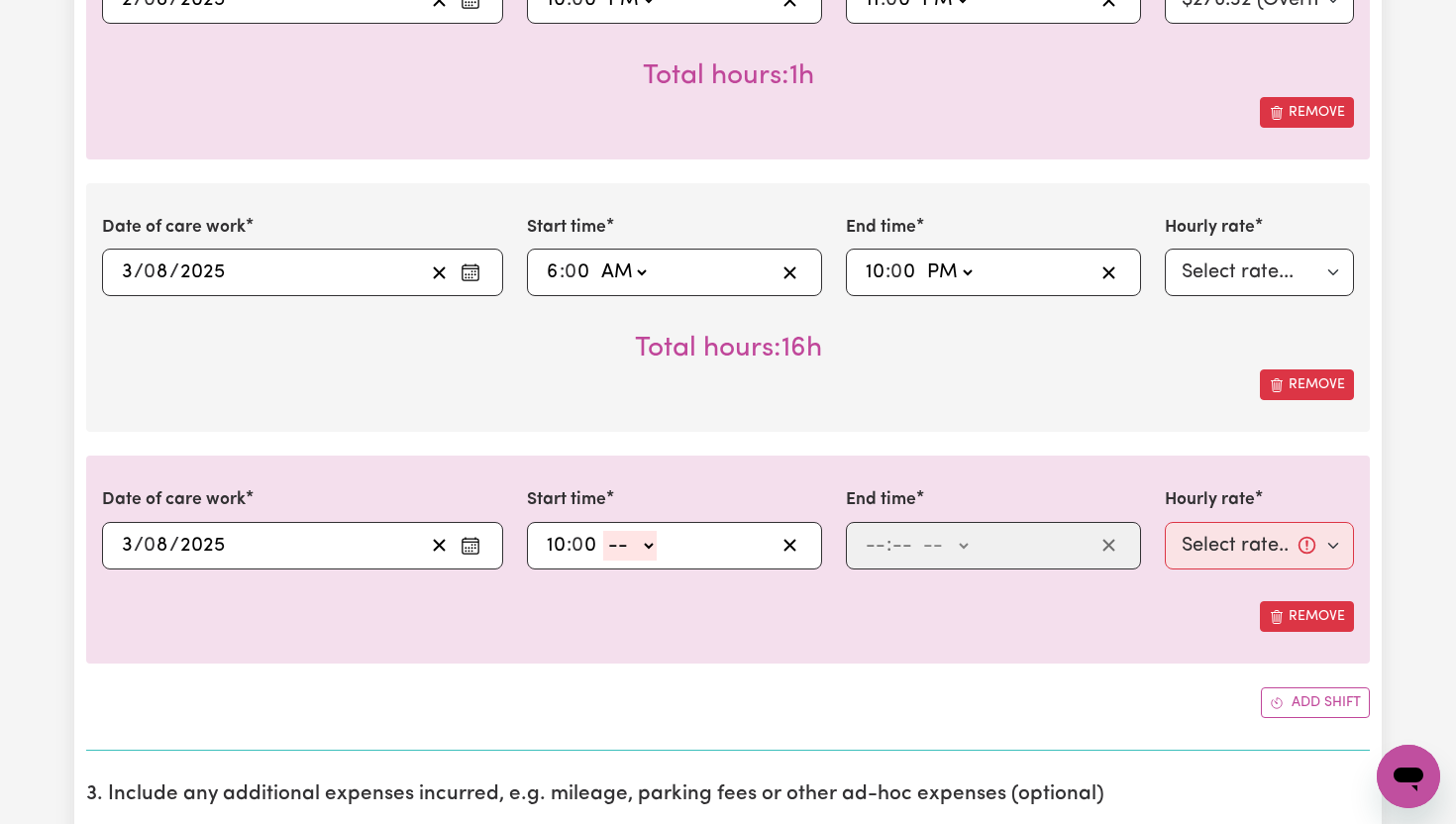 type on "0" 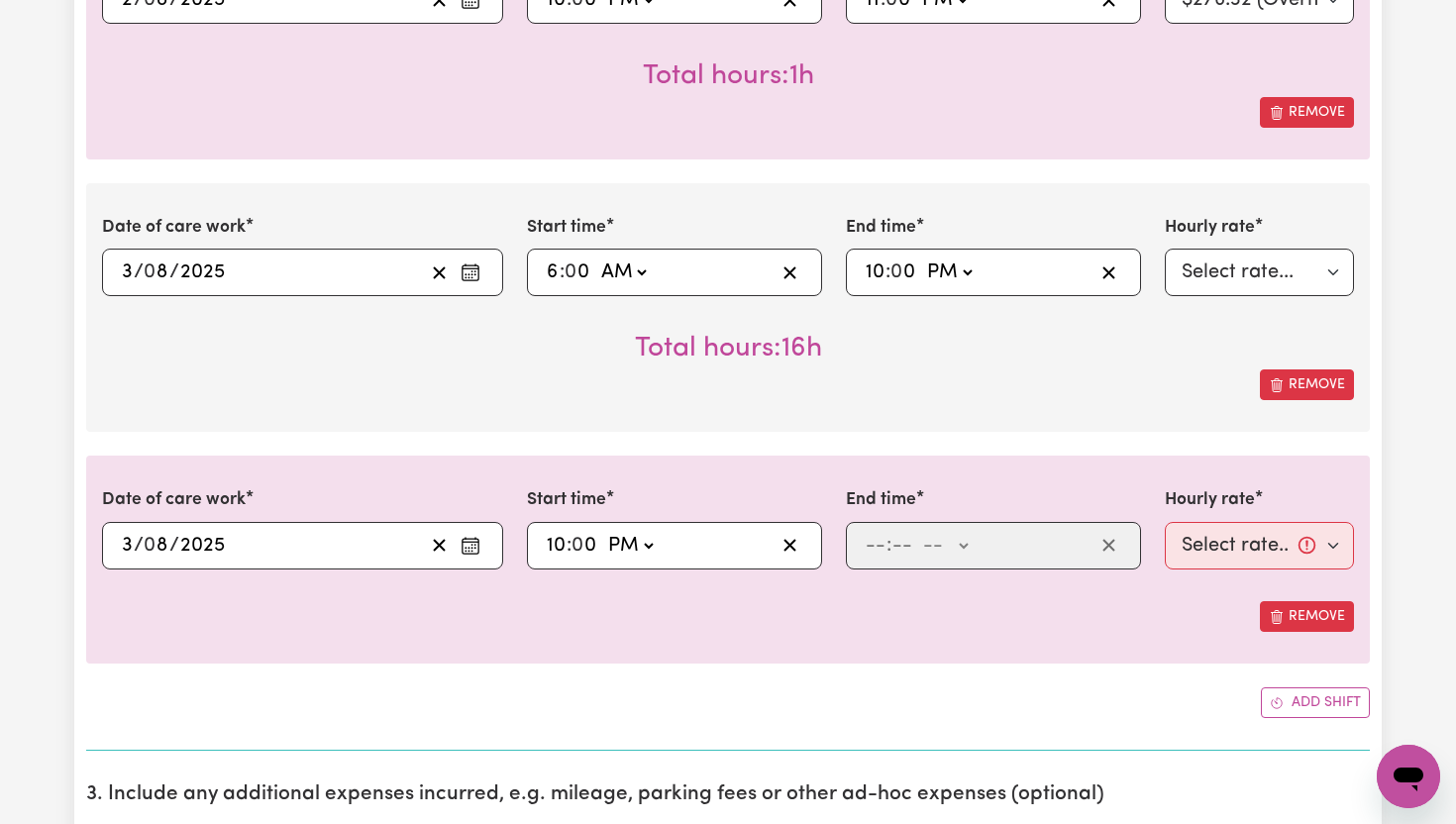 type on "22:00" 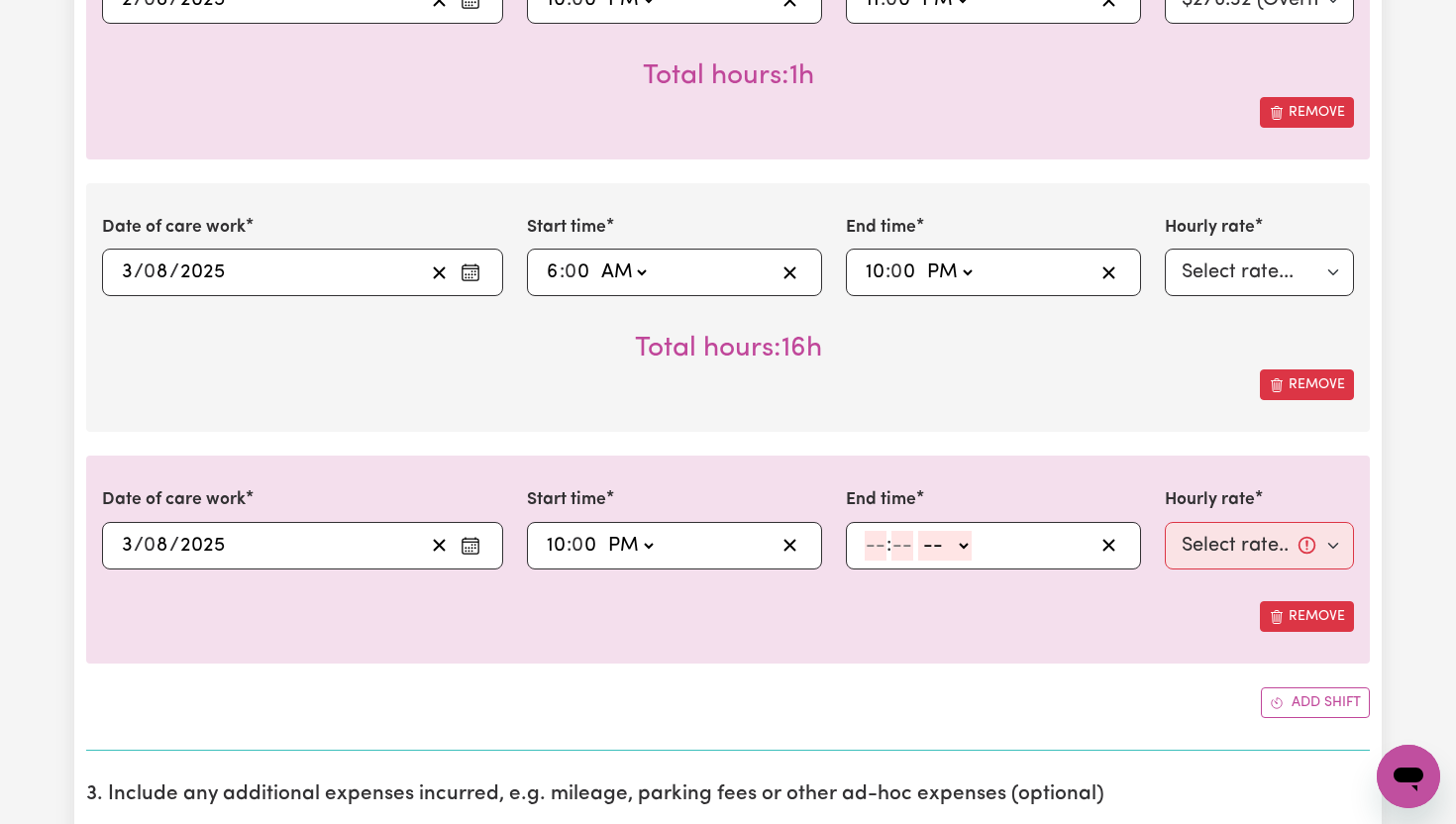 click 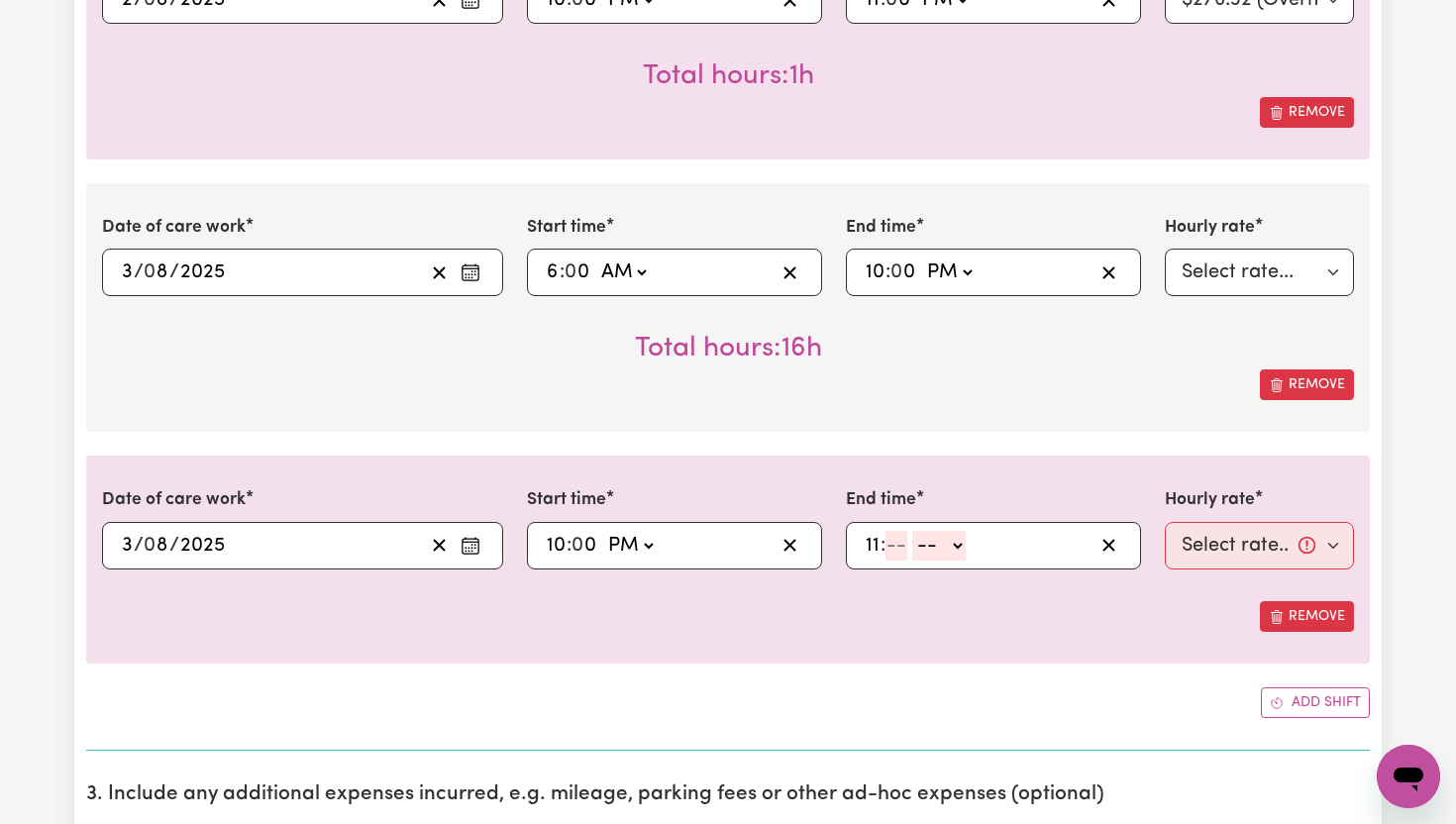 type on "11" 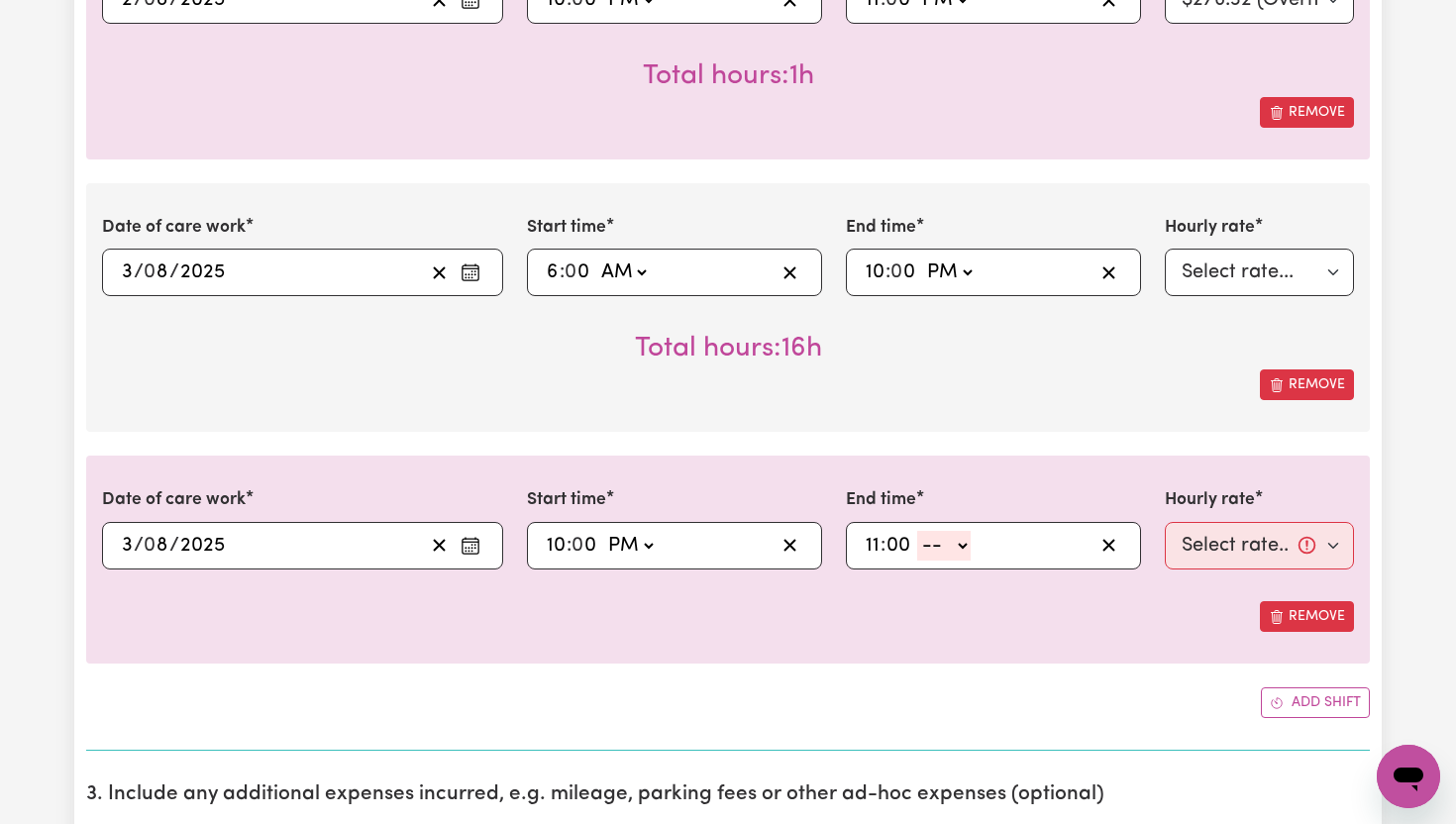 type on "00" 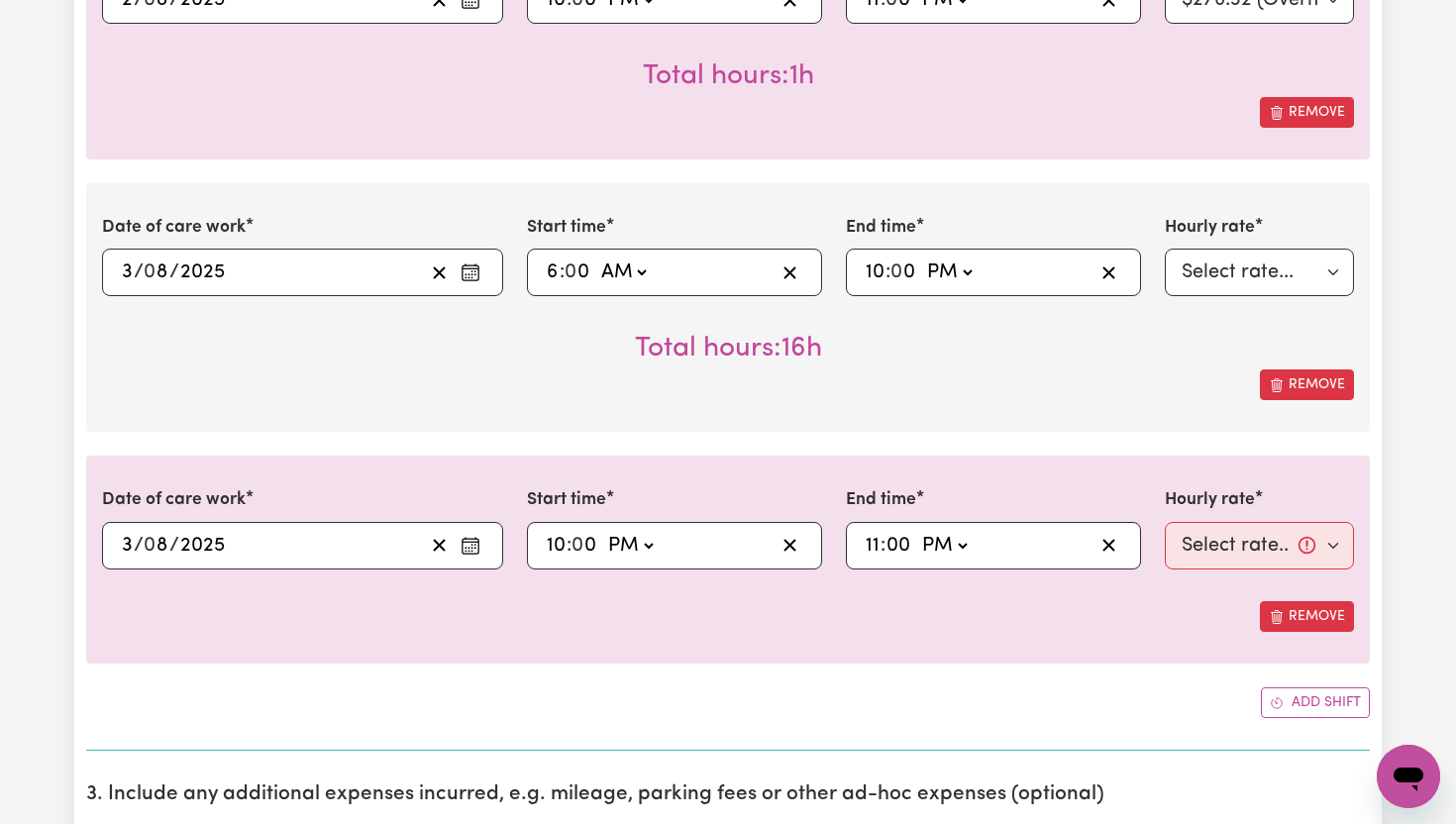 type on "23:00" 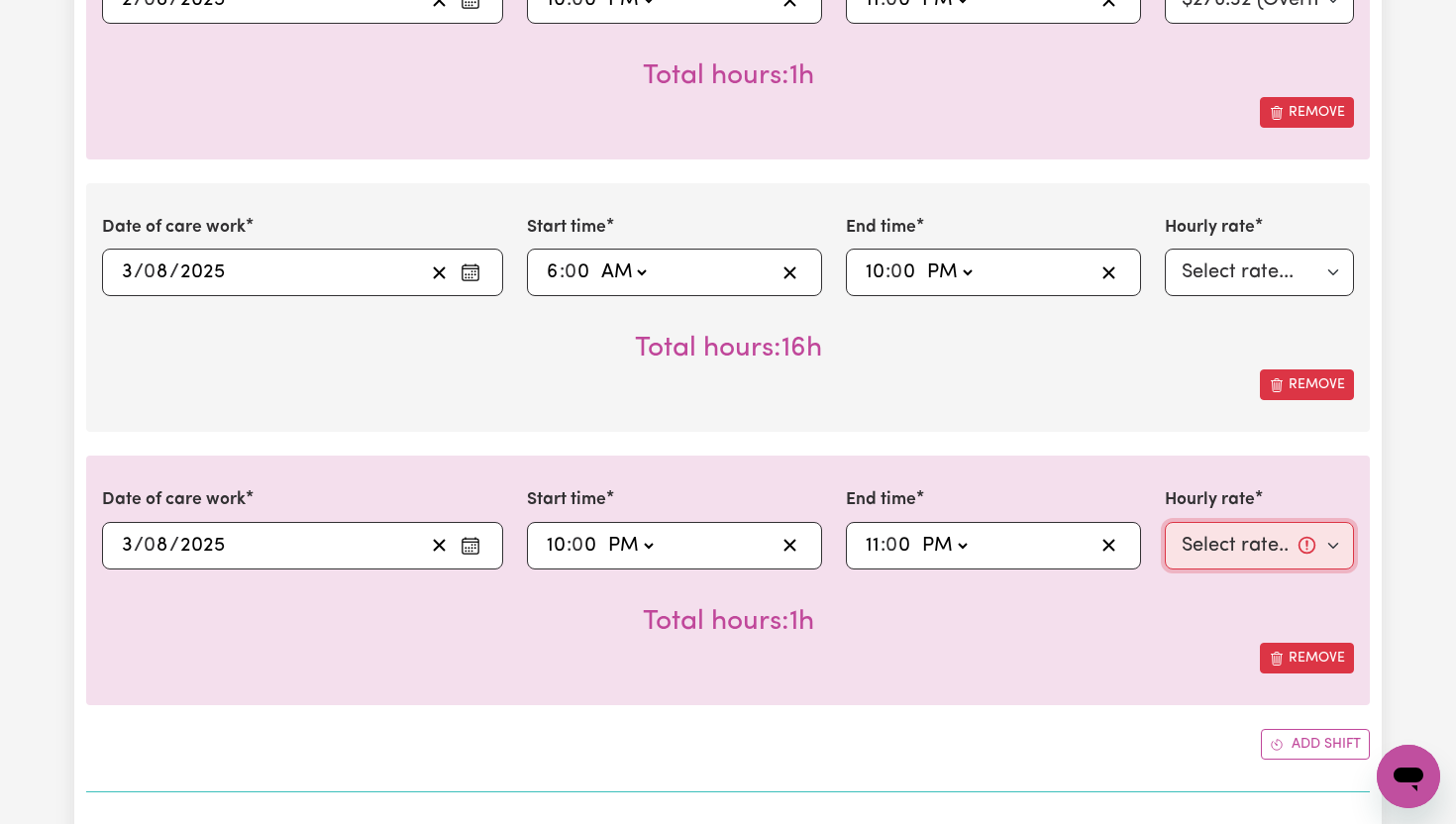 click on "Select rate... $65.21 (Weekday) $91.76 (Saturday) $118.32 (Sunday) $144.87 (Public Holiday) $71.85 (Evening Care) $276.32 (Overnight)" at bounding box center [1259, 546] 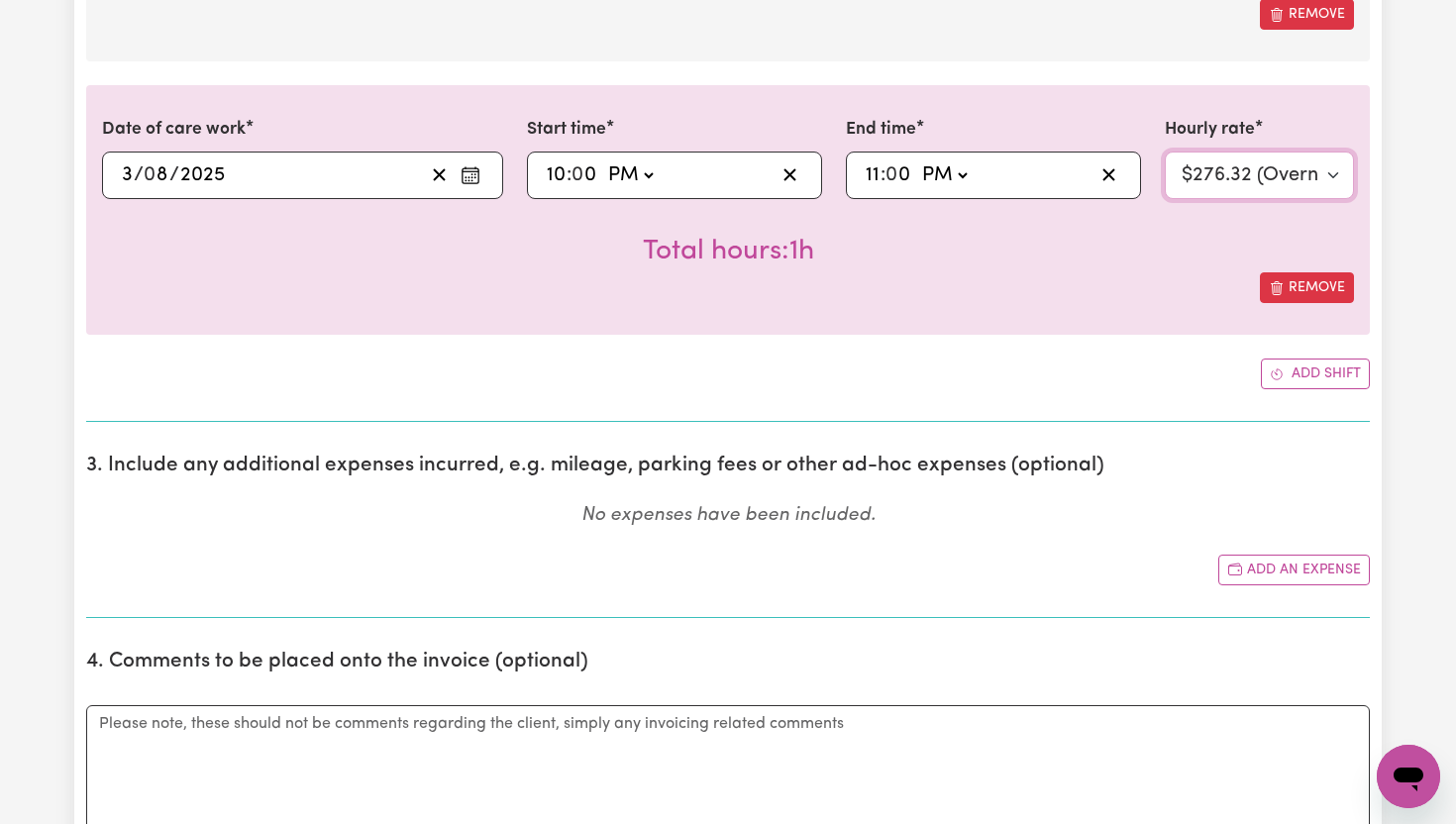 scroll, scrollTop: 3853, scrollLeft: 0, axis: vertical 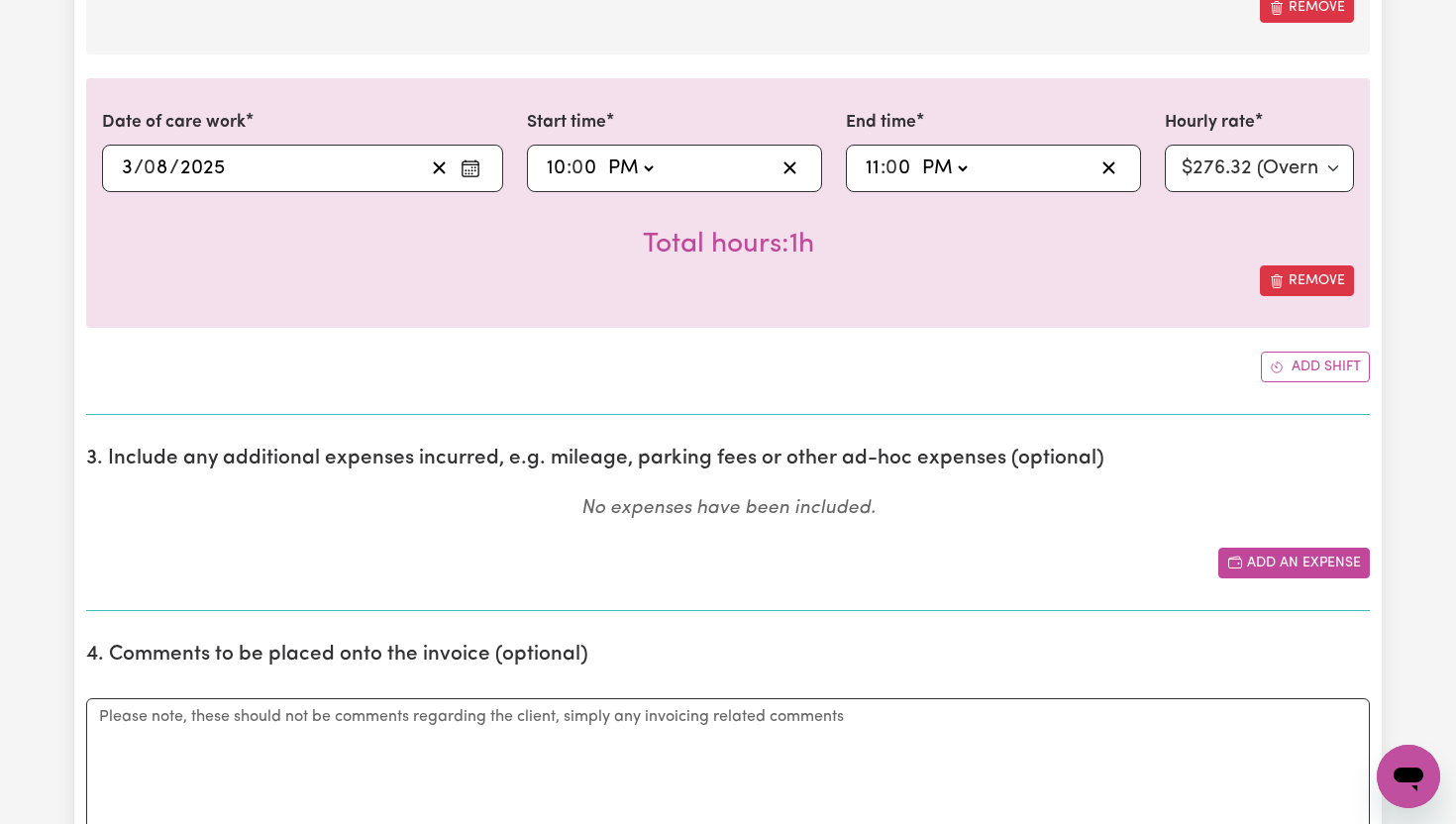 click on "Add an expense" at bounding box center (1294, 563) 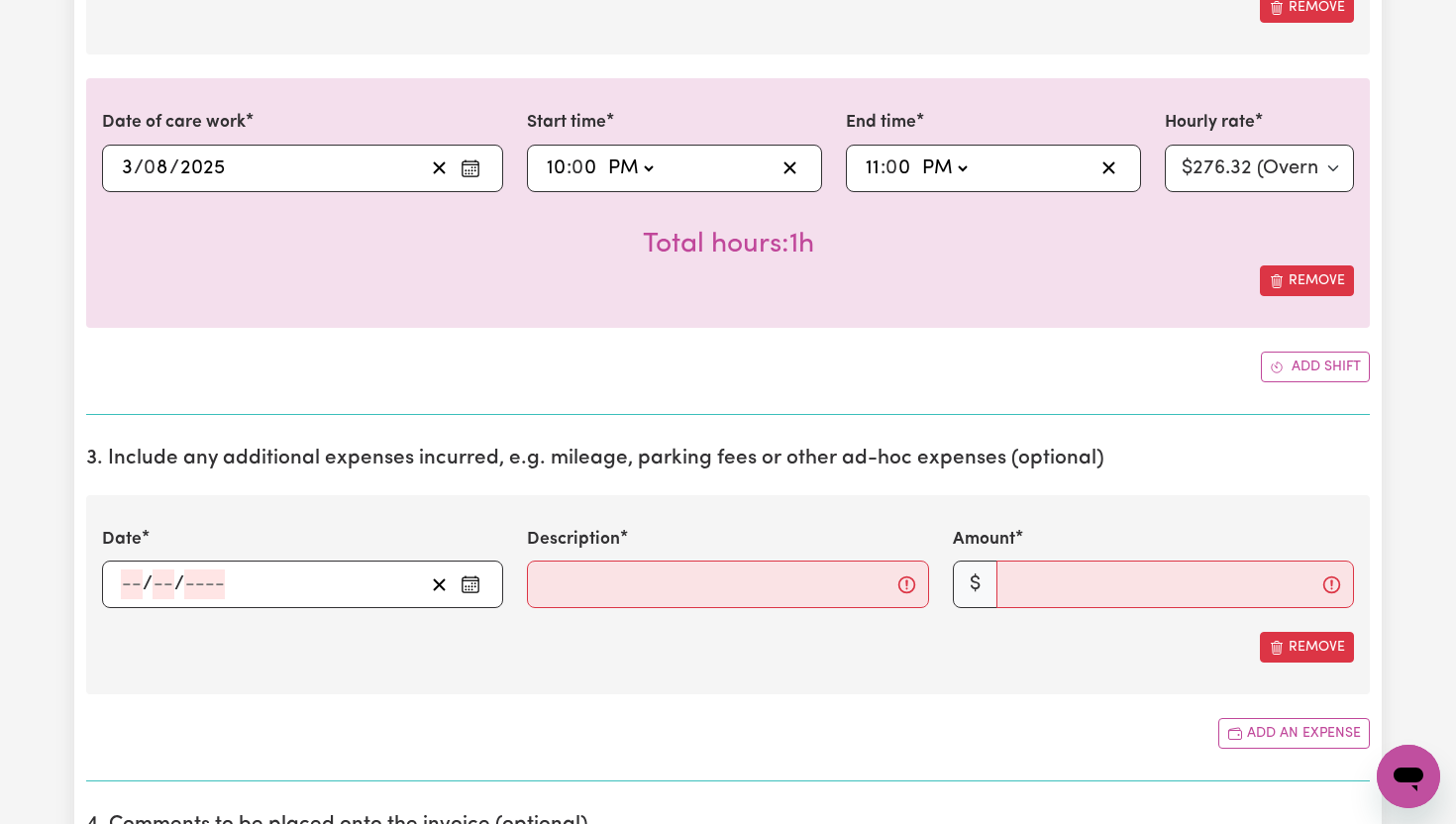 click 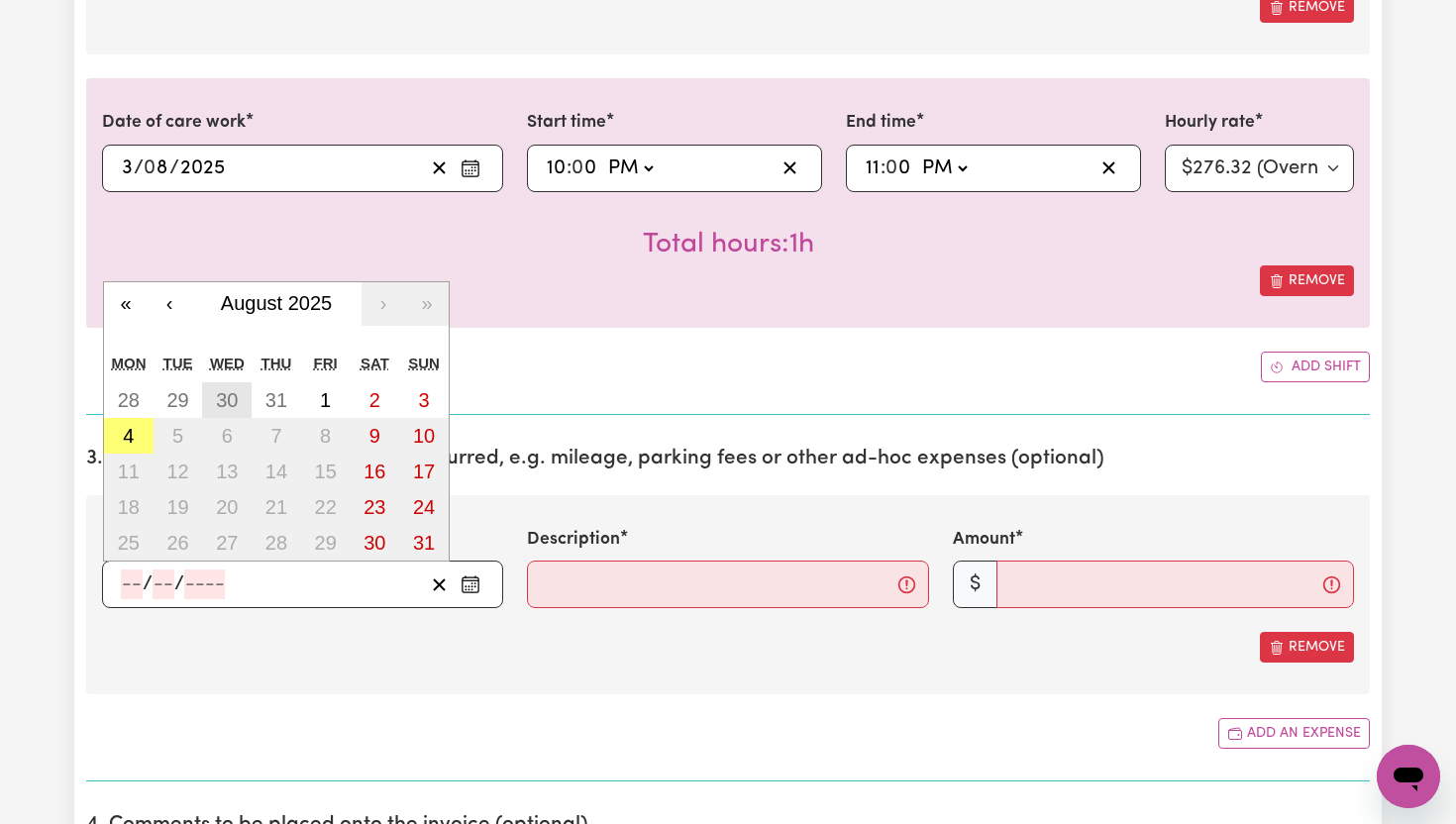 click on "30" at bounding box center [227, 400] 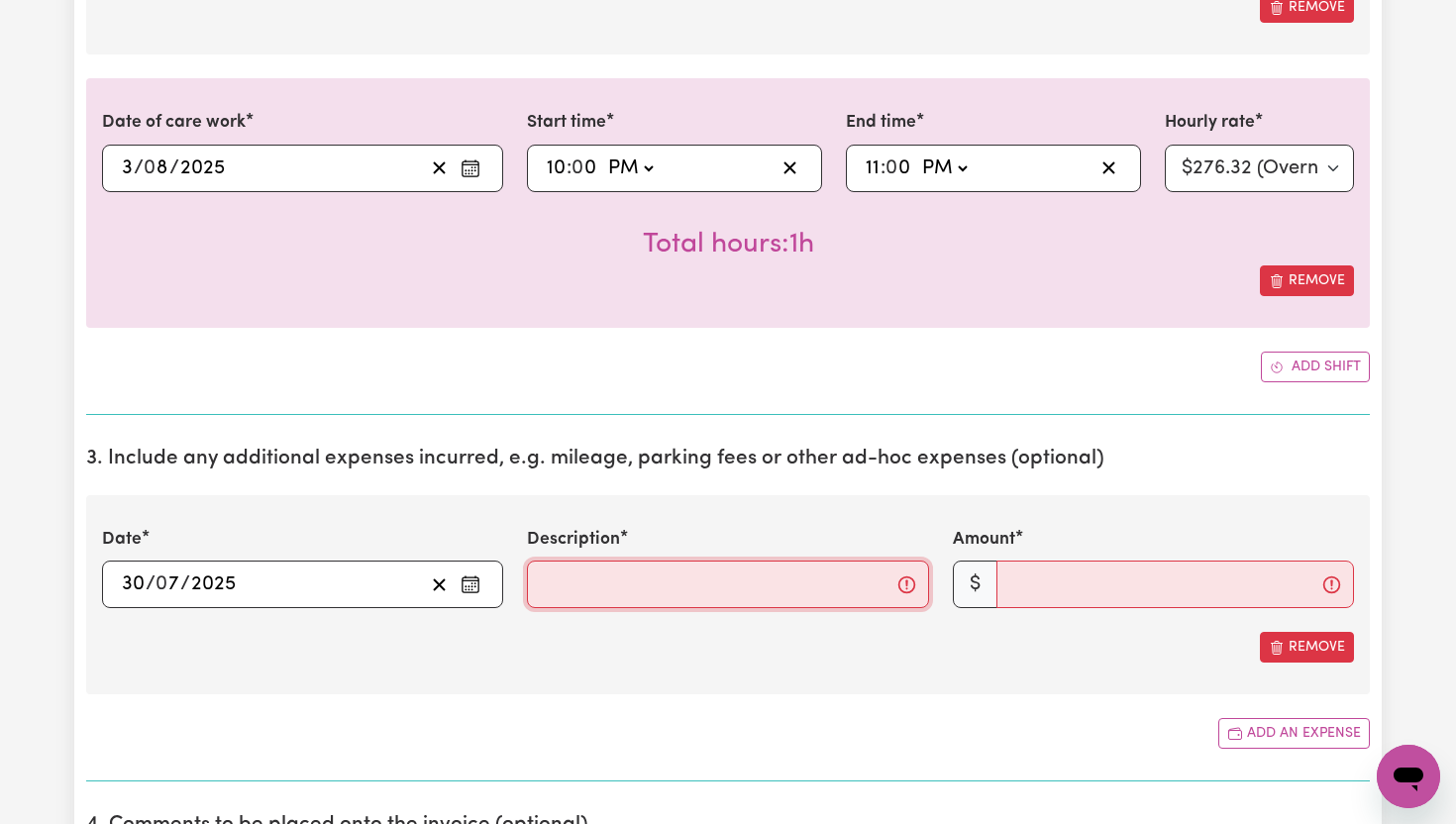 click on "Description" at bounding box center (727, 584) 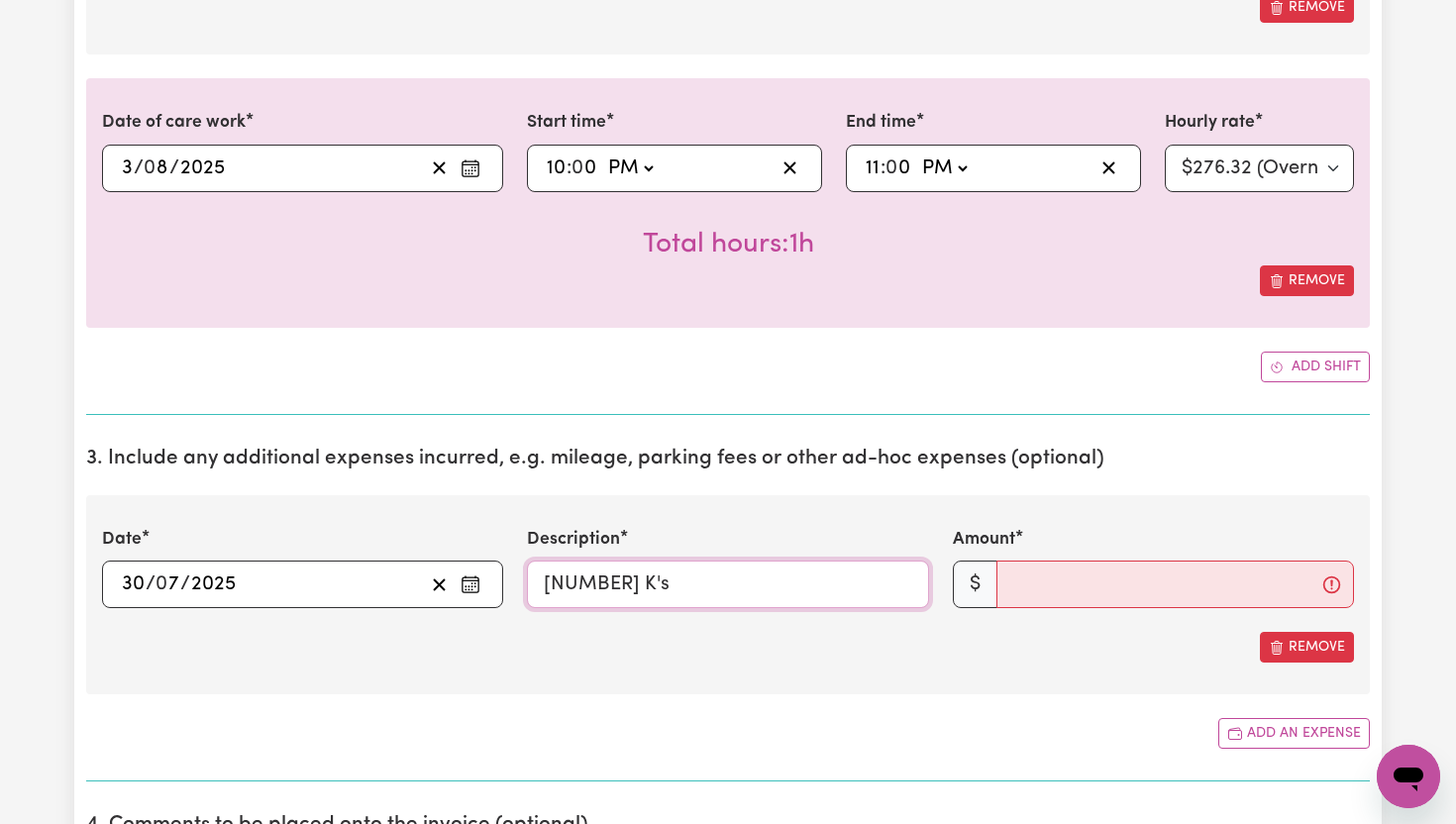 type on "[NUMBER] K's" 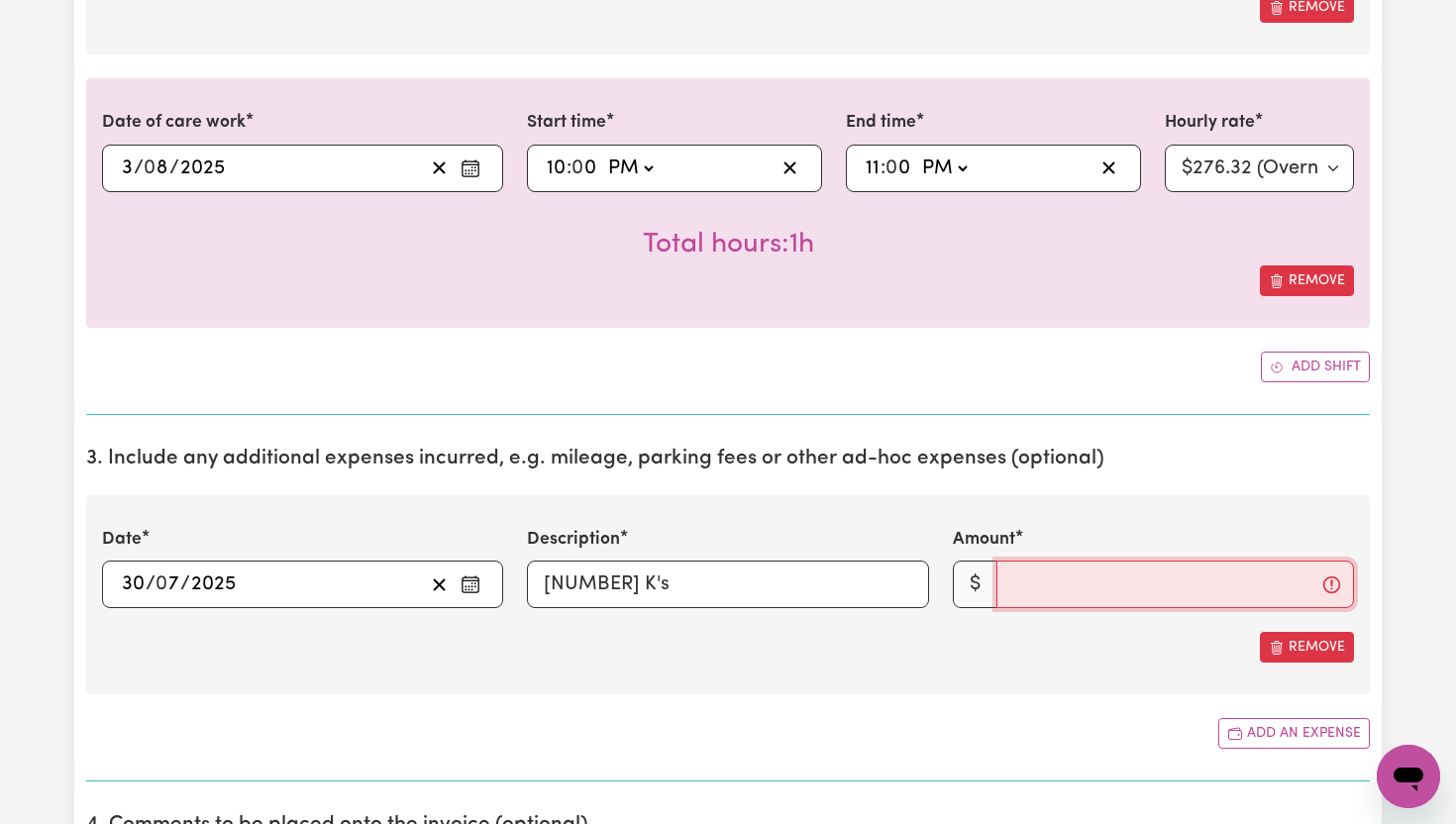 click on "Amount" at bounding box center [1175, 584] 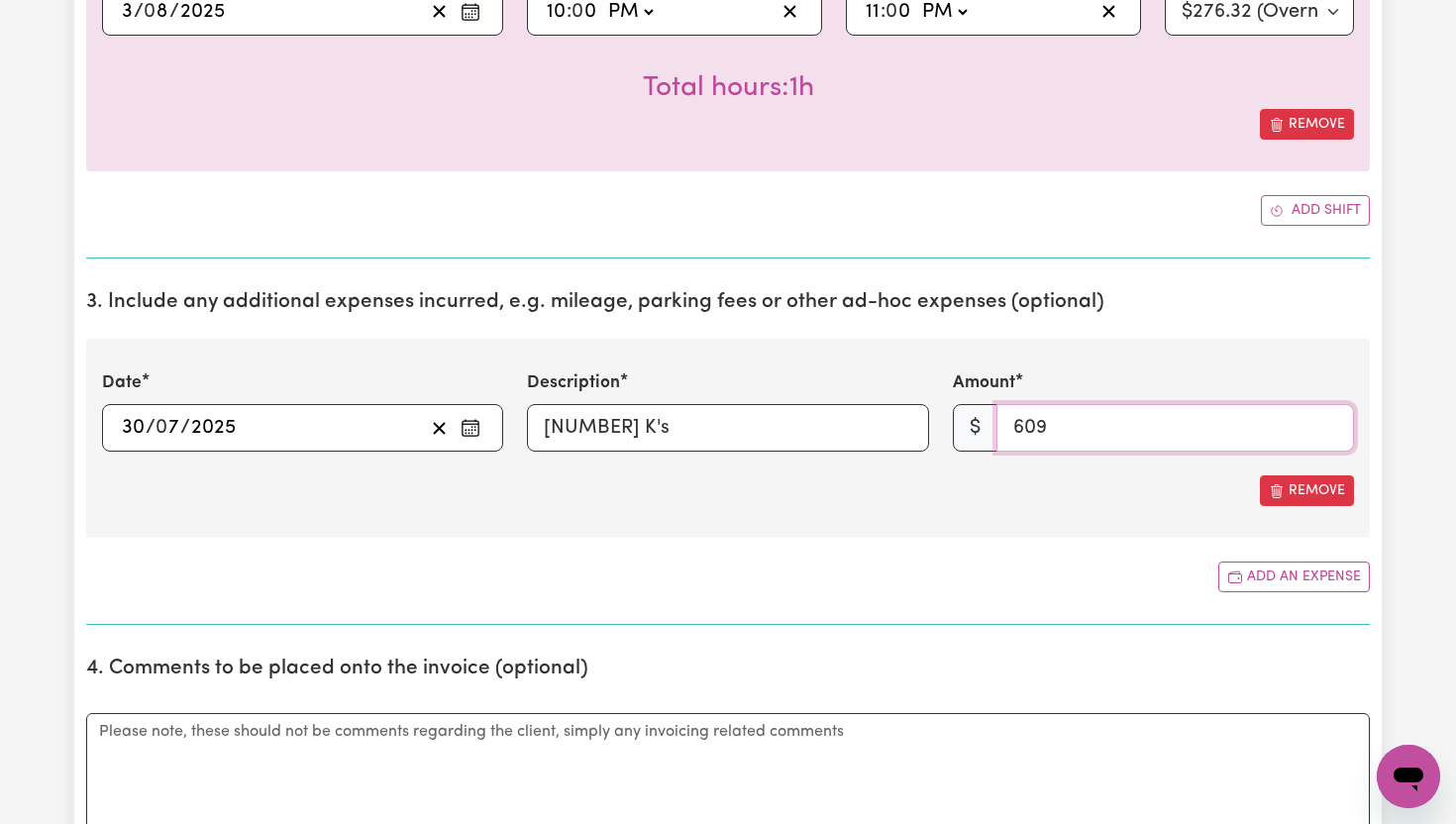 scroll, scrollTop: 4046, scrollLeft: 0, axis: vertical 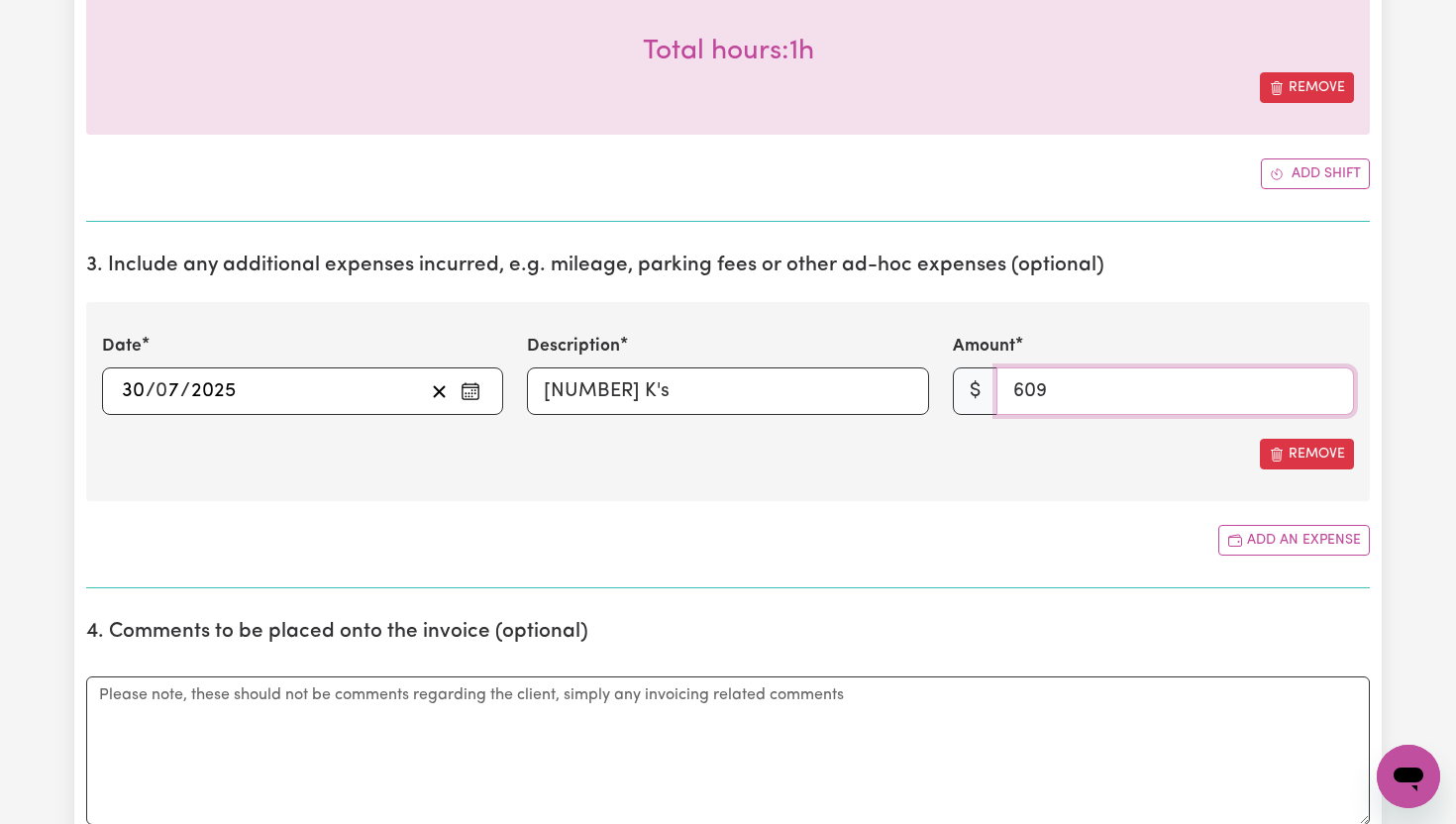 type on "609" 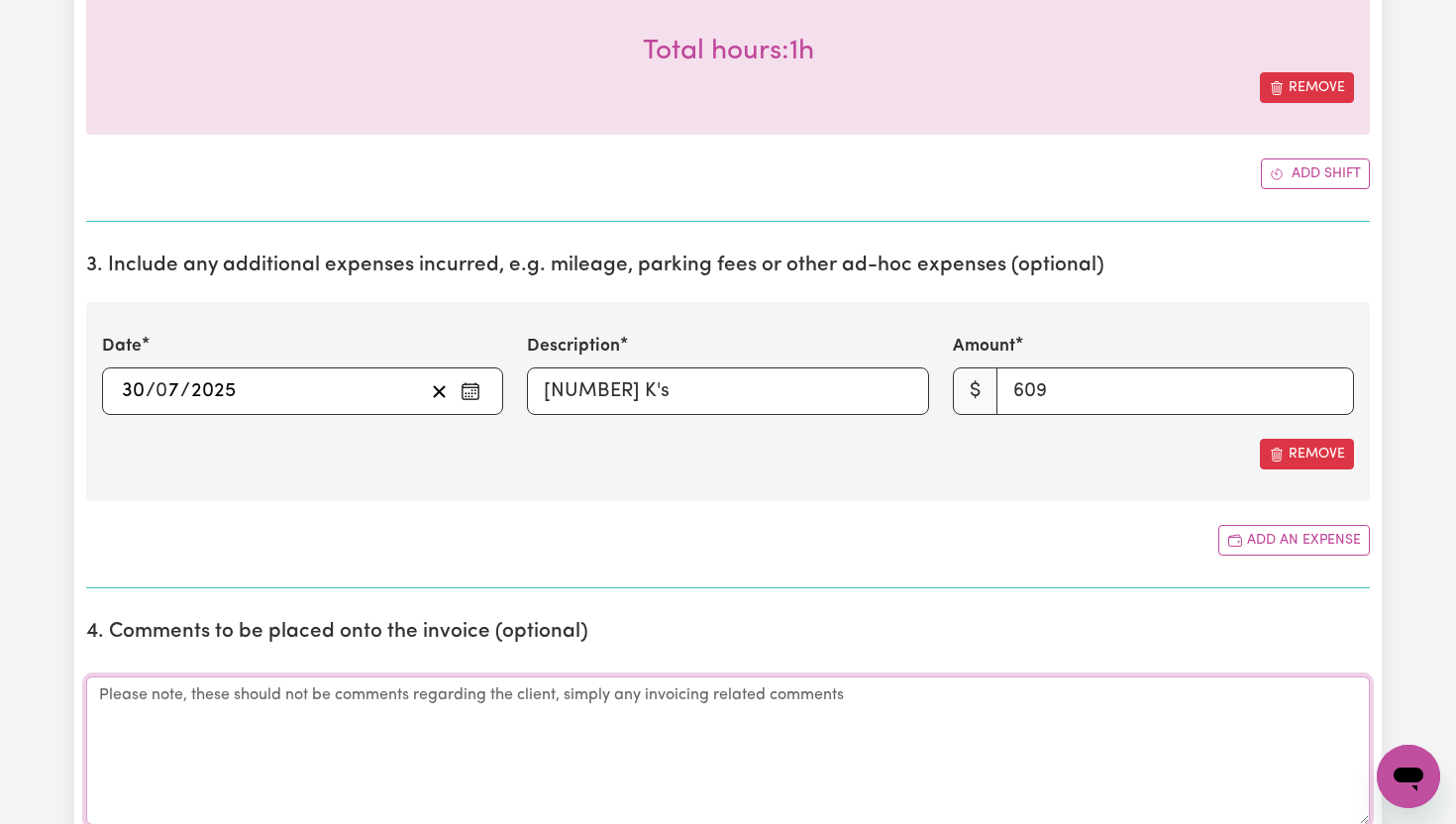click on "Comments" at bounding box center (728, 751) 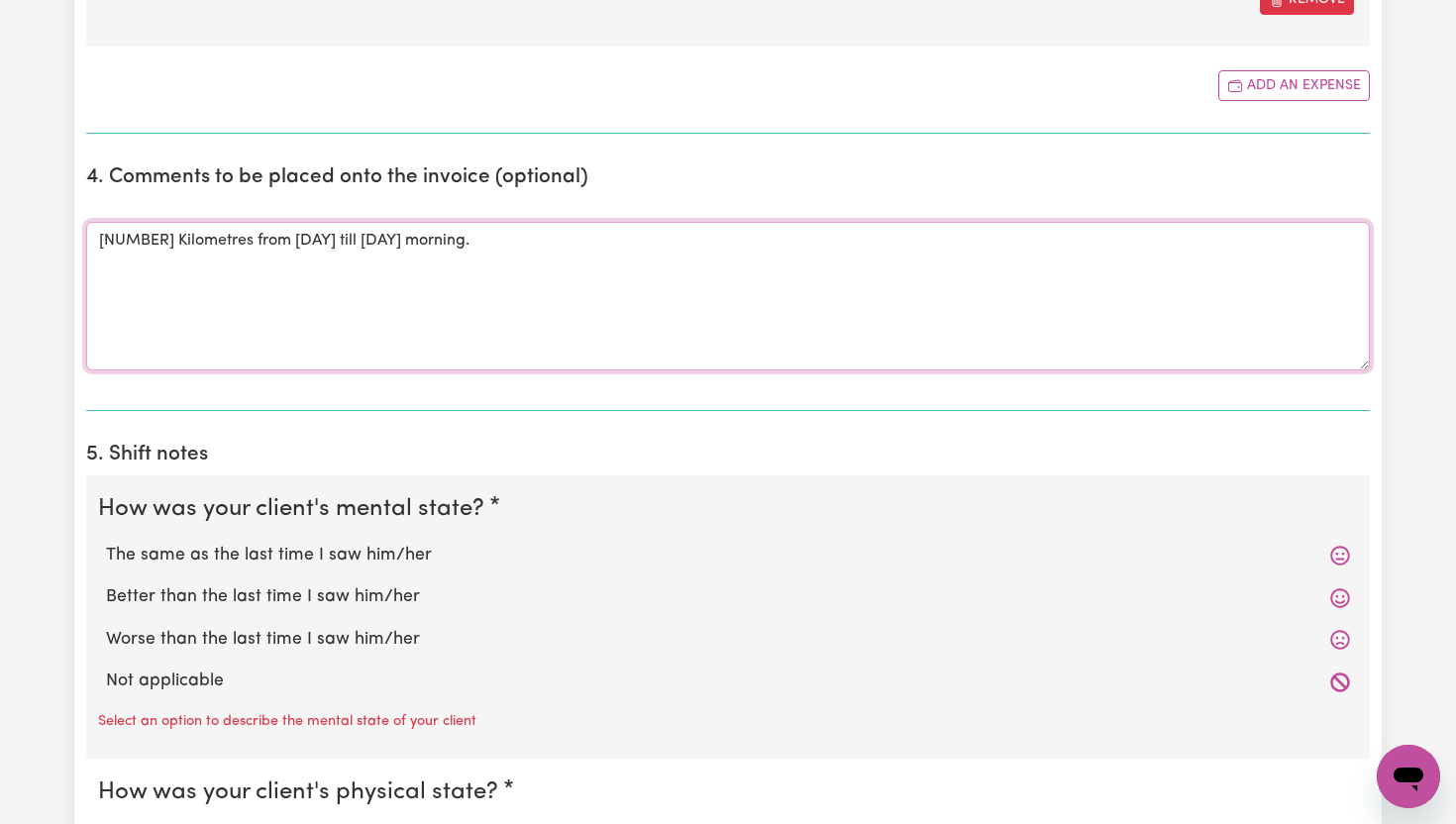 scroll, scrollTop: 4517, scrollLeft: 0, axis: vertical 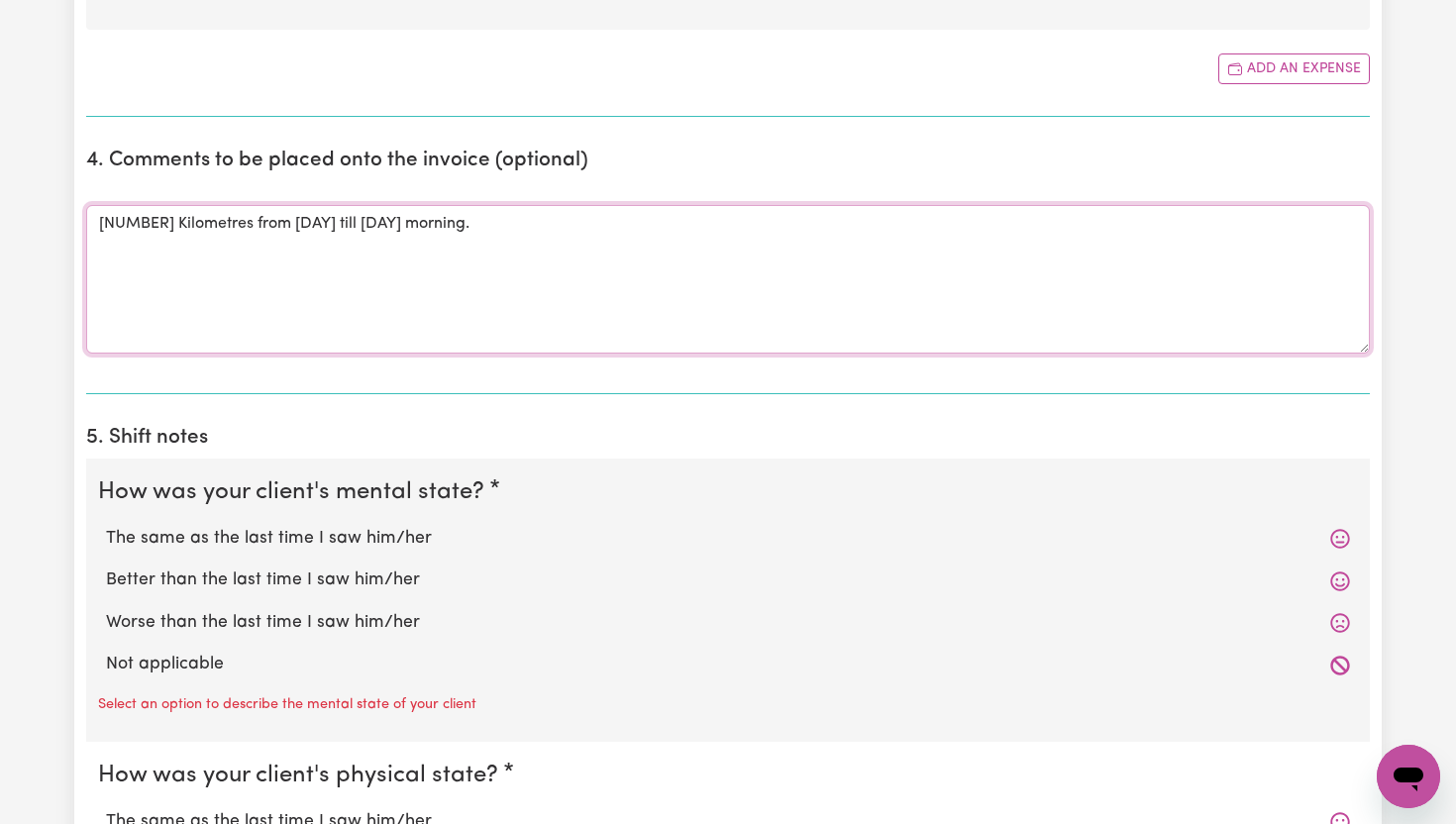 type on "[NUMBER] Kilometres from [DAY] till [DAY] morning." 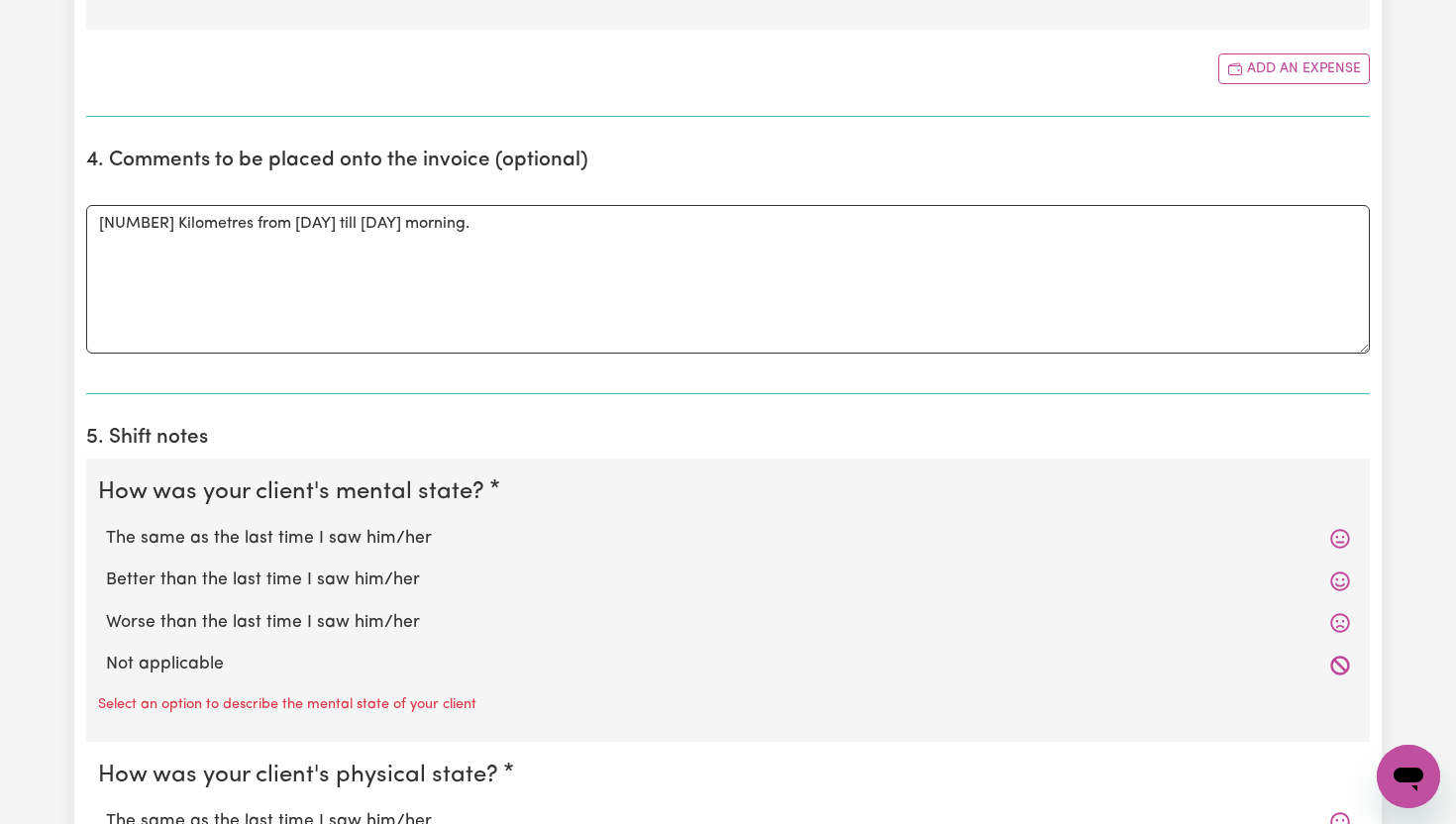 click on "The same as the last time I saw him/her" at bounding box center (728, 539) 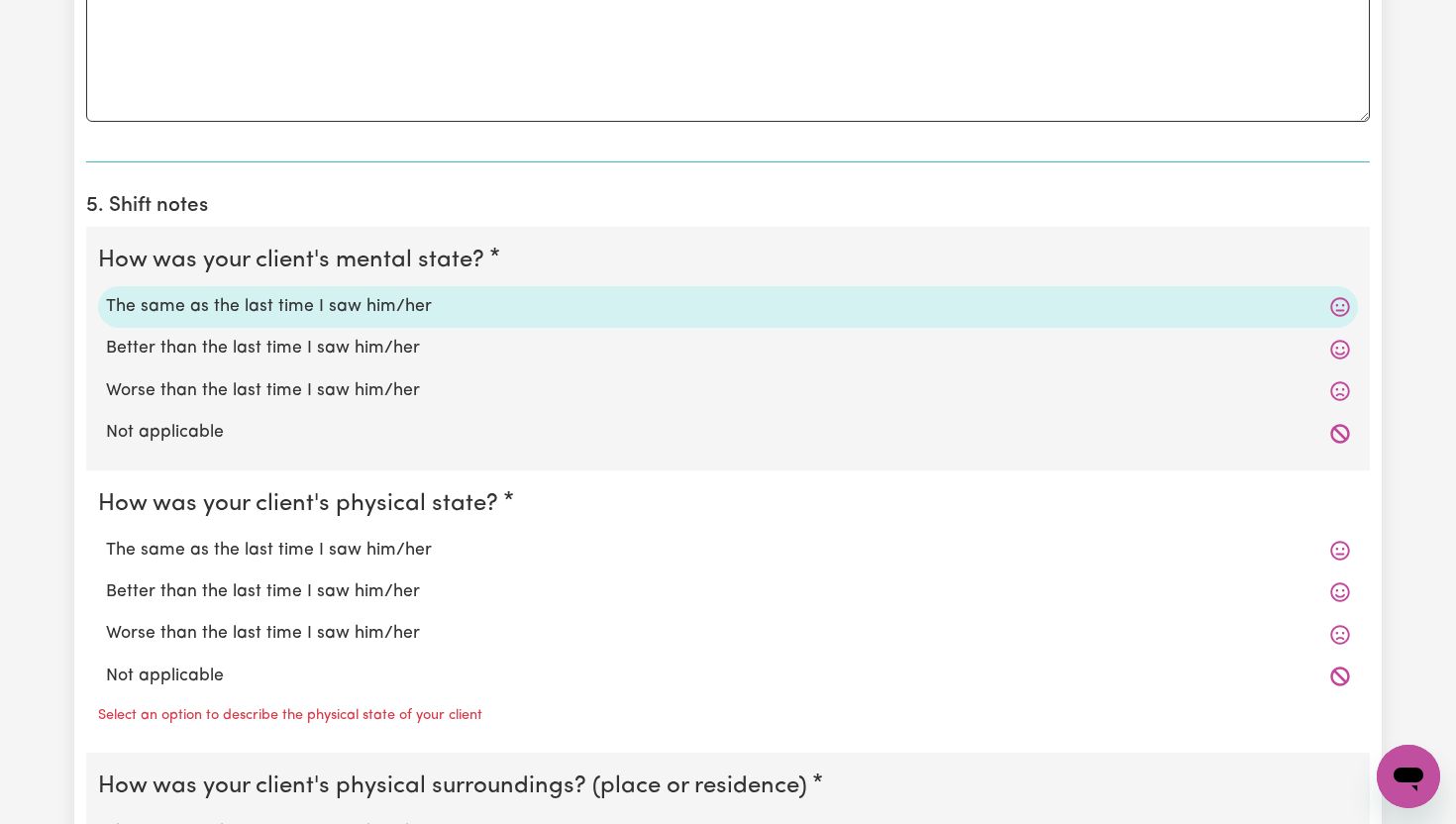 scroll, scrollTop: 4746, scrollLeft: 0, axis: vertical 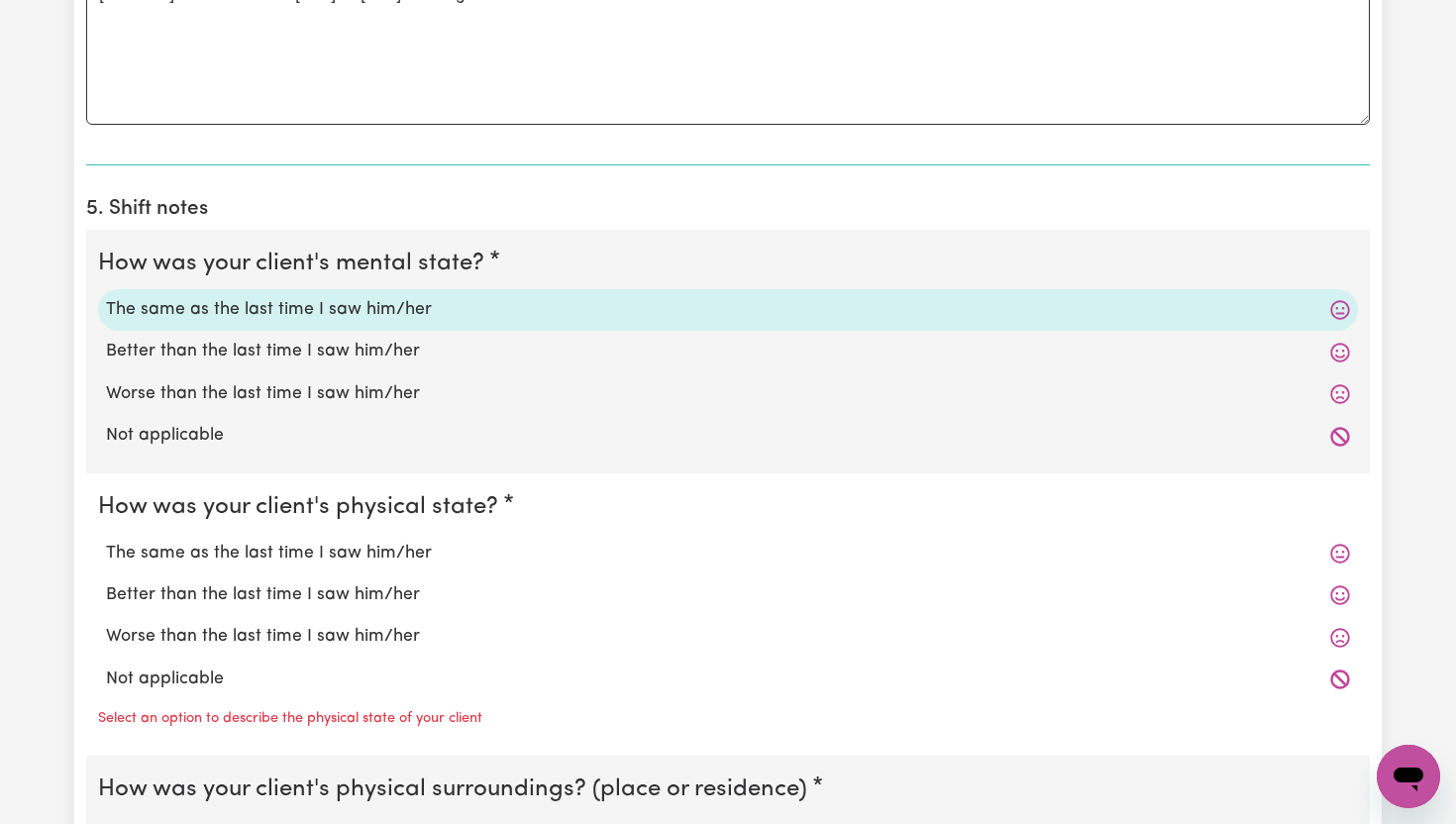 click on "The same as the last time I saw him/her" at bounding box center (728, 554) 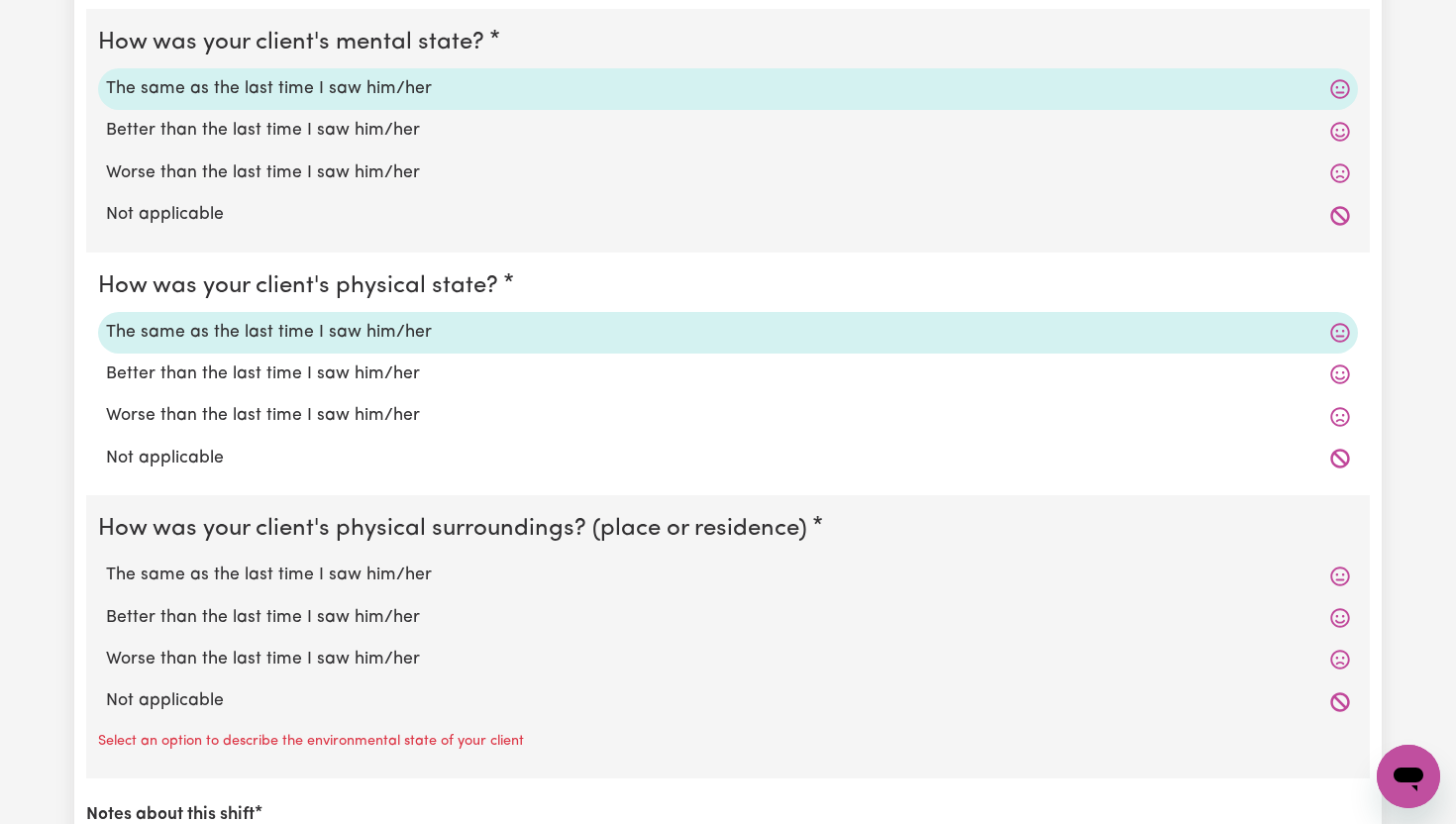 scroll, scrollTop: 4971, scrollLeft: 0, axis: vertical 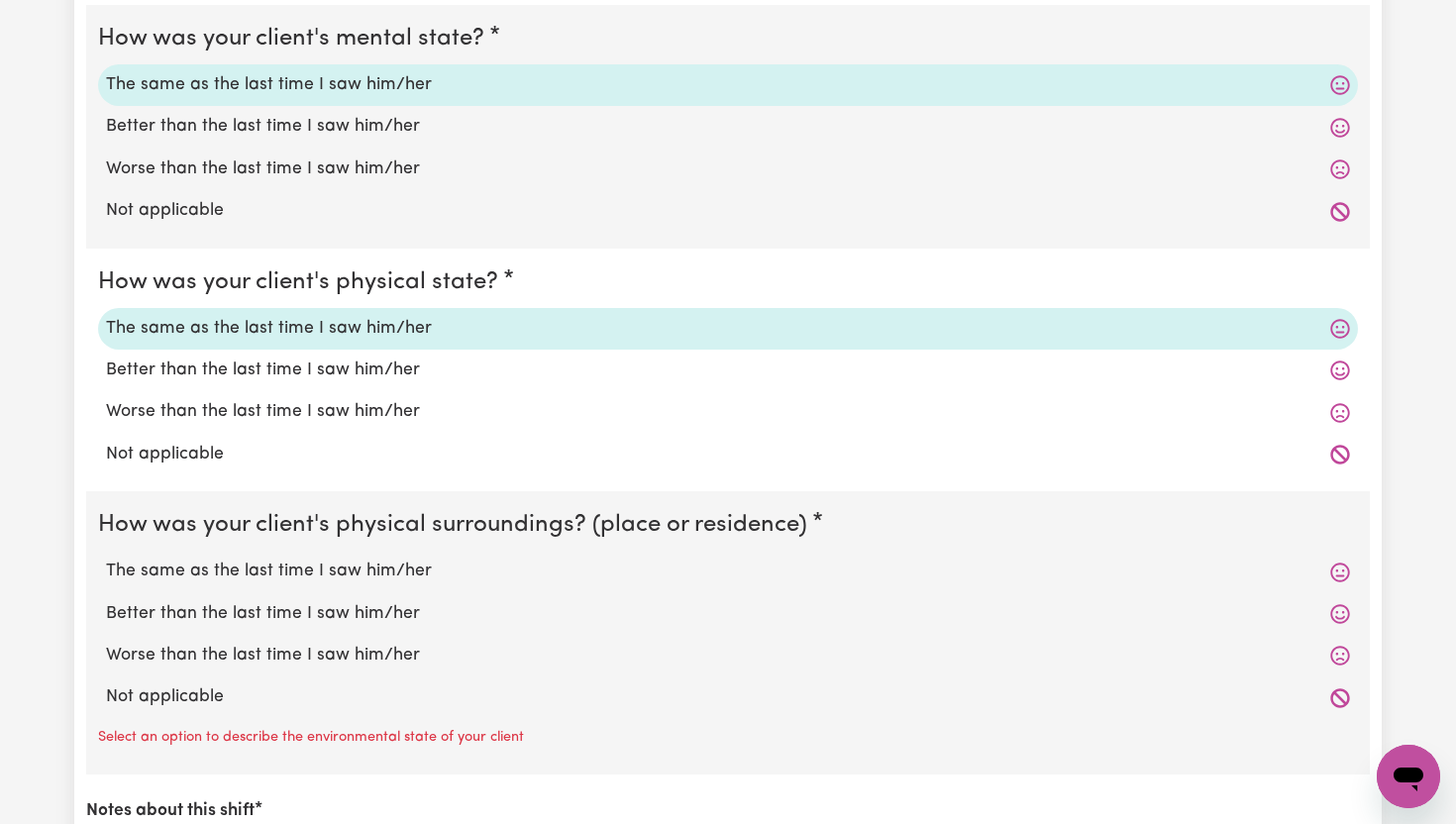 click on "The same as the last time I saw him/her" at bounding box center [728, 571] 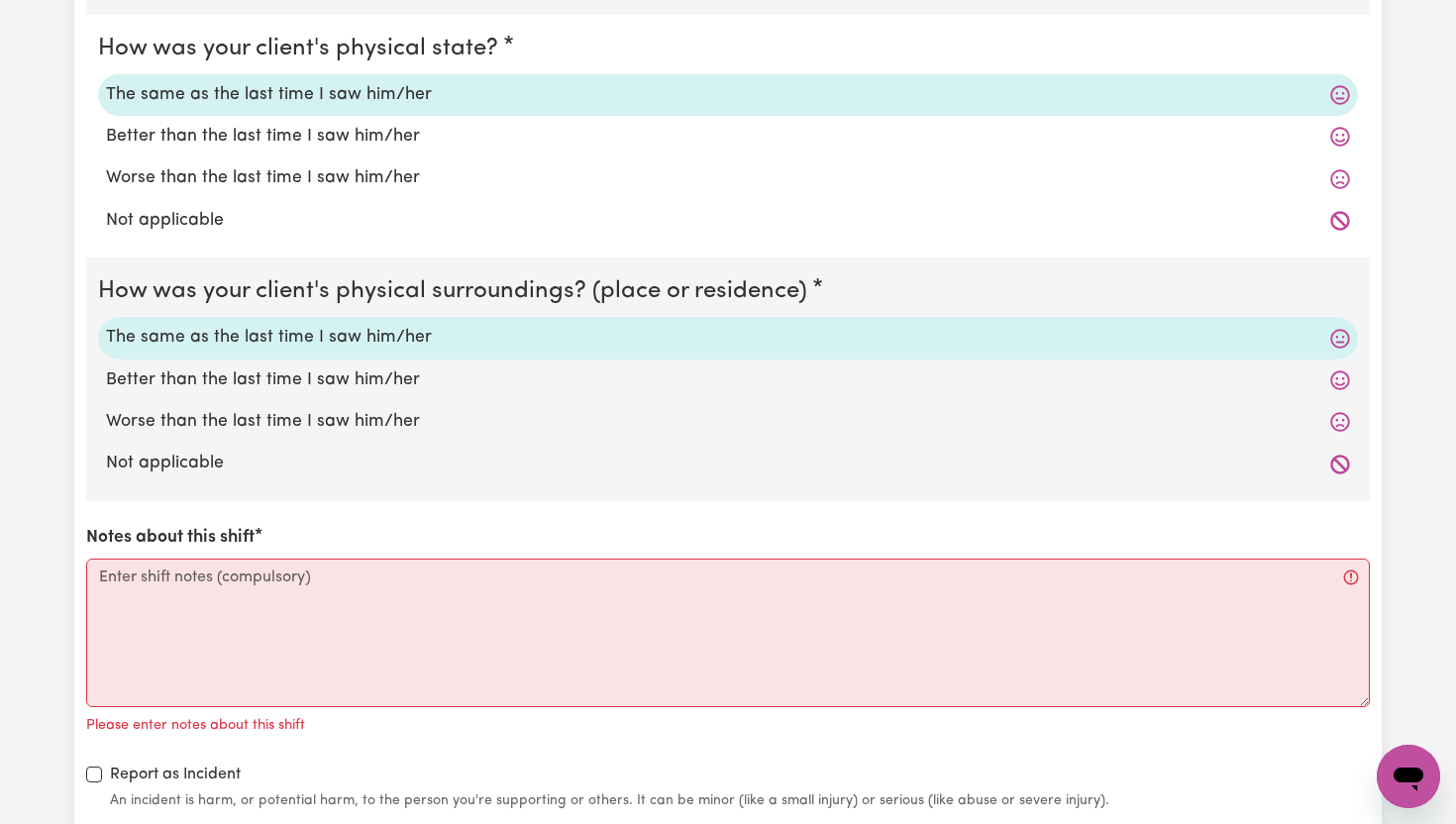 scroll, scrollTop: 5208, scrollLeft: 0, axis: vertical 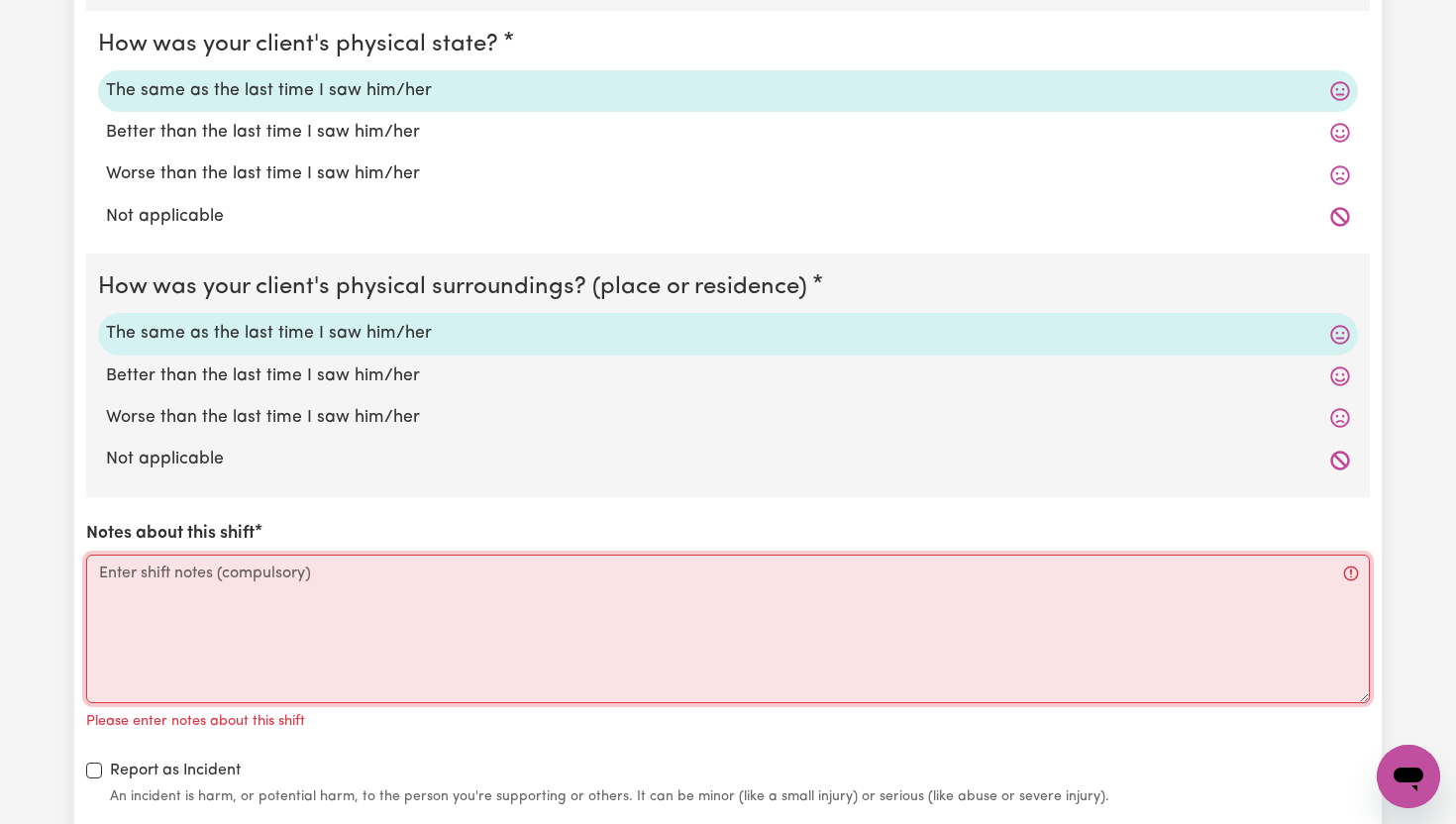 click on "Notes about this shift" at bounding box center [728, 629] 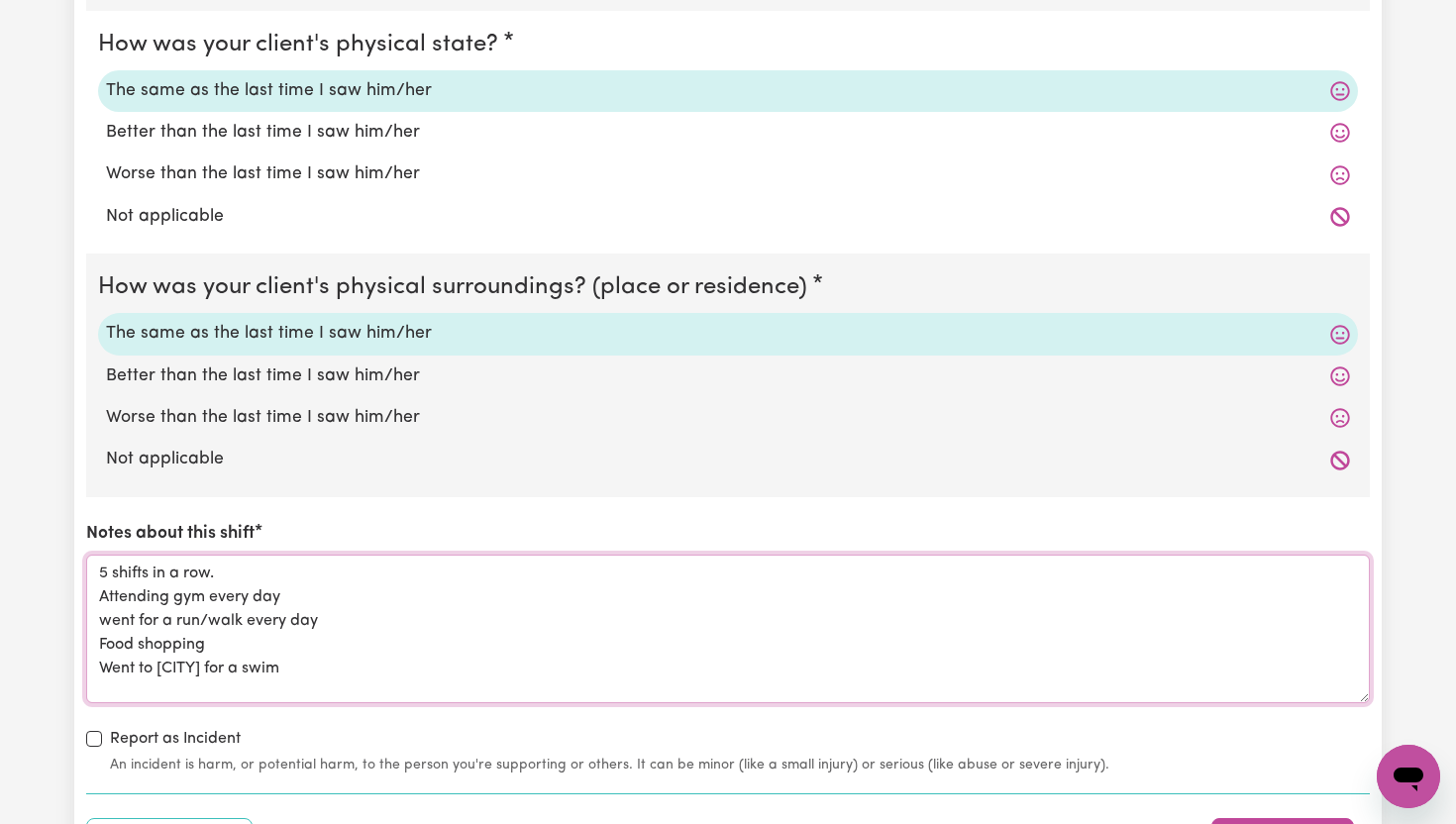 click on "5 shifts in a row.
Attending gym every day
went for a run/walk every day
Food shopping
Went to [CITY] for a swim" at bounding box center (728, 629) 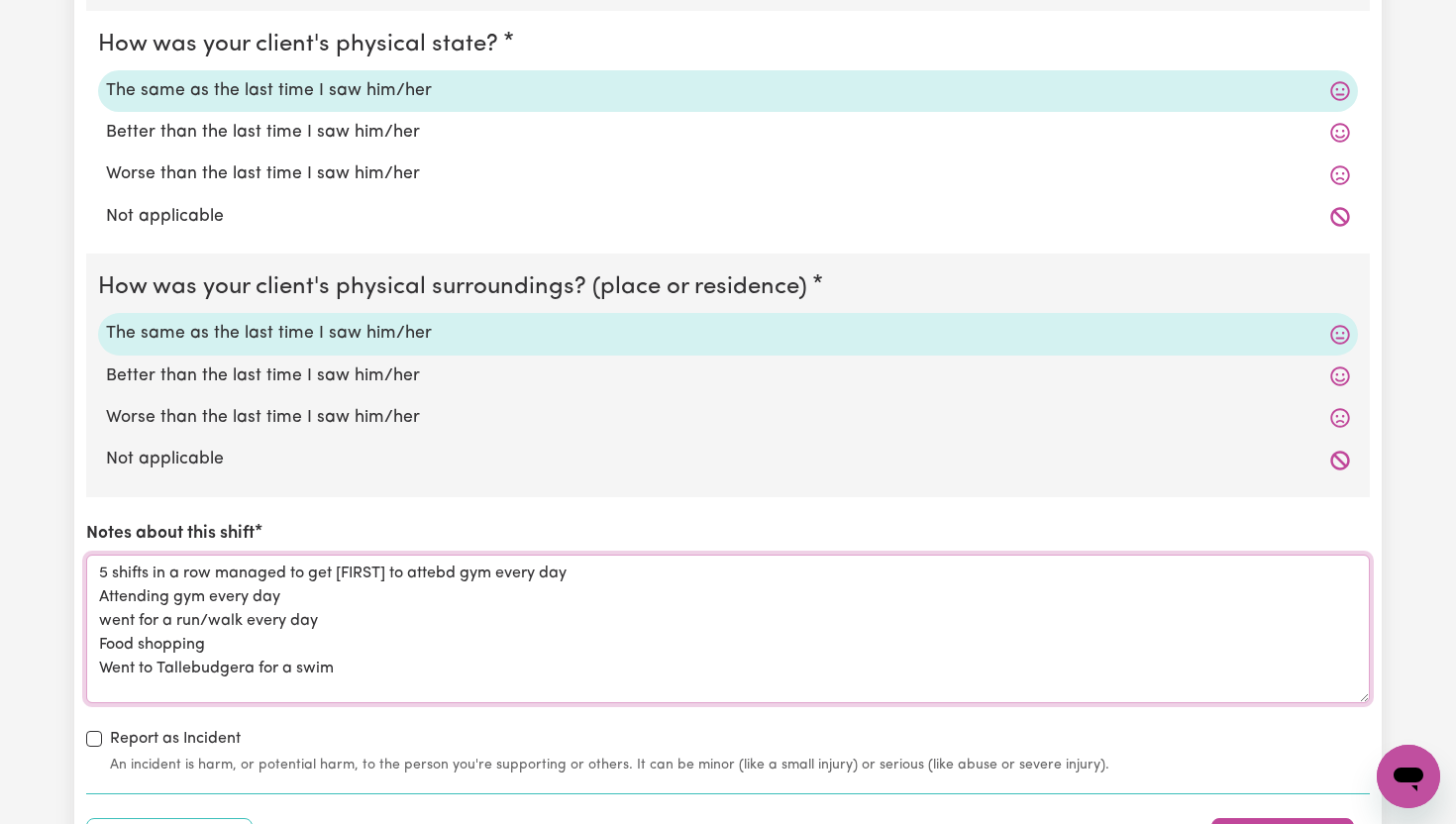 click on "5 shifts in a row managed to get [FIRST] to attebd gym every day
Attending gym every day
went for a run/walk every day
Food shopping
Went to Tallebudgera for a swim" at bounding box center [728, 629] 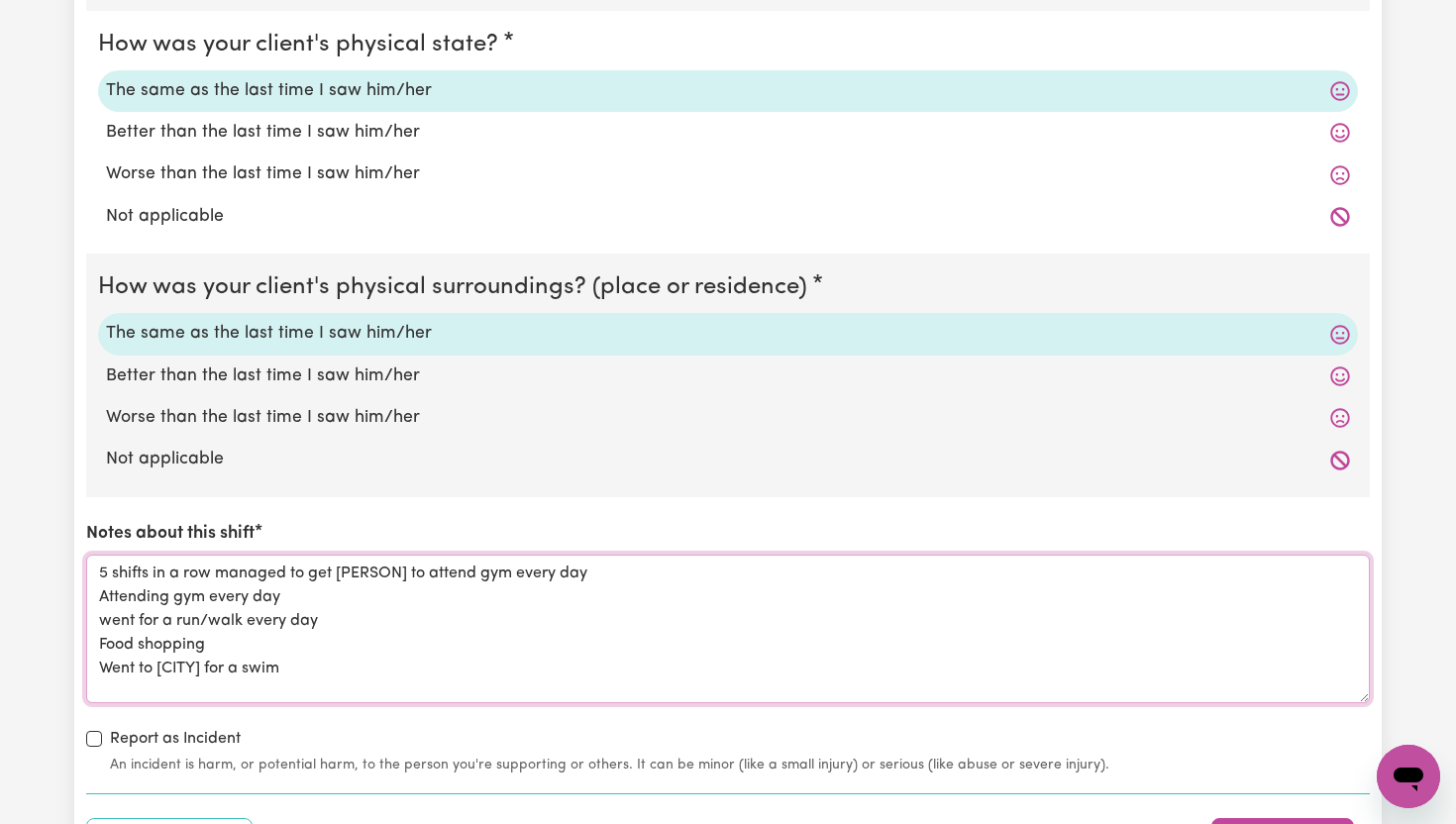 click on "5 shifts in a row managed to get [PERSON] to attend gym every day
Attending gym every day
went for a run/walk every day
Food shopping
Went to [CITY] for a swim" at bounding box center [728, 629] 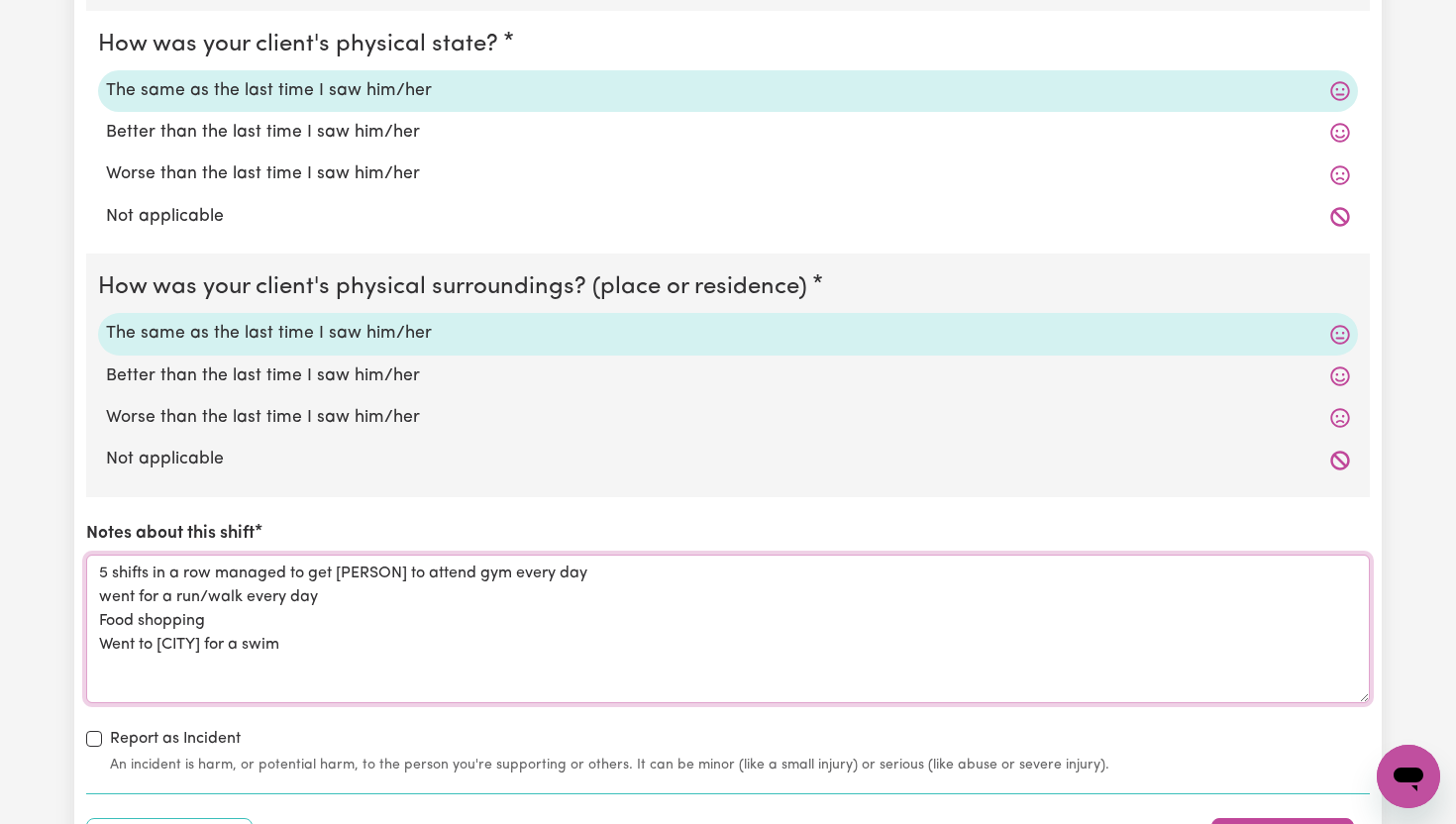click on "5 shifts in a row managed to get [PERSON] to attend gym every day
went for a run/walk every day
Food shopping
Went to [CITY] for a swim" at bounding box center (728, 629) 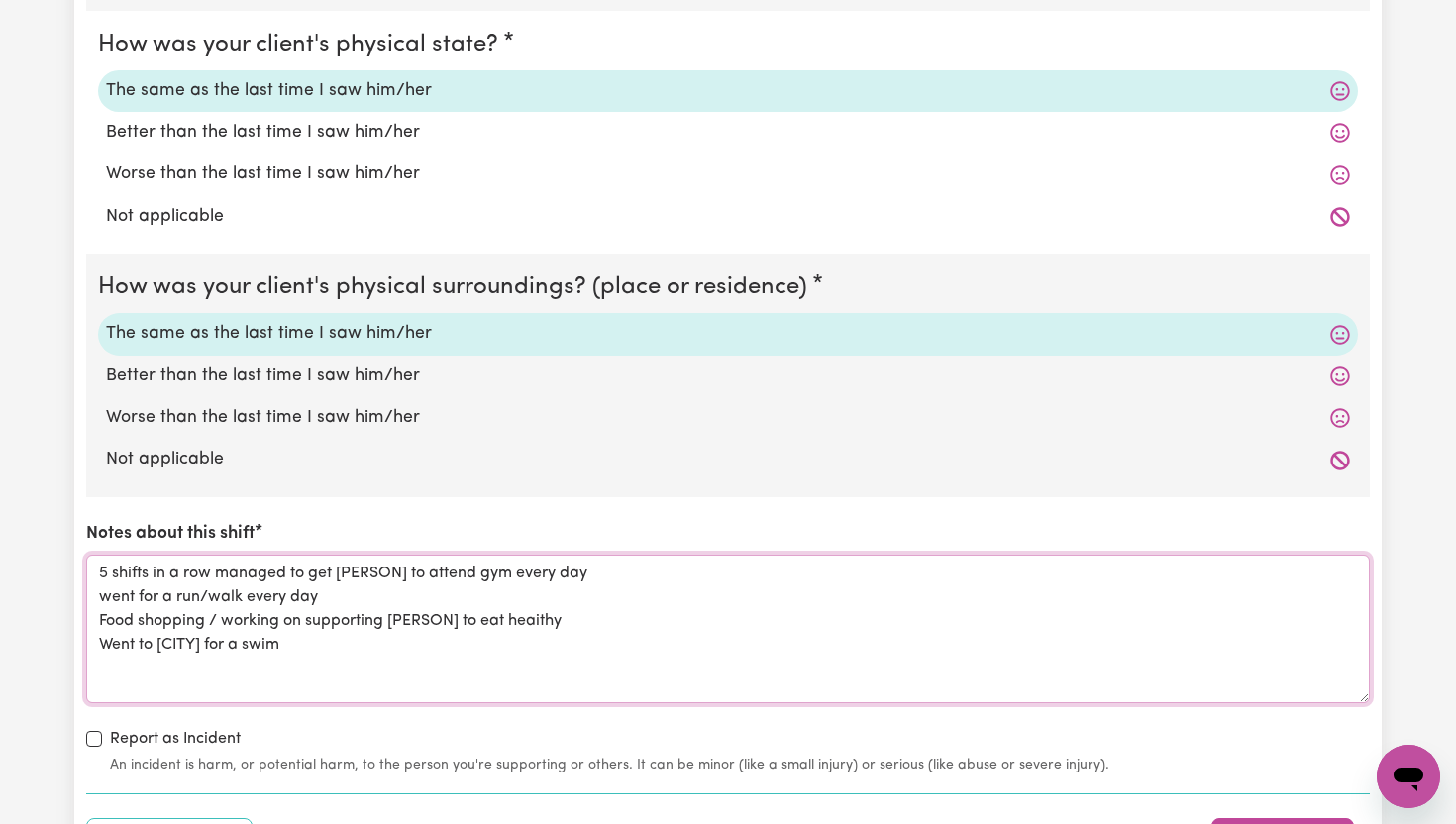 click on "5 shifts in a row managed to get [PERSON] to attend gym every day
went for a run/walk every day
Food shopping / working on supporting [PERSON] to eat heaithy
Went to [CITY] for a swim" at bounding box center [728, 629] 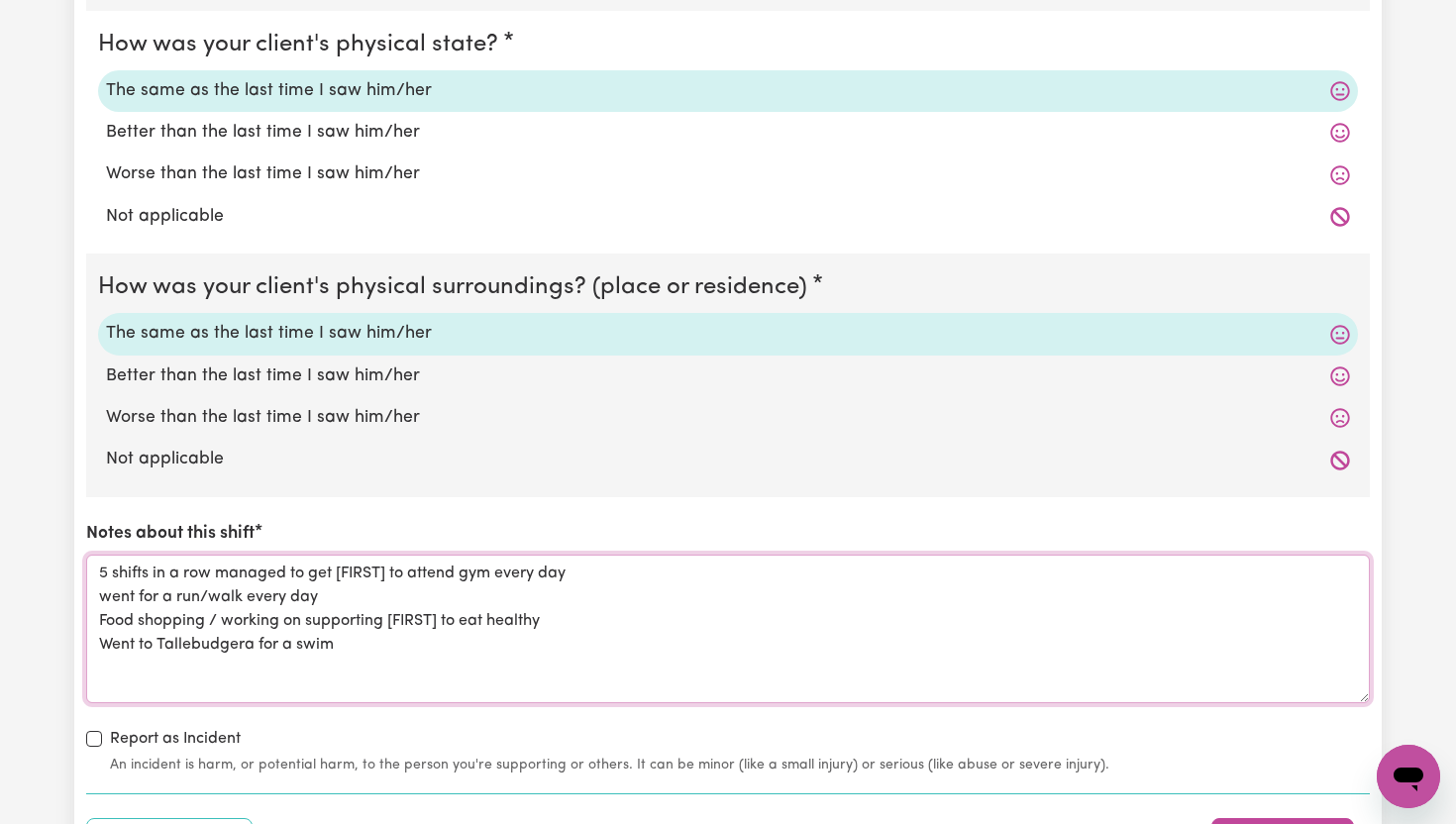 click on "5 shifts in a row managed to get [FIRST] to attend gym every day
went for a run/walk every day
Food shopping / working on supporting [FIRST] to eat healthy
Went to Tallebudgera for a swim" at bounding box center (728, 629) 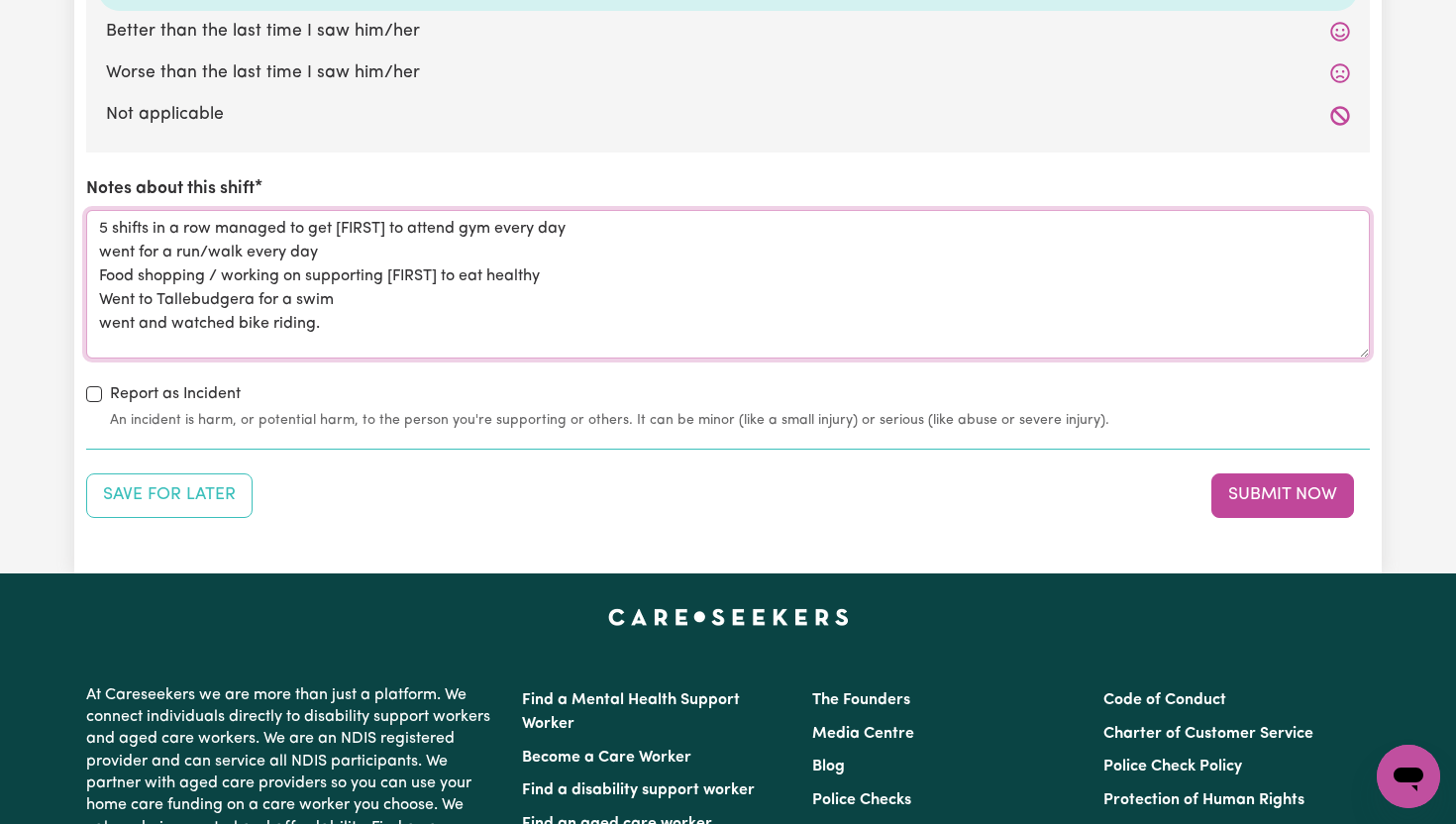 scroll, scrollTop: 5559, scrollLeft: 0, axis: vertical 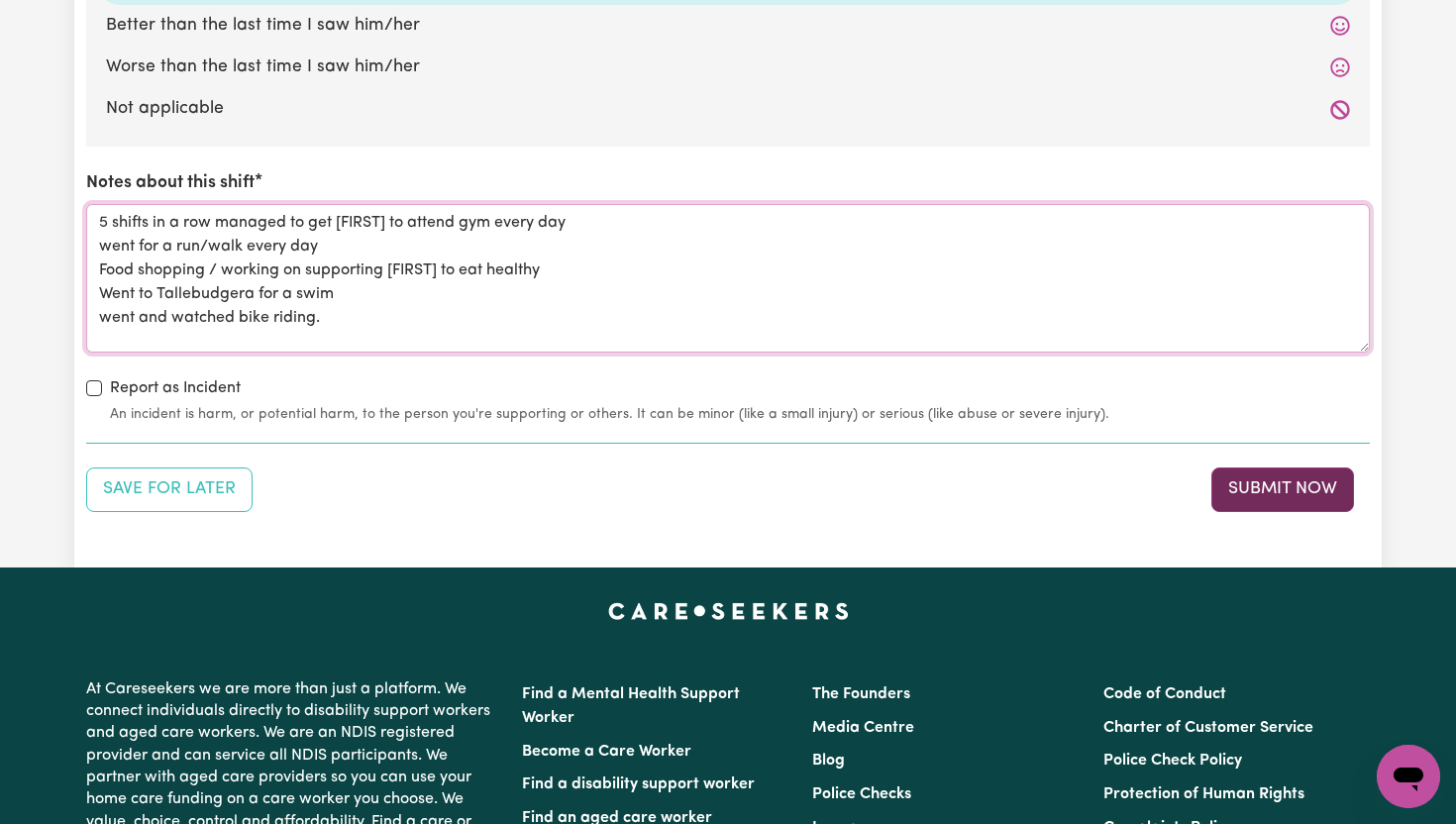 type on "5 shifts in a row managed to get [FIRST] to attend gym every day
went for a run/walk every day
Food shopping / working on supporting [FIRST] to eat healthy
Went to Tallebudgera for a swim
went and watched bike riding." 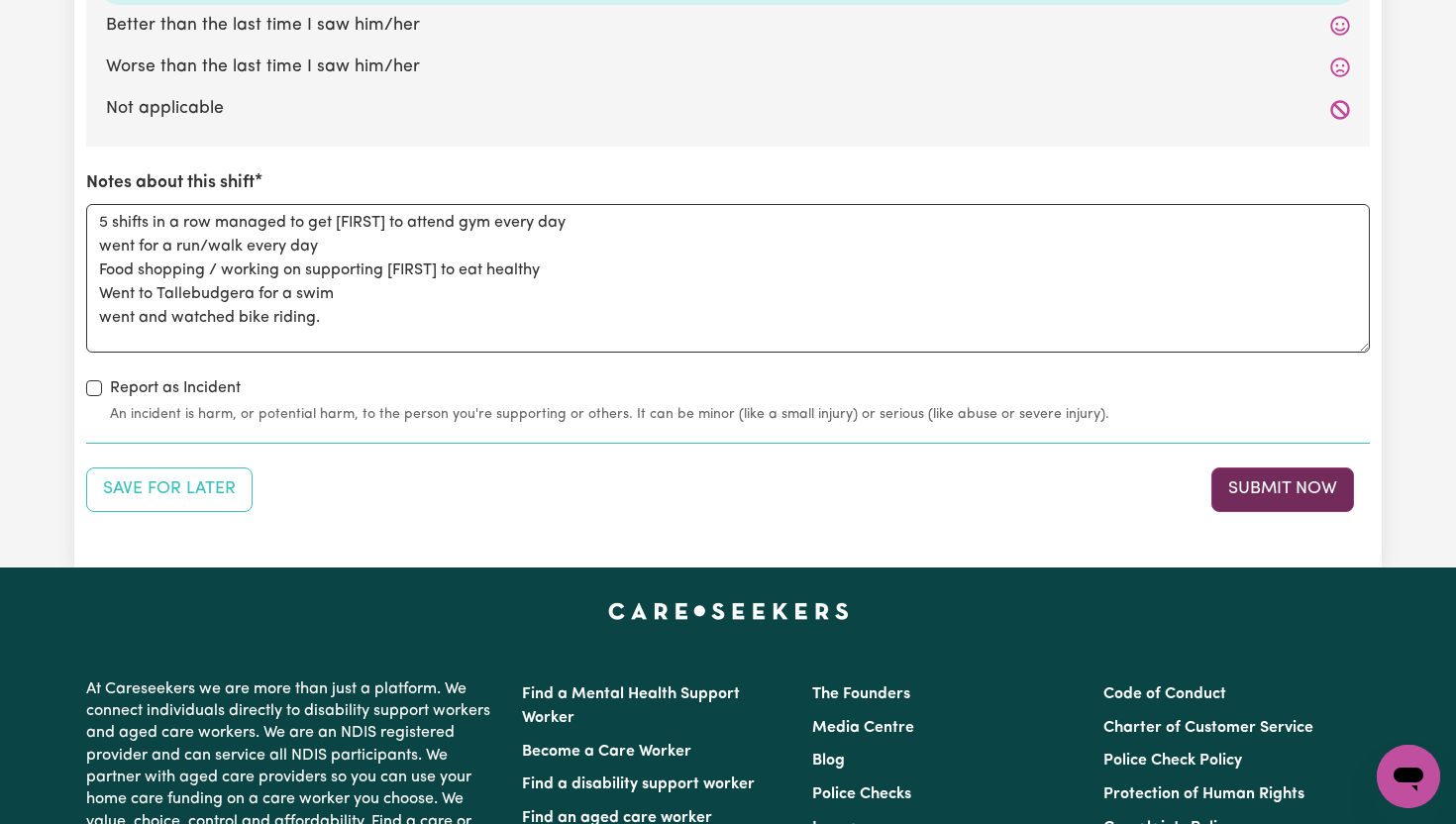 click on "Submit Now" at bounding box center [1283, 489] 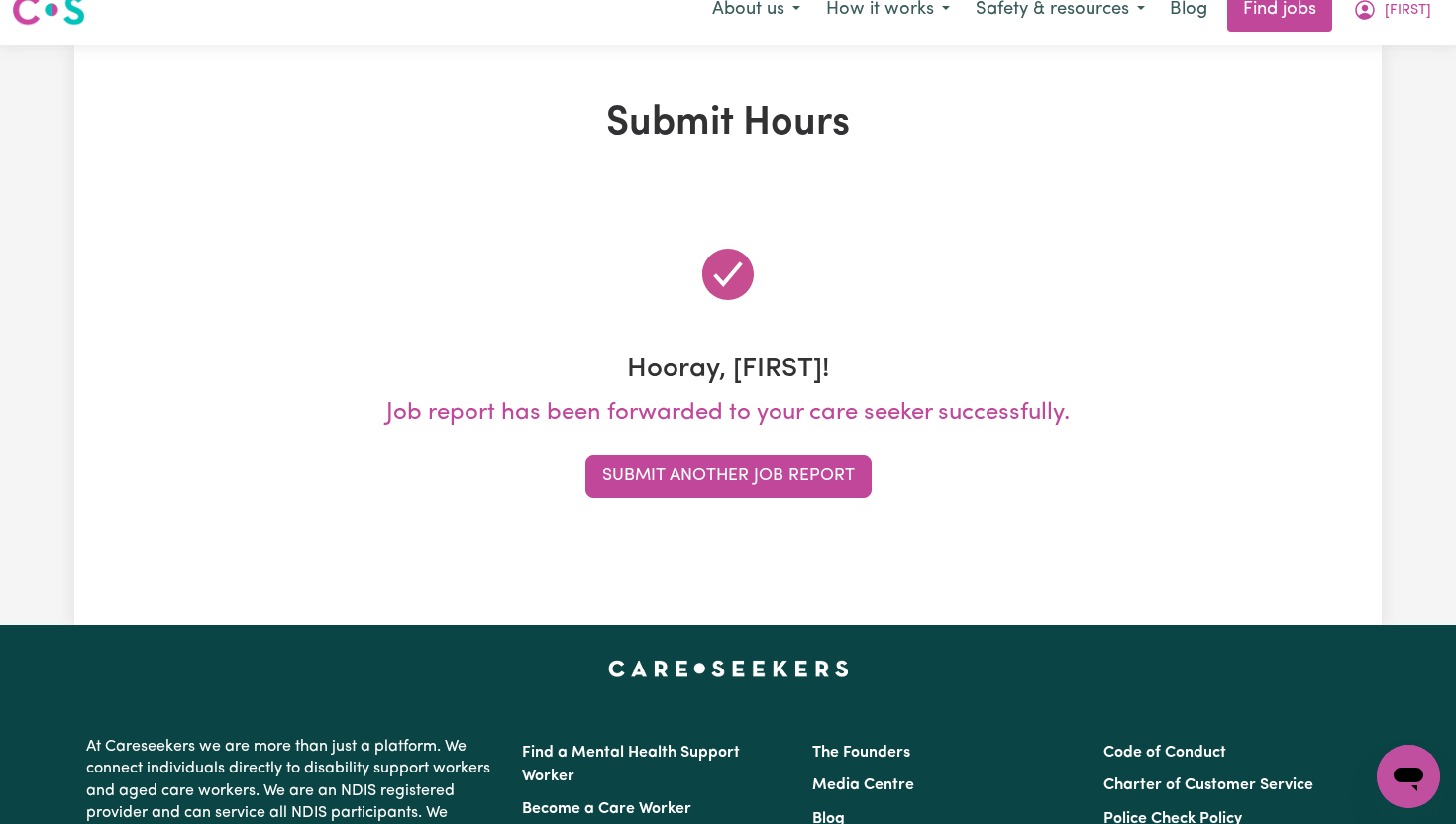 scroll, scrollTop: 0, scrollLeft: 0, axis: both 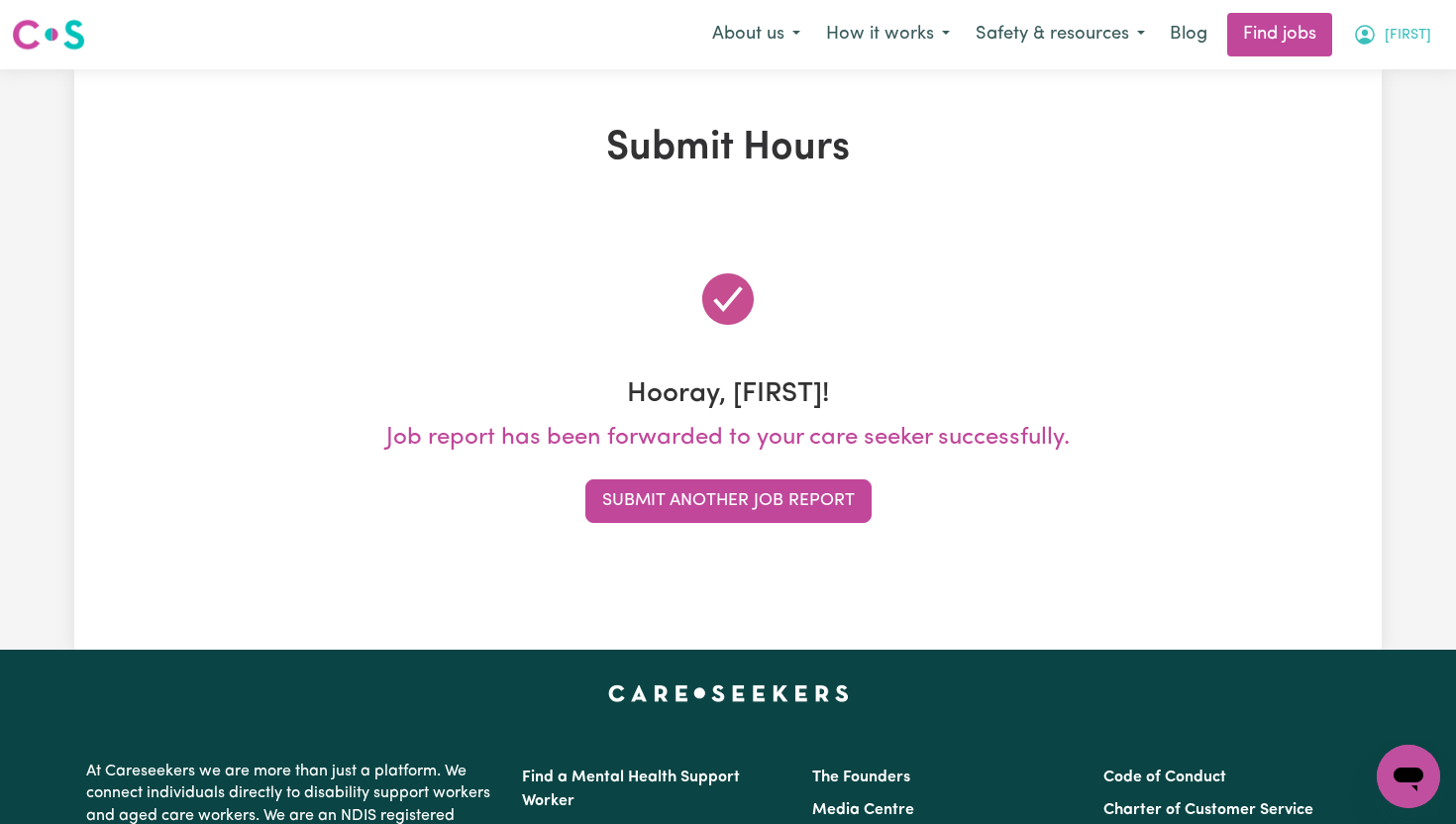 click on "[FIRST]" at bounding box center [1407, 36] 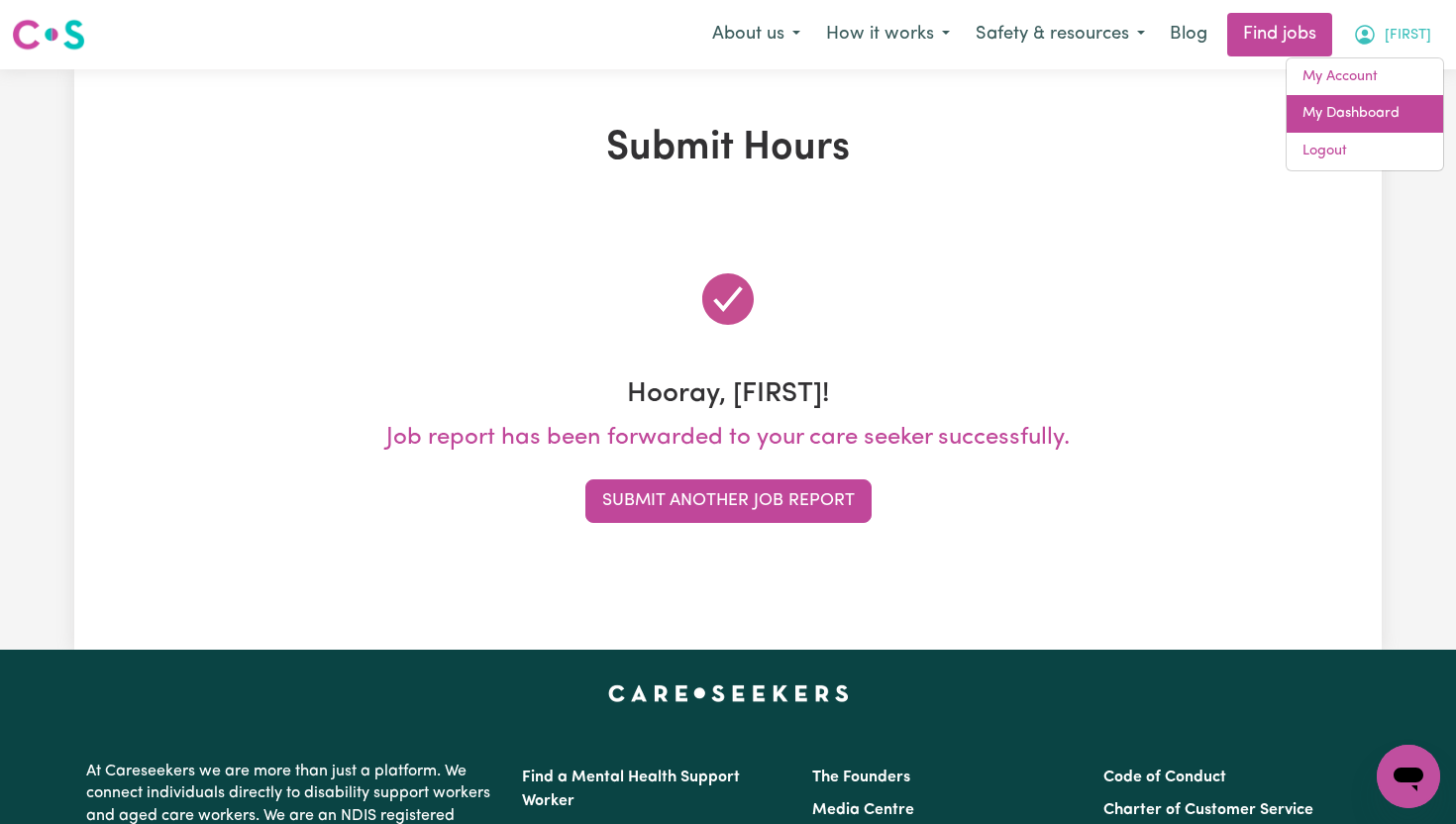 click on "My Dashboard" at bounding box center (1365, 114) 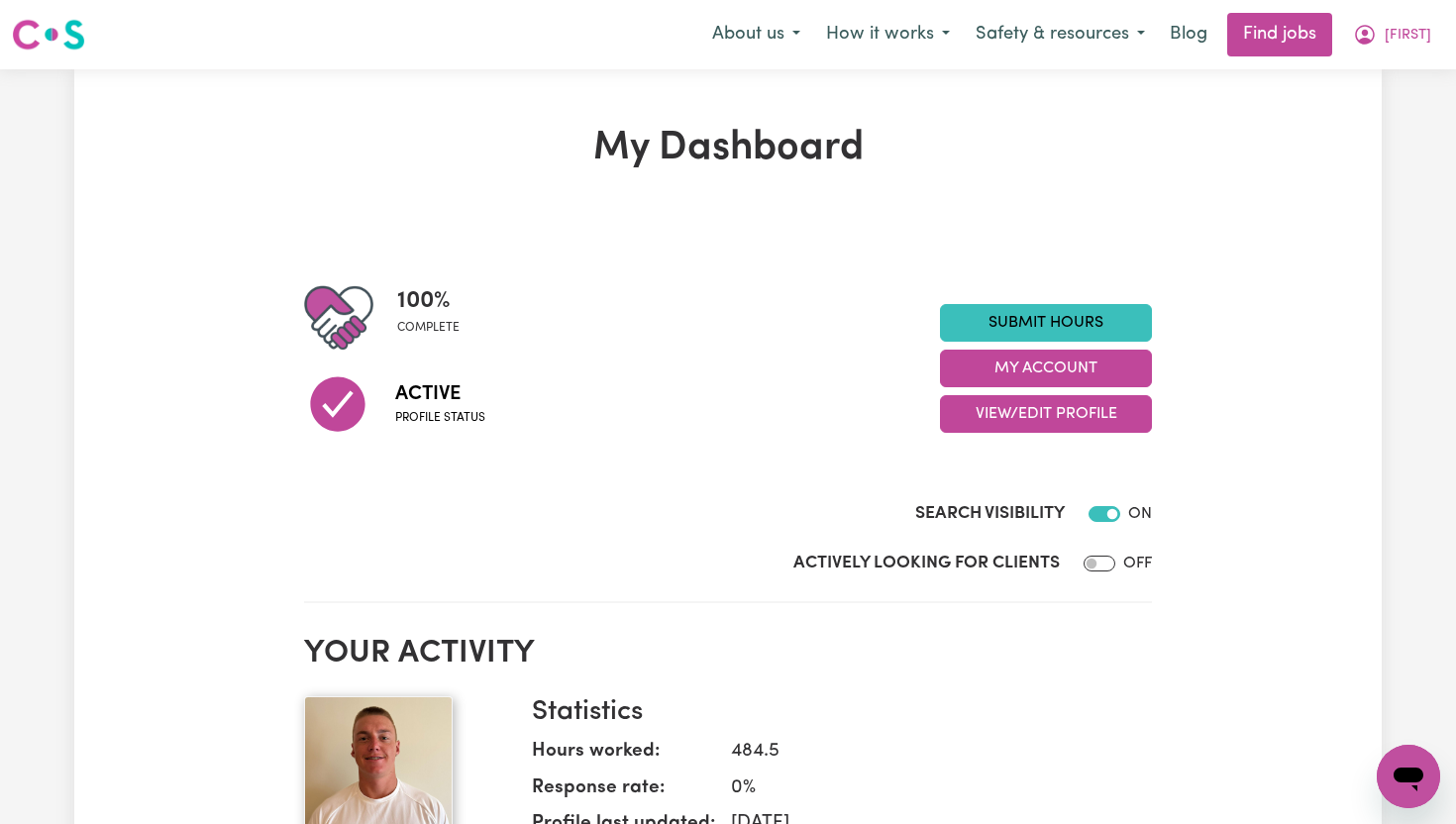 scroll, scrollTop: 0, scrollLeft: 0, axis: both 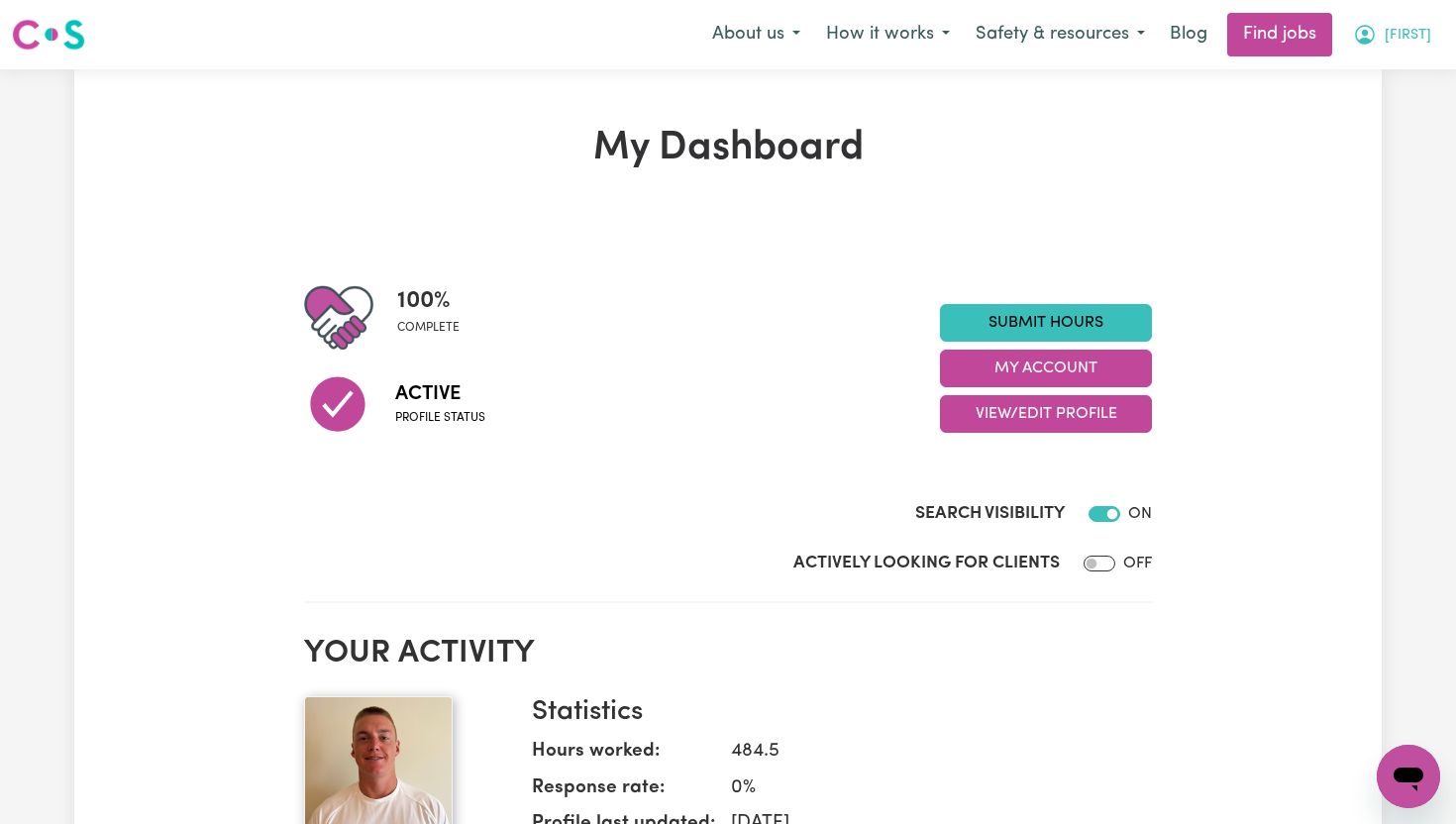 click on "[FIRST]" at bounding box center [1407, 36] 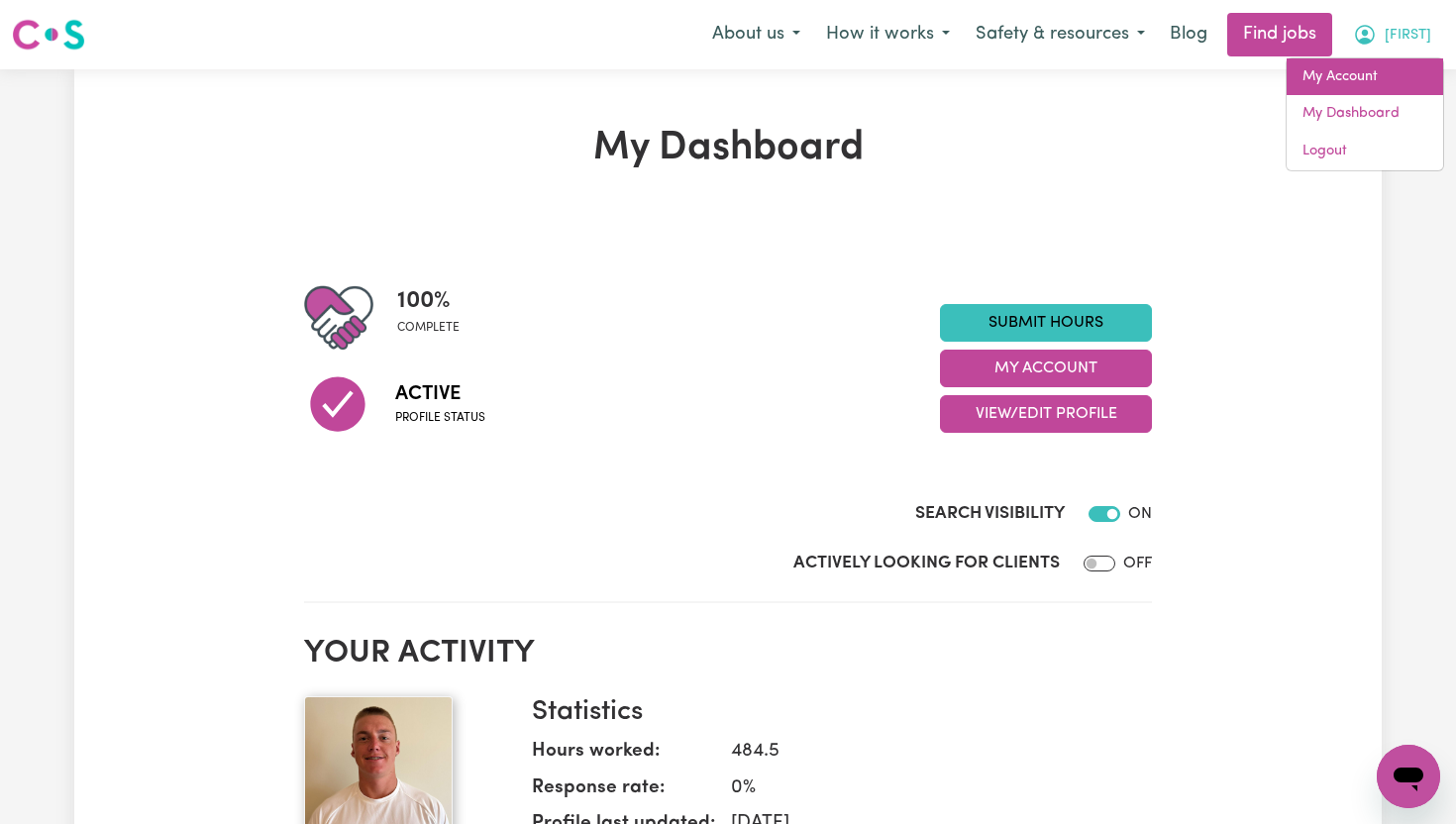 click on "My Account" at bounding box center (1365, 77) 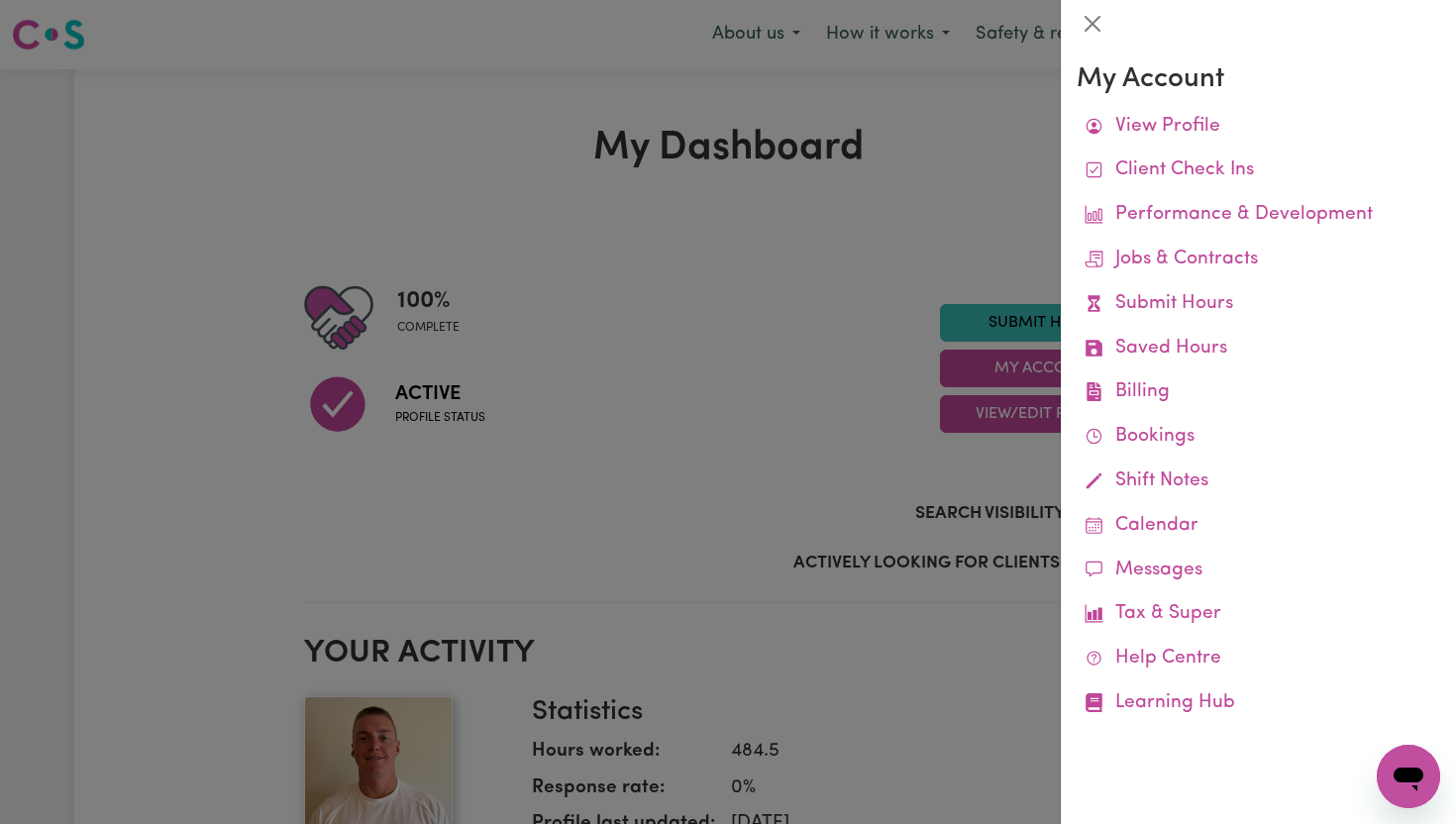 click at bounding box center (728, 412) 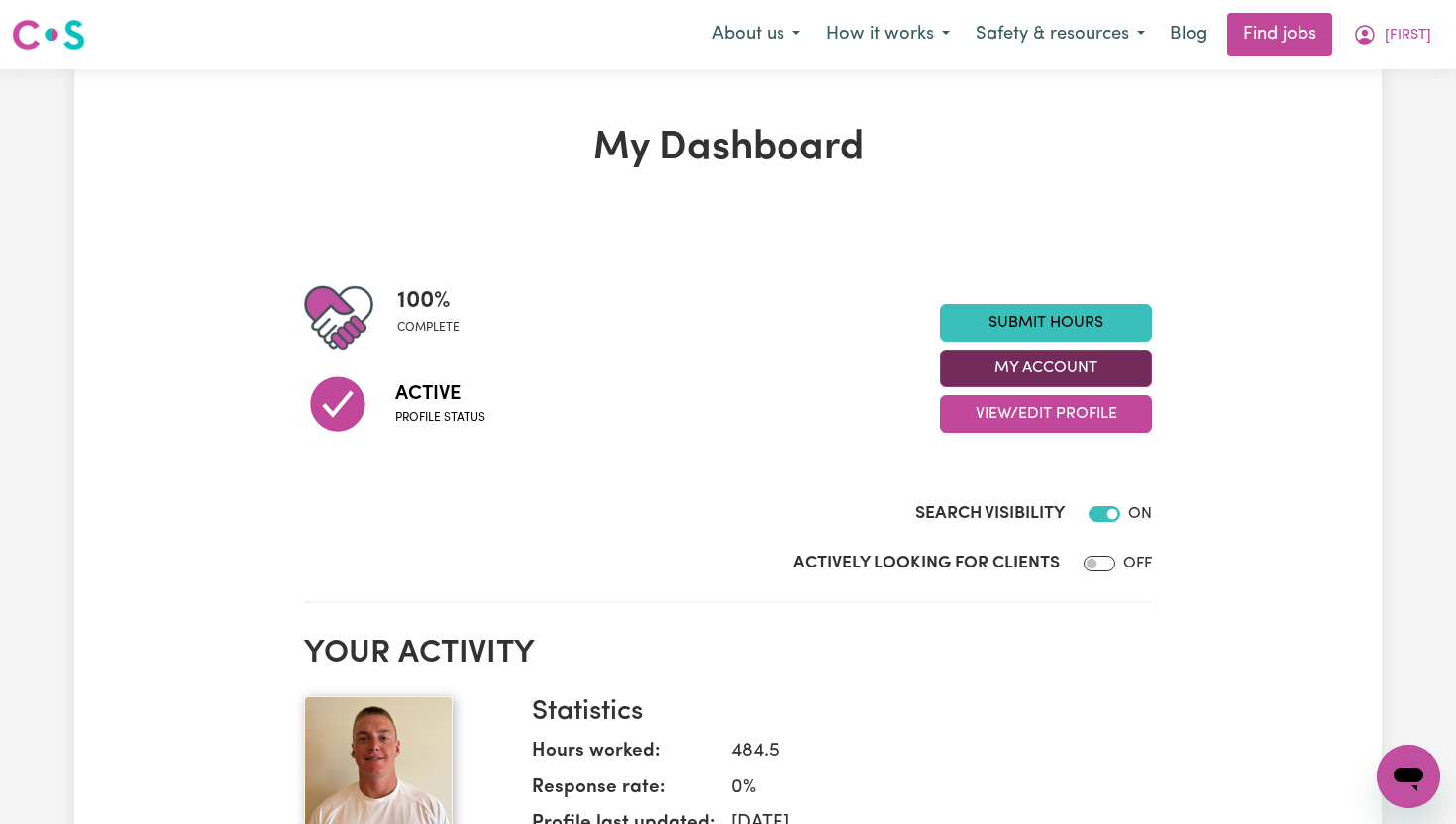 click on "My Account" at bounding box center (1046, 368) 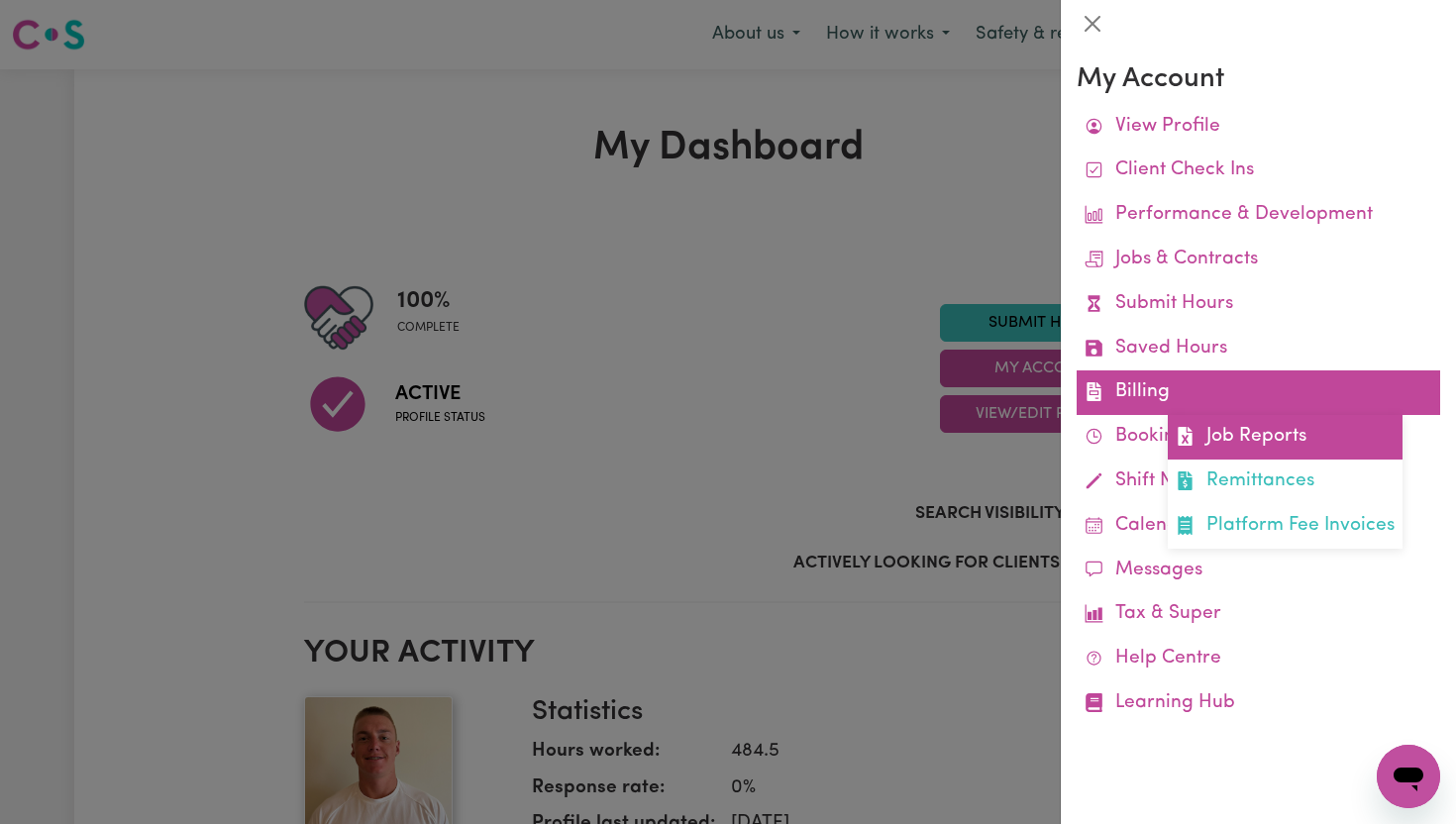 click on "Job Reports" at bounding box center (1285, 437) 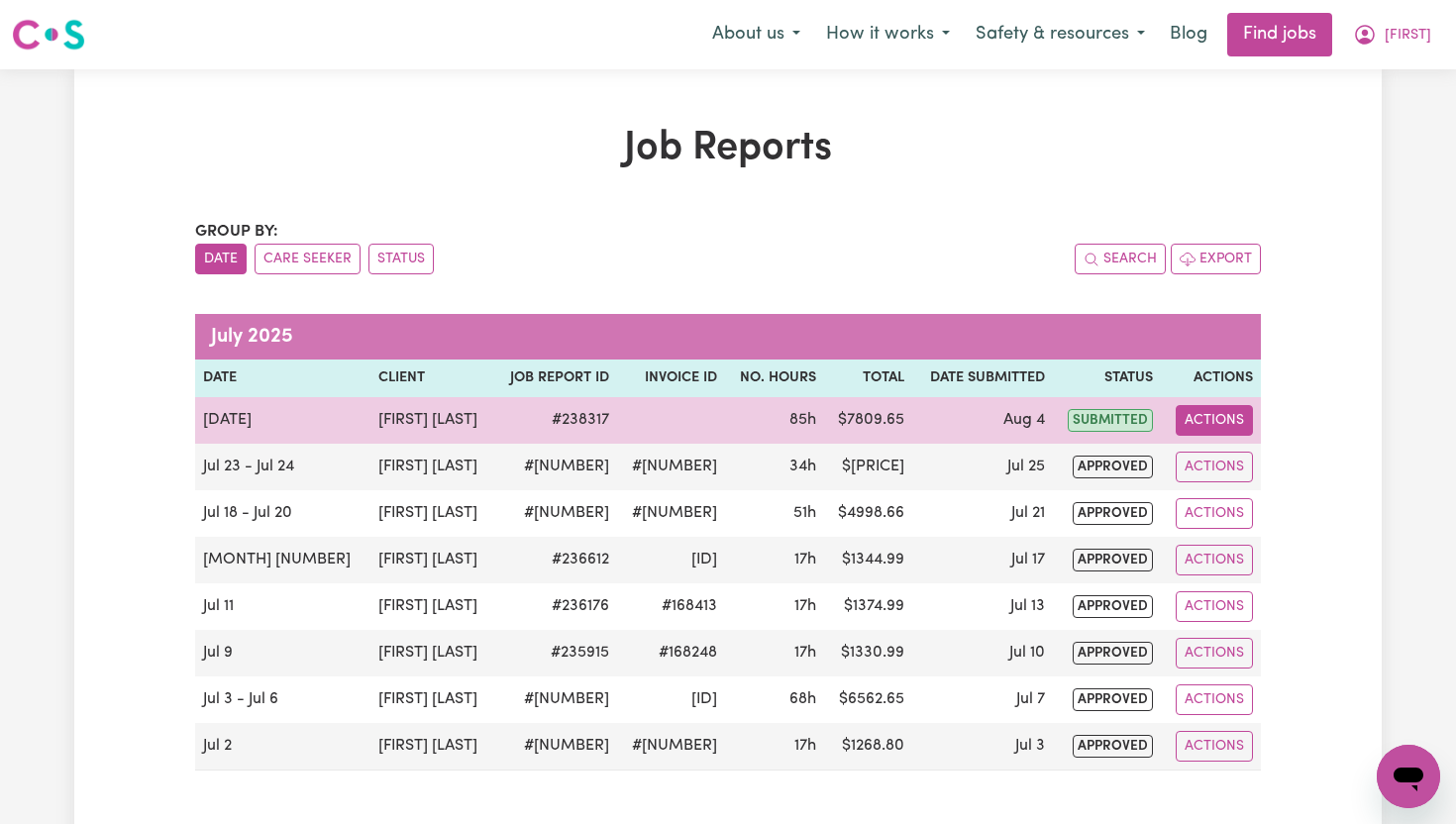 click on "Actions" at bounding box center (1214, 420) 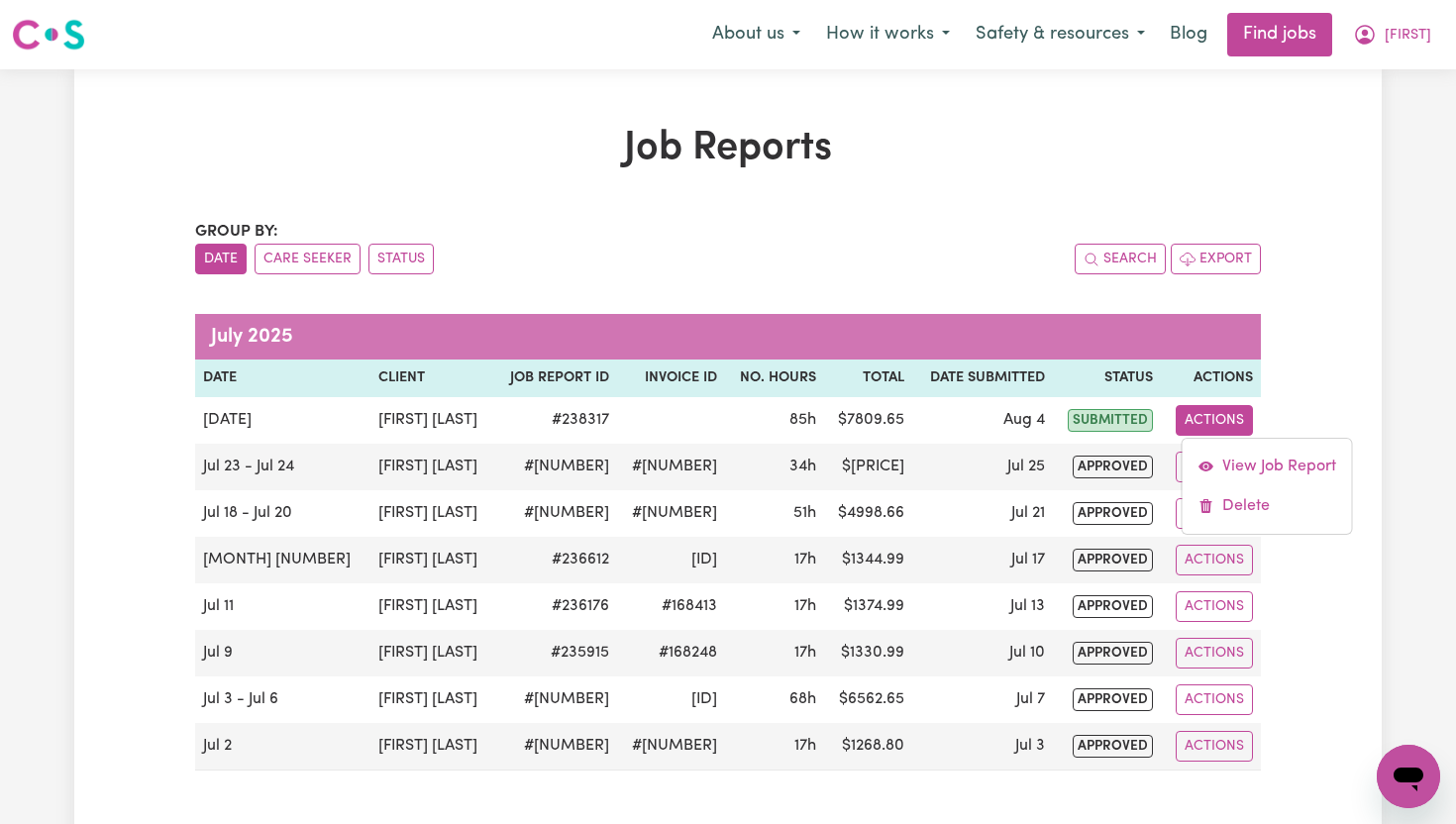 click on "Job Reports Group by: Date Care Seeker Status Search Export July 2025 Date Client Job Report ID Invoice ID No. Hours Total Date Submitted Status Actions Jul 30 - Aug 3 [PERSON] # 238317 85h  $ 7809.65 Aug 4 submitted Actions View Job Report Delete Jul 23 - Jul 24 [PERSON] # 237383 #169286 34h  $ 2735.99 Jul 25 approved Actions Jul 18 - Jul 20 [PERSON] # 236942 #168935 51h  $ 4998.66 Jul 21 approved Actions Jul 16 [PERSON] # 236612 #168754 17h  $ 1344.99 Jul 17 approved Actions Jul 11 [PERSON] # 236176 #168413 17h  $ 1374.99 Jul 13 approved Actions Jul 9 [PERSON] # 235915 #168248 17h  $ 1330.99 Jul 10 approved Actions Jul 3 - Jul 6 [PERSON] # 235601 #167990 68h  $ 6562.65 Jul 7 approved Actions Jul 2 [PERSON] # 235207 #167731 17h  $ 1268.80 Jul 3 approved Actions June 2025 Date Client Job Report ID Invoice ID No. Hours Total Date Submitted Status Actions Jun 27 - Jun 29 [PERSON] # 234861 #167483 51h  $ 4959.04 Jun 30 approved Actions Jun 25 # 17h" at bounding box center (728, 905) 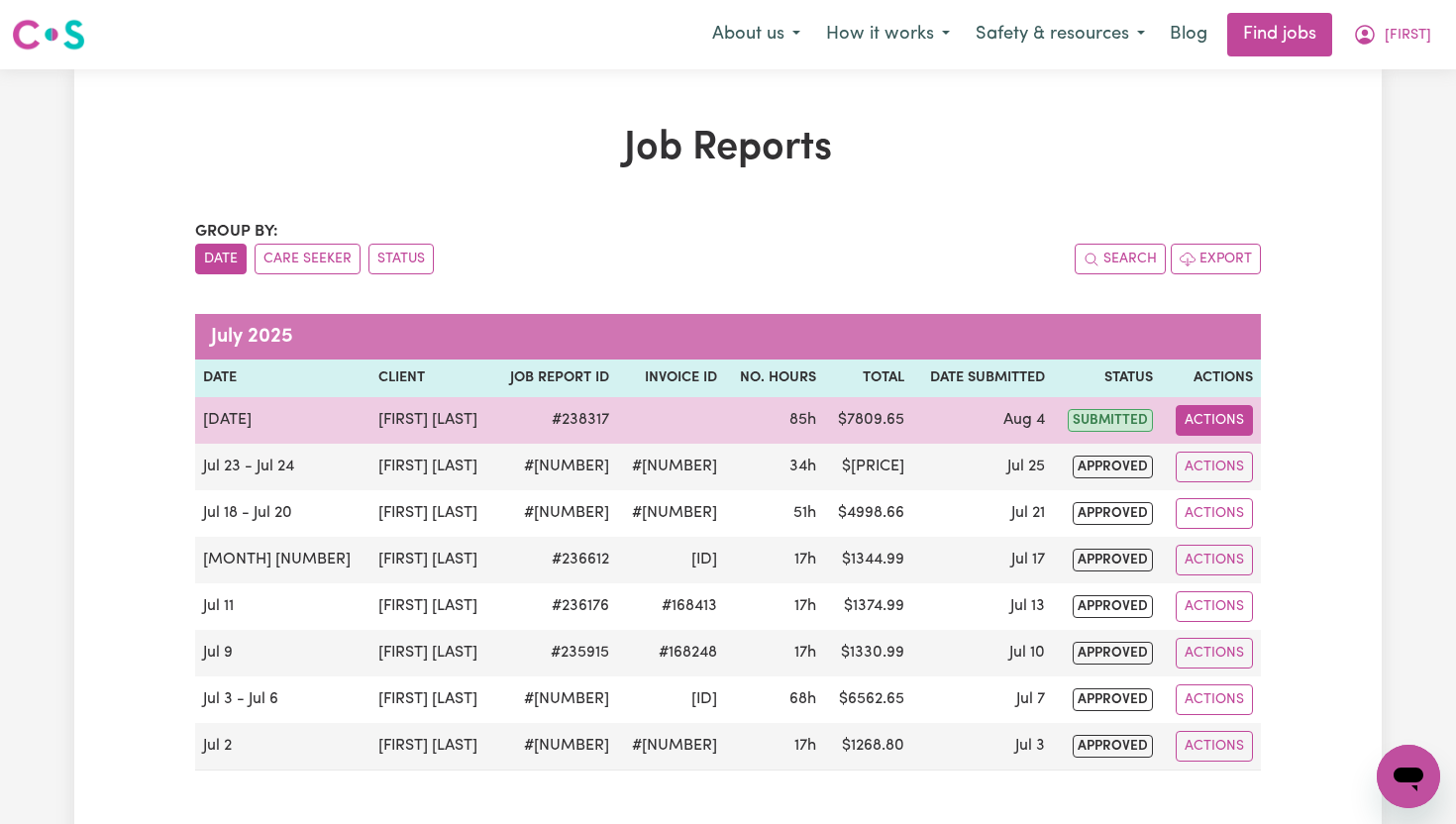 click on "Actions" at bounding box center (1214, 420) 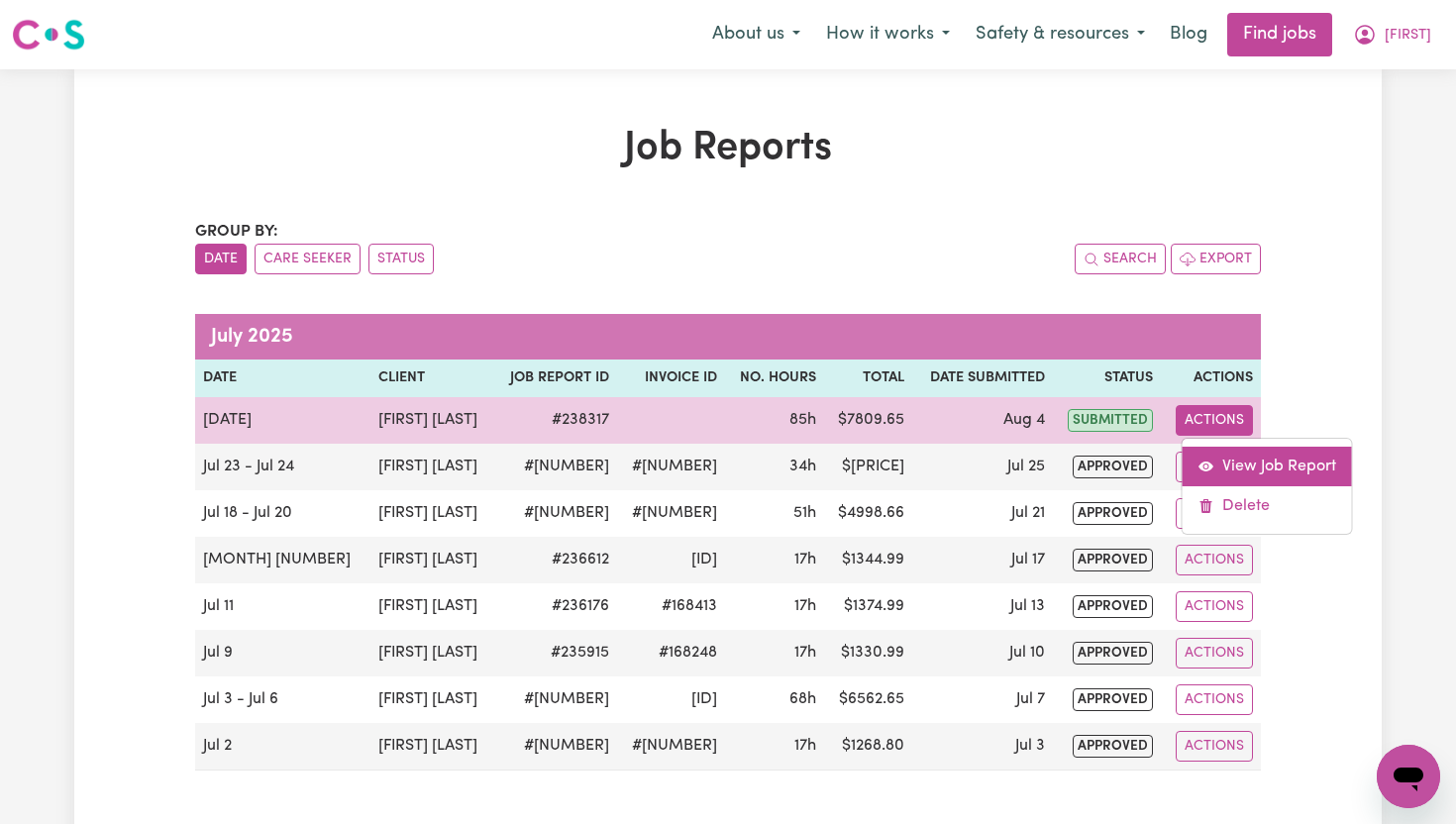 click on "View Job Report" at bounding box center [1267, 466] 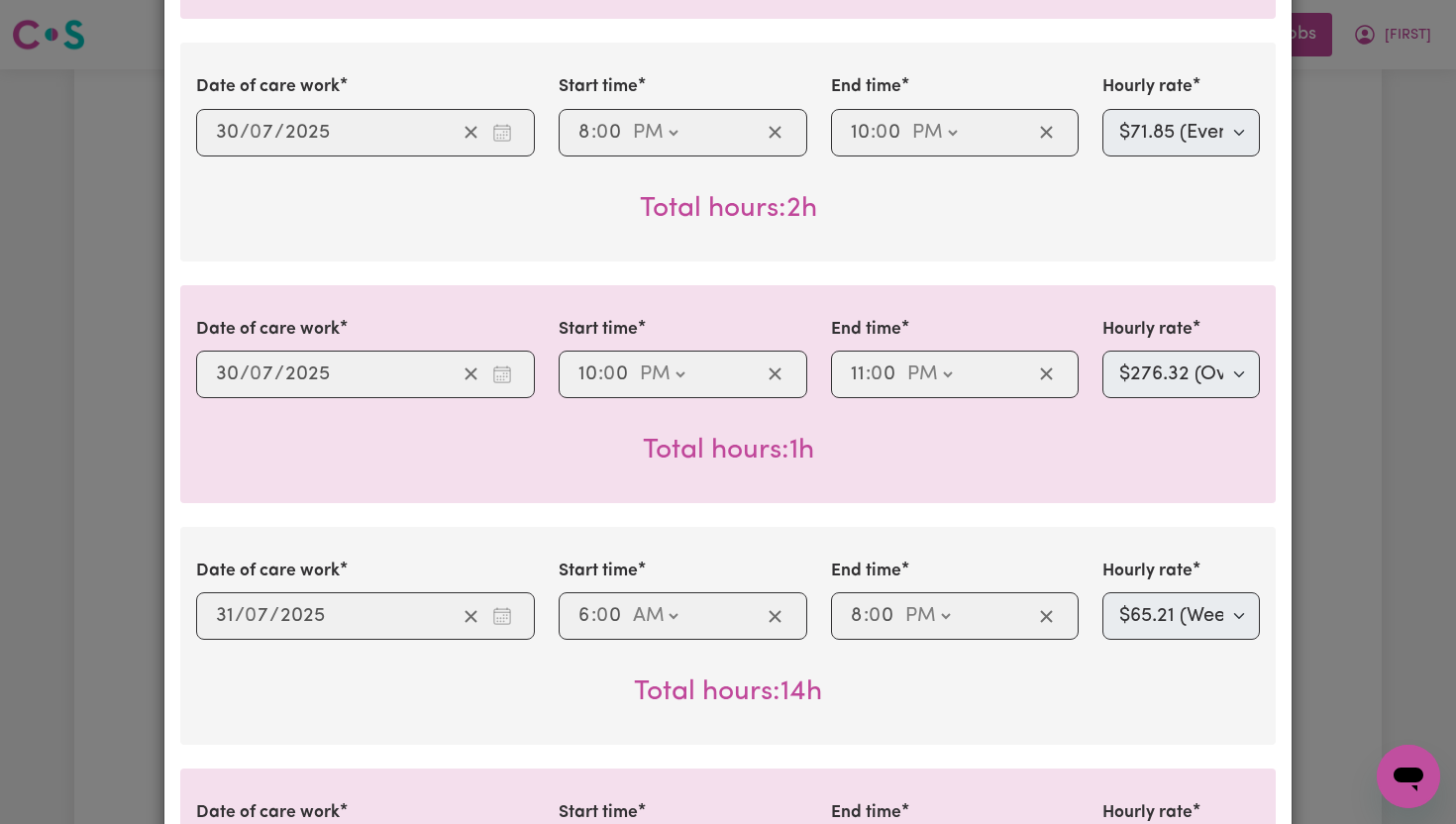 scroll, scrollTop: 0, scrollLeft: 0, axis: both 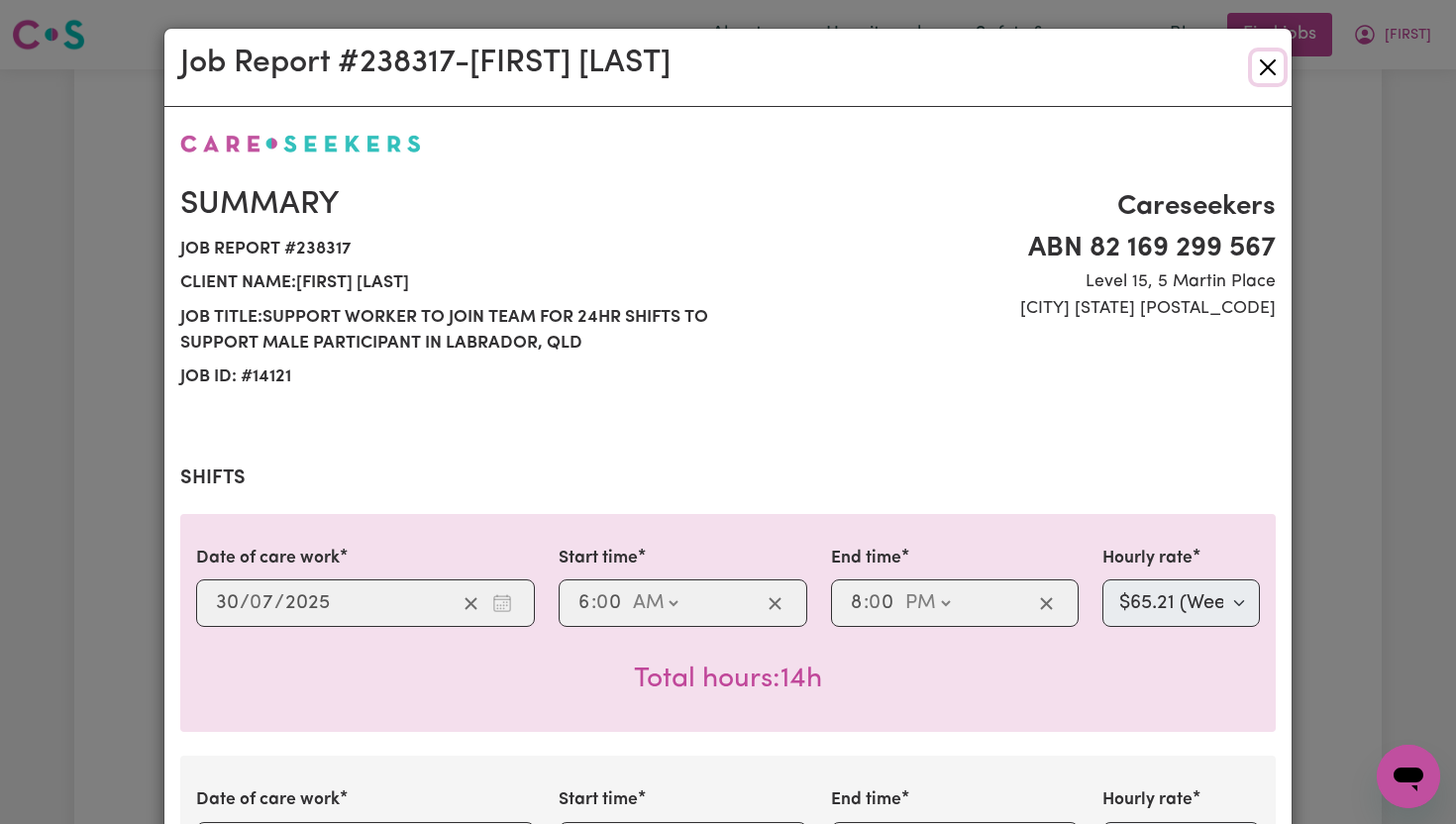 click at bounding box center (1268, 67) 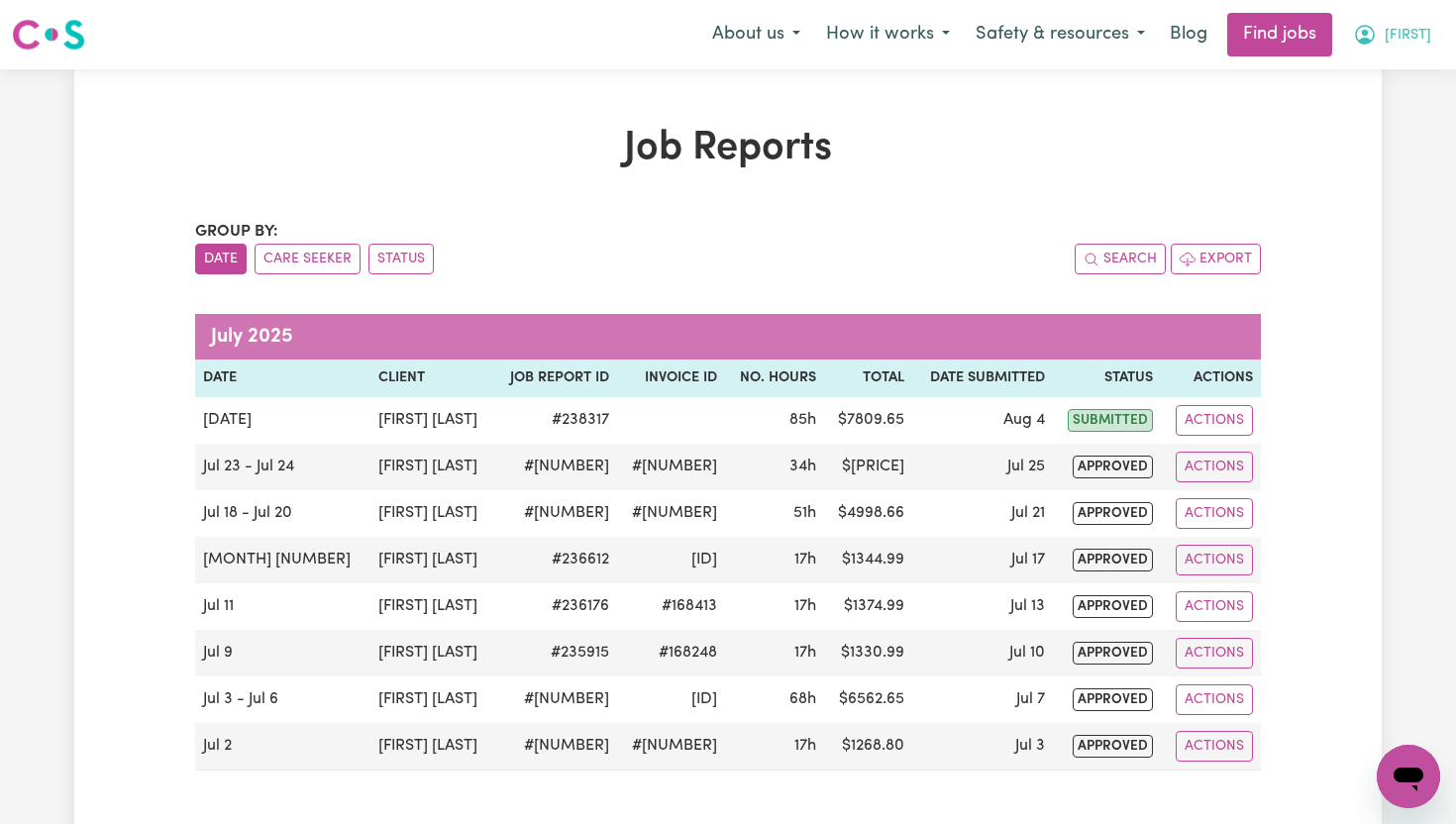 click on "[FIRST]" at bounding box center [1392, 35] 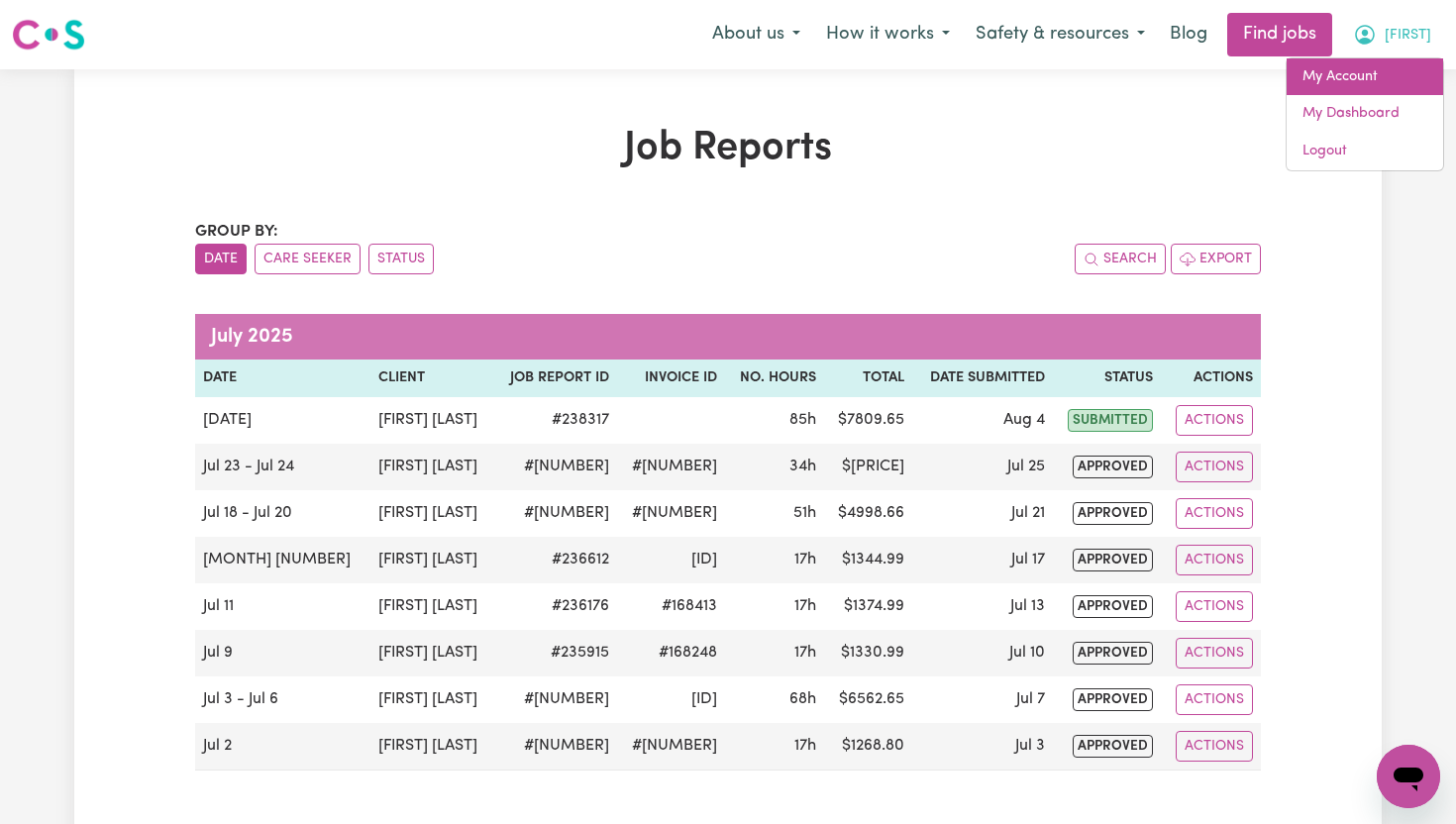 click on "My Account" at bounding box center [1365, 77] 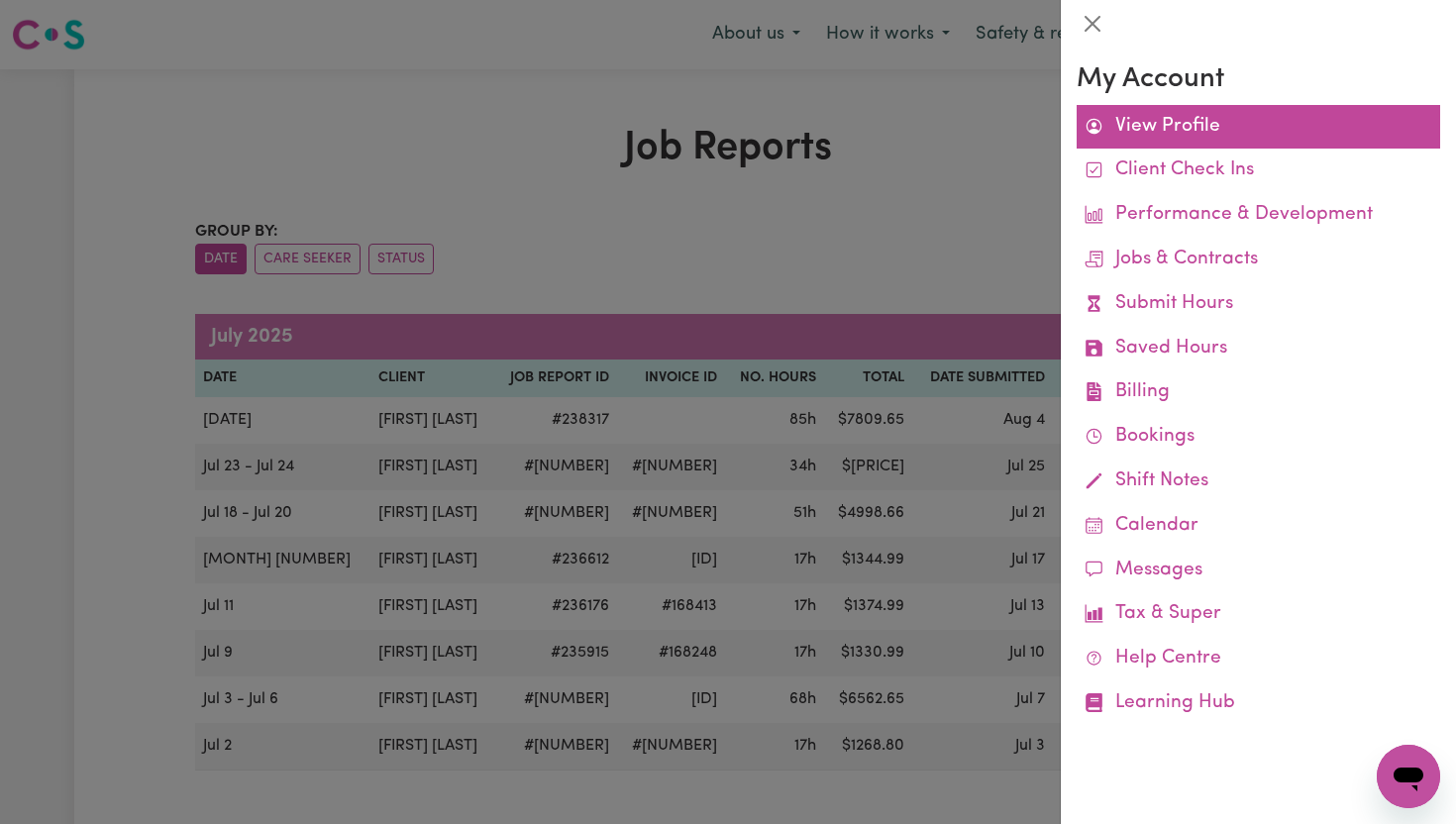 click on "View Profile" at bounding box center [1258, 127] 